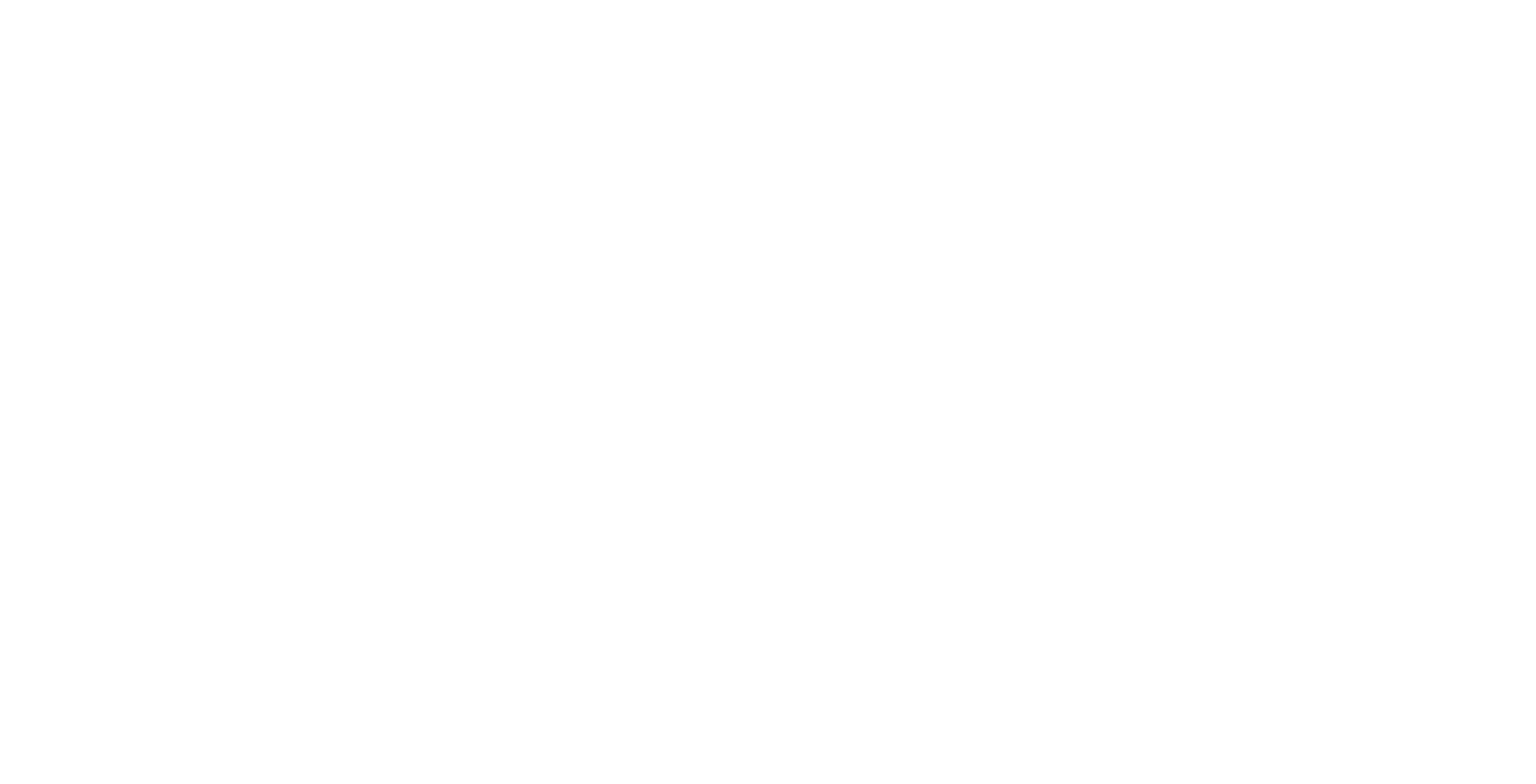 scroll, scrollTop: 0, scrollLeft: 0, axis: both 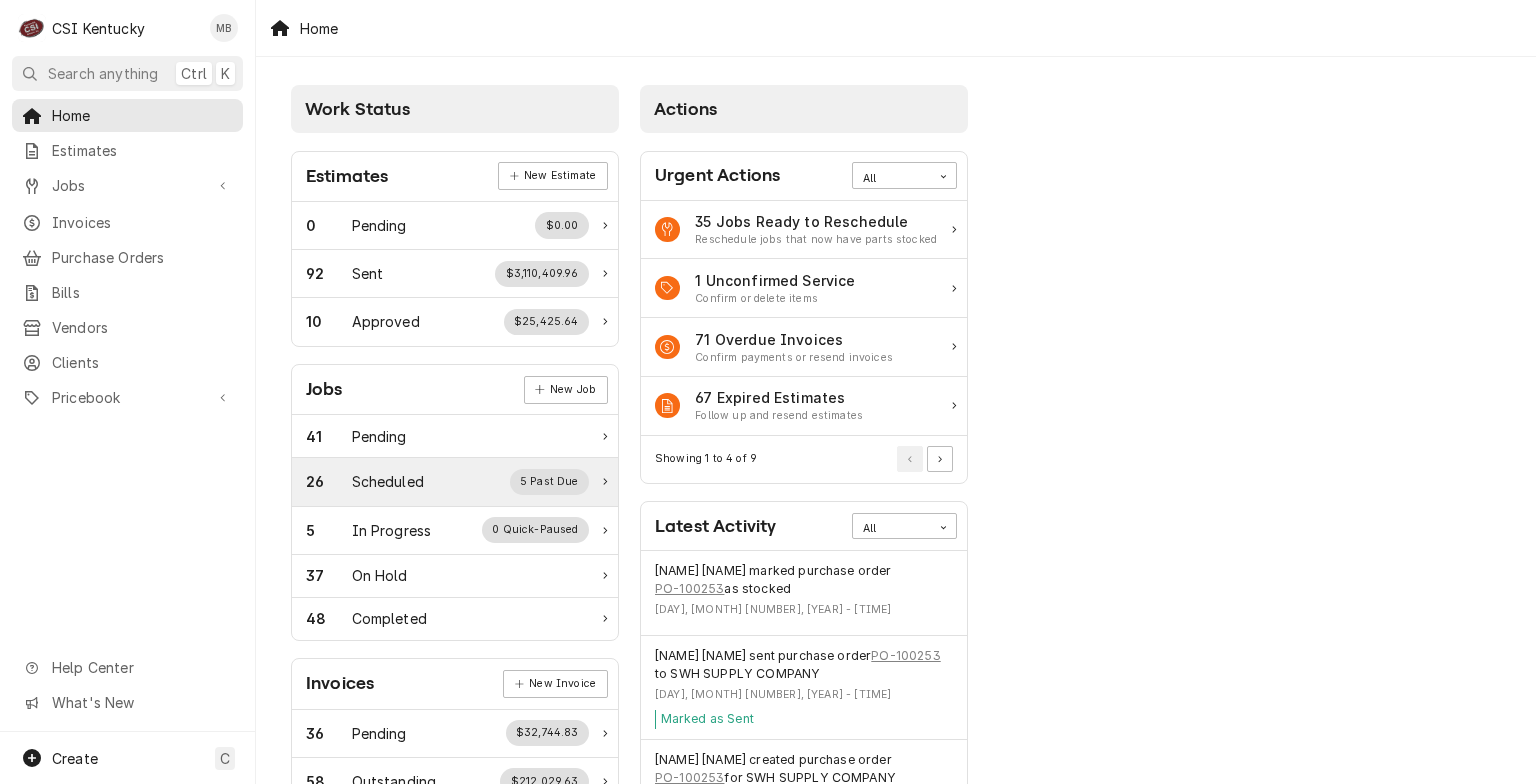 click on "Scheduled" at bounding box center [388, 481] 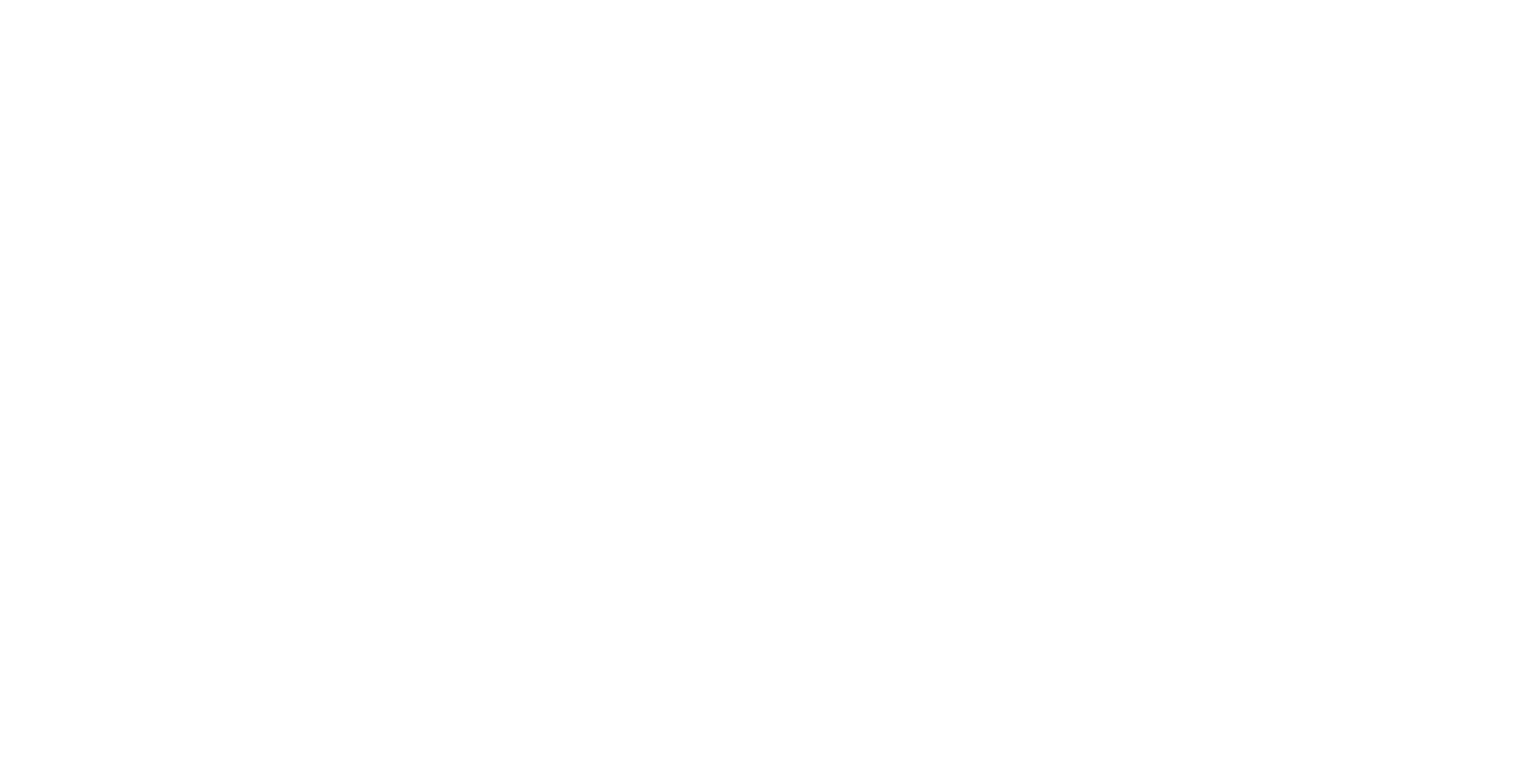 scroll, scrollTop: 0, scrollLeft: 0, axis: both 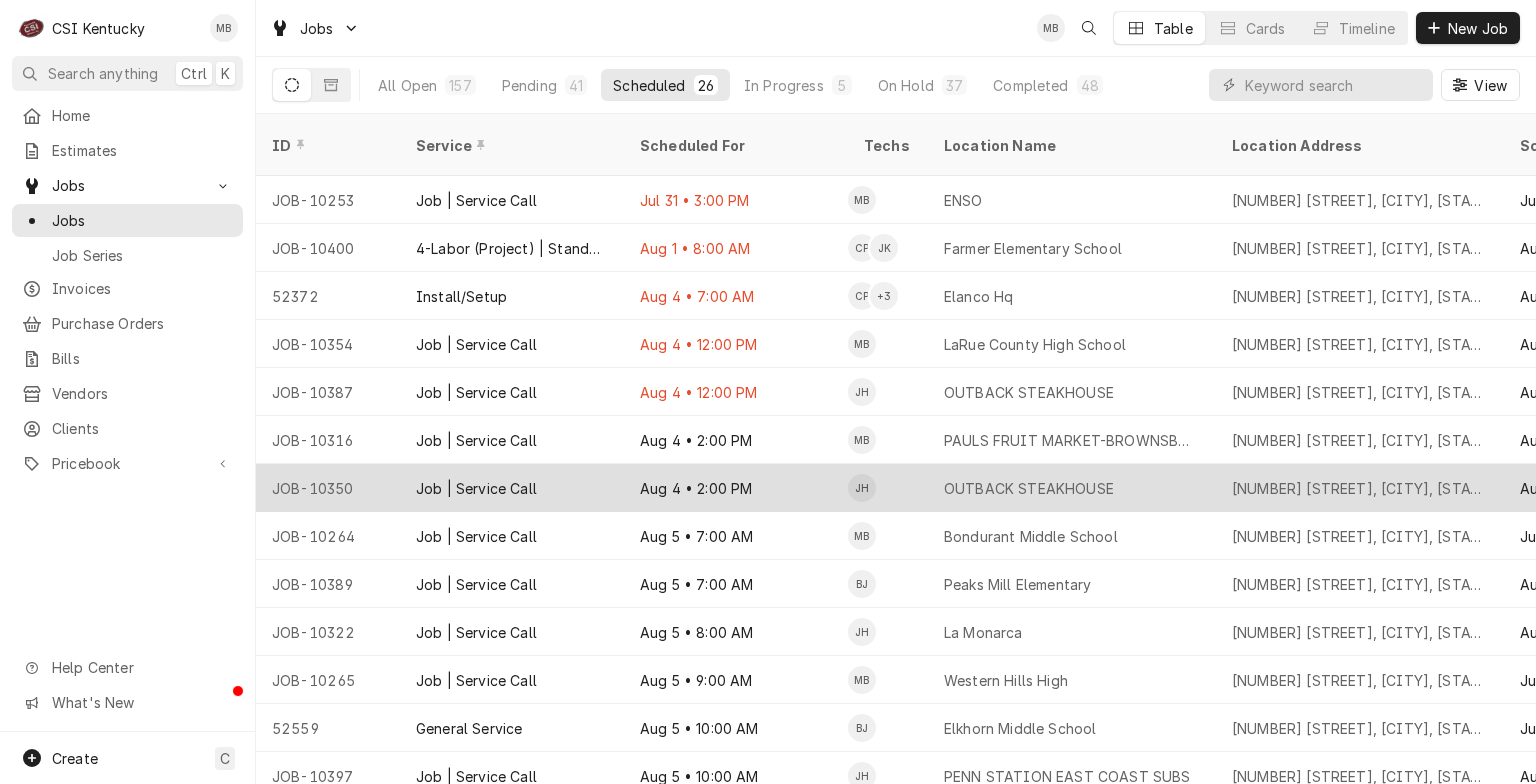 click on "Job | Service Call" at bounding box center (512, 488) 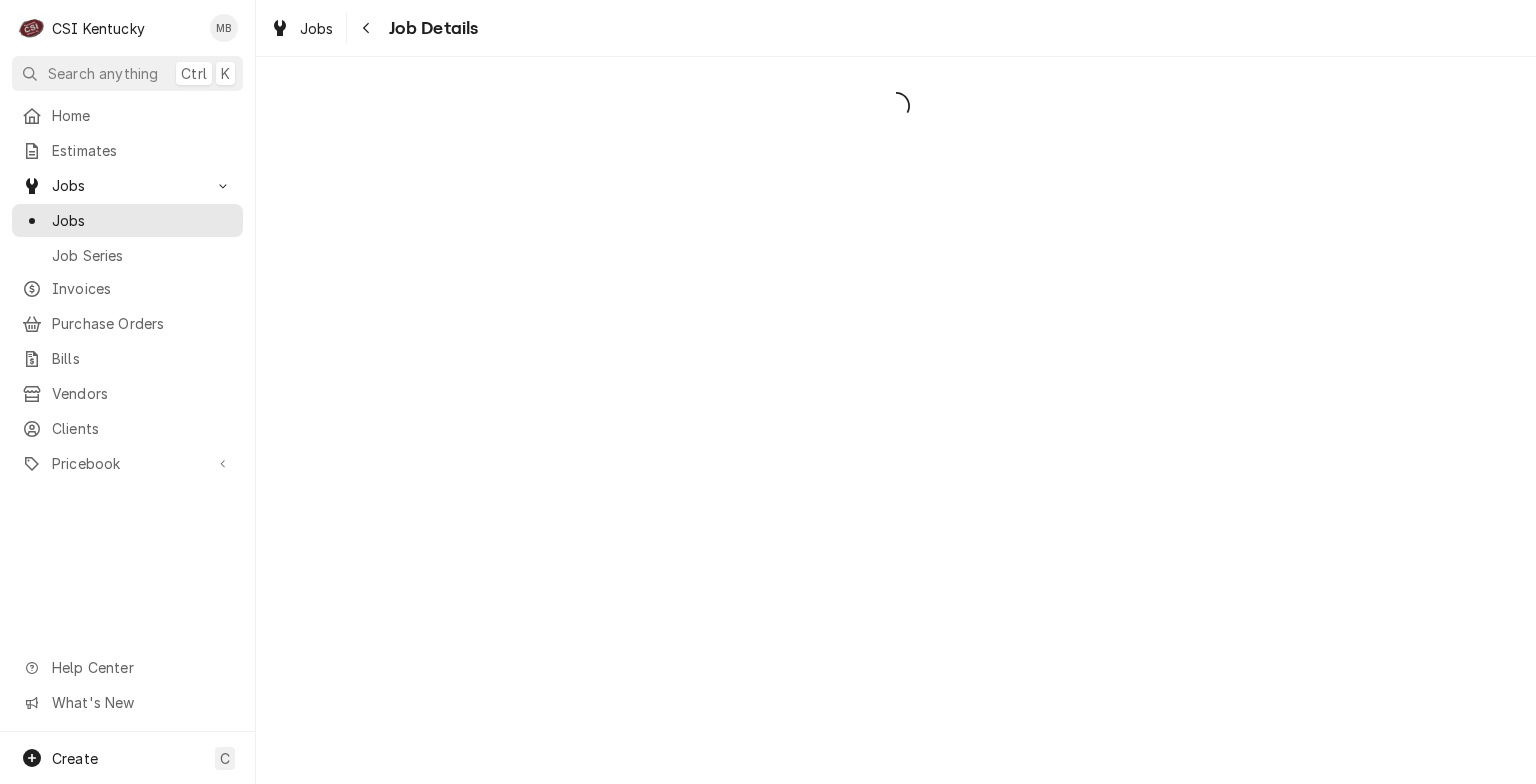 scroll, scrollTop: 0, scrollLeft: 0, axis: both 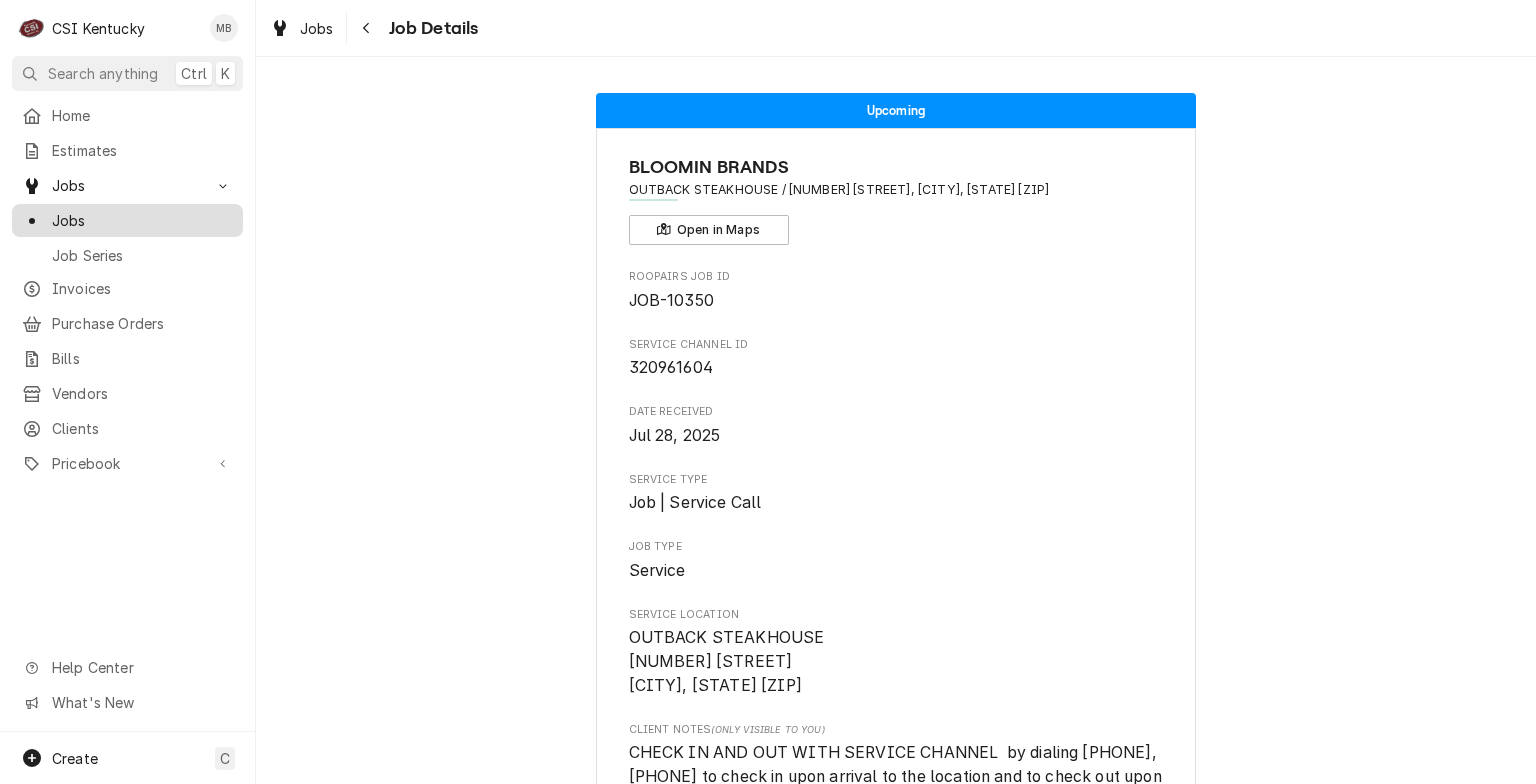 click on "Jobs" at bounding box center (142, 220) 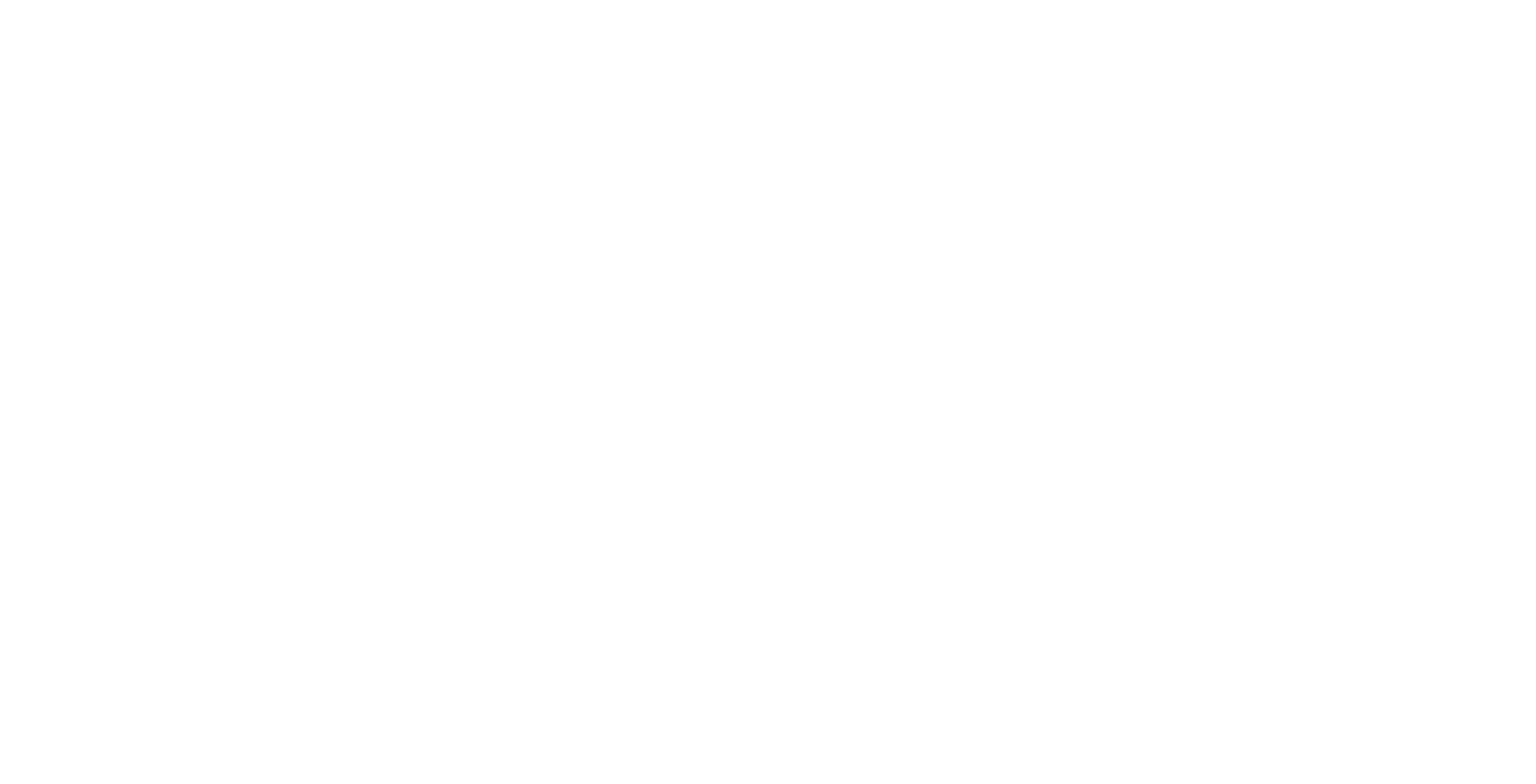 scroll, scrollTop: 0, scrollLeft: 0, axis: both 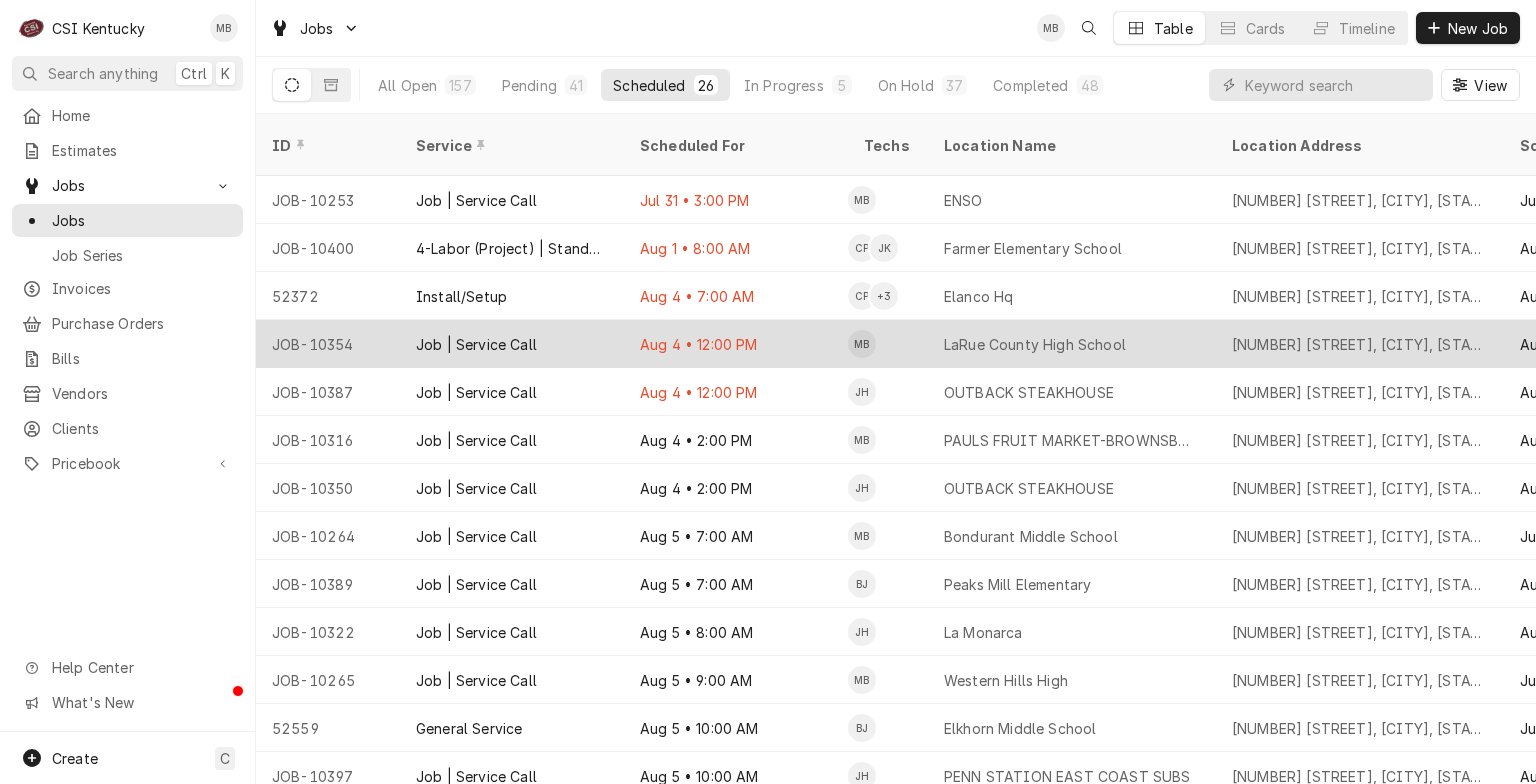 click on "Aug 4   • 12:00 PM" at bounding box center (736, 344) 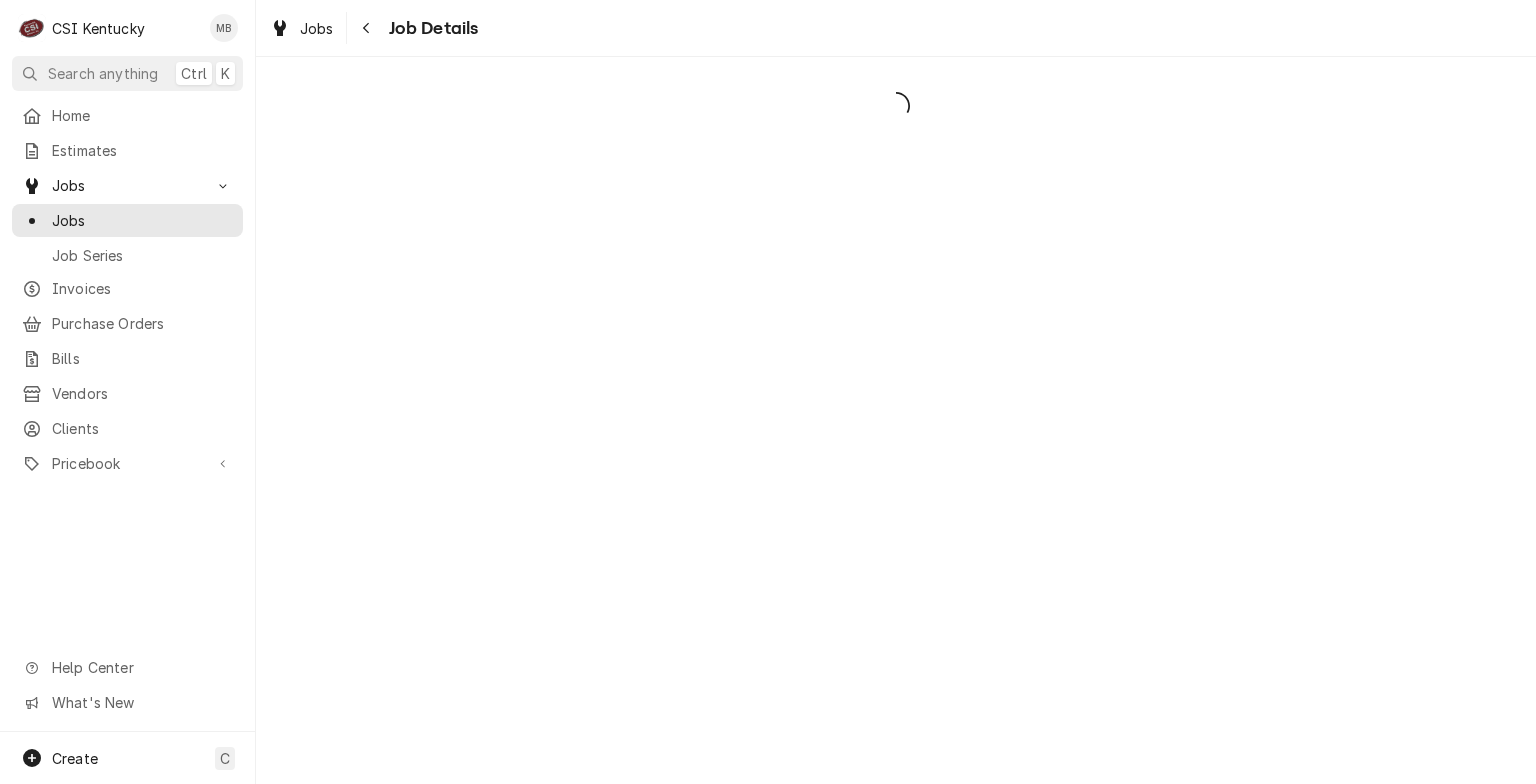 scroll, scrollTop: 0, scrollLeft: 0, axis: both 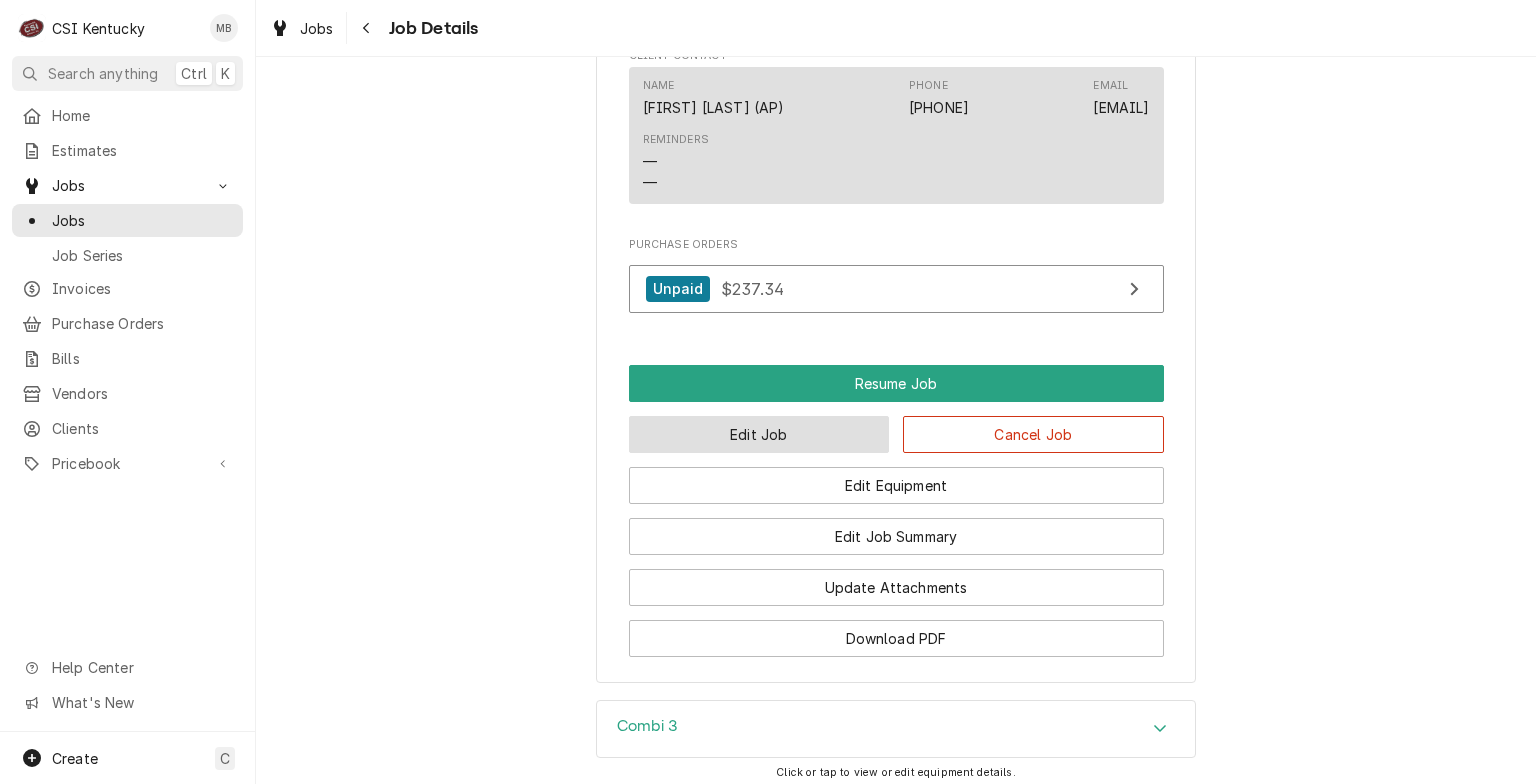 click on "Edit Job" at bounding box center (759, 434) 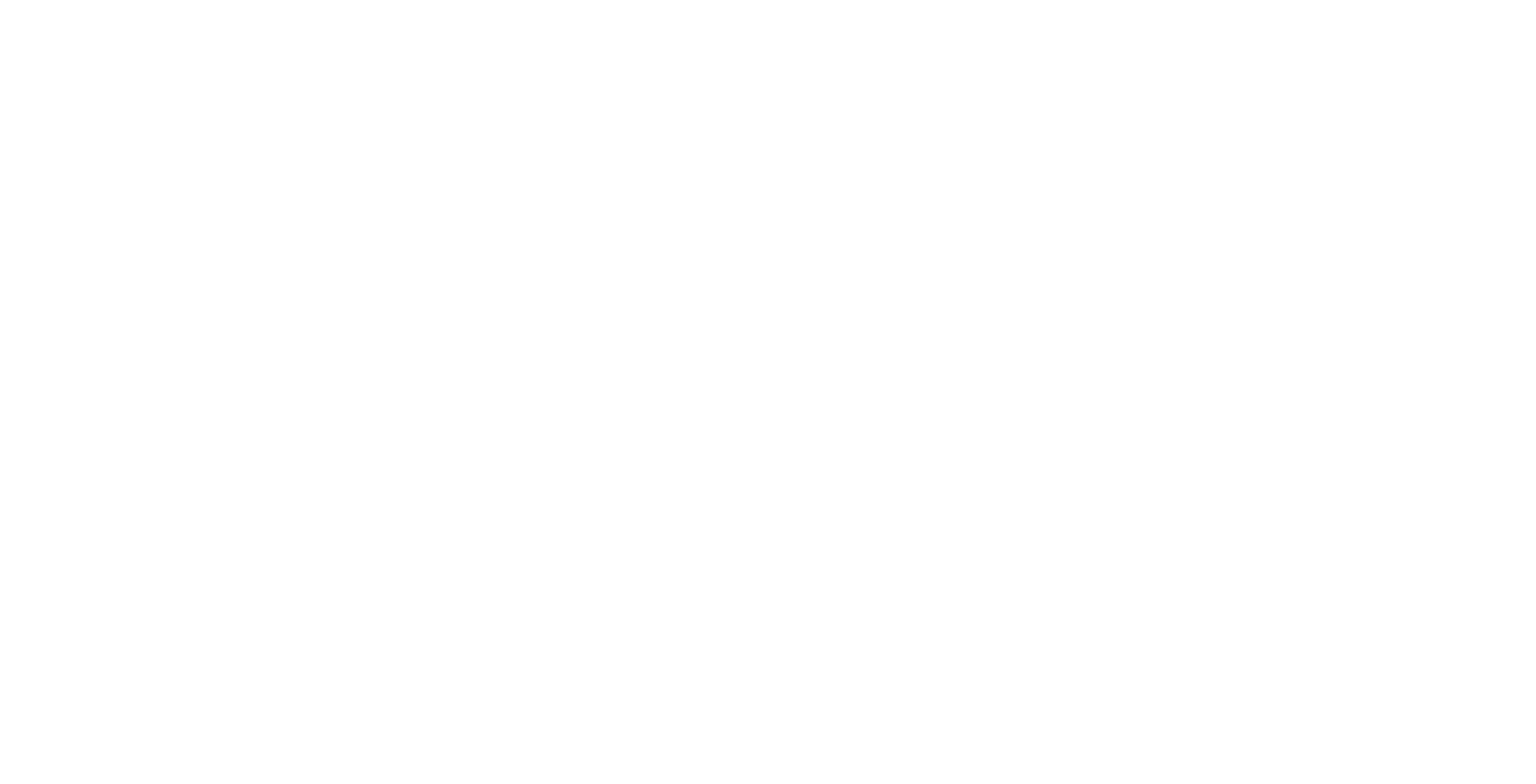 scroll, scrollTop: 0, scrollLeft: 0, axis: both 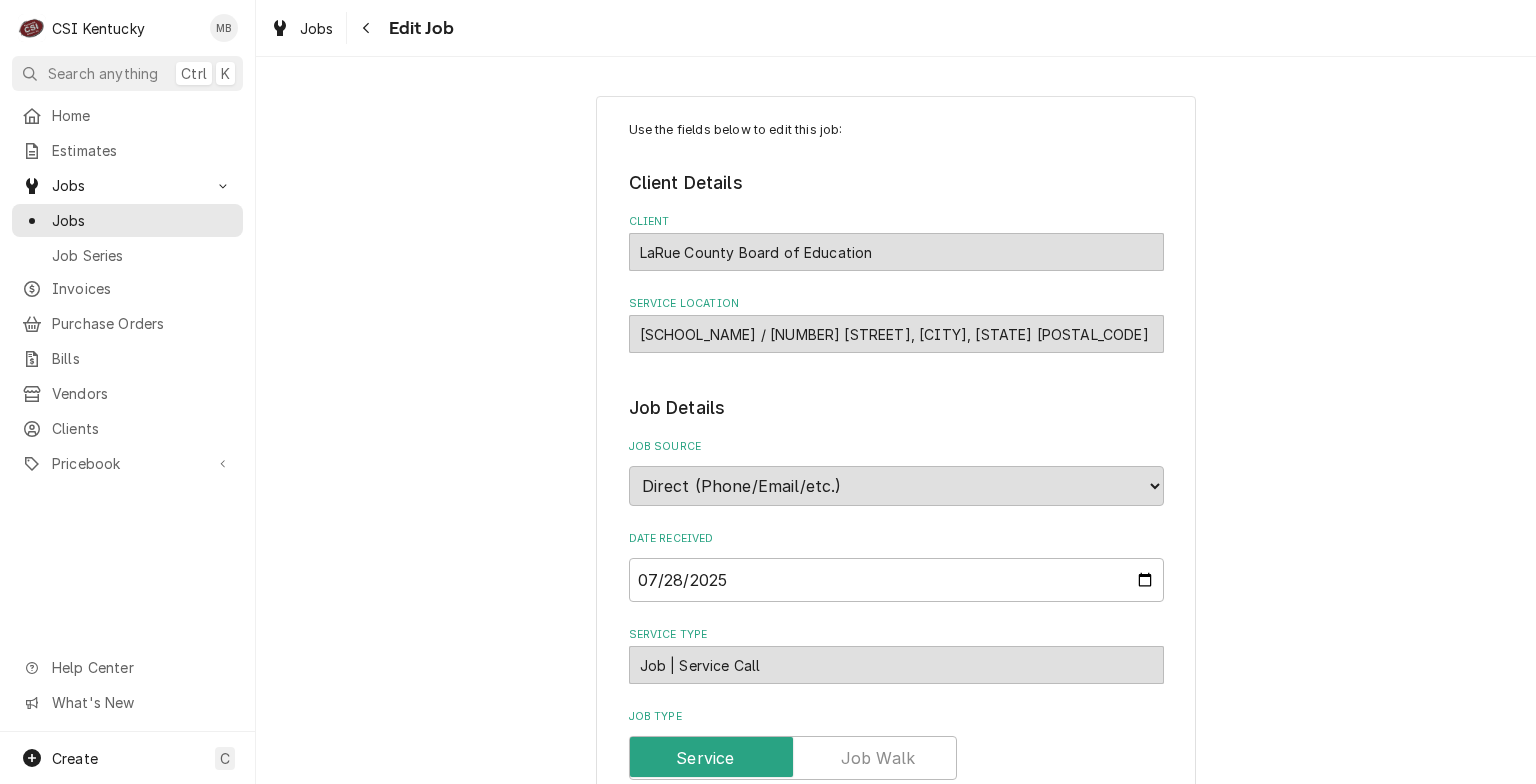 type on "x" 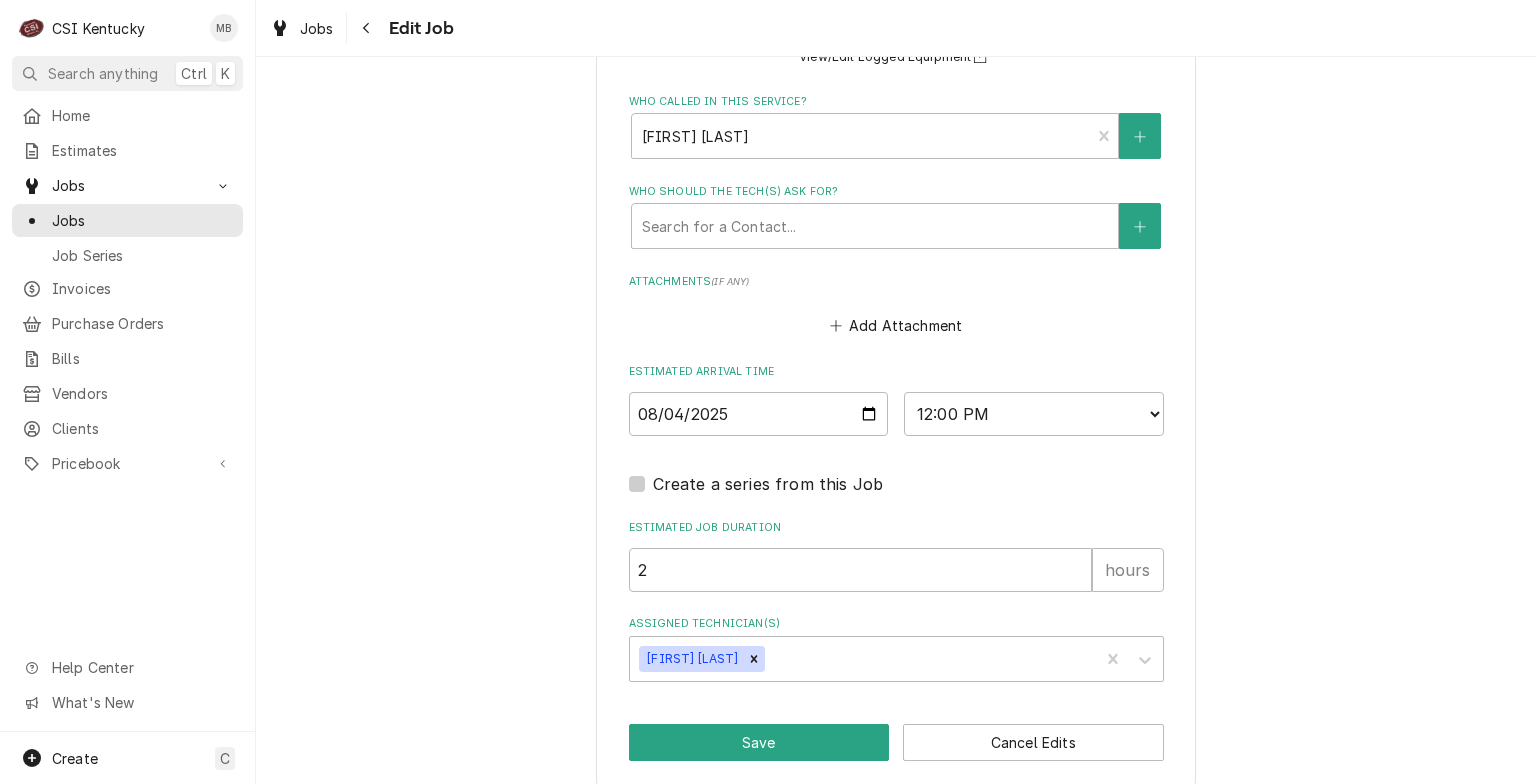 scroll, scrollTop: 1556, scrollLeft: 0, axis: vertical 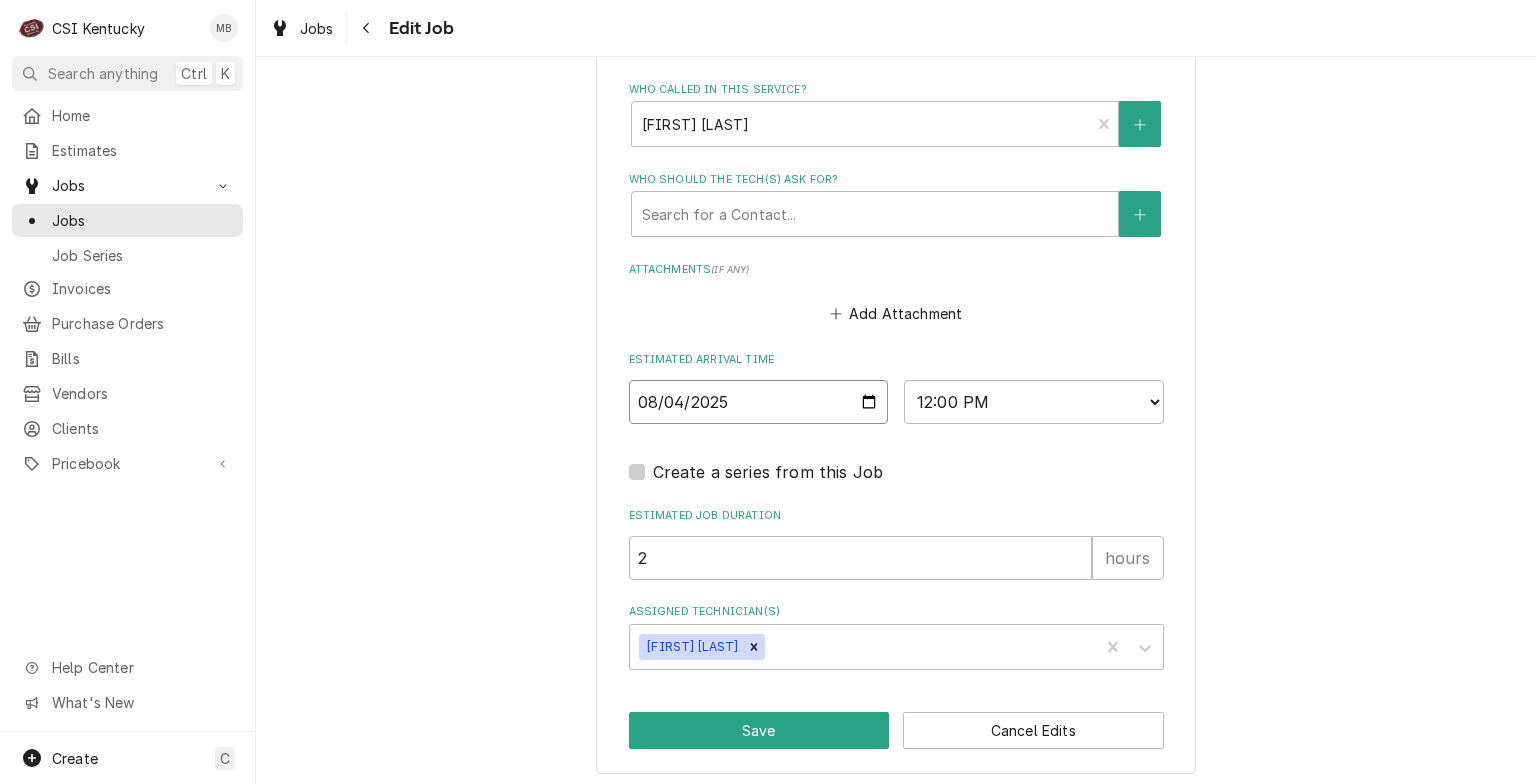 click on "2025-08-04" at bounding box center (759, 402) 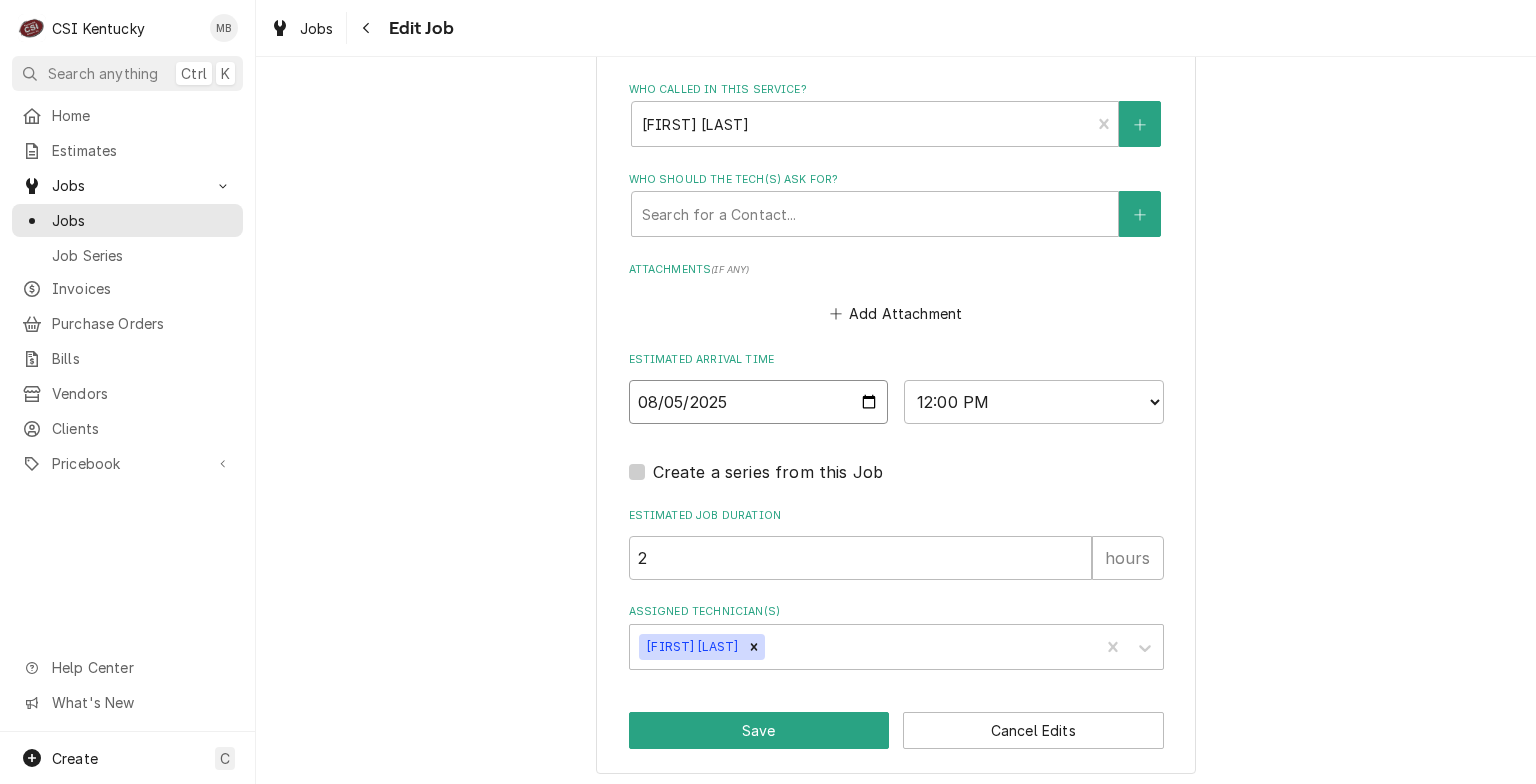 type on "x" 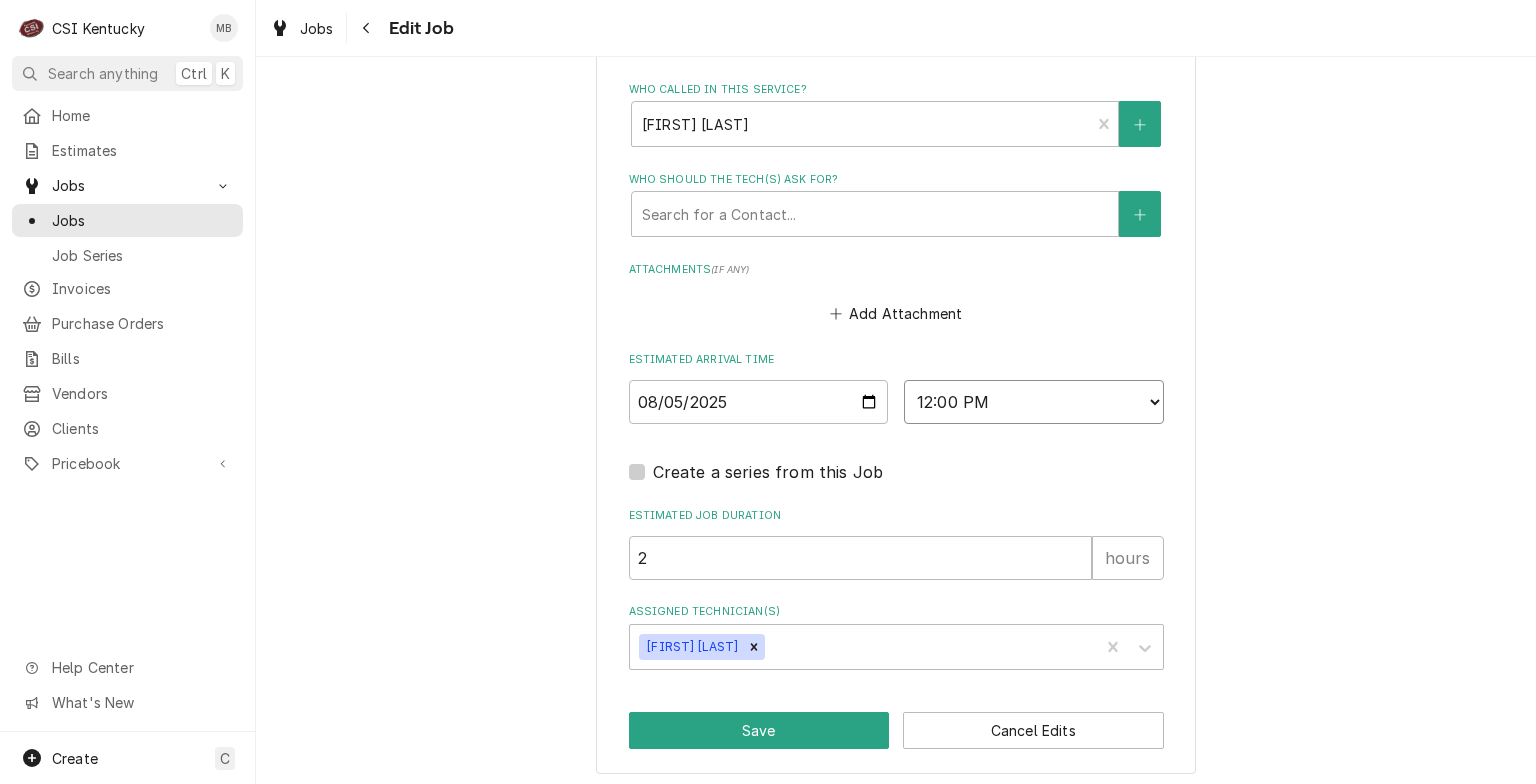 click on "AM / PM 6:00 AM 6:15 AM 6:30 AM 6:45 AM 7:00 AM 7:15 AM 7:30 AM 7:45 AM 8:00 AM 8:15 AM 8:30 AM 8:45 AM 9:00 AM 9:15 AM 9:30 AM 9:45 AM 10:00 AM 10:15 AM 10:30 AM 10:45 AM 11:00 AM 11:15 AM 11:30 AM 11:45 AM 12:00 PM 12:15 PM 12:30 PM 12:45 PM 1:00 PM 1:15 PM 1:30 PM 1:45 PM 2:00 PM 2:15 PM 2:30 PM 2:45 PM 3:00 PM 3:15 PM 3:30 PM 3:45 PM 4:00 PM 4:15 PM 4:30 PM 4:45 PM 5:00 PM 5:15 PM 5:30 PM 5:45 PM 6:00 PM 6:15 PM 6:30 PM 6:45 PM 7:00 PM 7:15 PM 7:30 PM 7:45 PM 8:00 PM 8:15 PM 8:30 PM 8:45 PM 9:00 PM 9:15 PM 9:30 PM 9:45 PM 10:00 PM 10:15 PM 10:30 PM 10:45 PM 11:00 PM 11:15 PM 11:30 PM 11:45 PM 12:00 AM 12:15 AM 12:30 AM 12:45 AM 1:00 AM 1:15 AM 1:30 AM 1:45 AM 2:00 AM 2:15 AM 2:30 AM 2:45 AM 3:00 AM 3:15 AM 3:30 AM 3:45 AM 4:00 AM 4:15 AM 4:30 AM 4:45 AM 5:00 AM 5:15 AM 5:30 AM 5:45 AM" at bounding box center (1034, 402) 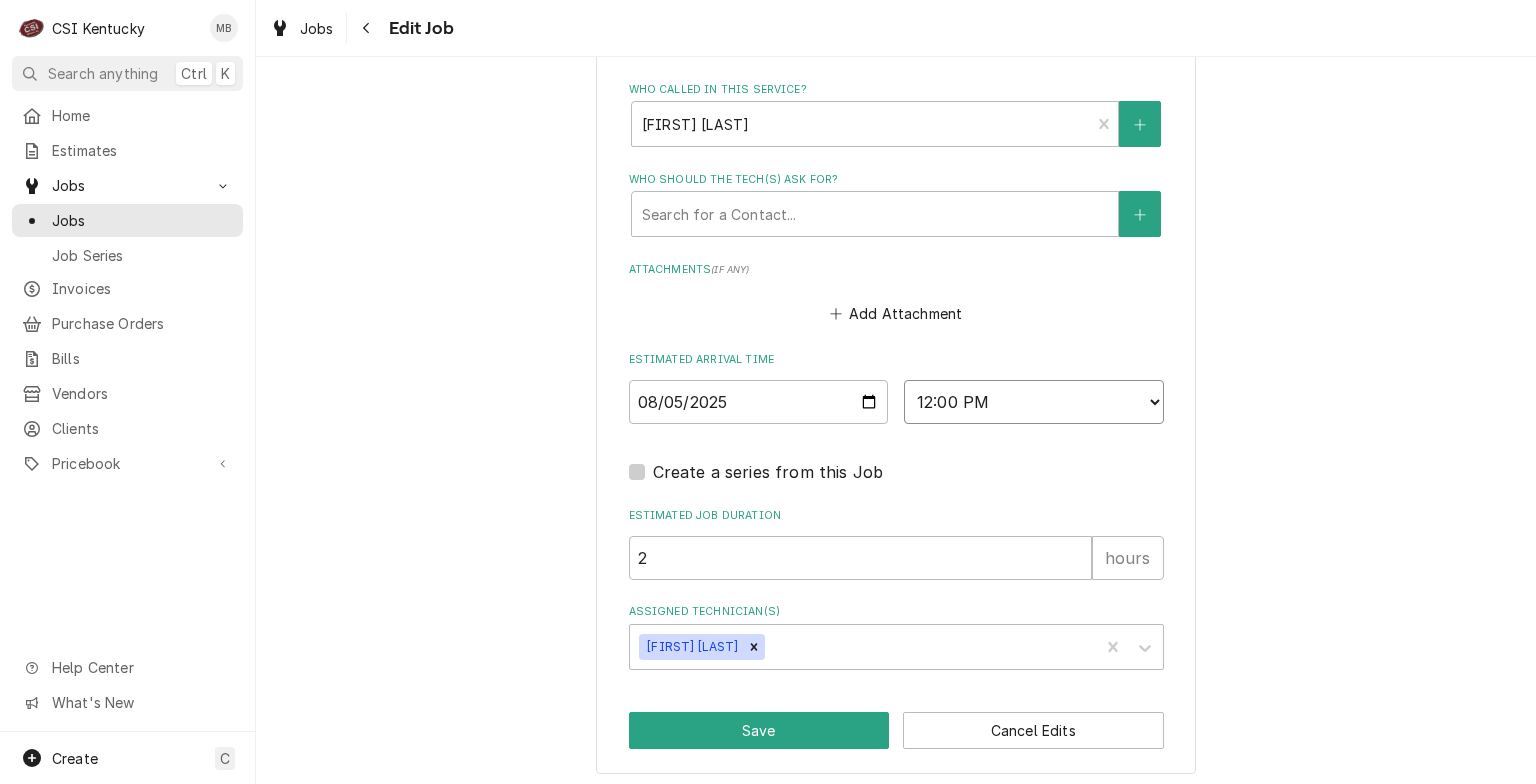 select on "07:00:00" 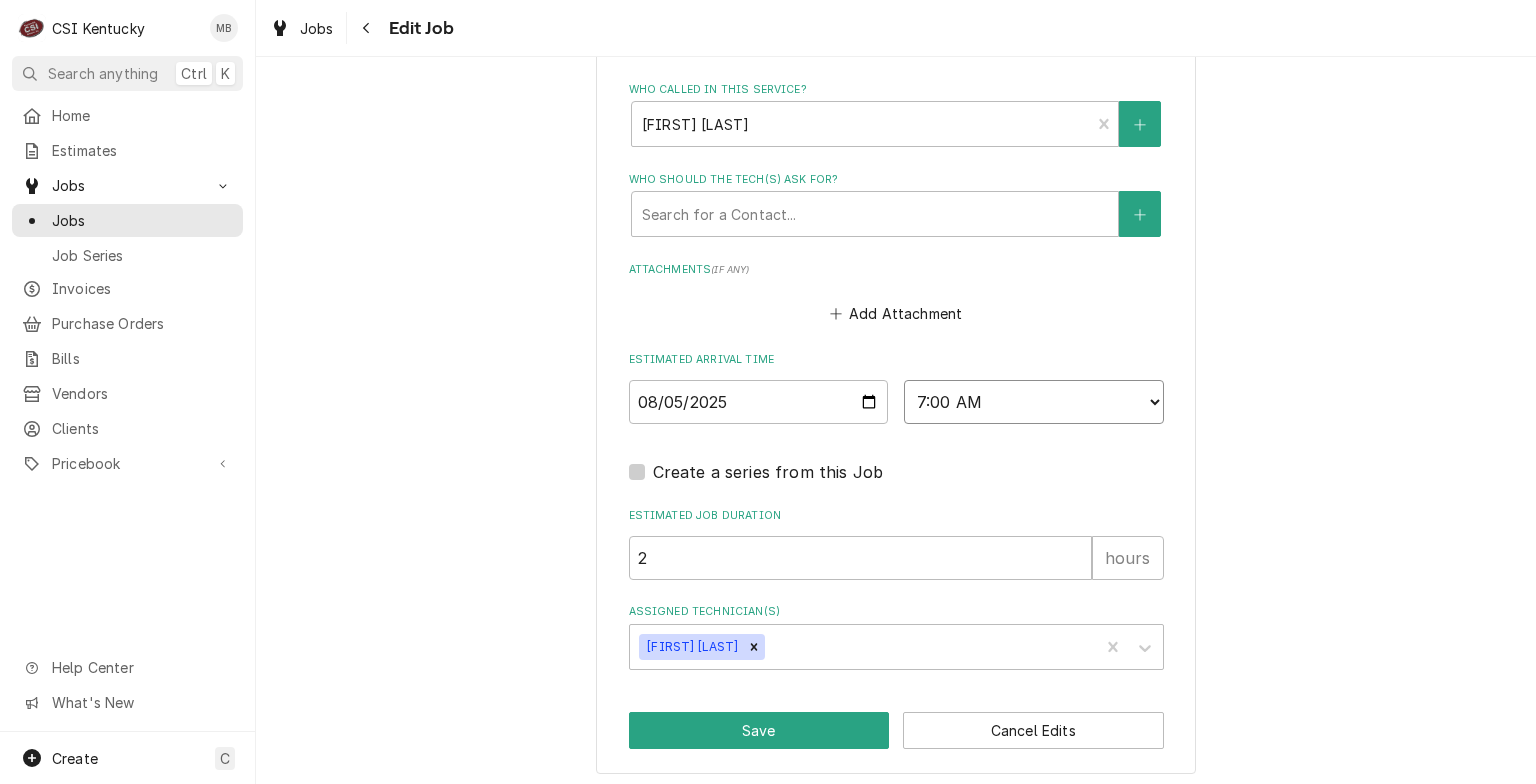 click on "AM / PM 6:00 AM 6:15 AM 6:30 AM 6:45 AM 7:00 AM 7:15 AM 7:30 AM 7:45 AM 8:00 AM 8:15 AM 8:30 AM 8:45 AM 9:00 AM 9:15 AM 9:30 AM 9:45 AM 10:00 AM 10:15 AM 10:30 AM 10:45 AM 11:00 AM 11:15 AM 11:30 AM 11:45 AM 12:00 PM 12:15 PM 12:30 PM 12:45 PM 1:00 PM 1:15 PM 1:30 PM 1:45 PM 2:00 PM 2:15 PM 2:30 PM 2:45 PM 3:00 PM 3:15 PM 3:30 PM 3:45 PM 4:00 PM 4:15 PM 4:30 PM 4:45 PM 5:00 PM 5:15 PM 5:30 PM 5:45 PM 6:00 PM 6:15 PM 6:30 PM 6:45 PM 7:00 PM 7:15 PM 7:30 PM 7:45 PM 8:00 PM 8:15 PM 8:30 PM 8:45 PM 9:00 PM 9:15 PM 9:30 PM 9:45 PM 10:00 PM 10:15 PM 10:30 PM 10:45 PM 11:00 PM 11:15 PM 11:30 PM 11:45 PM 12:00 AM 12:15 AM 12:30 AM 12:45 AM 1:00 AM 1:15 AM 1:30 AM 1:45 AM 2:00 AM 2:15 AM 2:30 AM 2:45 AM 3:00 AM 3:15 AM 3:30 AM 3:45 AM 4:00 AM 4:15 AM 4:30 AM 4:45 AM 5:00 AM 5:15 AM 5:30 AM 5:45 AM" at bounding box center (1034, 402) 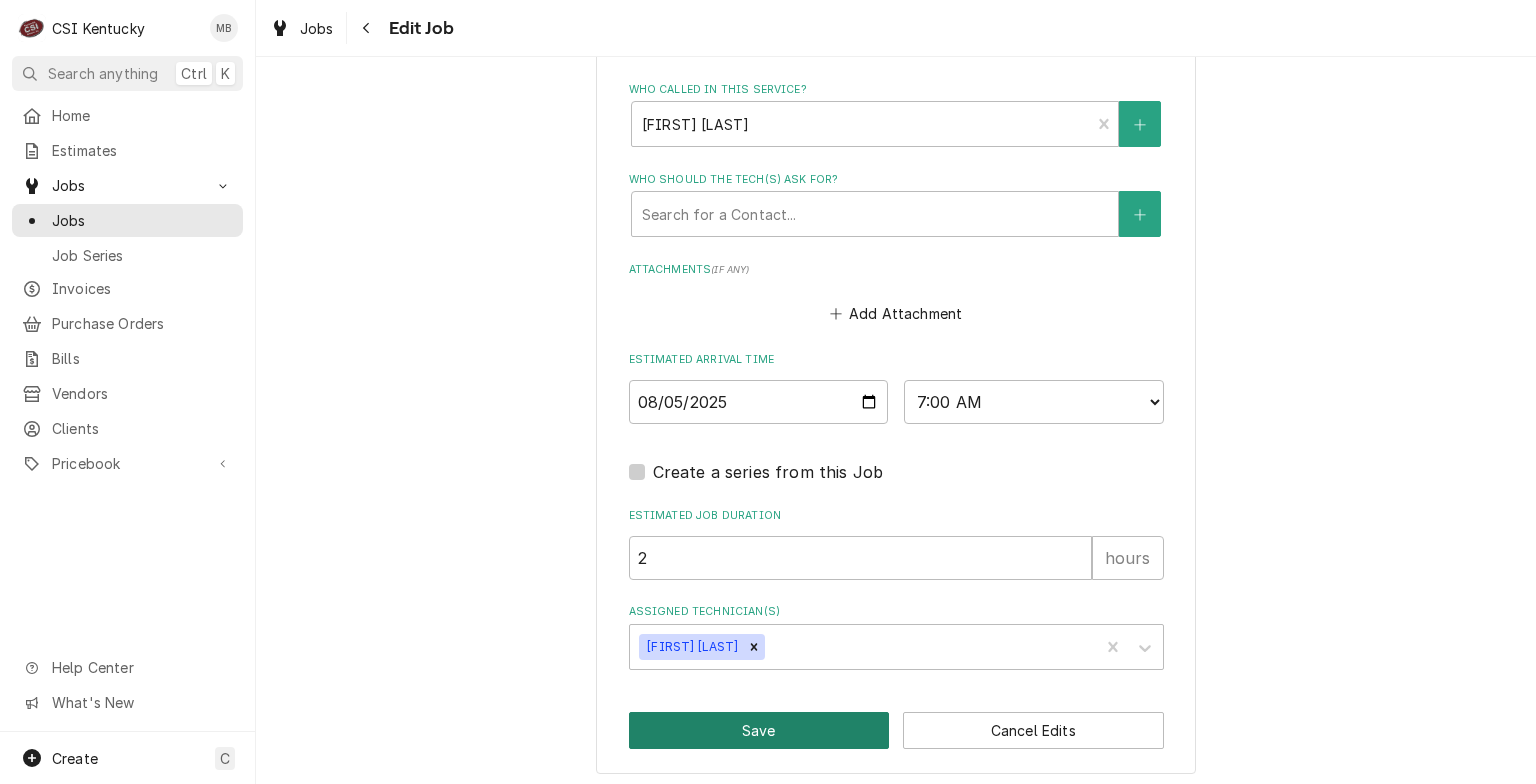 click on "Save" at bounding box center (759, 730) 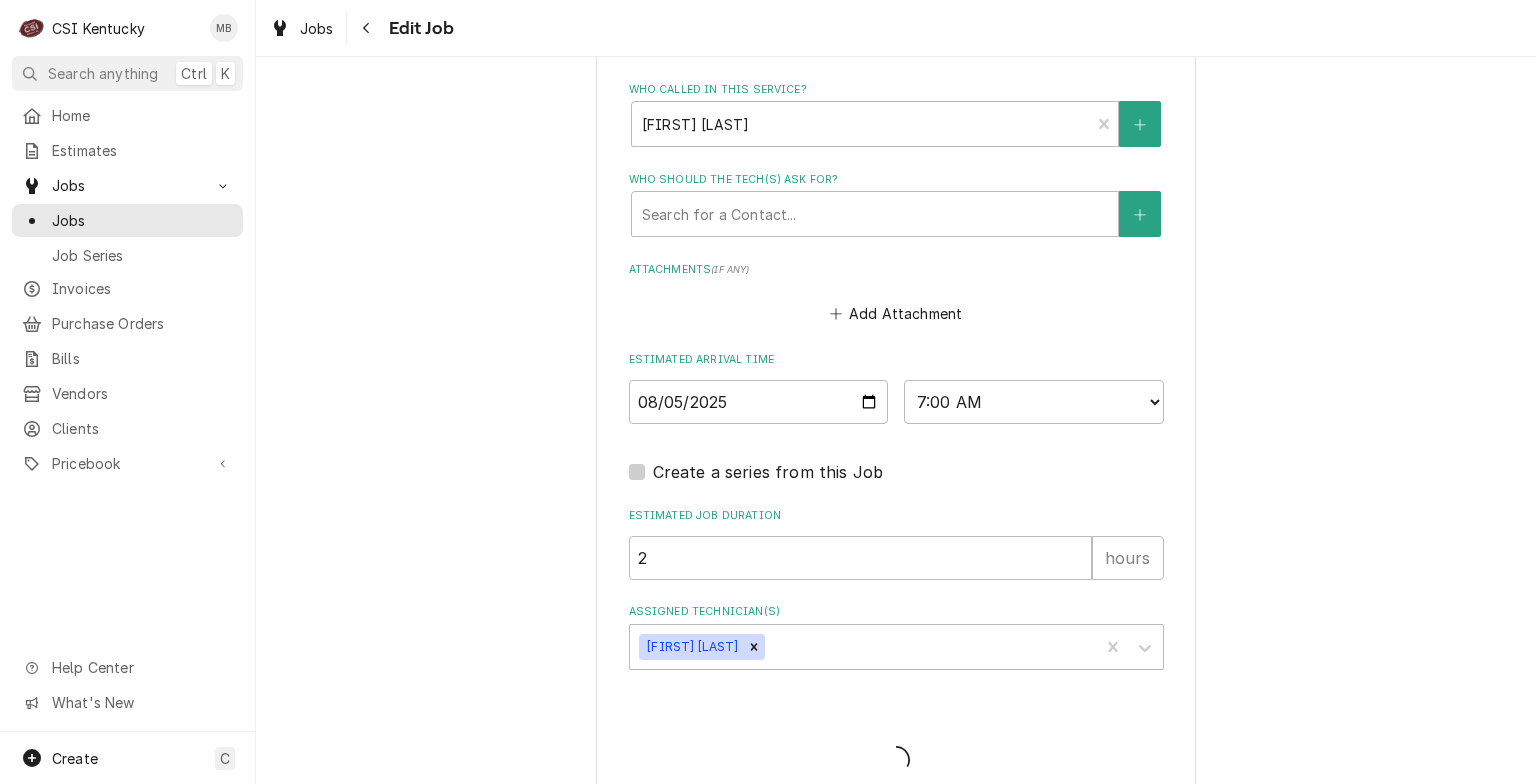 type on "x" 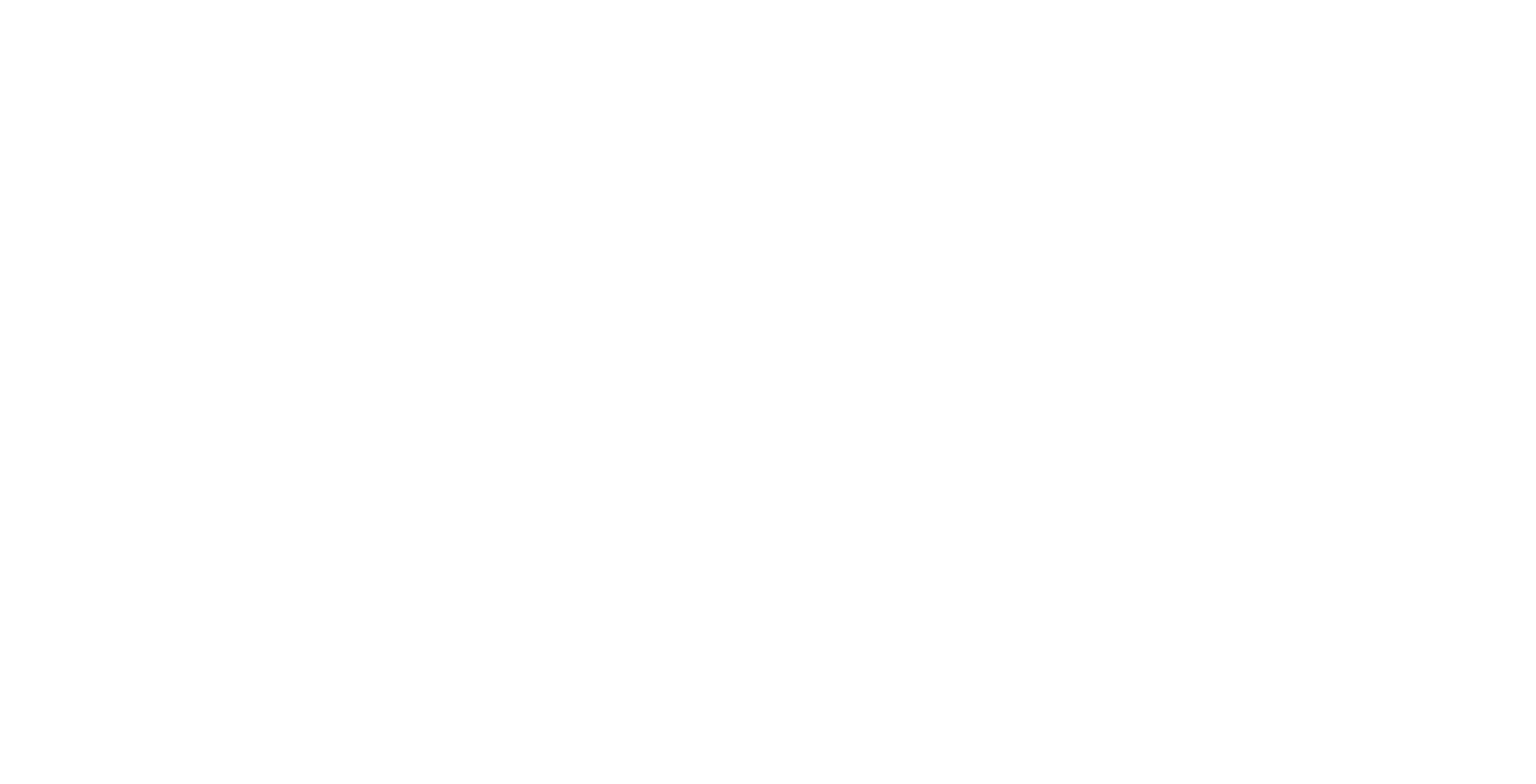 scroll, scrollTop: 0, scrollLeft: 0, axis: both 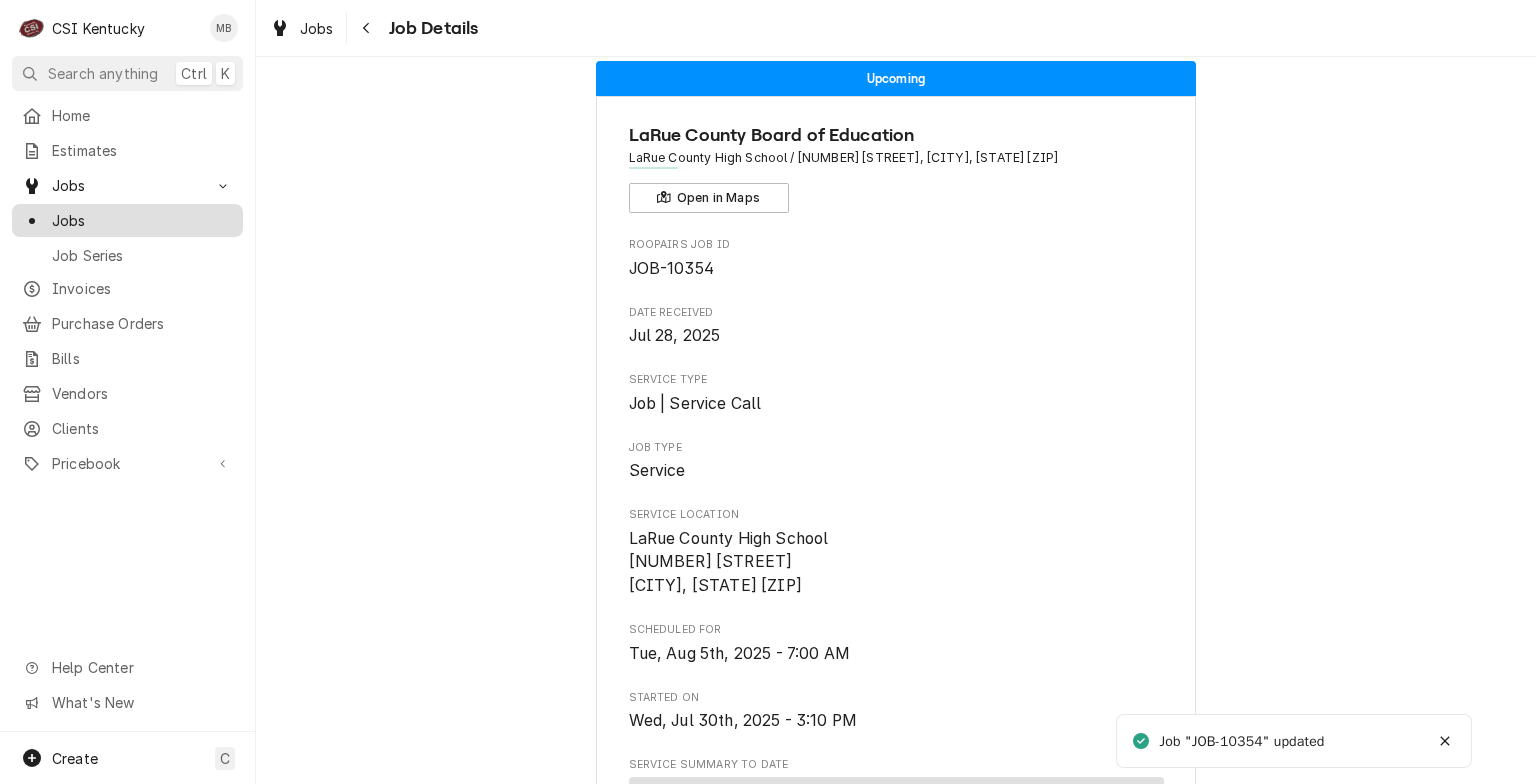 click on "Jobs" at bounding box center [142, 220] 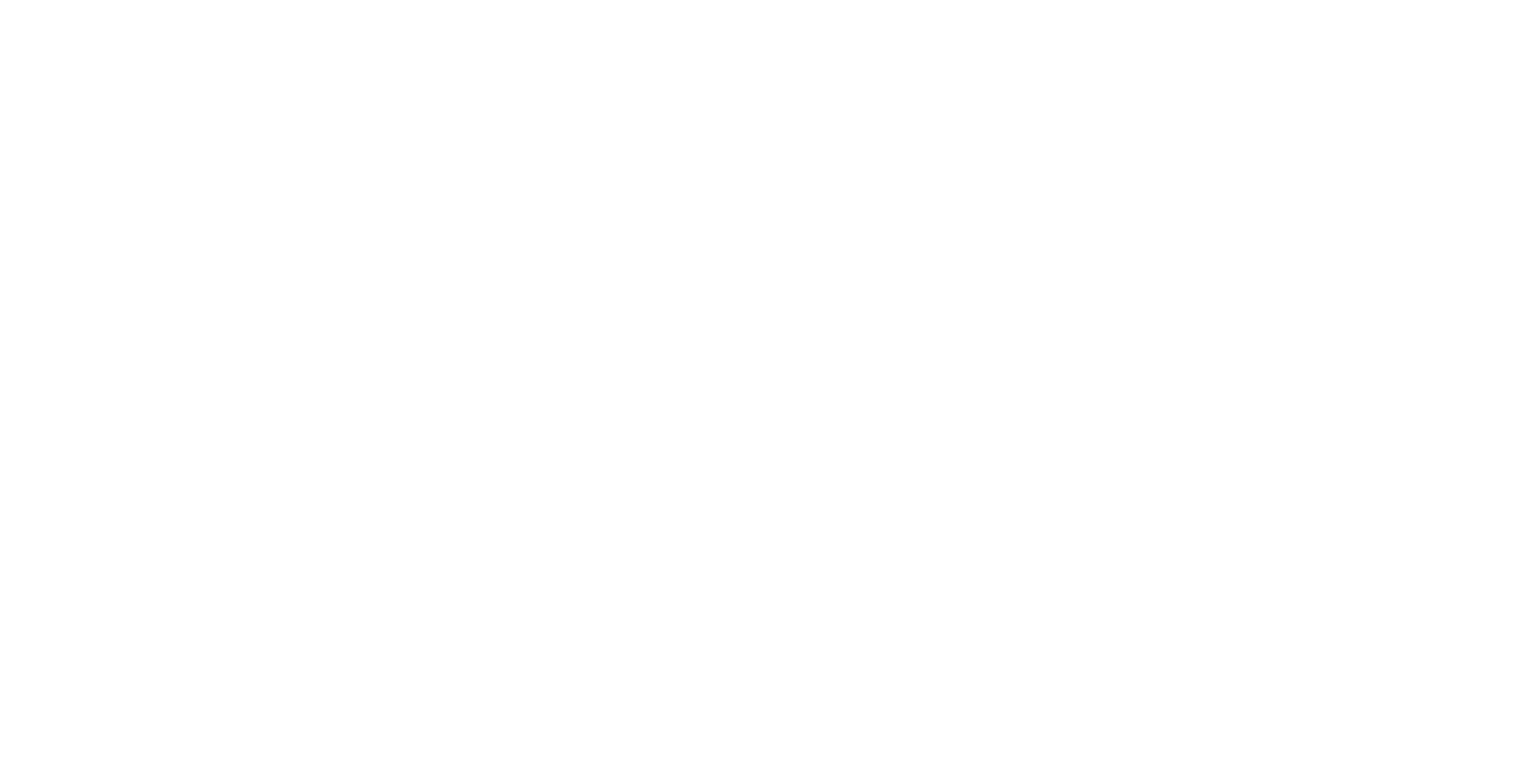 scroll, scrollTop: 0, scrollLeft: 0, axis: both 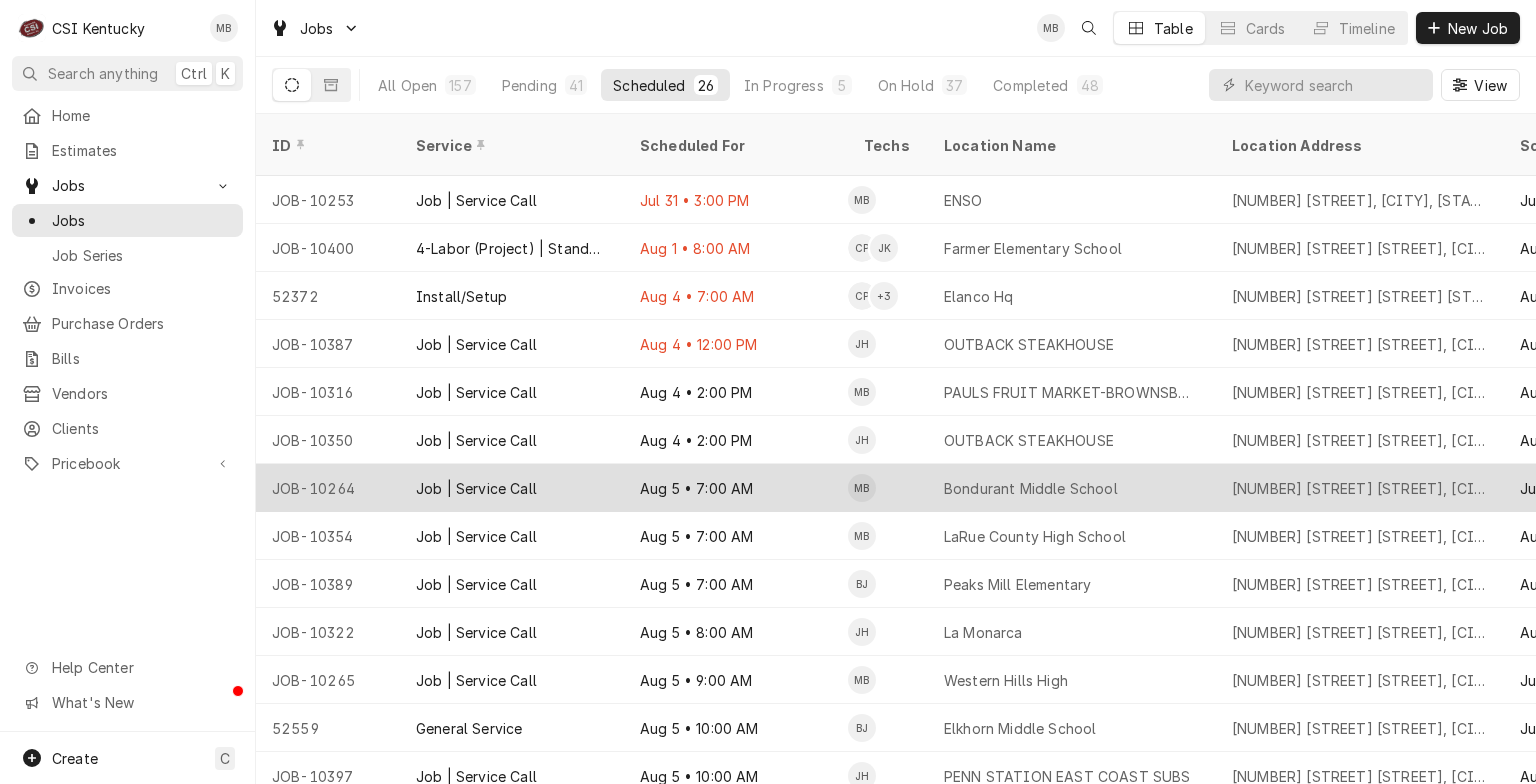 click on "[MONTH] [DAY]   • [TIME]" at bounding box center [736, 488] 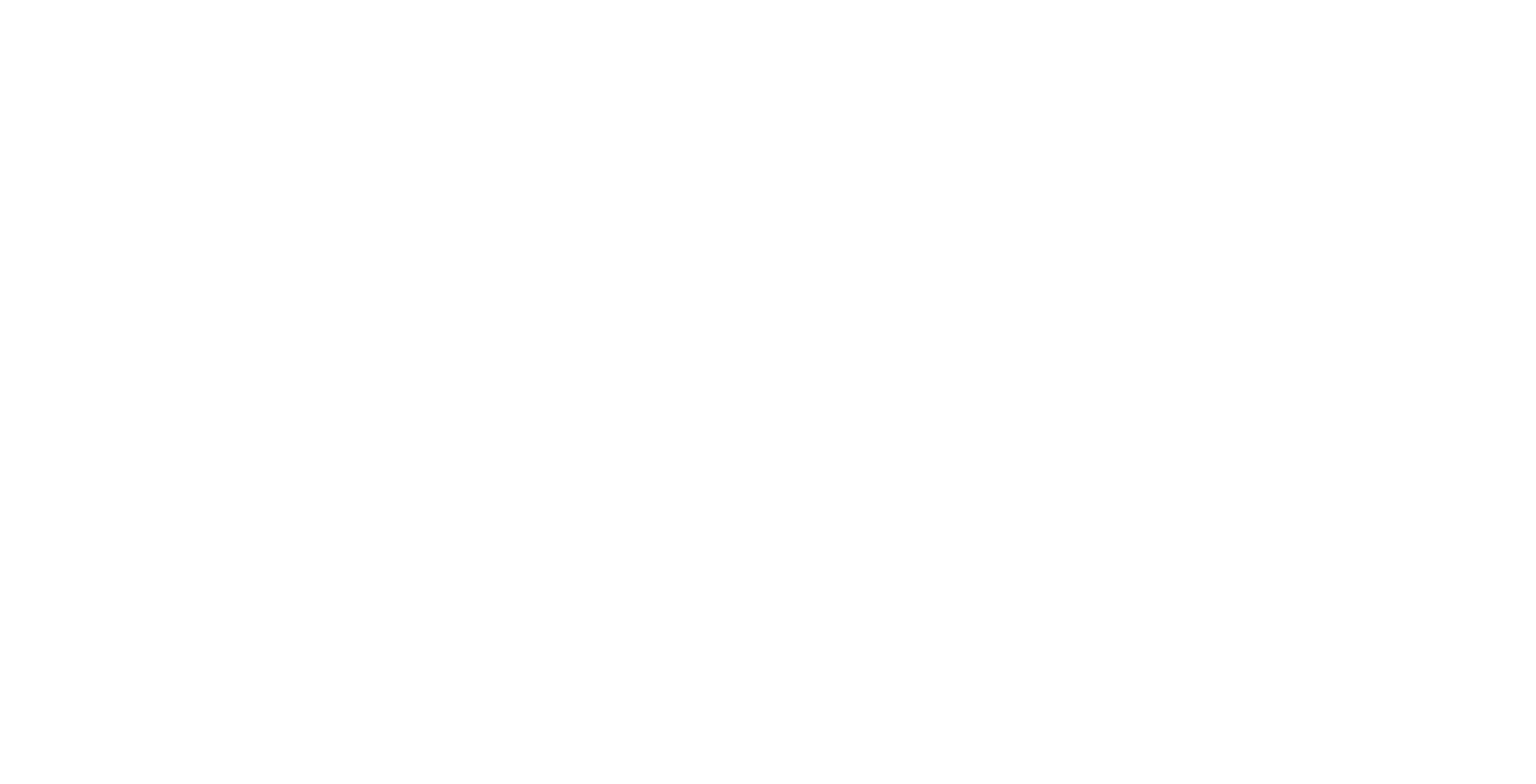 scroll, scrollTop: 0, scrollLeft: 0, axis: both 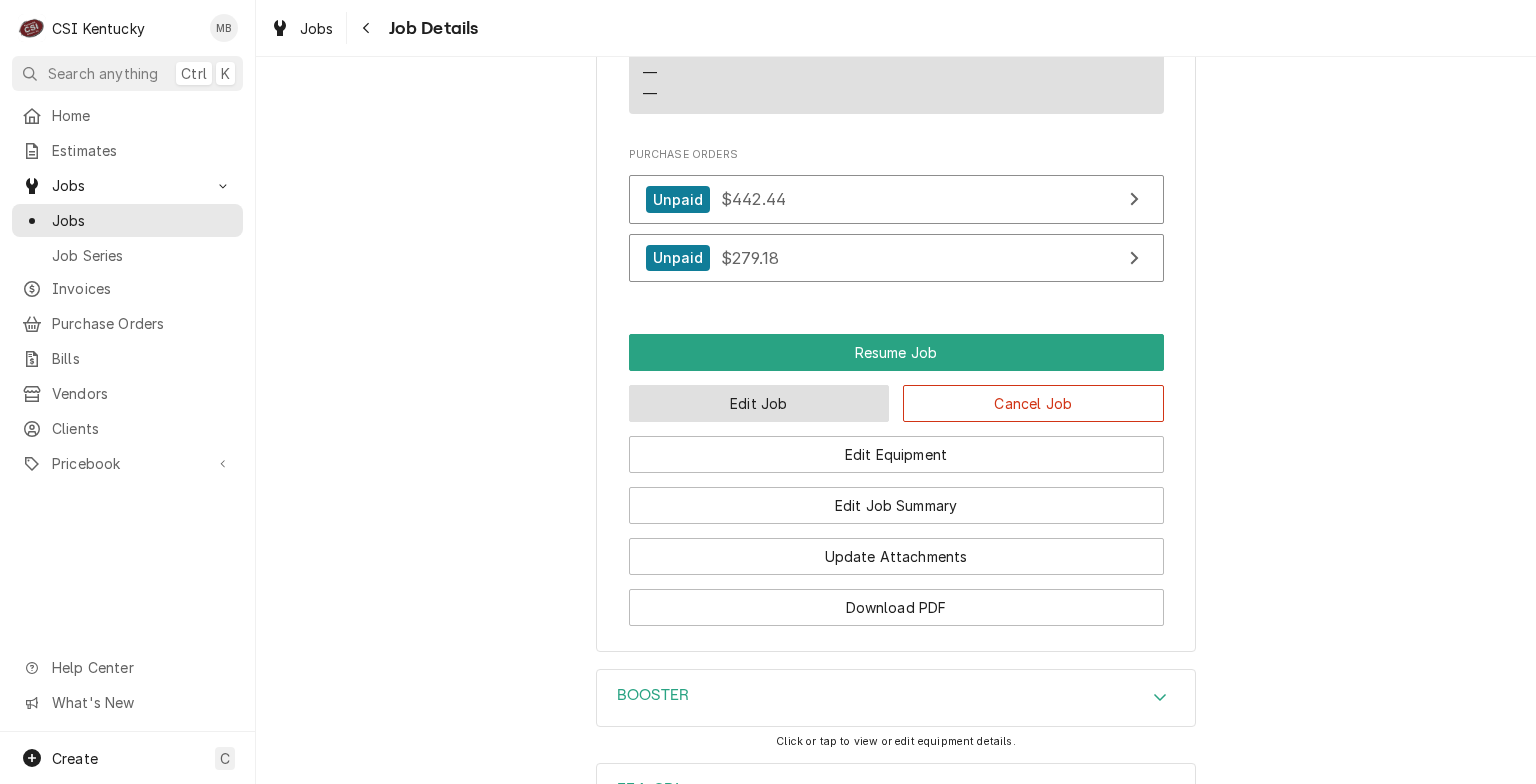 click on "Edit Job" at bounding box center [759, 403] 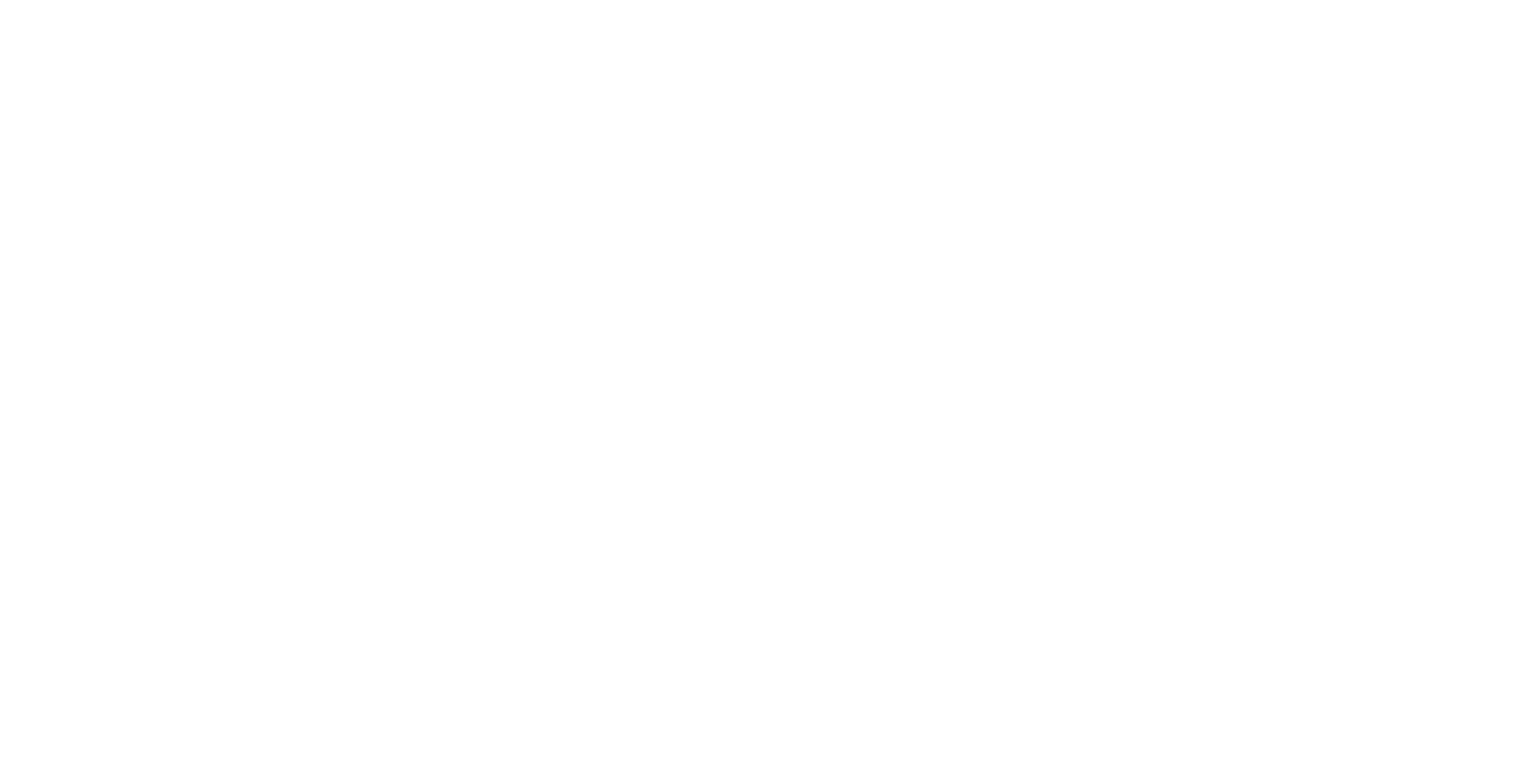 scroll, scrollTop: 0, scrollLeft: 0, axis: both 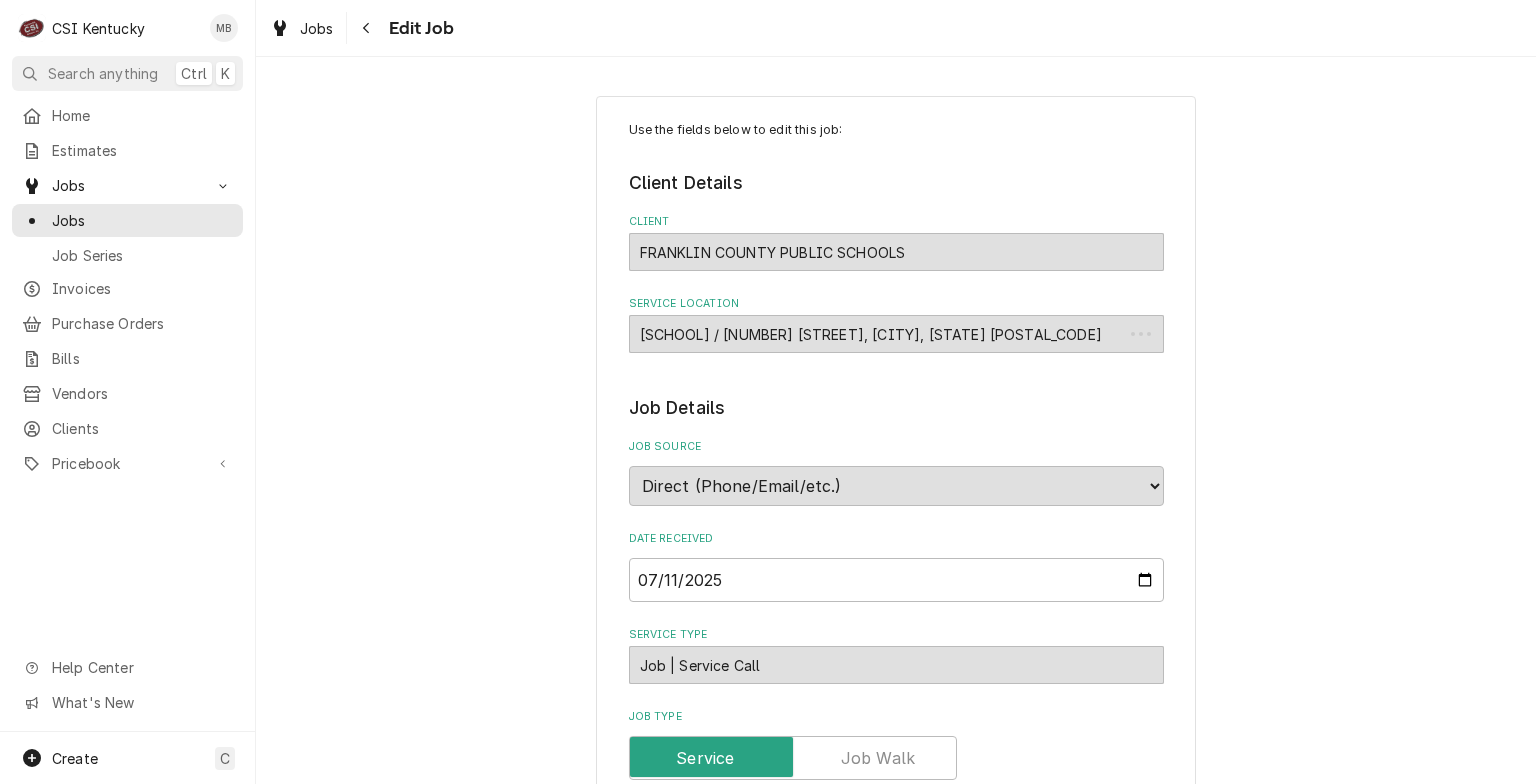 type on "x" 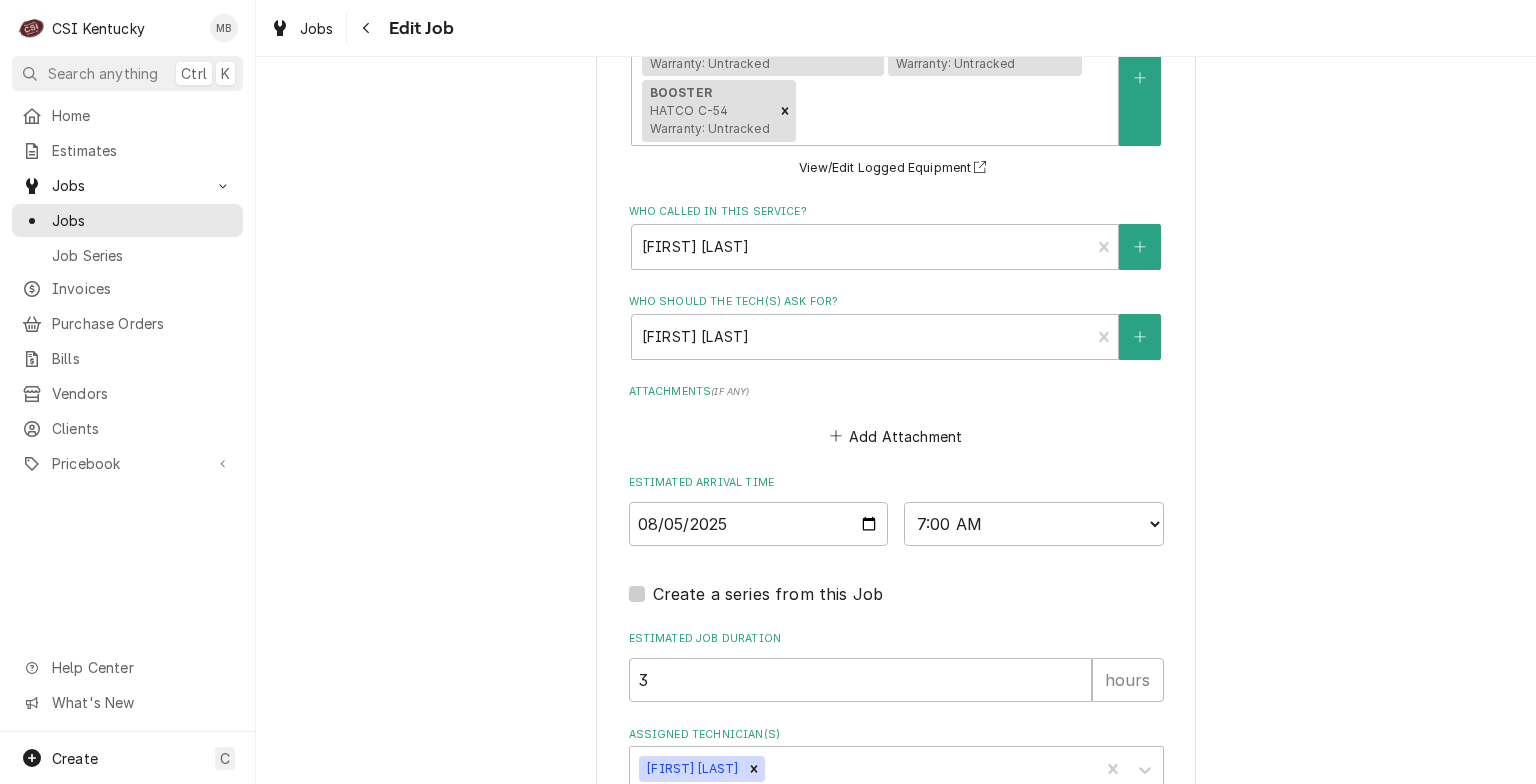 scroll, scrollTop: 1464, scrollLeft: 0, axis: vertical 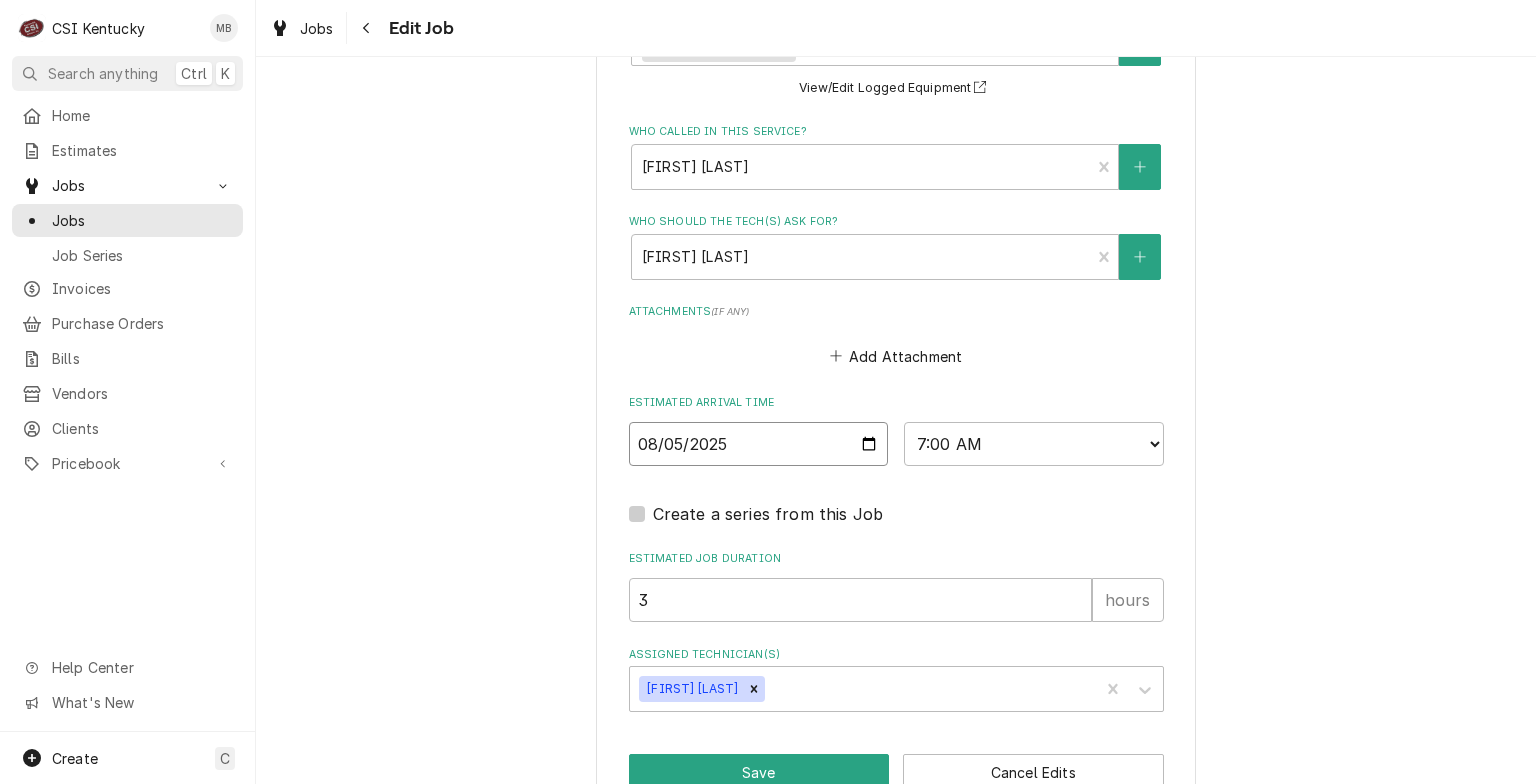click on "2025-08-05" at bounding box center (759, 444) 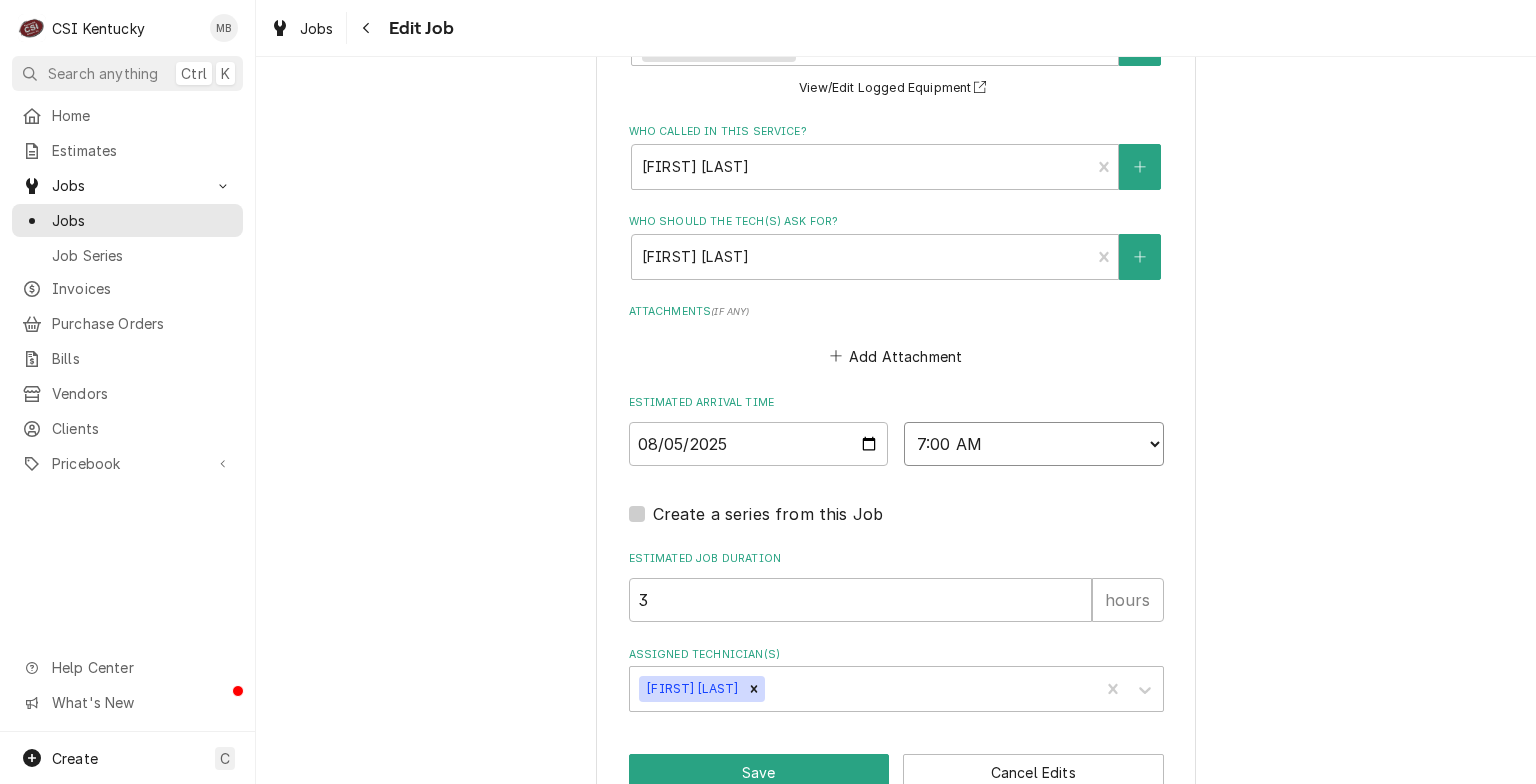 click on "AM / PM 6:00 AM 6:15 AM 6:30 AM 6:45 AM 7:00 AM 7:15 AM 7:30 AM 7:45 AM 8:00 AM 8:15 AM 8:30 AM 8:45 AM 9:00 AM 9:15 AM 9:30 AM 9:45 AM 10:00 AM 10:15 AM 10:30 AM 10:45 AM 11:00 AM 11:15 AM 11:30 AM 11:45 AM 12:00 PM 12:15 PM 12:30 PM 12:45 PM 1:00 PM 1:15 PM 1:30 PM 1:45 PM 2:00 PM 2:15 PM 2:30 PM 2:45 PM 3:00 PM 3:15 PM 3:30 PM 3:45 PM 4:00 PM 4:15 PM 4:30 PM 4:45 PM 5:00 PM 5:15 PM 5:30 PM 5:45 PM 6:00 PM 6:15 PM 6:30 PM 6:45 PM 7:00 PM 7:15 PM 7:30 PM 7:45 PM 8:00 PM 8:15 PM 8:30 PM 8:45 PM 9:00 PM 9:15 PM 9:30 PM 9:45 PM 10:00 PM 10:15 PM 10:30 PM 10:45 PM 11:00 PM 11:15 PM 11:30 PM 11:45 PM 12:00 AM 12:15 AM 12:30 AM 12:45 AM 1:00 AM 1:15 AM 1:30 AM 1:45 AM 2:00 AM 2:15 AM 2:30 AM 2:45 AM 3:00 AM 3:15 AM 3:30 AM 3:45 AM 4:00 AM 4:15 AM 4:30 AM 4:45 AM 5:00 AM 5:15 AM 5:30 AM 5:45 AM" at bounding box center (1034, 444) 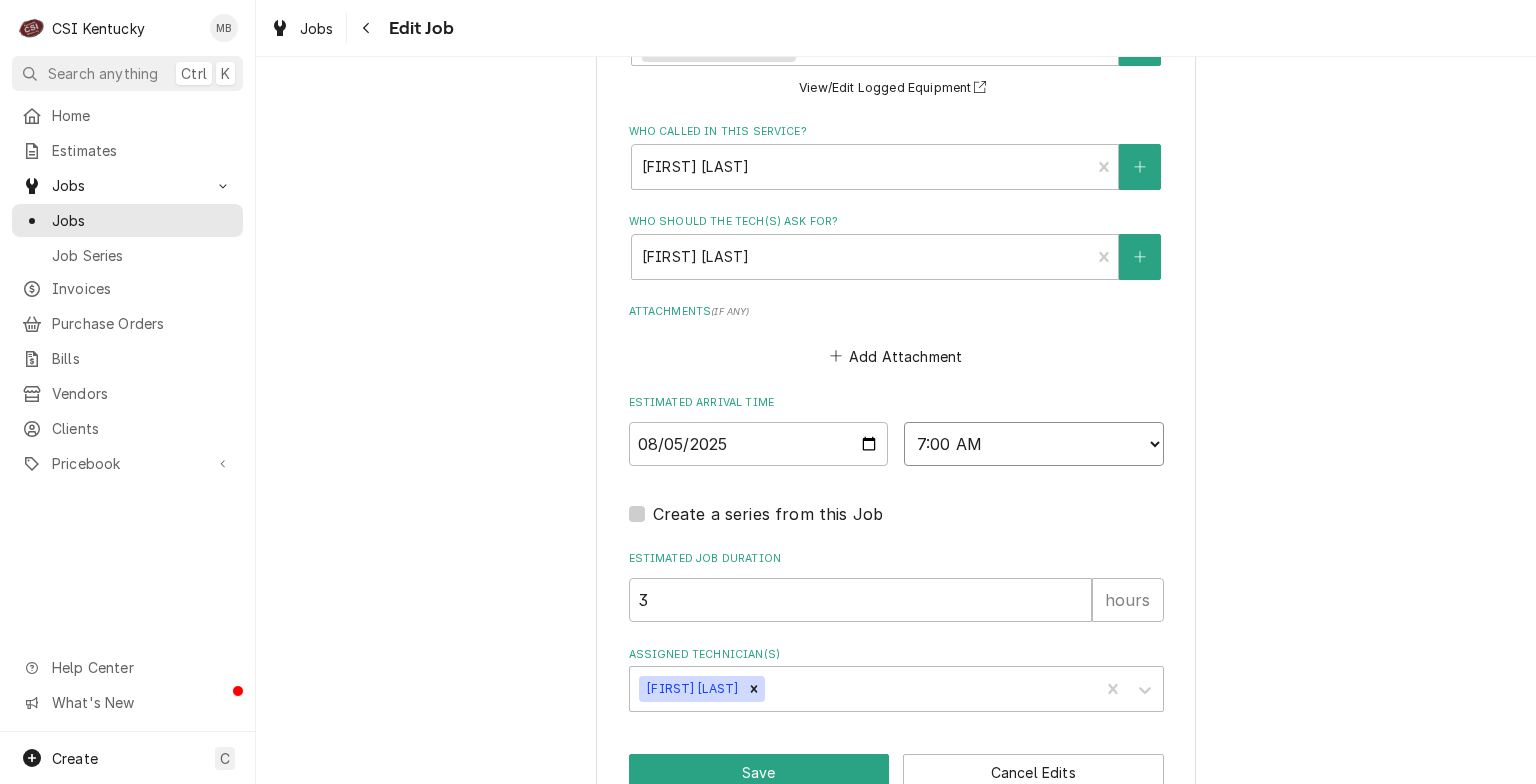 select on "11:00:00" 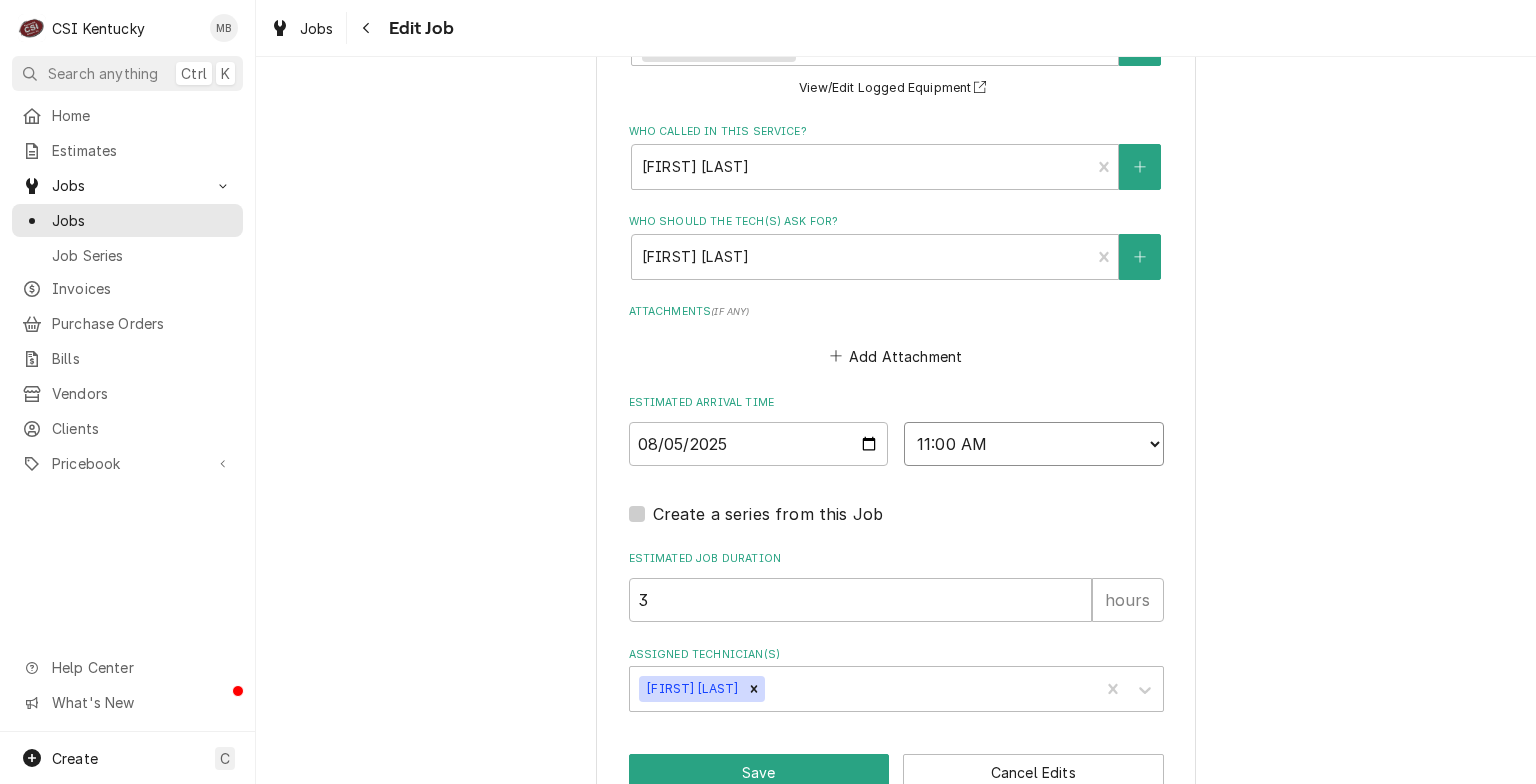 click on "AM / PM 6:00 AM 6:15 AM 6:30 AM 6:45 AM 7:00 AM 7:15 AM 7:30 AM 7:45 AM 8:00 AM 8:15 AM 8:30 AM 8:45 AM 9:00 AM 9:15 AM 9:30 AM 9:45 AM 10:00 AM 10:15 AM 10:30 AM 10:45 AM 11:00 AM 11:15 AM 11:30 AM 11:45 AM 12:00 PM 12:15 PM 12:30 PM 12:45 PM 1:00 PM 1:15 PM 1:30 PM 1:45 PM 2:00 PM 2:15 PM 2:30 PM 2:45 PM 3:00 PM 3:15 PM 3:30 PM 3:45 PM 4:00 PM 4:15 PM 4:30 PM 4:45 PM 5:00 PM 5:15 PM 5:30 PM 5:45 PM 6:00 PM 6:15 PM 6:30 PM 6:45 PM 7:00 PM 7:15 PM 7:30 PM 7:45 PM 8:00 PM 8:15 PM 8:30 PM 8:45 PM 9:00 PM 9:15 PM 9:30 PM 9:45 PM 10:00 PM 10:15 PM 10:30 PM 10:45 PM 11:00 PM 11:15 PM 11:30 PM 11:45 PM 12:00 AM 12:15 AM 12:30 AM 12:45 AM 1:00 AM 1:15 AM 1:30 AM 1:45 AM 2:00 AM 2:15 AM 2:30 AM 2:45 AM 3:00 AM 3:15 AM 3:30 AM 3:45 AM 4:00 AM 4:15 AM 4:30 AM 4:45 AM 5:00 AM 5:15 AM 5:30 AM 5:45 AM" at bounding box center (1034, 444) 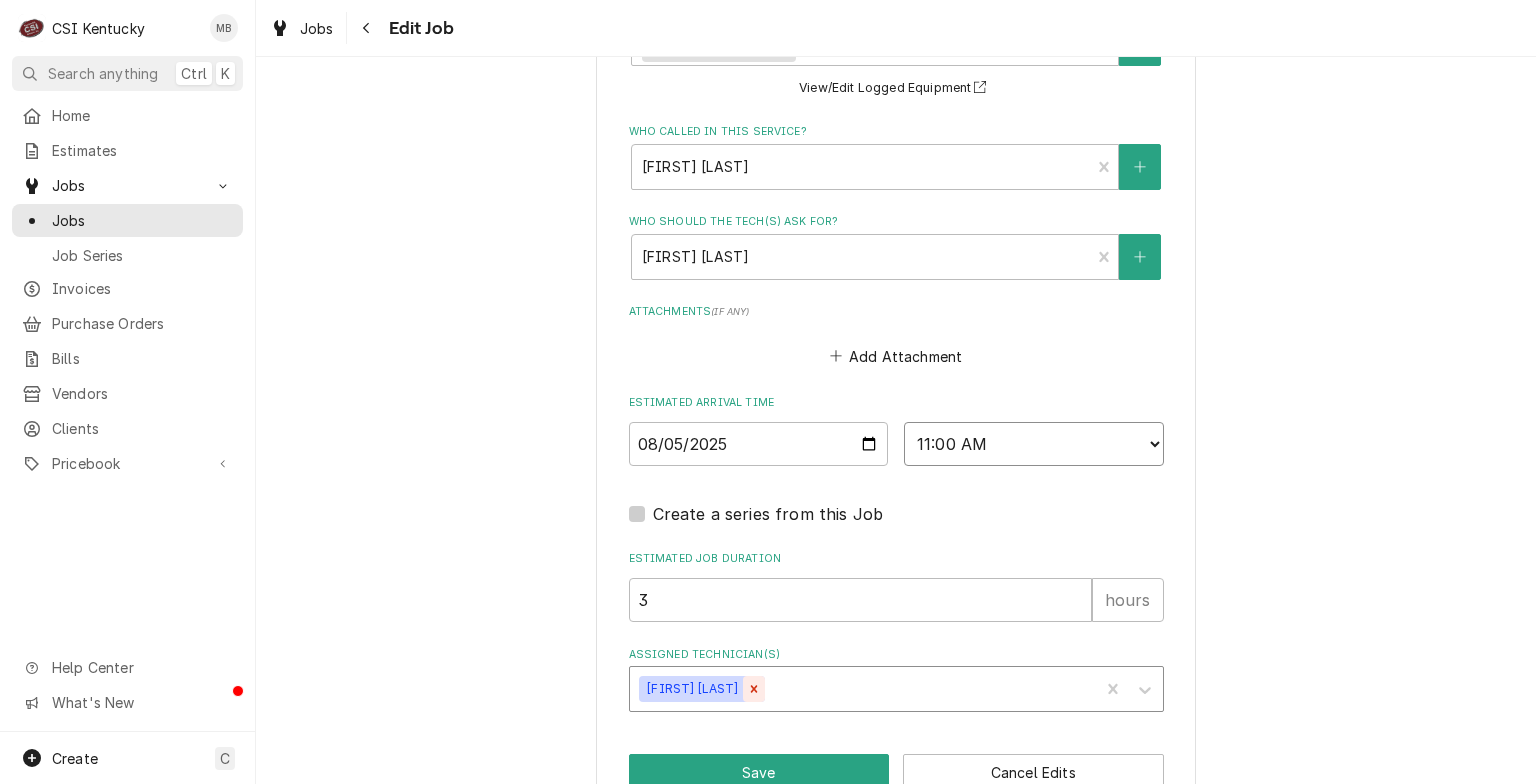 click 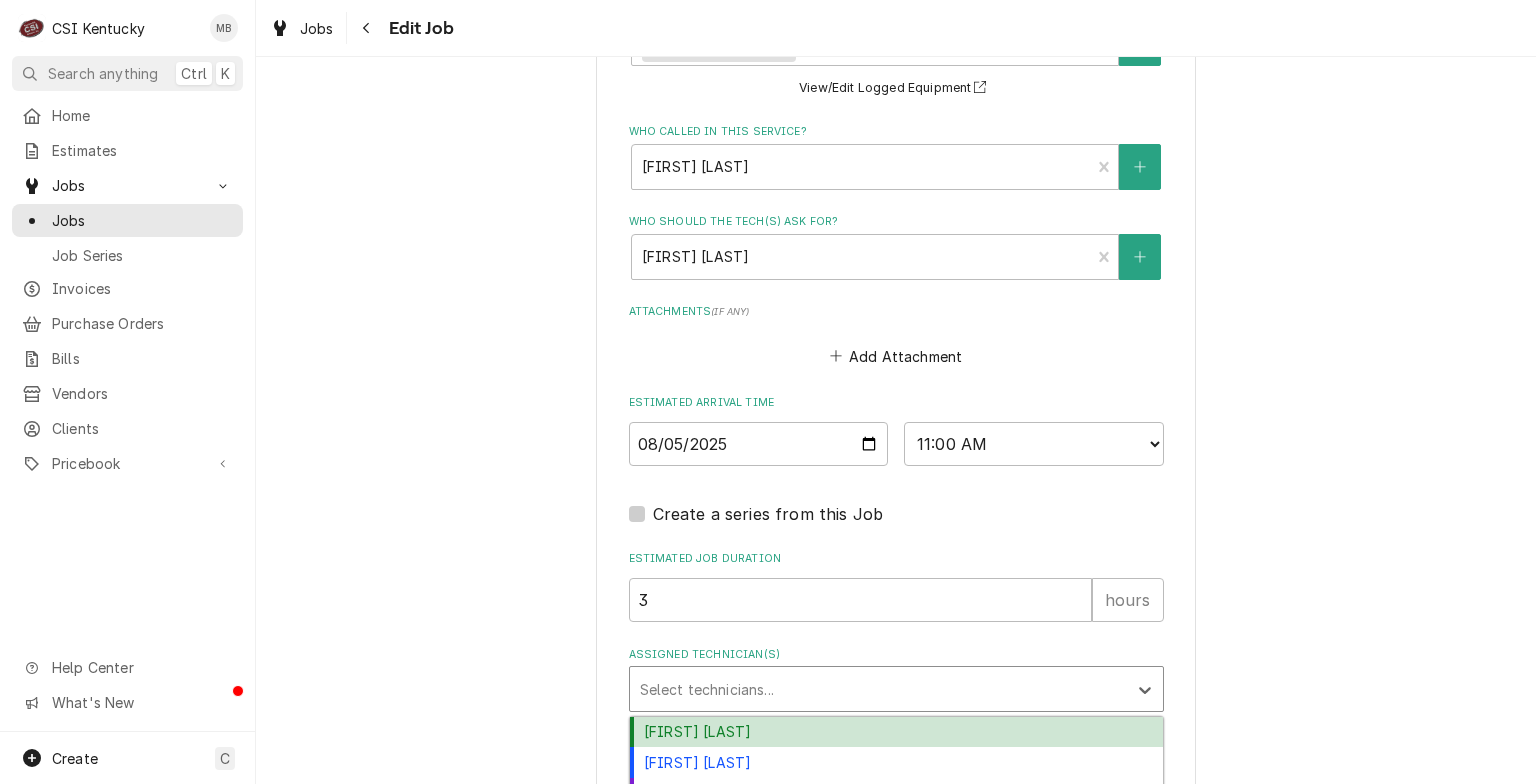 click at bounding box center (878, 689) 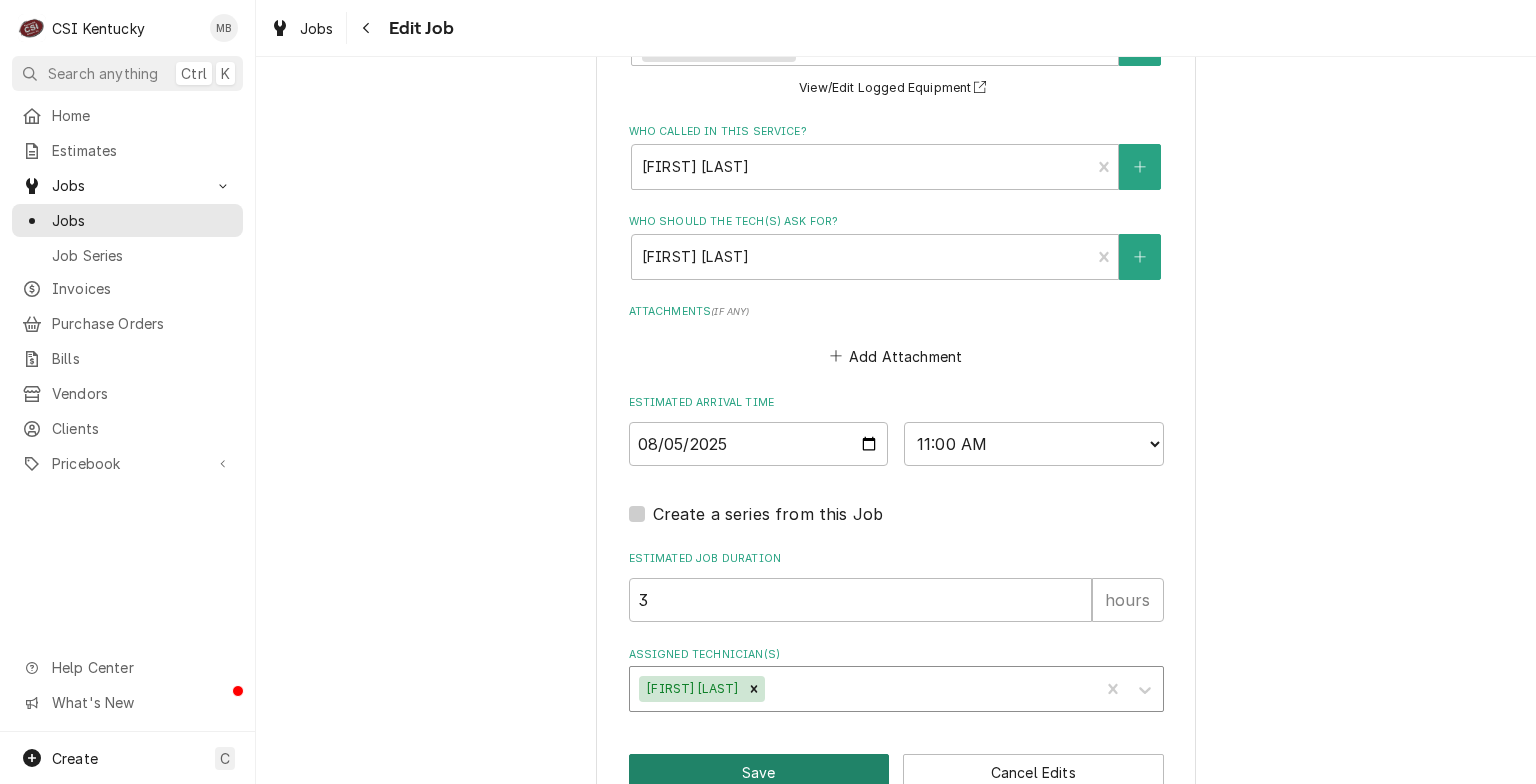 click on "Save" at bounding box center [759, 772] 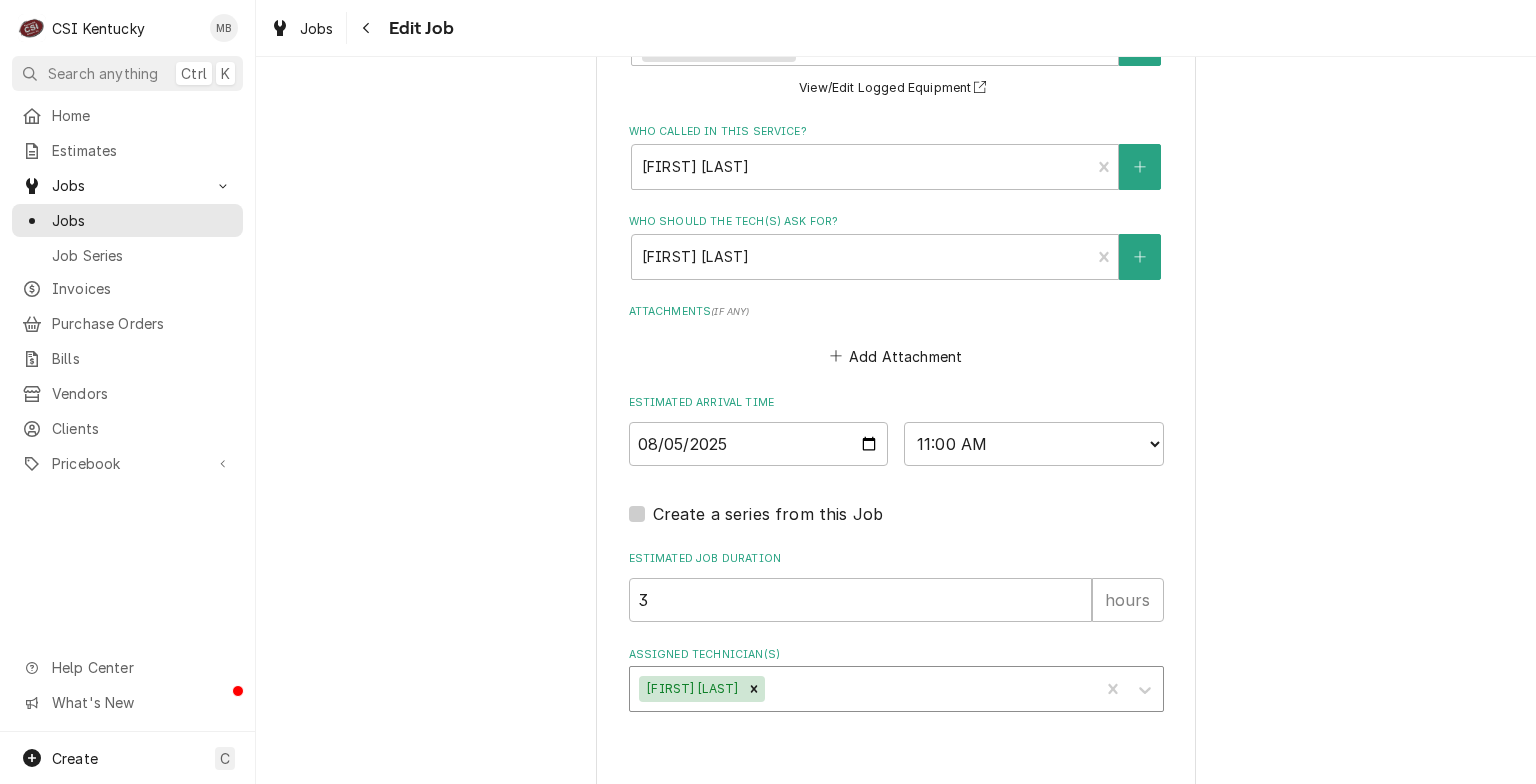type on "x" 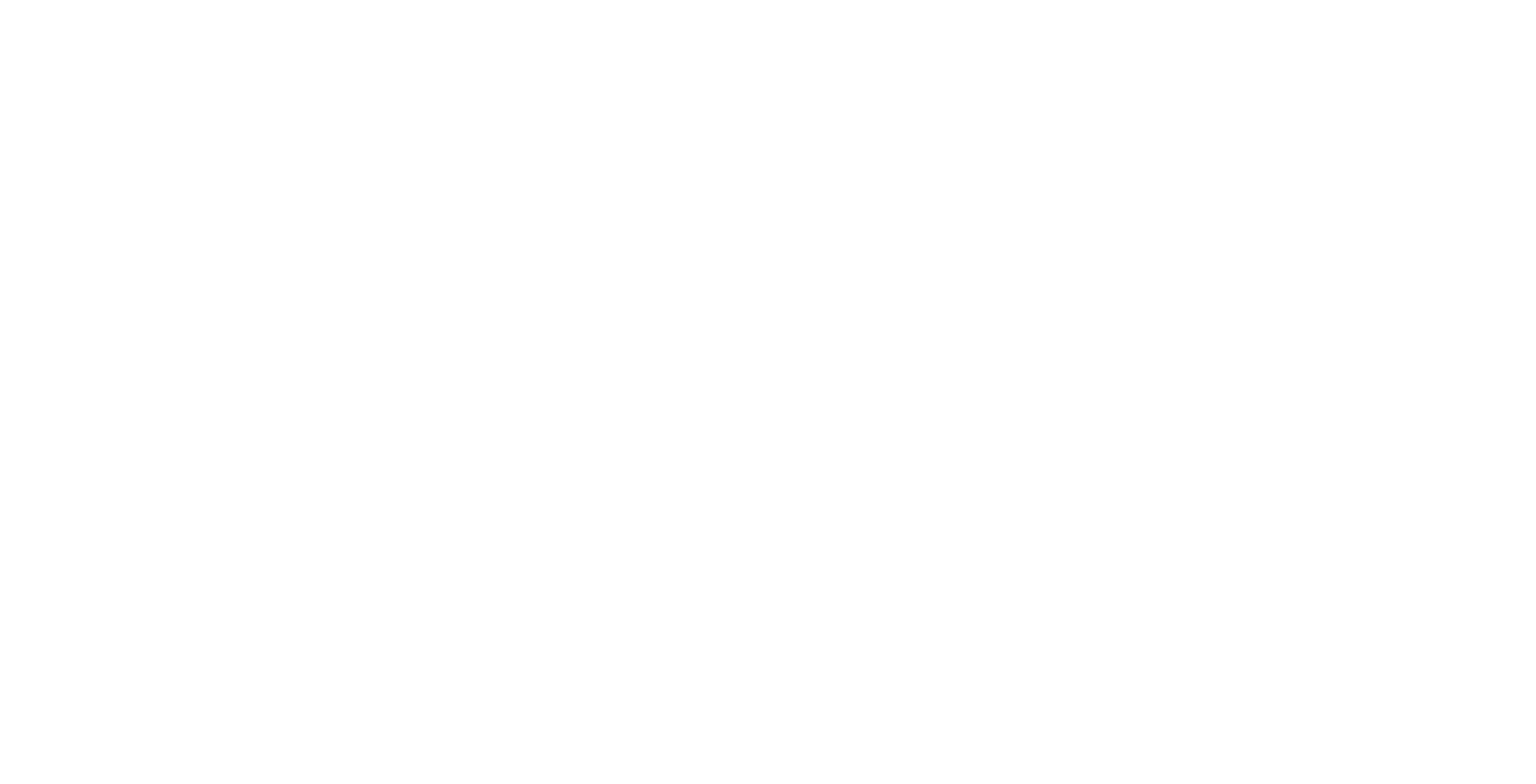 scroll, scrollTop: 0, scrollLeft: 0, axis: both 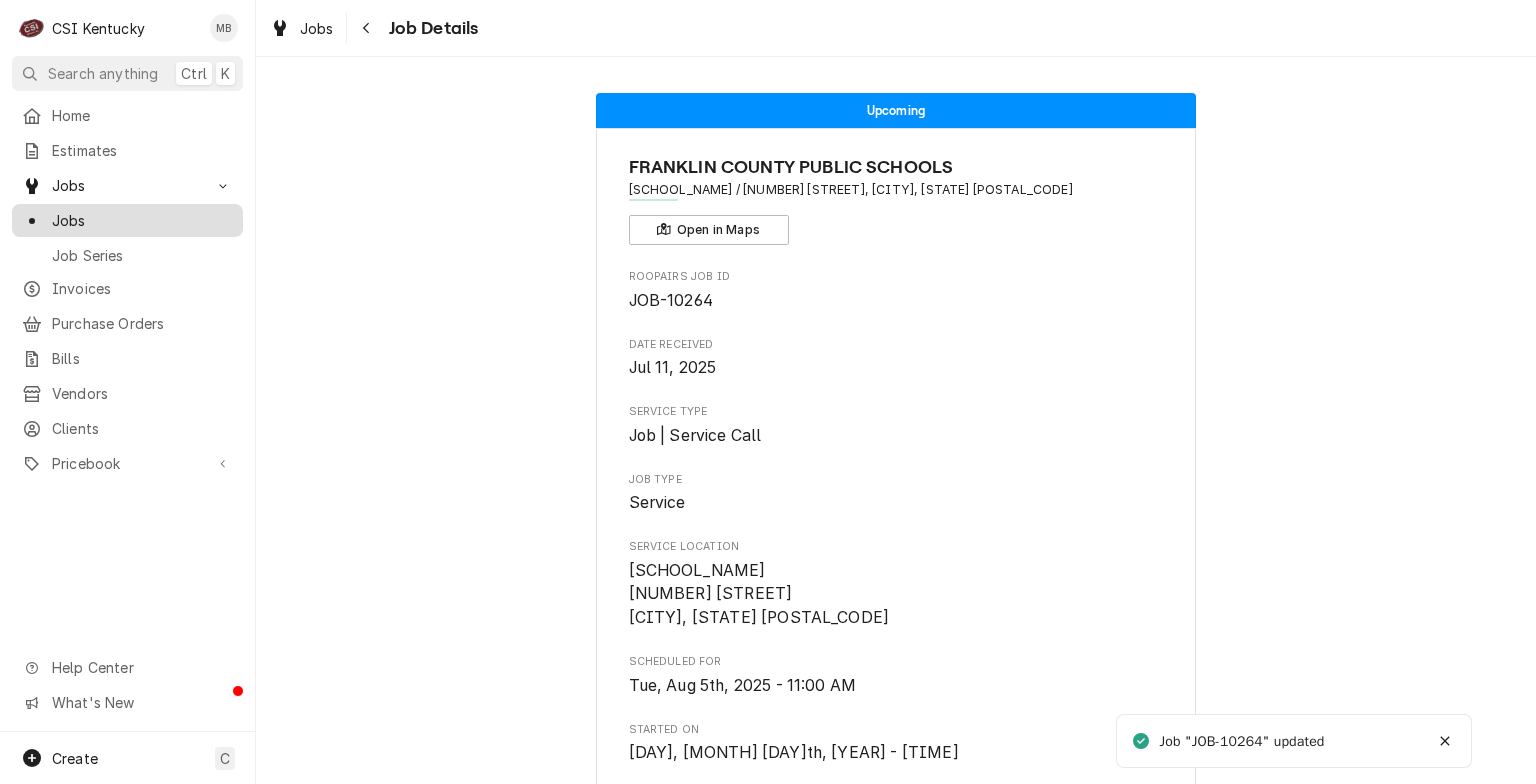 click on "Jobs" at bounding box center (142, 220) 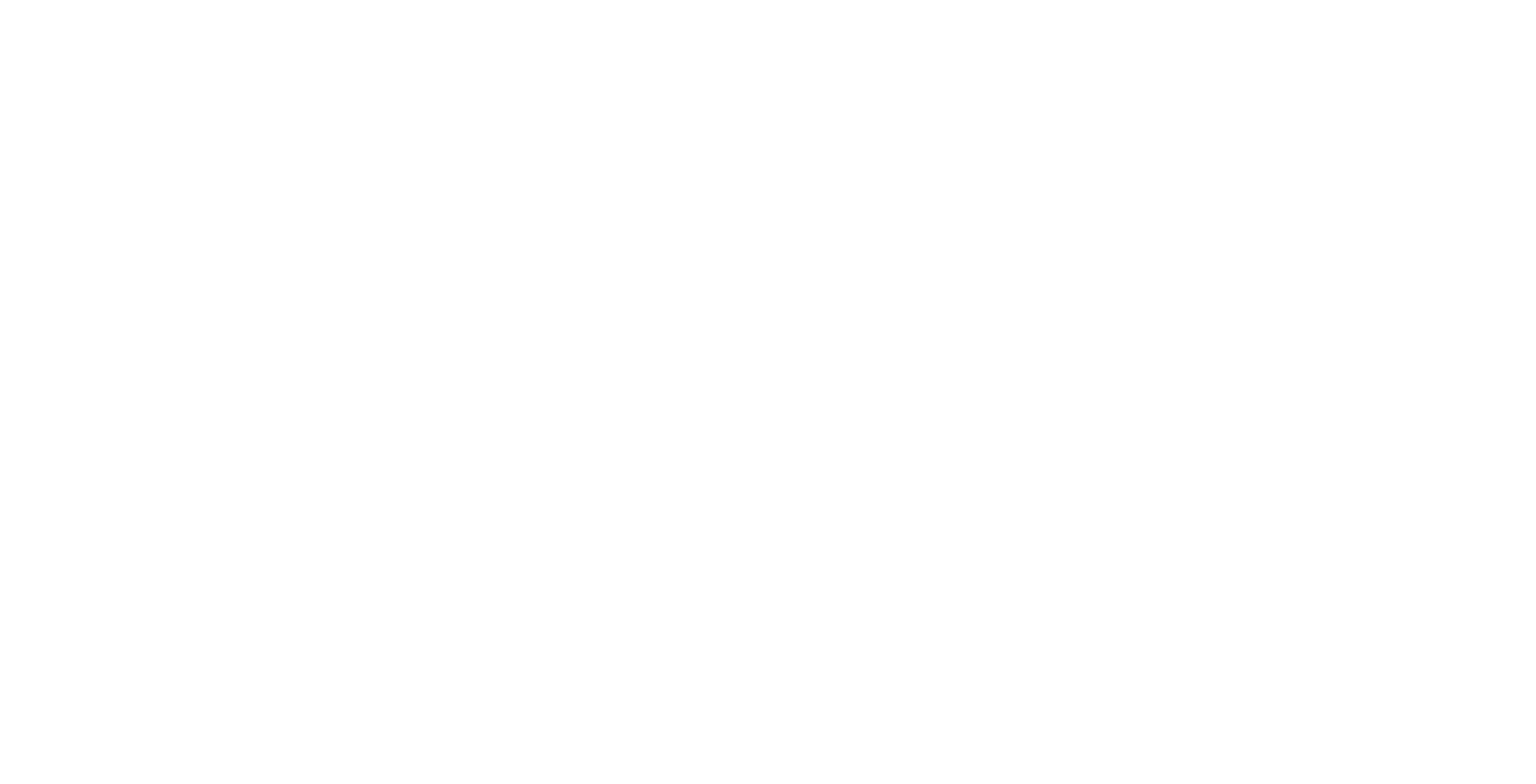 scroll, scrollTop: 0, scrollLeft: 0, axis: both 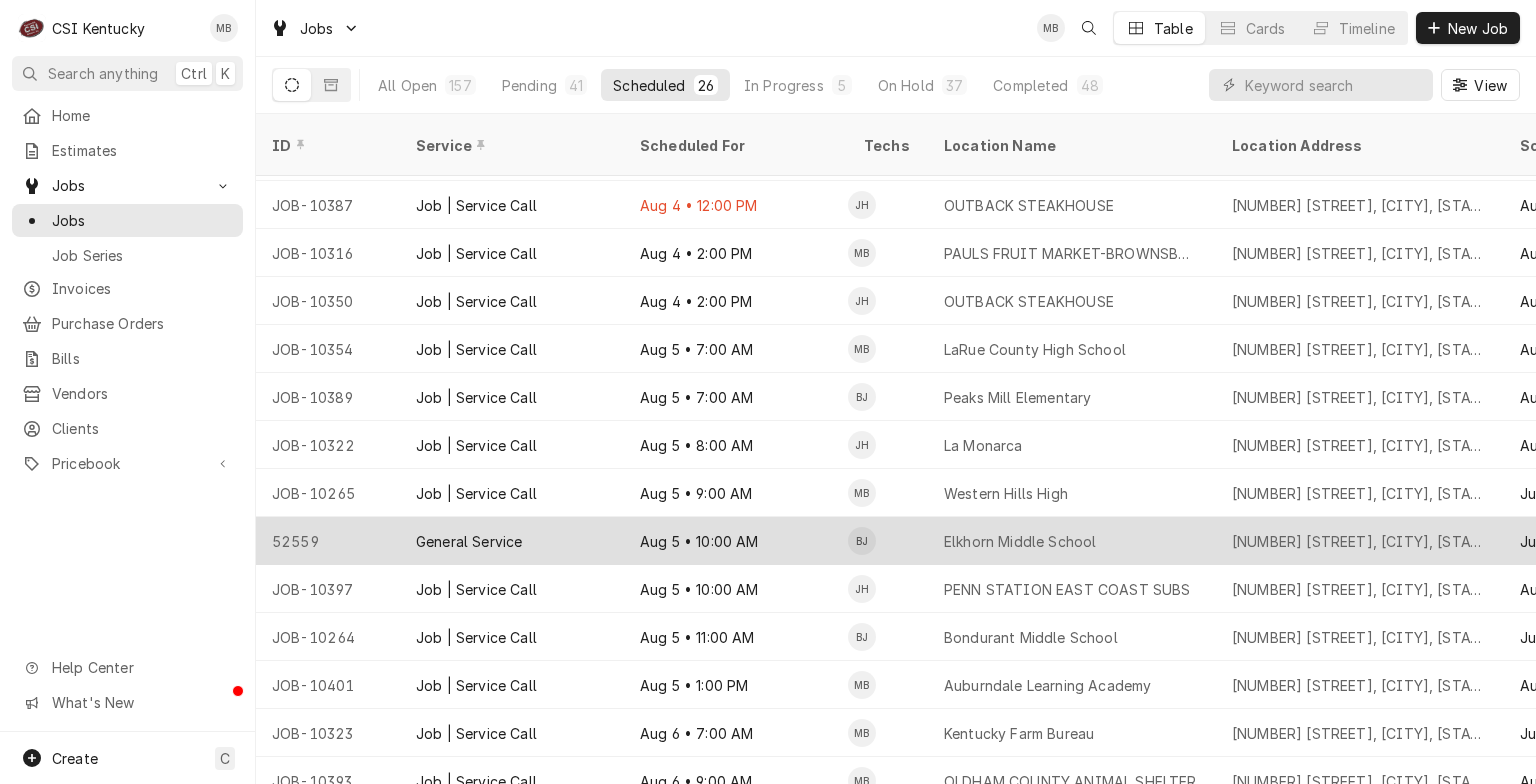 click on "Aug 5   • 10:00 AM" at bounding box center (736, 541) 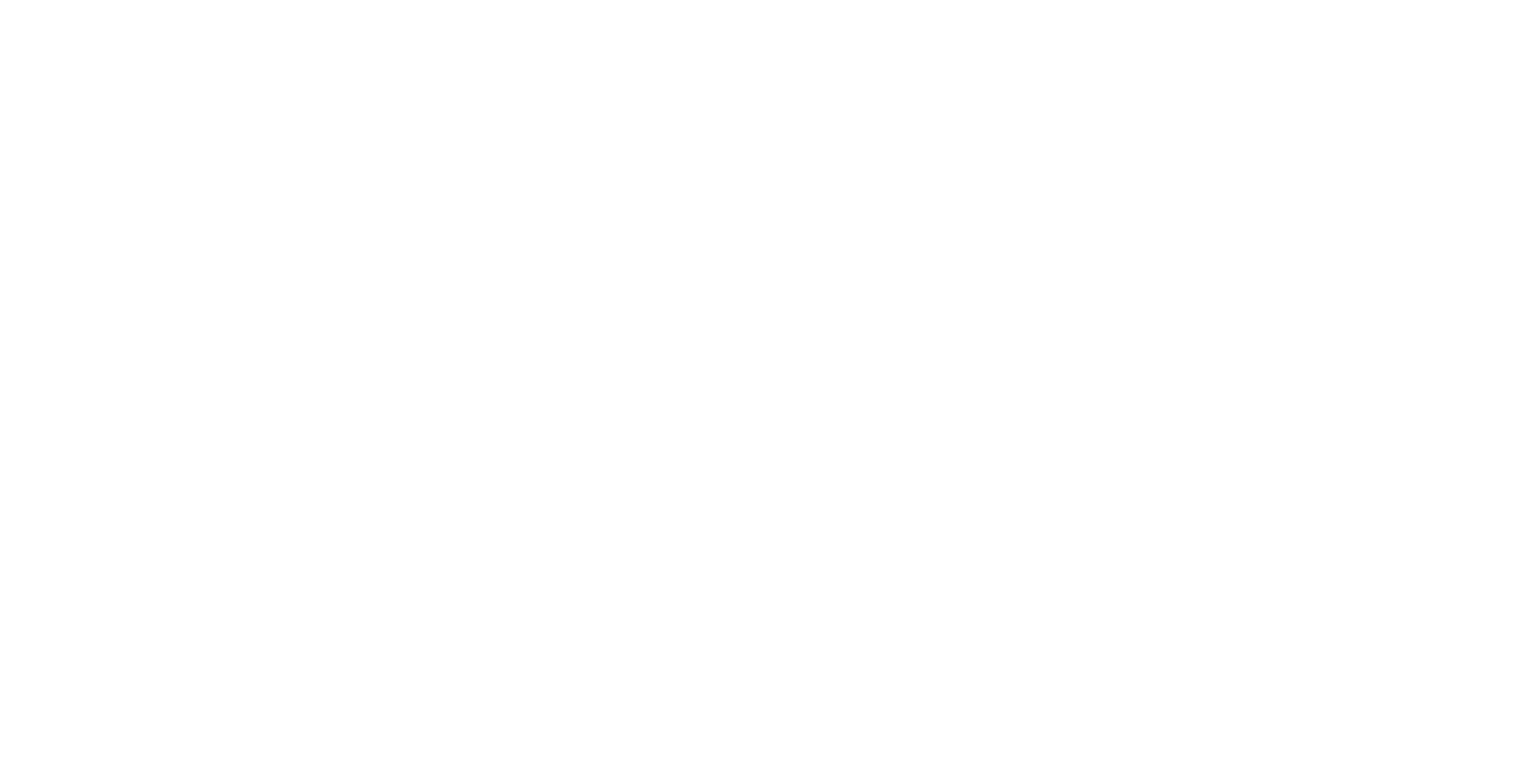scroll, scrollTop: 0, scrollLeft: 0, axis: both 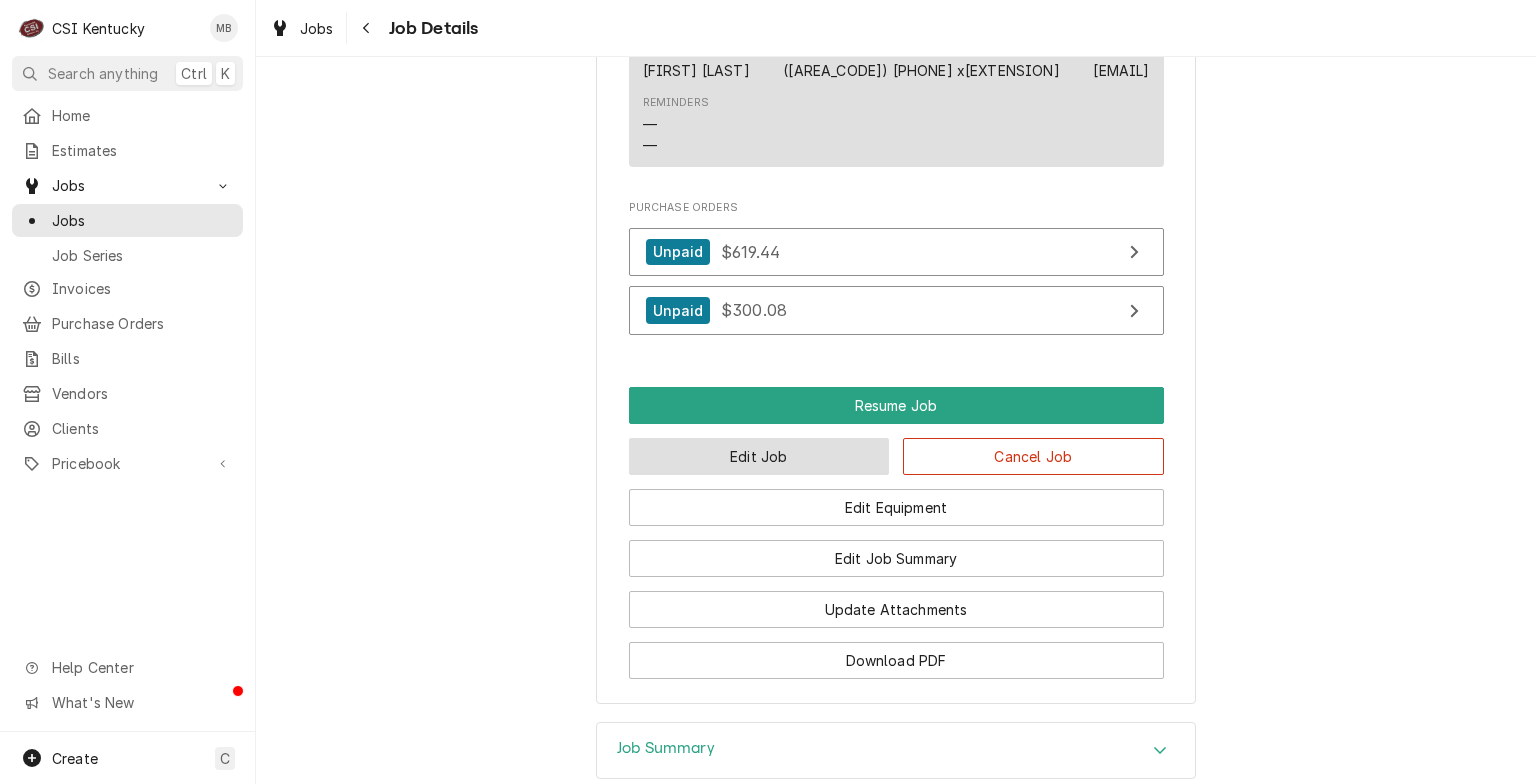 click on "Edit Job" at bounding box center (759, 456) 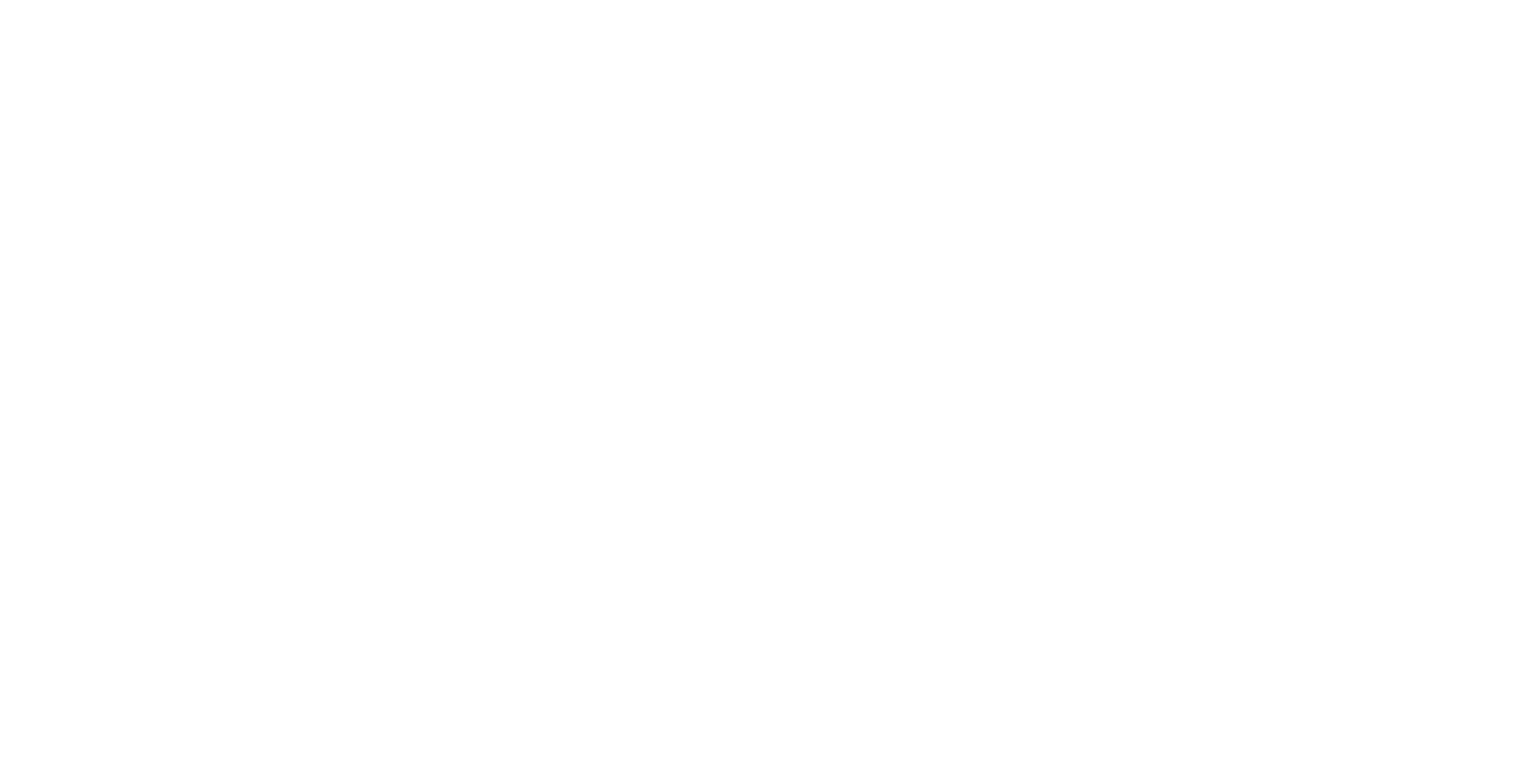 scroll, scrollTop: 0, scrollLeft: 0, axis: both 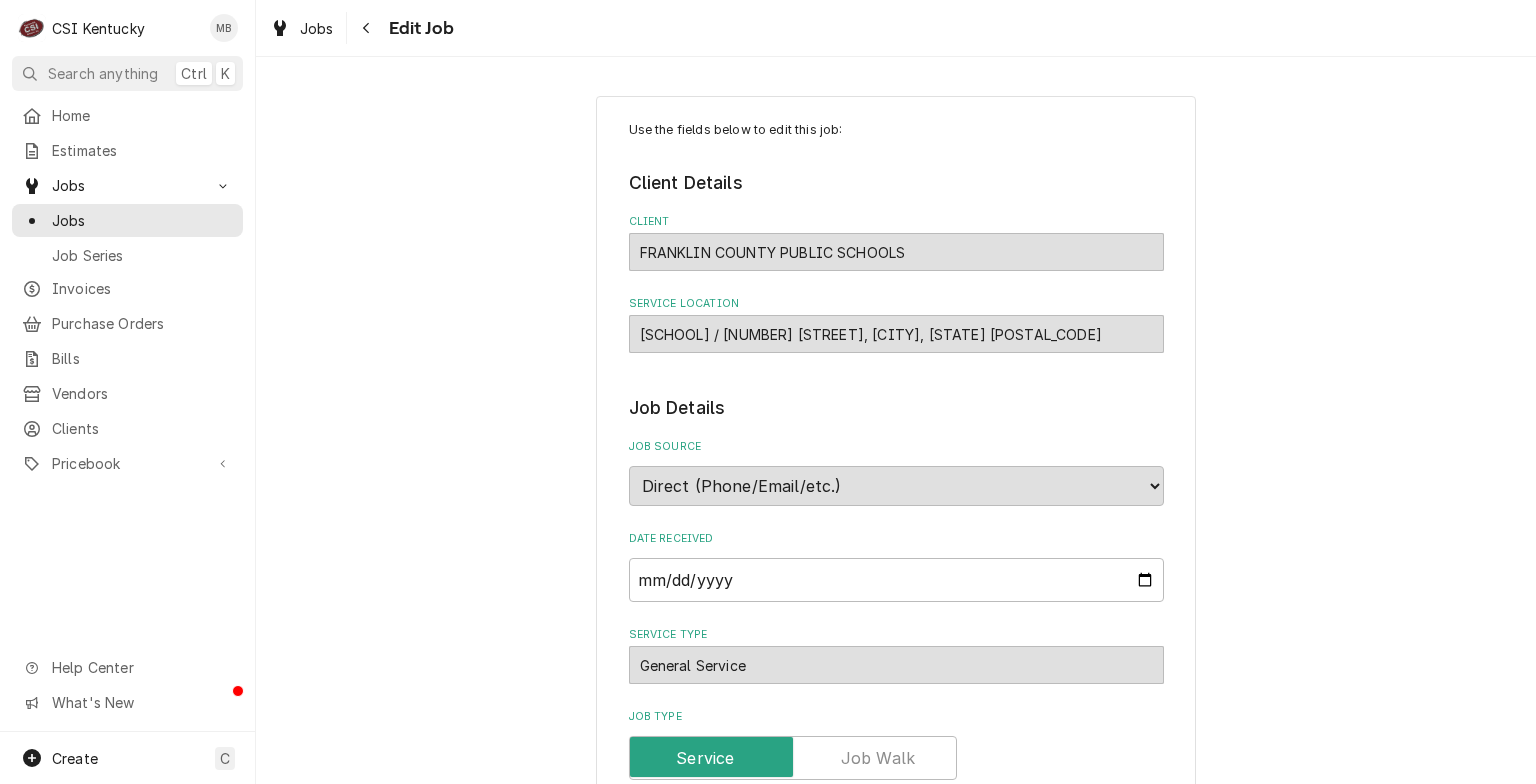 type on "x" 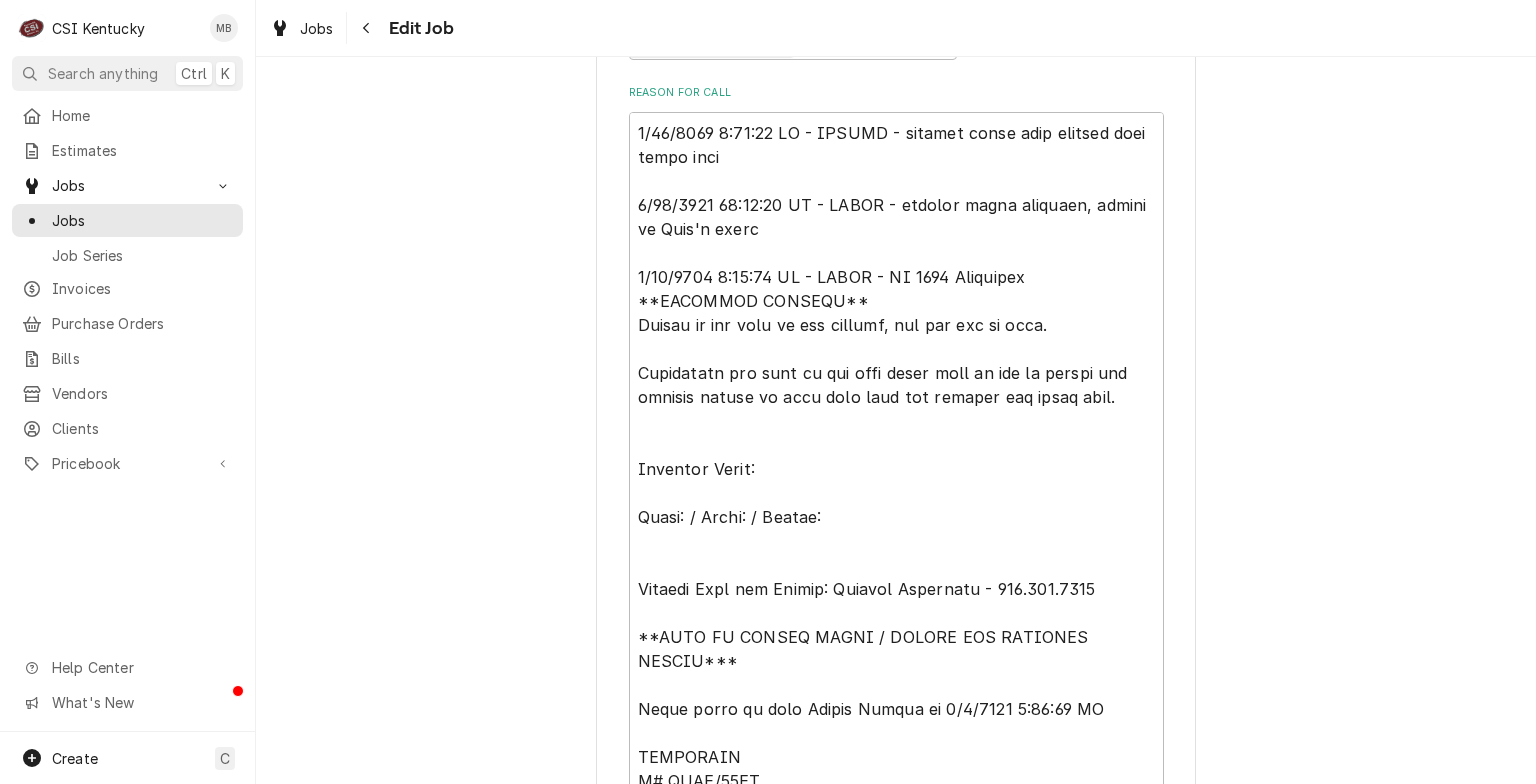 scroll, scrollTop: 824, scrollLeft: 0, axis: vertical 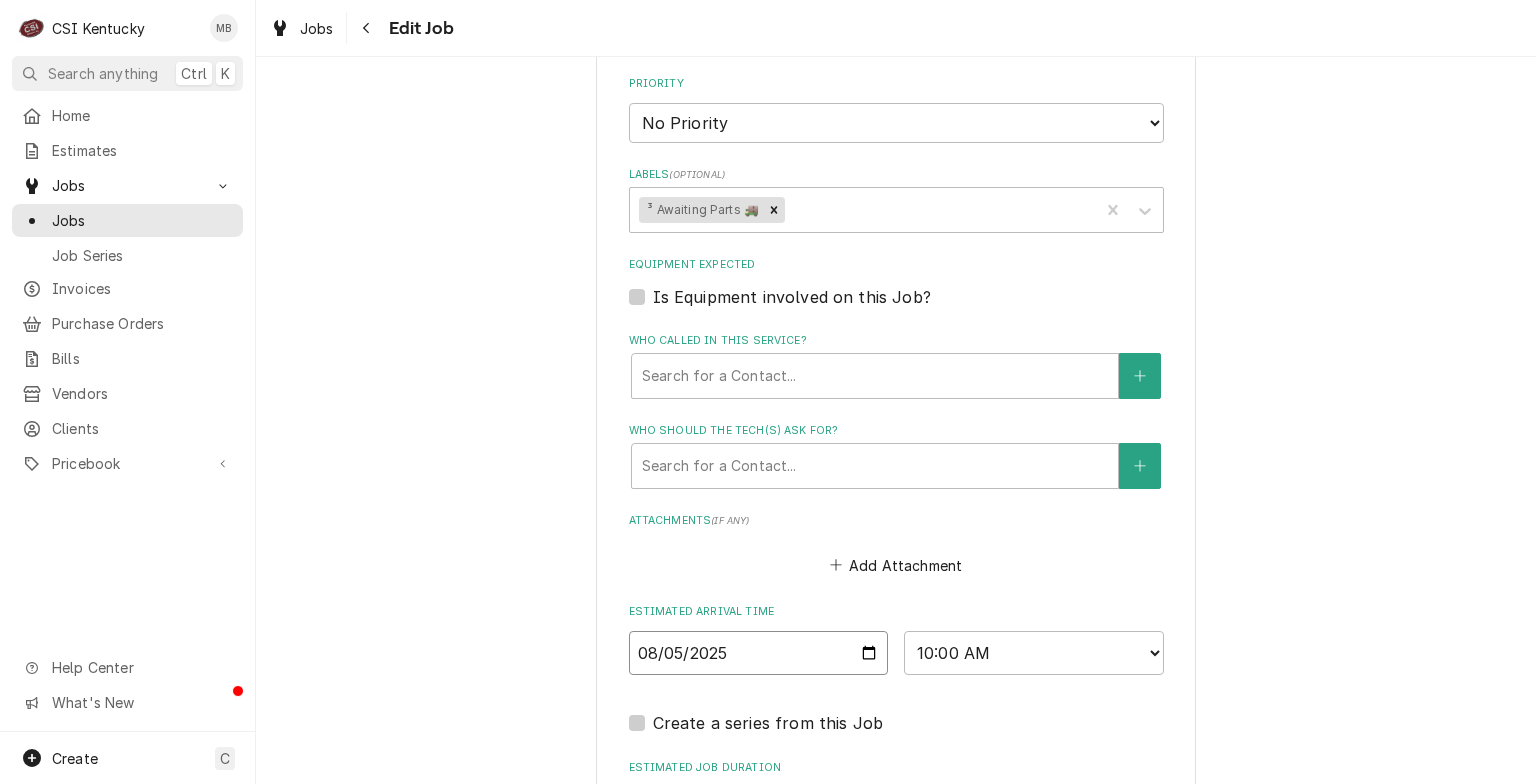 click on "2025-08-05" at bounding box center [759, 653] 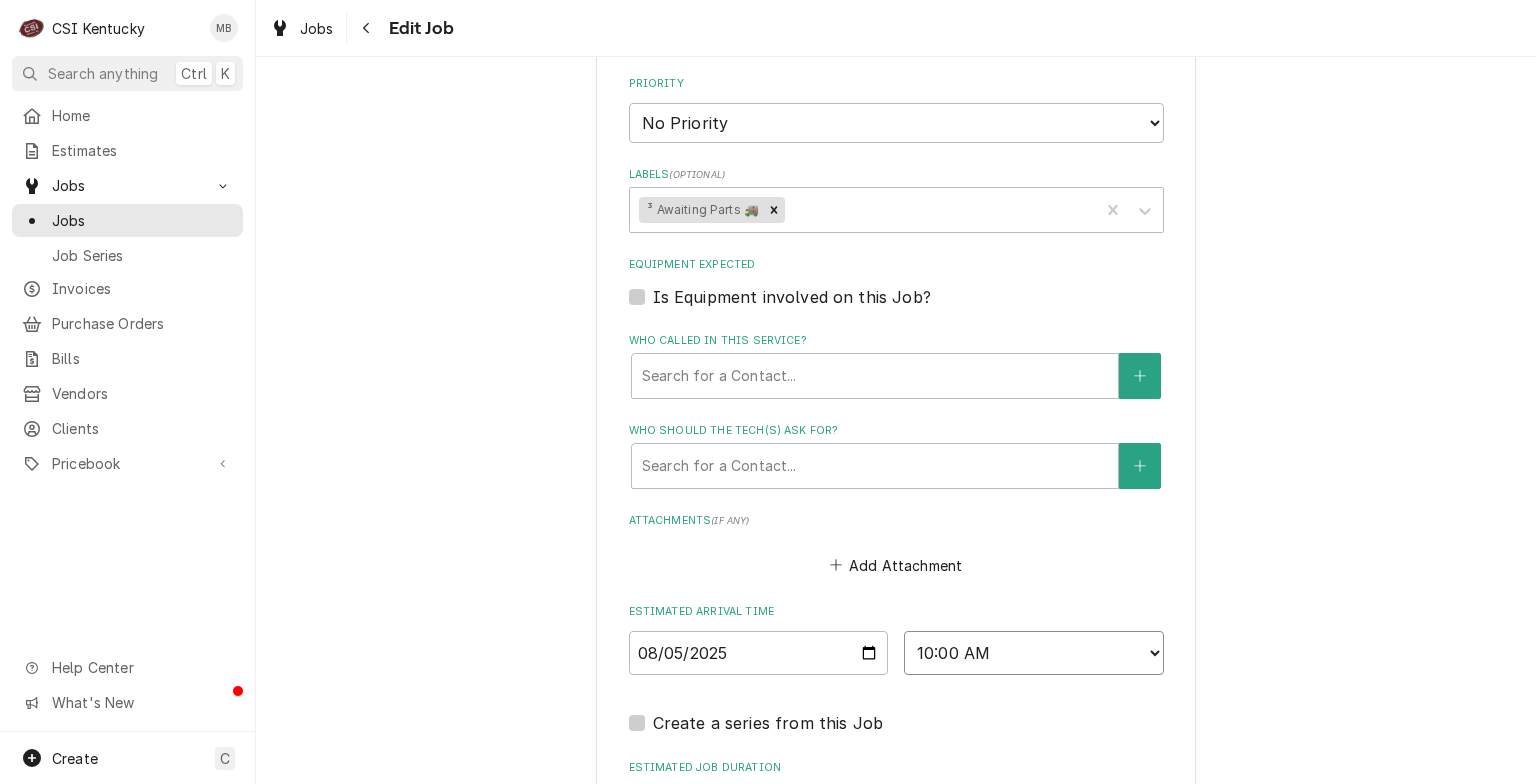 click on "AM / PM 6:00 AM 6:15 AM 6:30 AM 6:45 AM 7:00 AM 7:15 AM 7:30 AM 7:45 AM 8:00 AM 8:15 AM 8:30 AM 8:45 AM 9:00 AM 9:15 AM 9:30 AM 9:45 AM 10:00 AM 10:15 AM 10:30 AM 10:45 AM 11:00 AM 11:15 AM 11:30 AM 11:45 AM 12:00 PM 12:15 PM 12:30 PM 12:45 PM 1:00 PM 1:15 PM 1:30 PM 1:45 PM 2:00 PM 2:15 PM 2:30 PM 2:45 PM 3:00 PM 3:15 PM 3:30 PM 3:45 PM 4:00 PM 4:15 PM 4:30 PM 4:45 PM 5:00 PM 5:15 PM 5:30 PM 5:45 PM 6:00 PM 6:15 PM 6:30 PM 6:45 PM 7:00 PM 7:15 PM 7:30 PM 7:45 PM 8:00 PM 8:15 PM 8:30 PM 8:45 PM 9:00 PM 9:15 PM 9:30 PM 9:45 PM 10:00 PM 10:15 PM 10:30 PM 10:45 PM 11:00 PM 11:15 PM 11:30 PM 11:45 PM 12:00 AM 12:15 AM 12:30 AM 12:45 AM 1:00 AM 1:15 AM 1:30 AM 1:45 AM 2:00 AM 2:15 AM 2:30 AM 2:45 AM 3:00 AM 3:15 AM 3:30 AM 3:45 AM 4:00 AM 4:15 AM 4:30 AM 4:45 AM 5:00 AM 5:15 AM 5:30 AM 5:45 AM" at bounding box center [1034, 653] 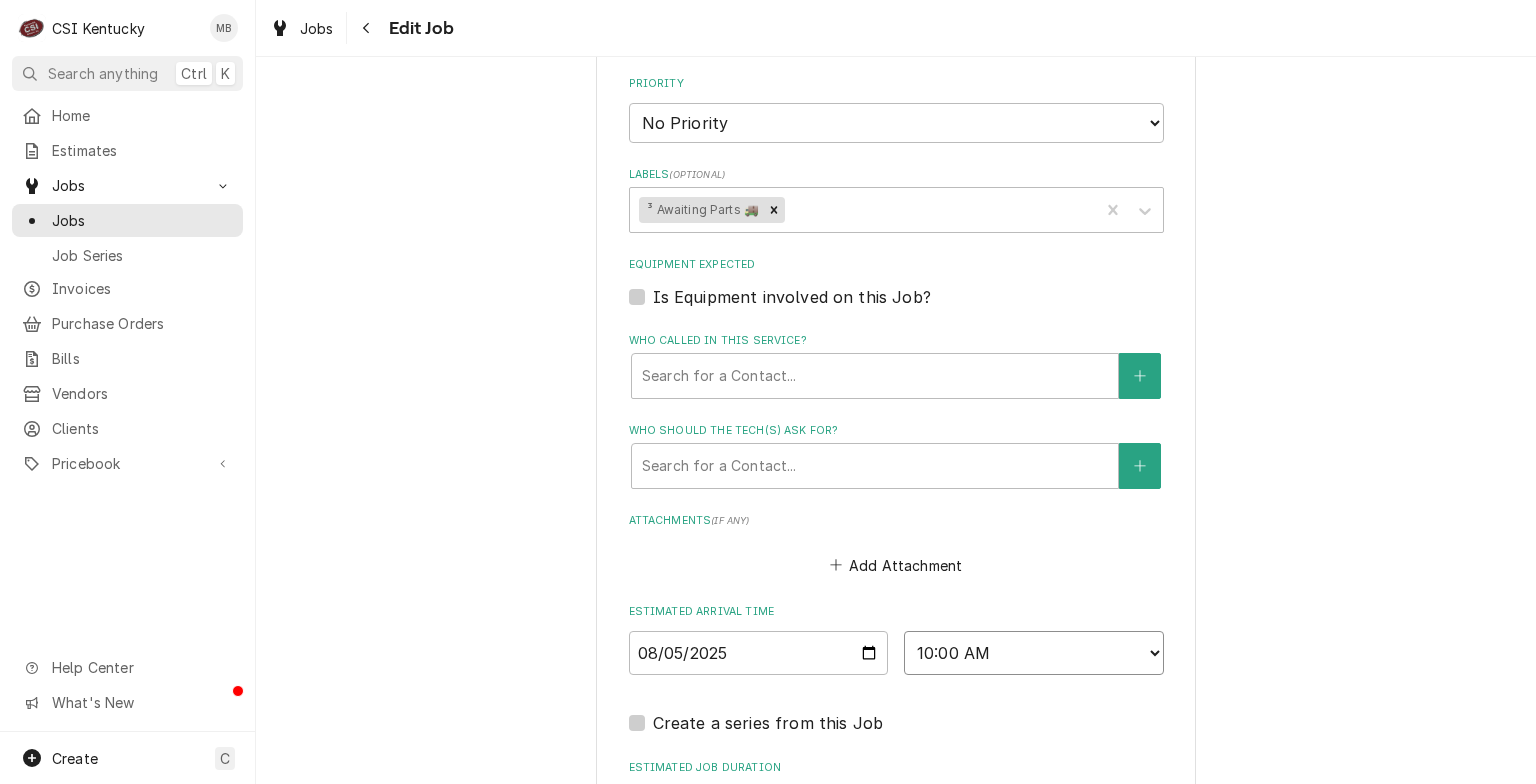 select on "13:00:00" 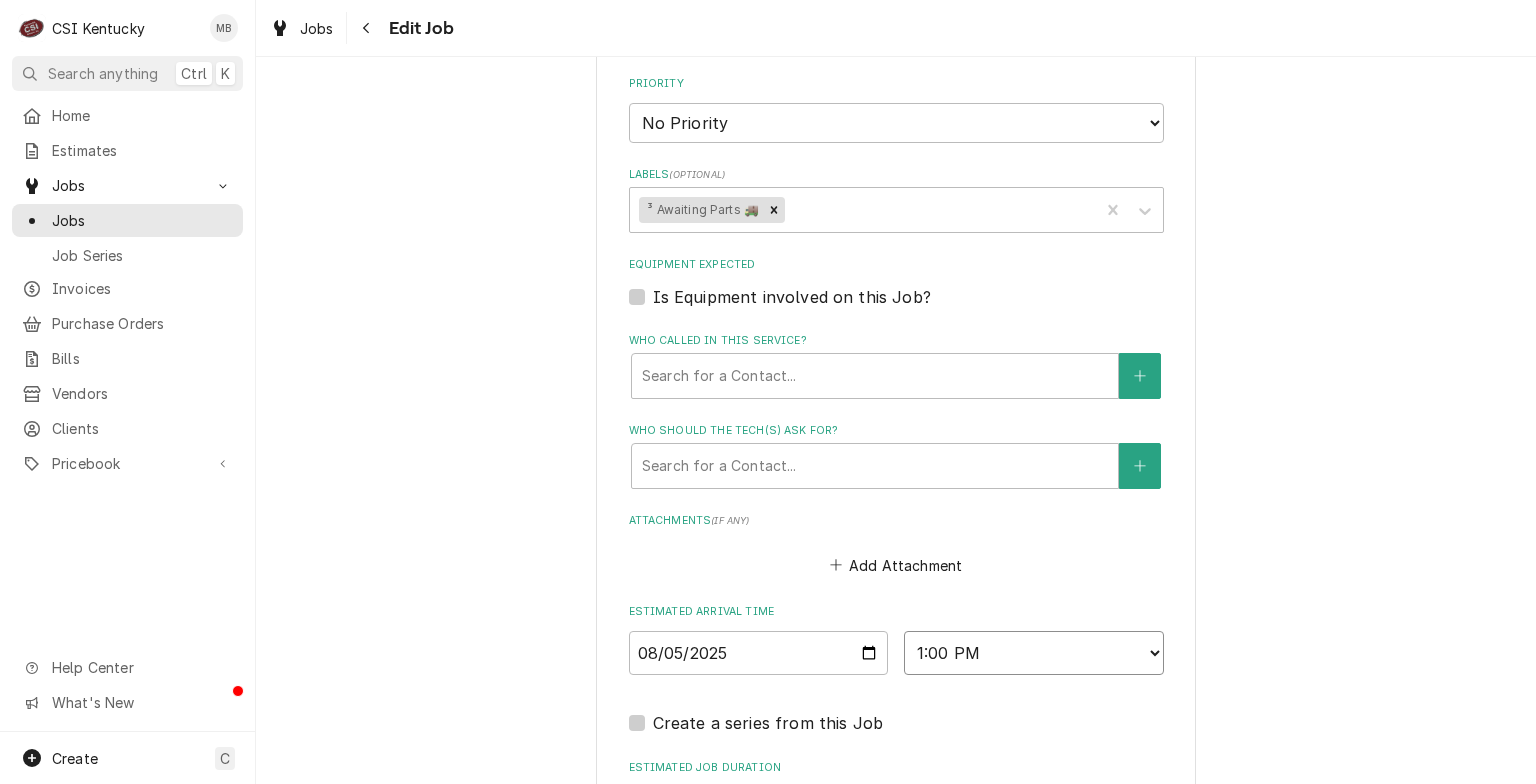 click on "AM / PM 6:00 AM 6:15 AM 6:30 AM 6:45 AM 7:00 AM 7:15 AM 7:30 AM 7:45 AM 8:00 AM 8:15 AM 8:30 AM 8:45 AM 9:00 AM 9:15 AM 9:30 AM 9:45 AM 10:00 AM 10:15 AM 10:30 AM 10:45 AM 11:00 AM 11:15 AM 11:30 AM 11:45 AM 12:00 PM 12:15 PM 12:30 PM 12:45 PM 1:00 PM 1:15 PM 1:30 PM 1:45 PM 2:00 PM 2:15 PM 2:30 PM 2:45 PM 3:00 PM 3:15 PM 3:30 PM 3:45 PM 4:00 PM 4:15 PM 4:30 PM 4:45 PM 5:00 PM 5:15 PM 5:30 PM 5:45 PM 6:00 PM 6:15 PM 6:30 PM 6:45 PM 7:00 PM 7:15 PM 7:30 PM 7:45 PM 8:00 PM 8:15 PM 8:30 PM 8:45 PM 9:00 PM 9:15 PM 9:30 PM 9:45 PM 10:00 PM 10:15 PM 10:30 PM 10:45 PM 11:00 PM 11:15 PM 11:30 PM 11:45 PM 12:00 AM 12:15 AM 12:30 AM 12:45 AM 1:00 AM 1:15 AM 1:30 AM 1:45 AM 2:00 AM 2:15 AM 2:30 AM 2:45 AM 3:00 AM 3:15 AM 3:30 AM 3:45 AM 4:00 AM 4:15 AM 4:30 AM 4:45 AM 5:00 AM 5:15 AM 5:30 AM 5:45 AM" at bounding box center (1034, 653) 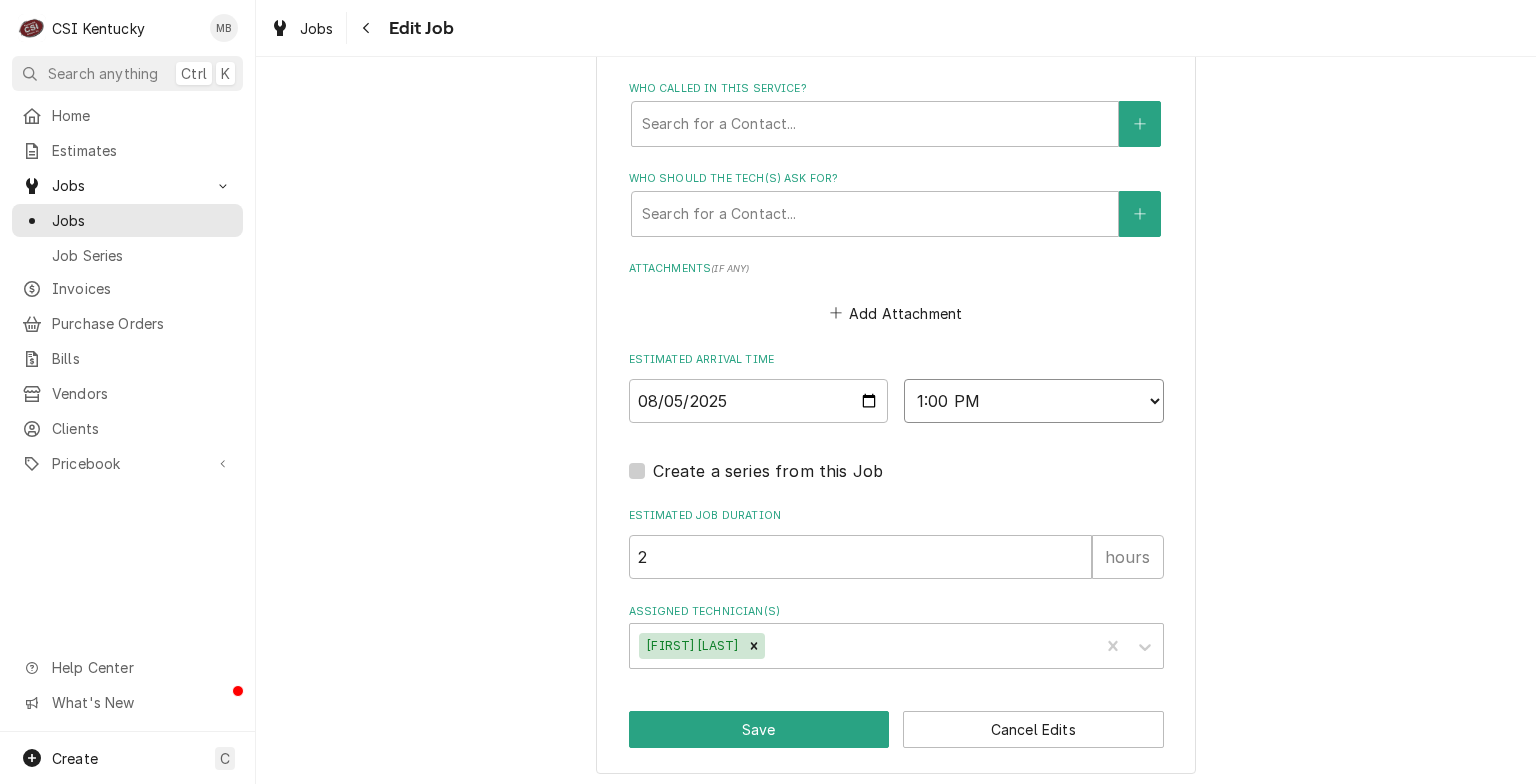 scroll, scrollTop: 2775, scrollLeft: 0, axis: vertical 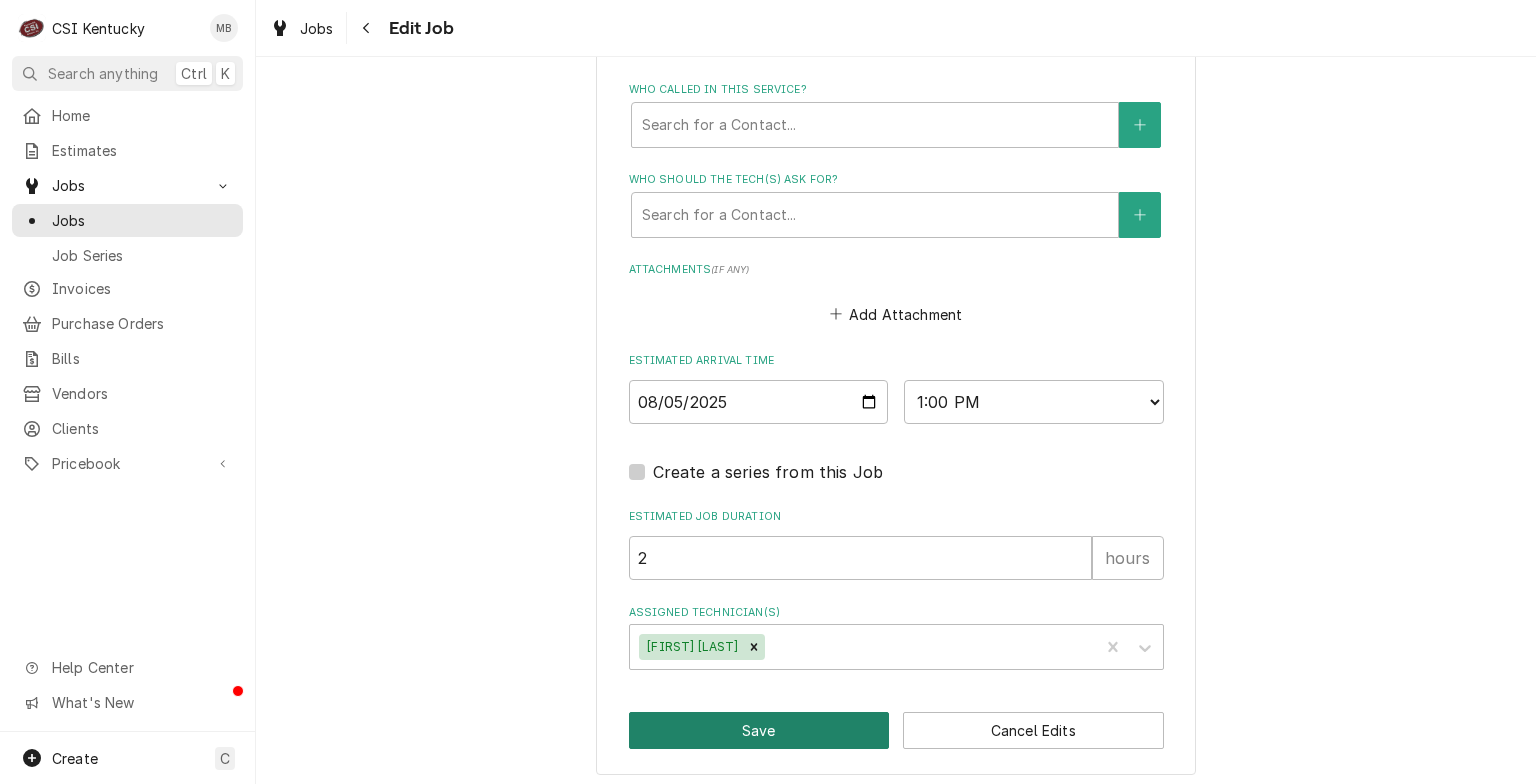 click on "Save" at bounding box center [759, 730] 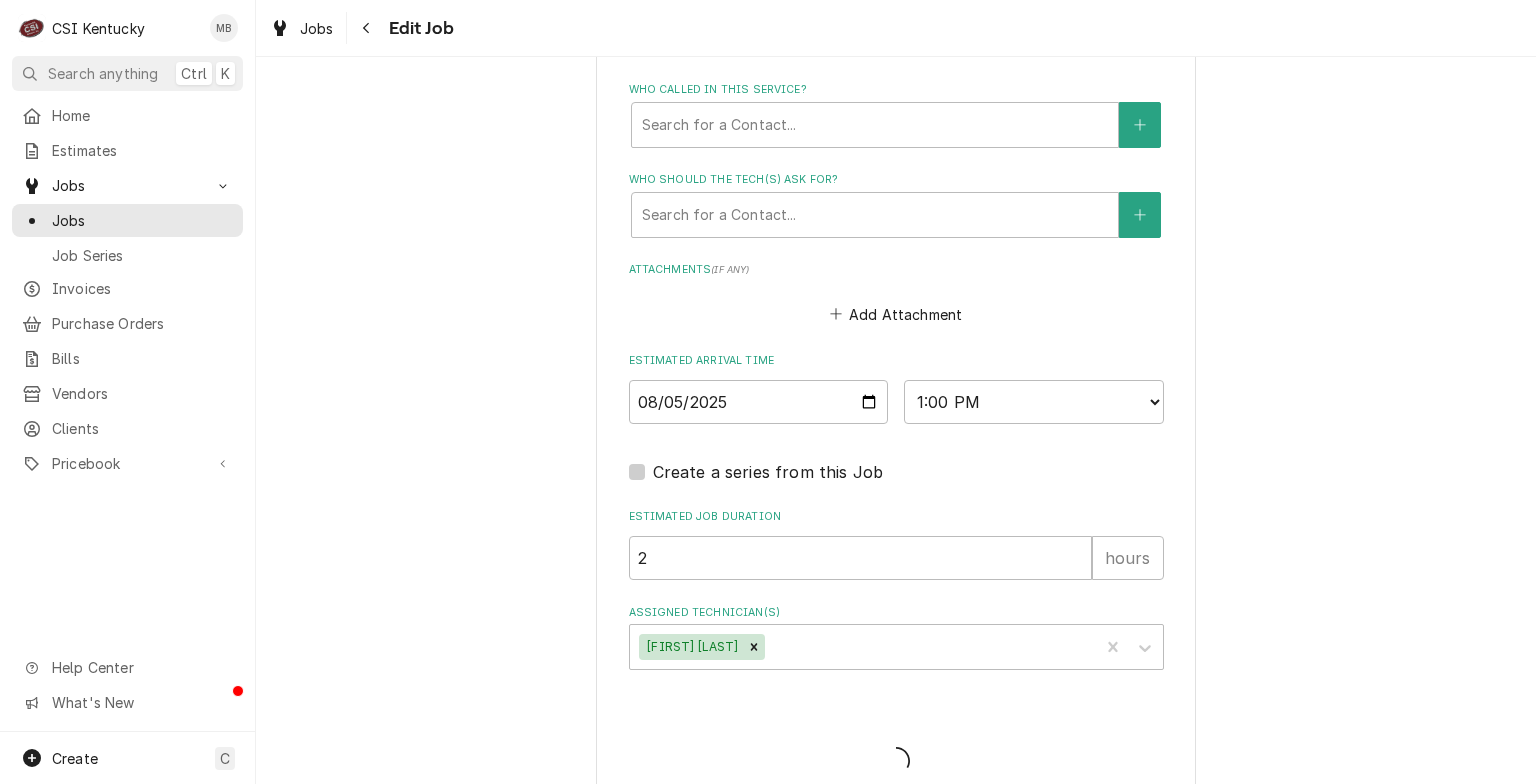 type on "x" 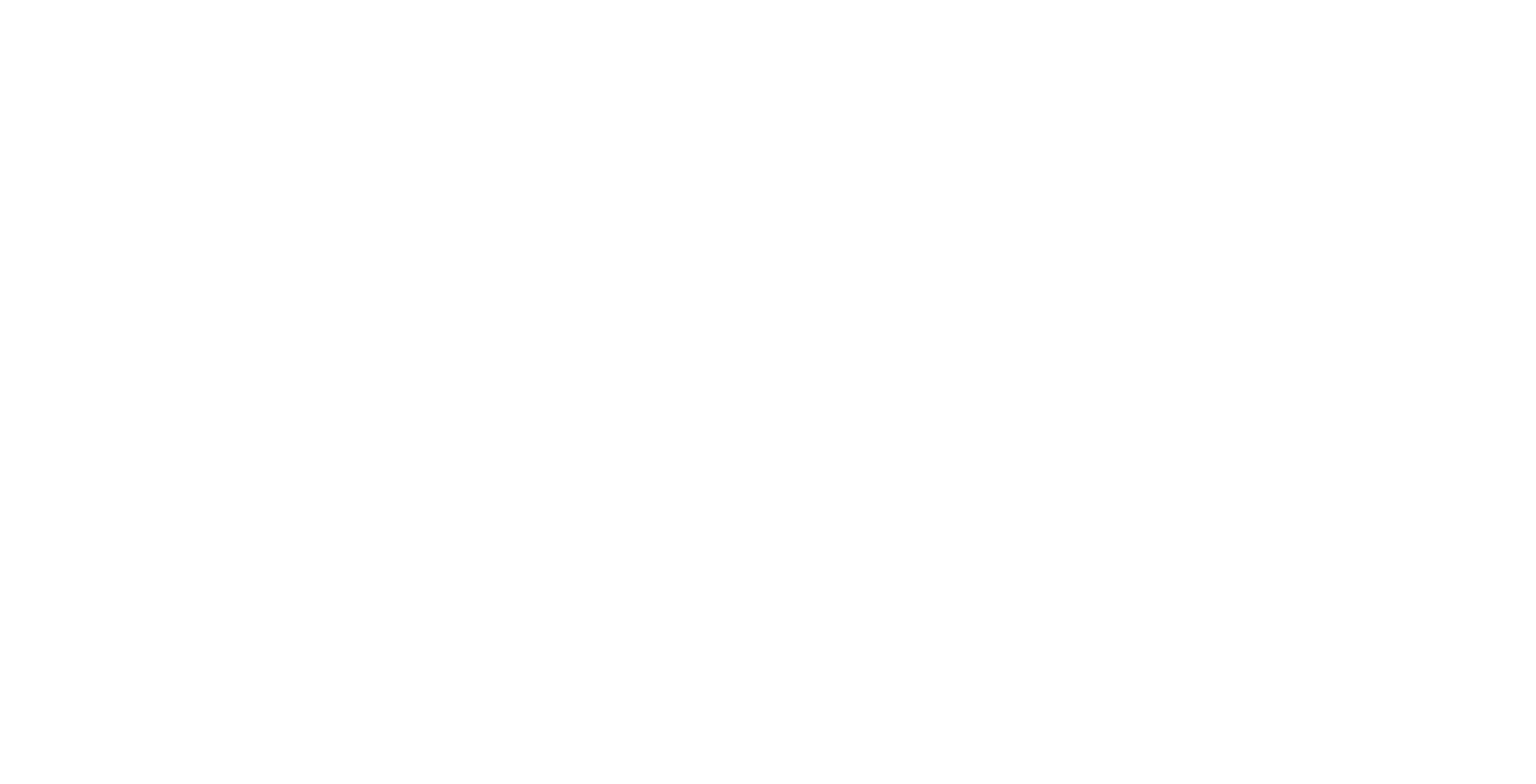 scroll, scrollTop: 0, scrollLeft: 0, axis: both 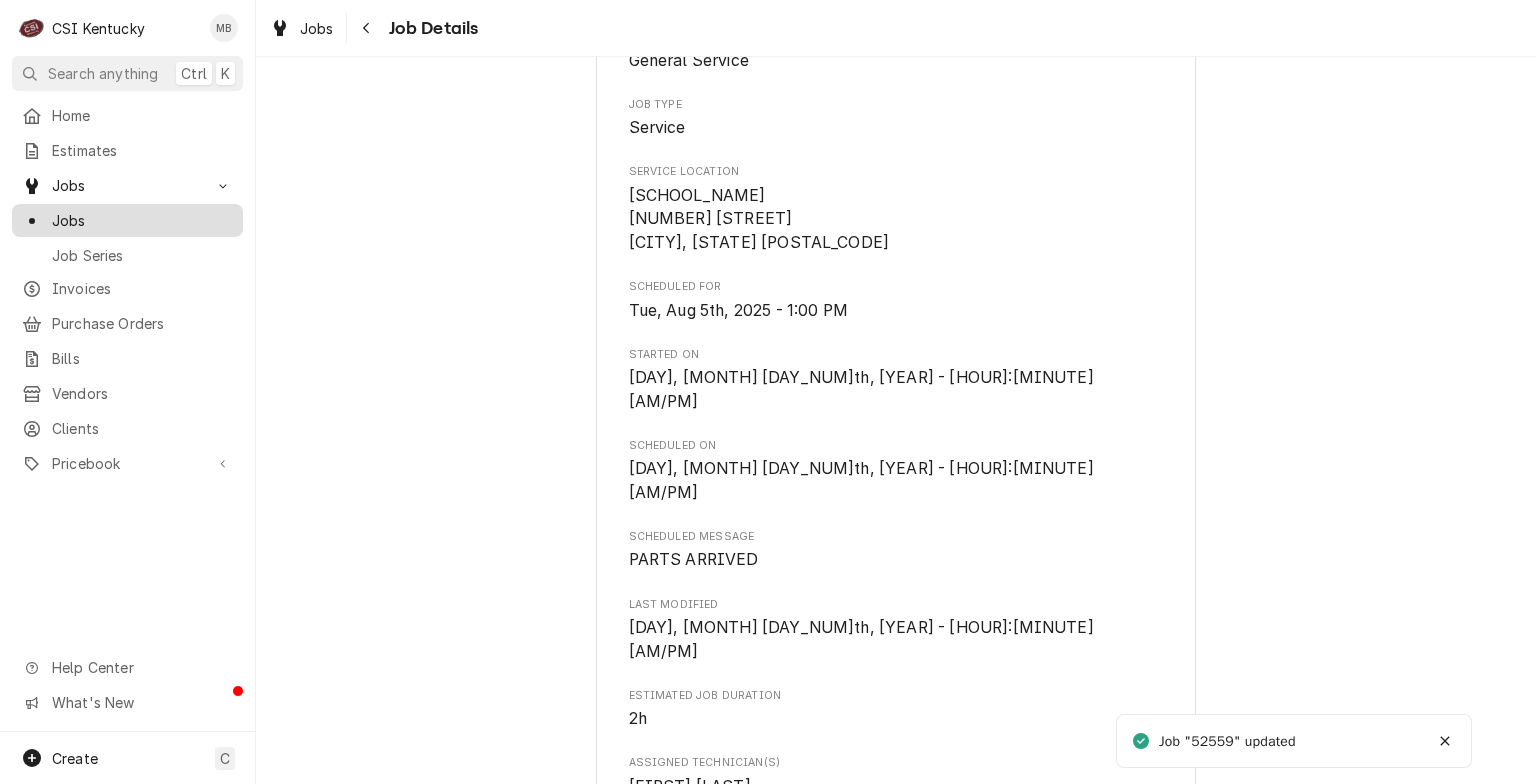 click on "Jobs" at bounding box center (127, 220) 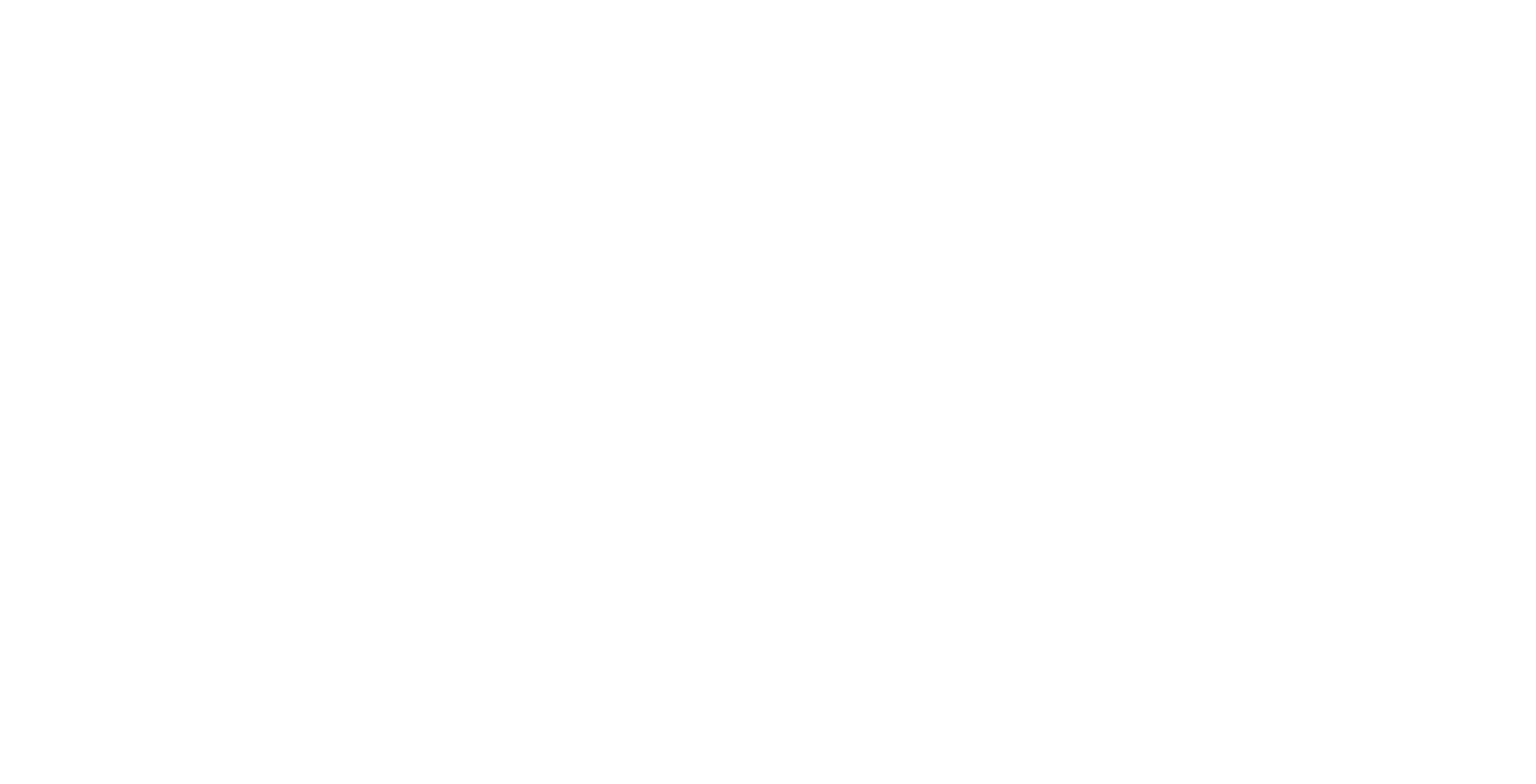 scroll, scrollTop: 0, scrollLeft: 0, axis: both 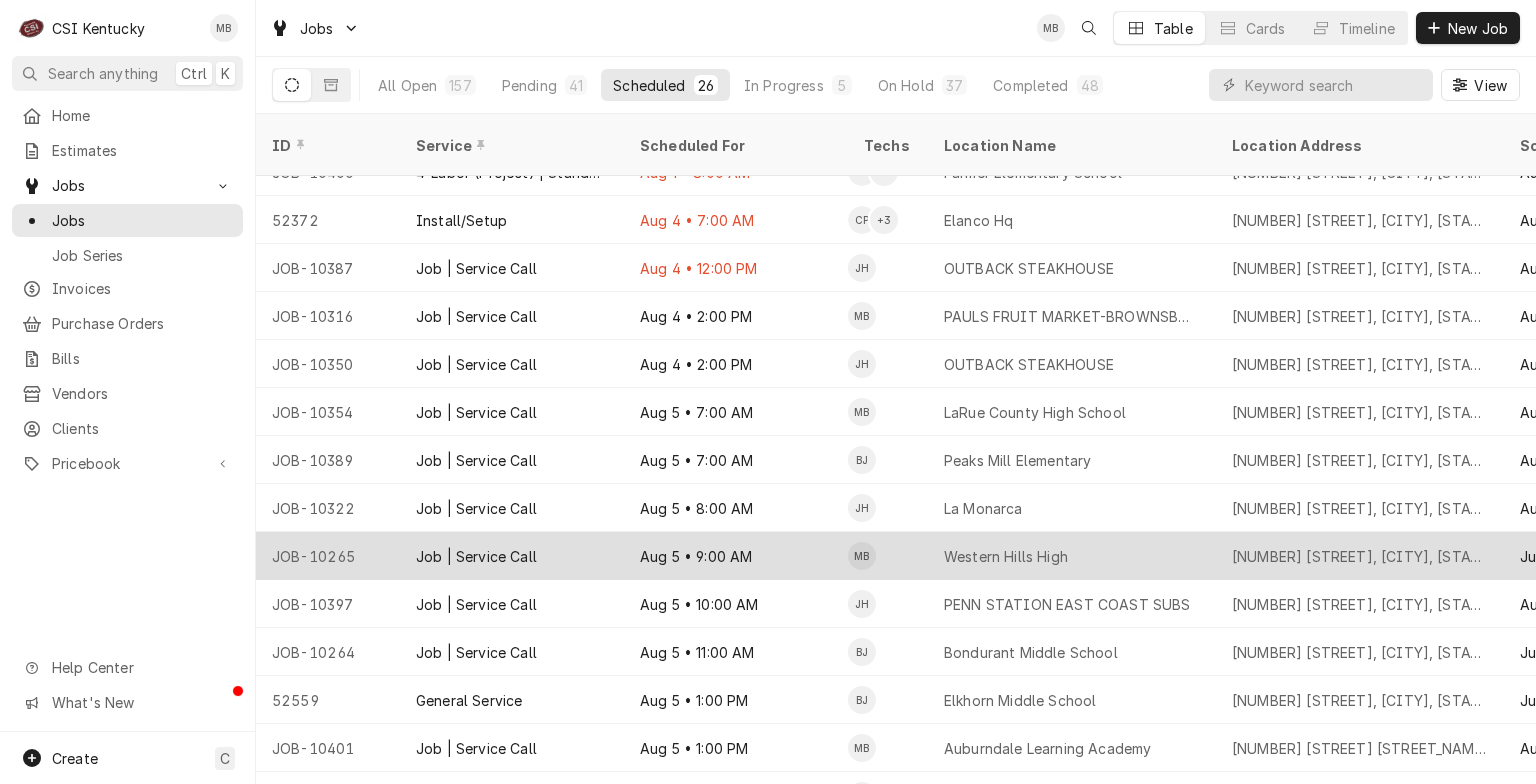 click on "Aug 5   • 9:00 AM" at bounding box center [736, 556] 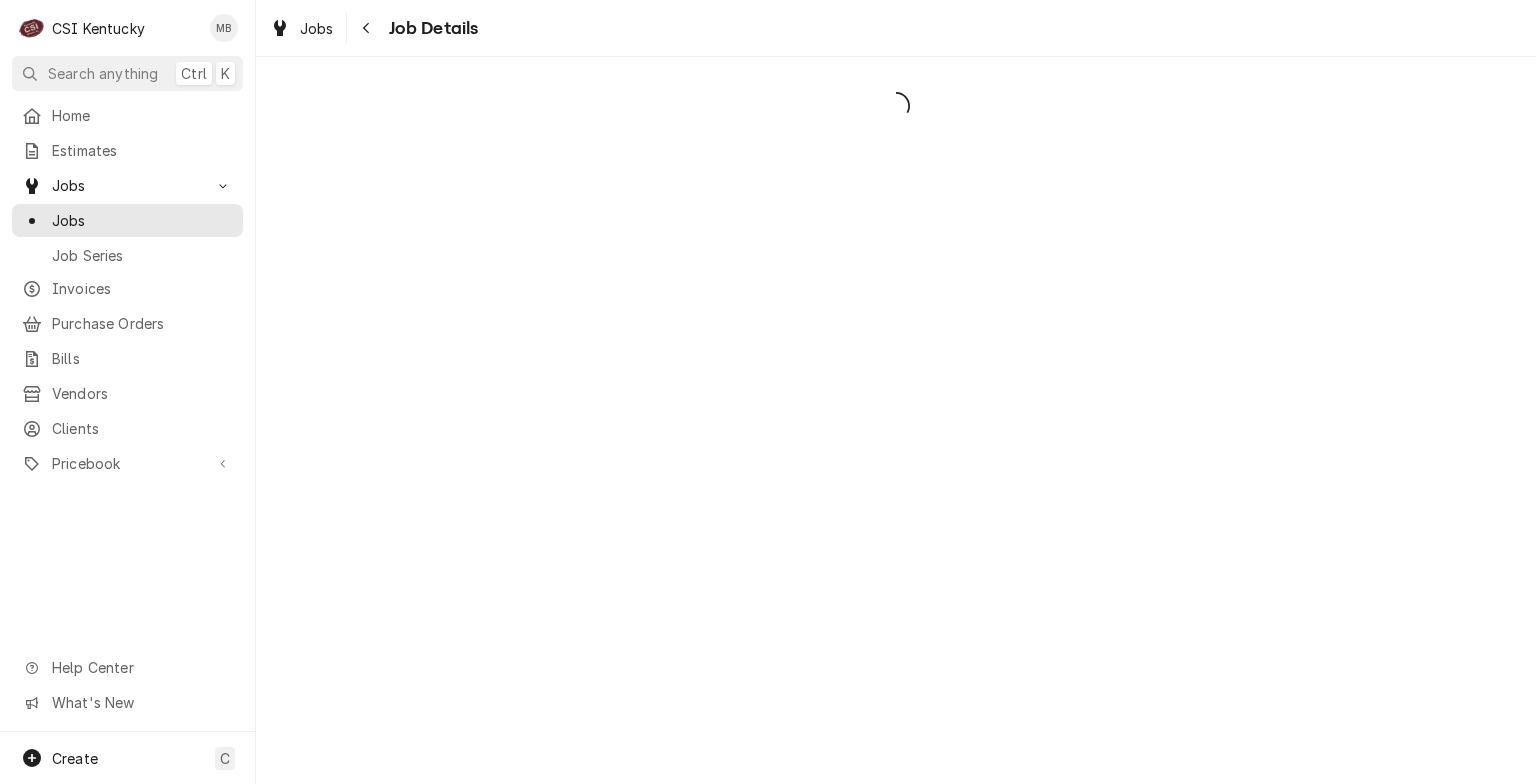 scroll, scrollTop: 0, scrollLeft: 0, axis: both 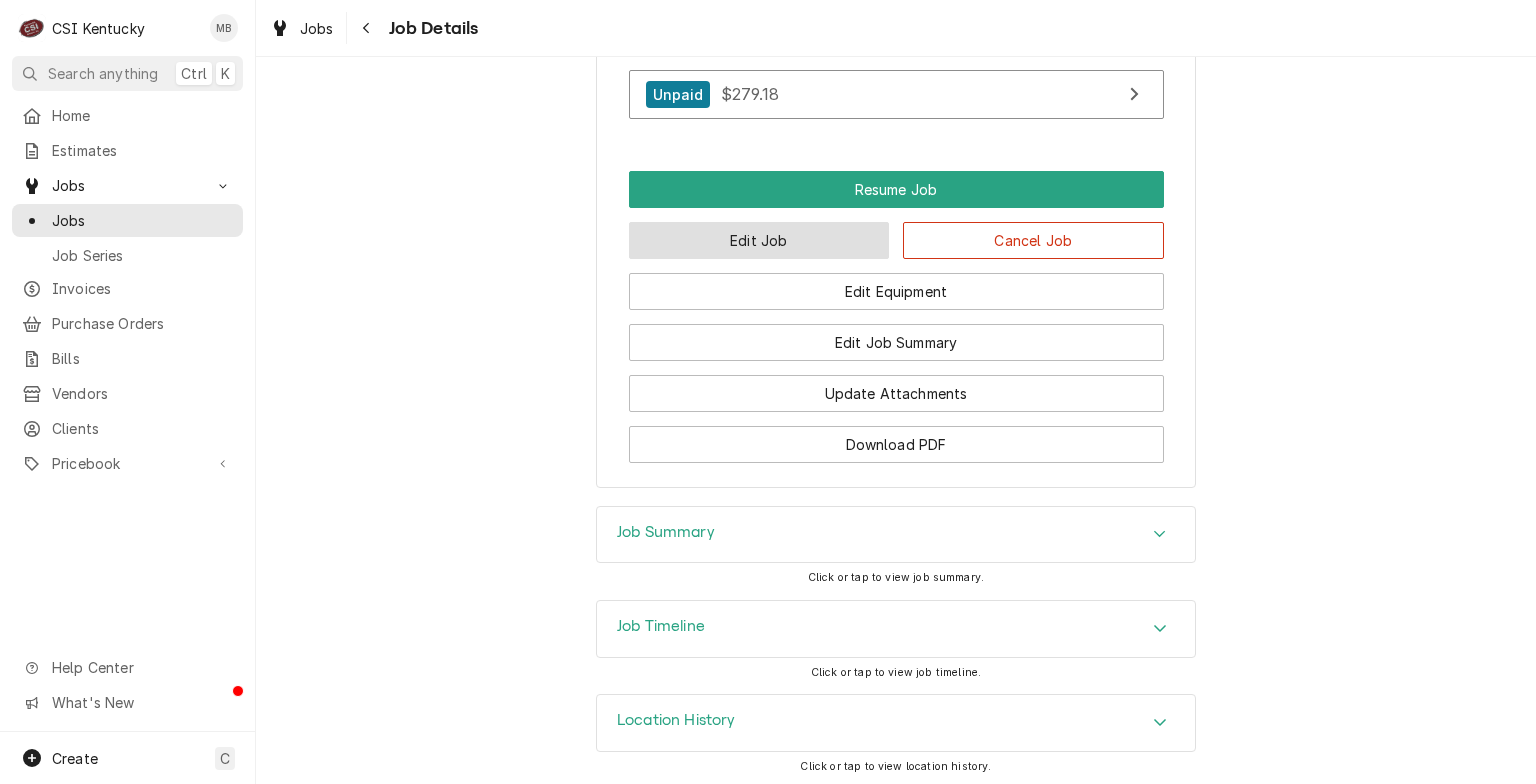 click on "Edit Job" at bounding box center [759, 240] 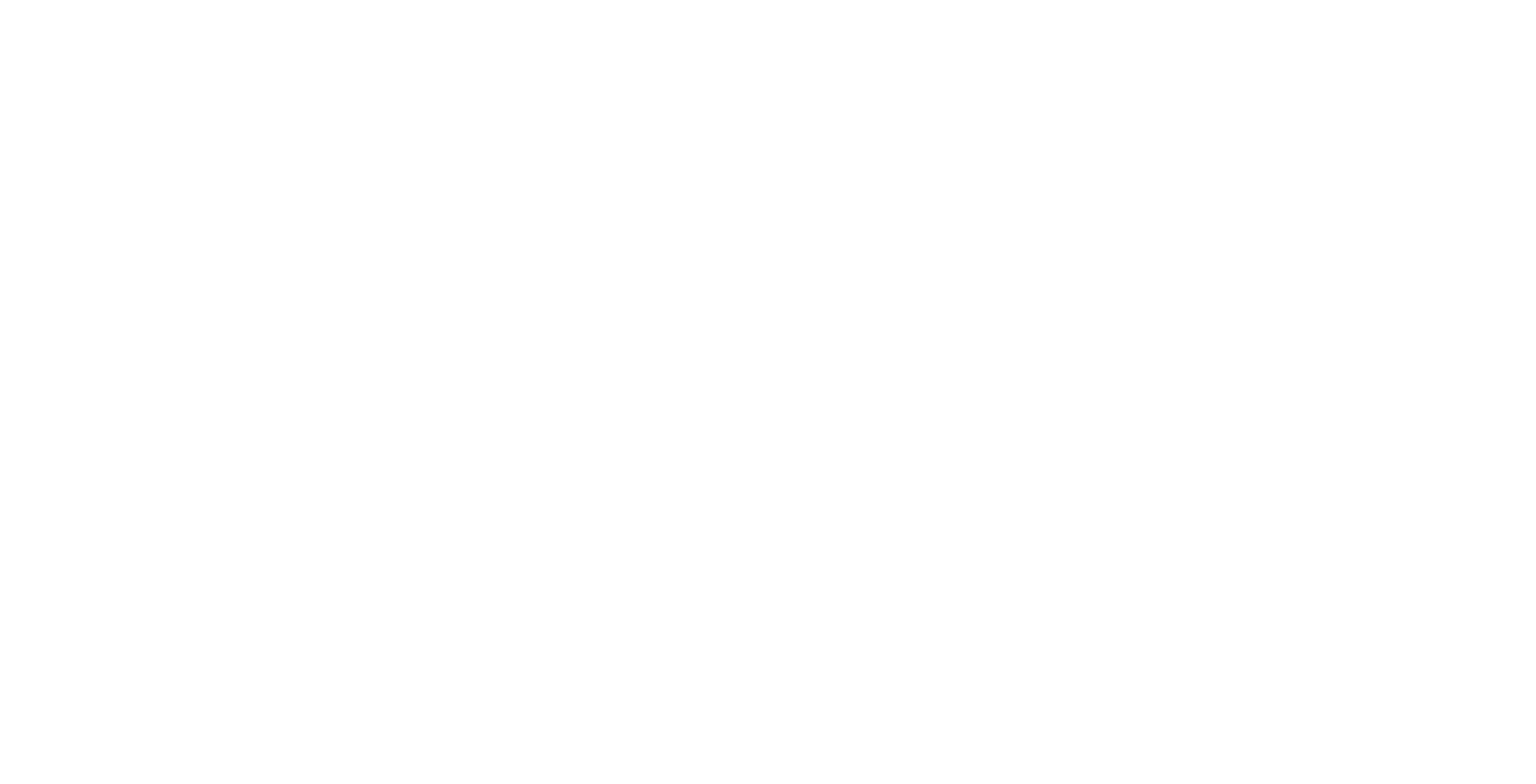 scroll, scrollTop: 0, scrollLeft: 0, axis: both 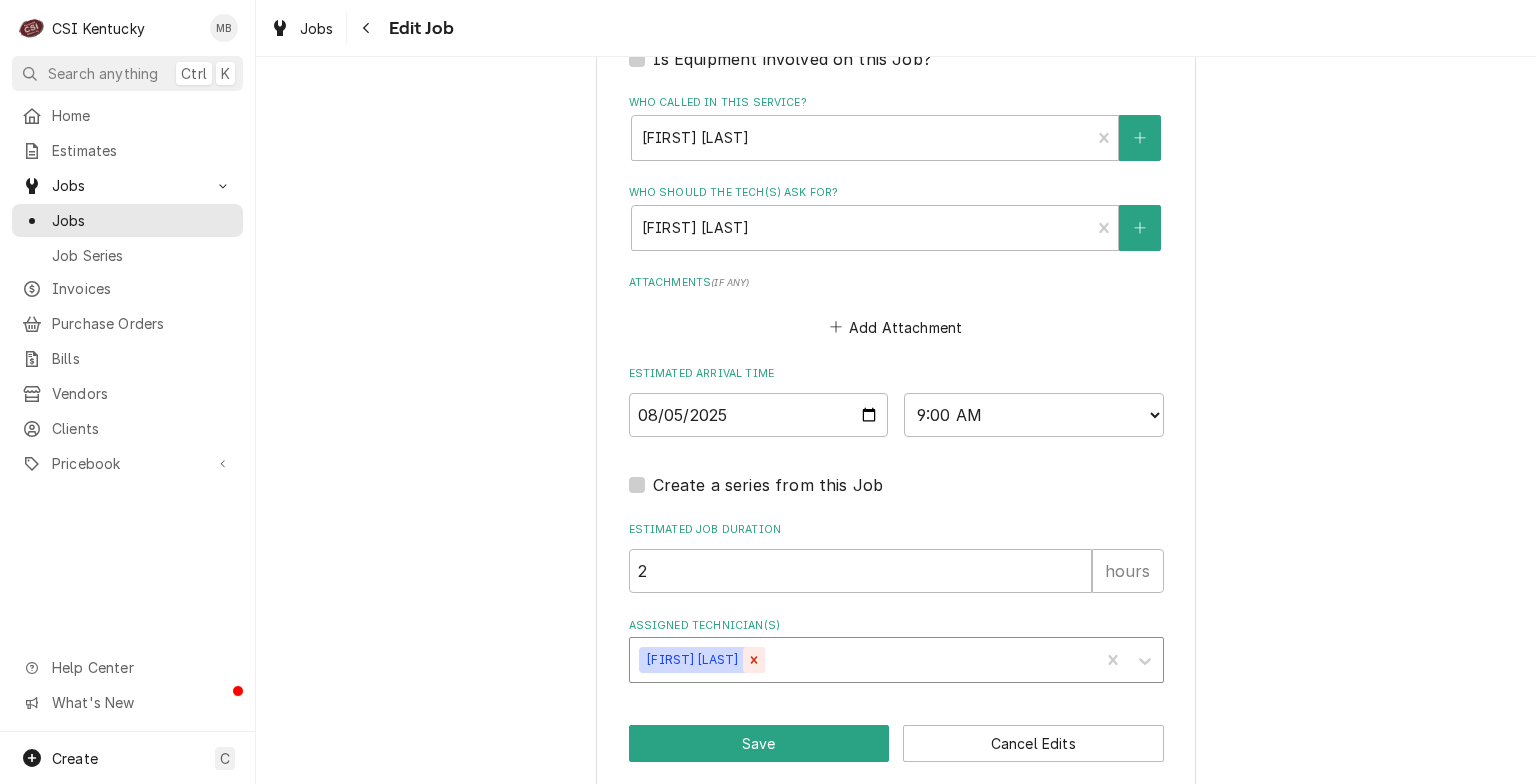 click 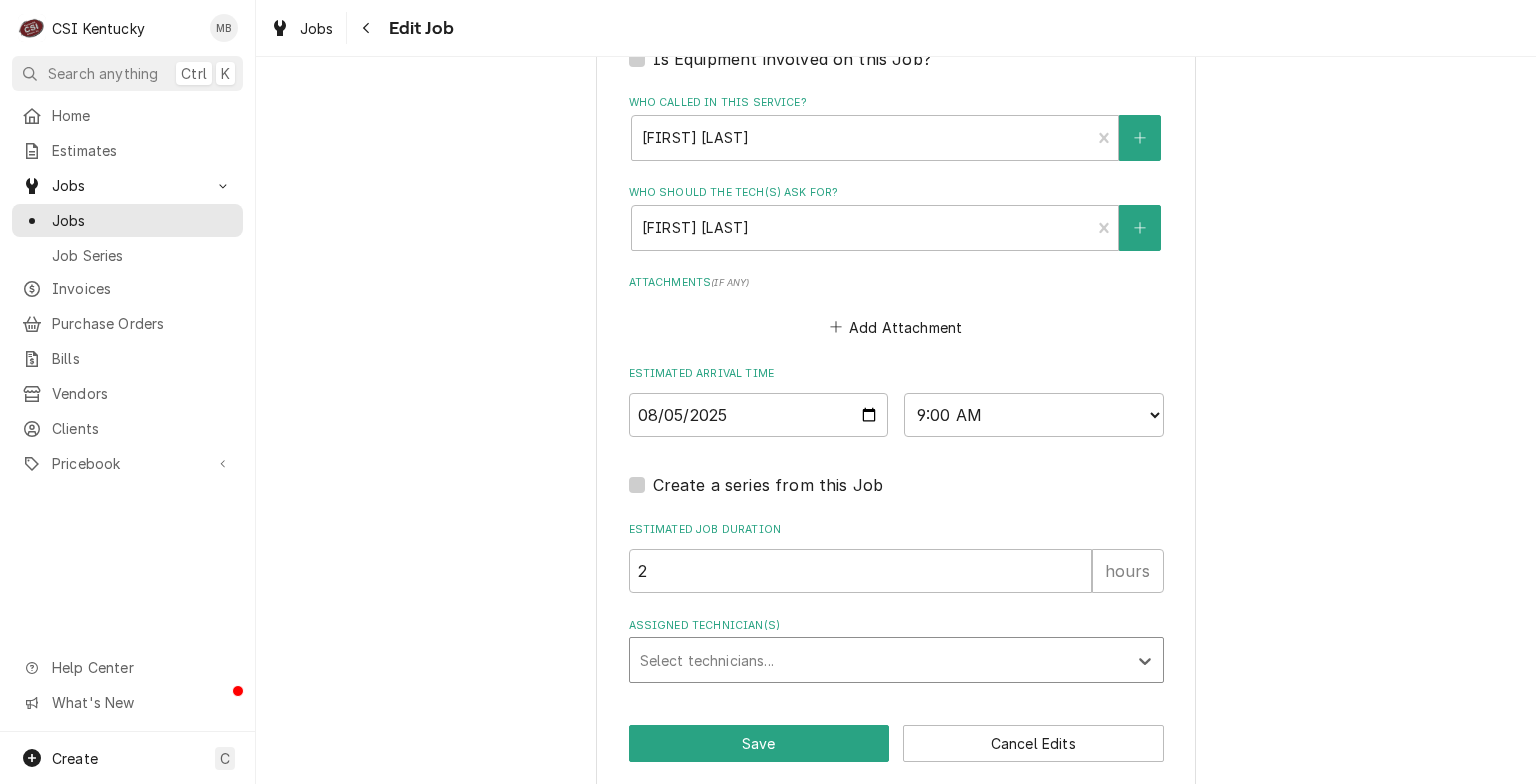 click at bounding box center [878, 660] 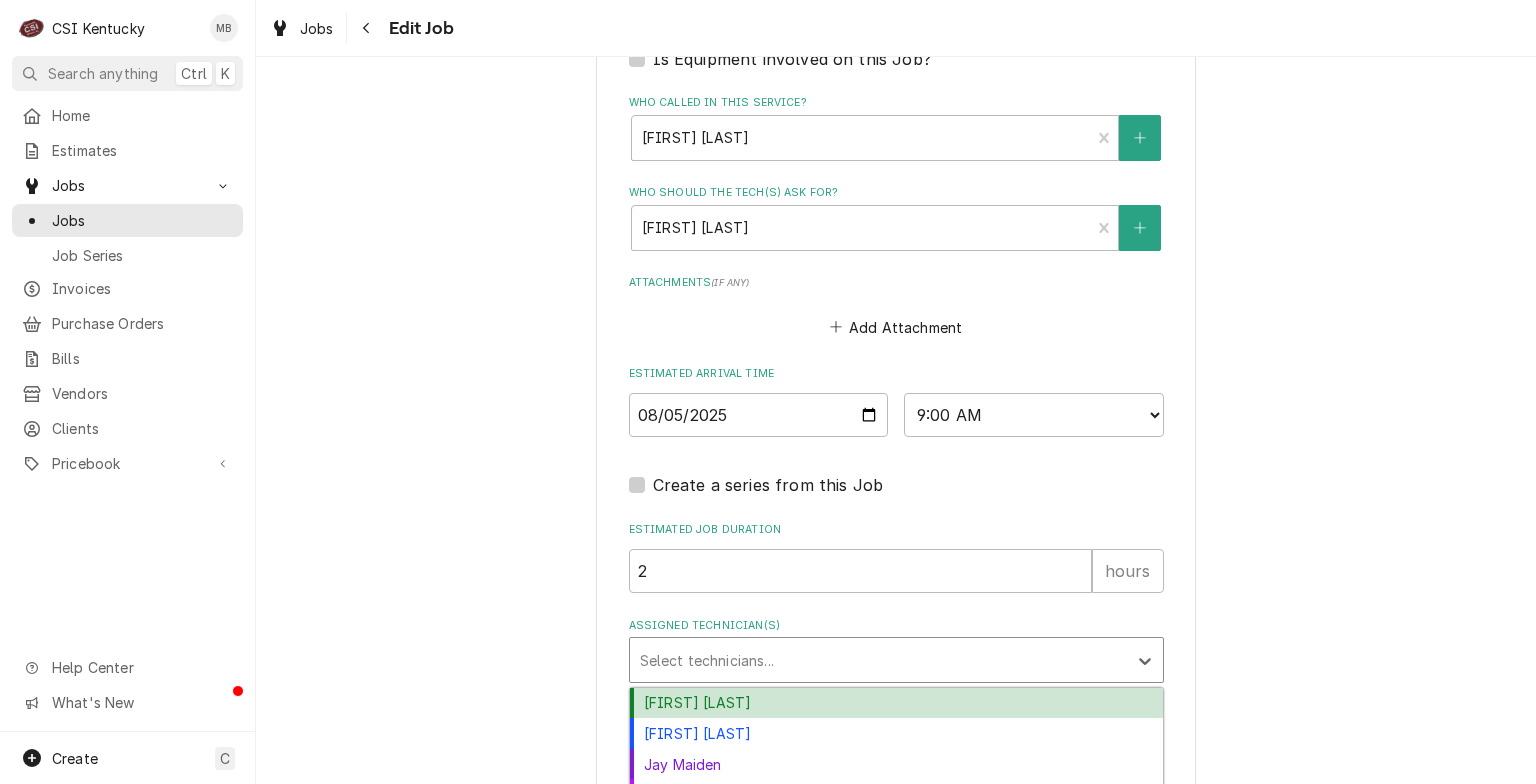 click on "[FIRST] [LAST]" at bounding box center [896, 703] 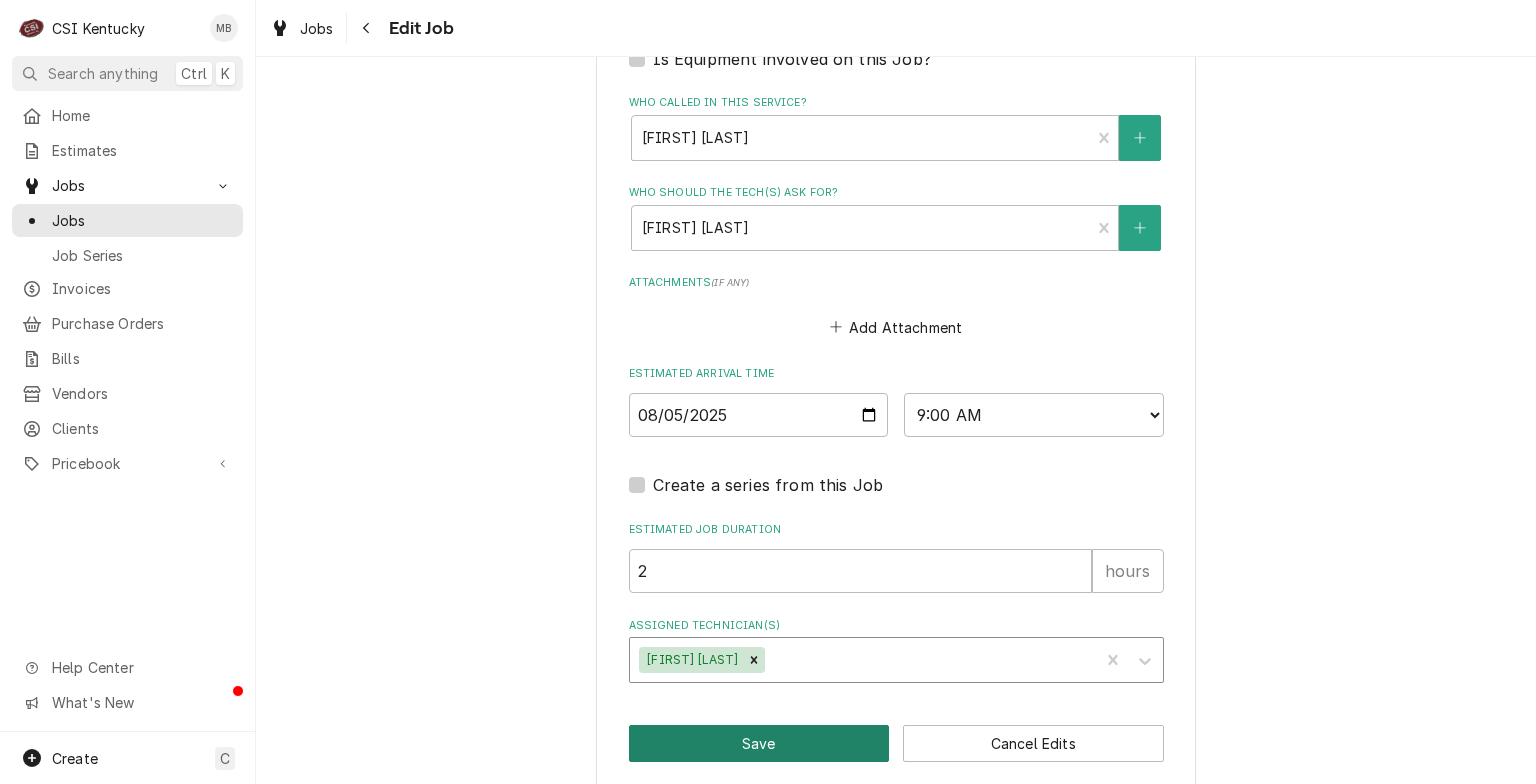 click on "Save" at bounding box center (759, 743) 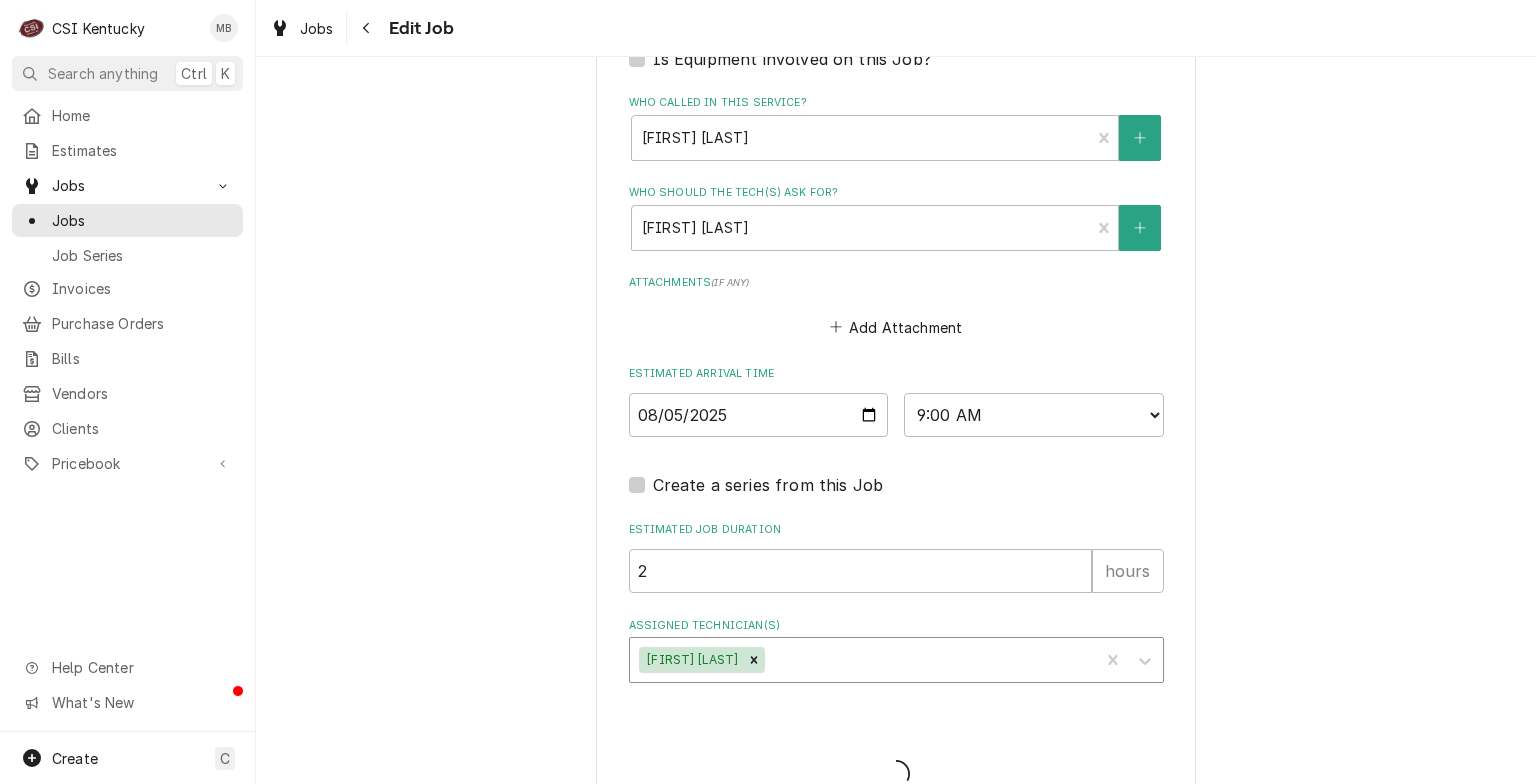 type on "x" 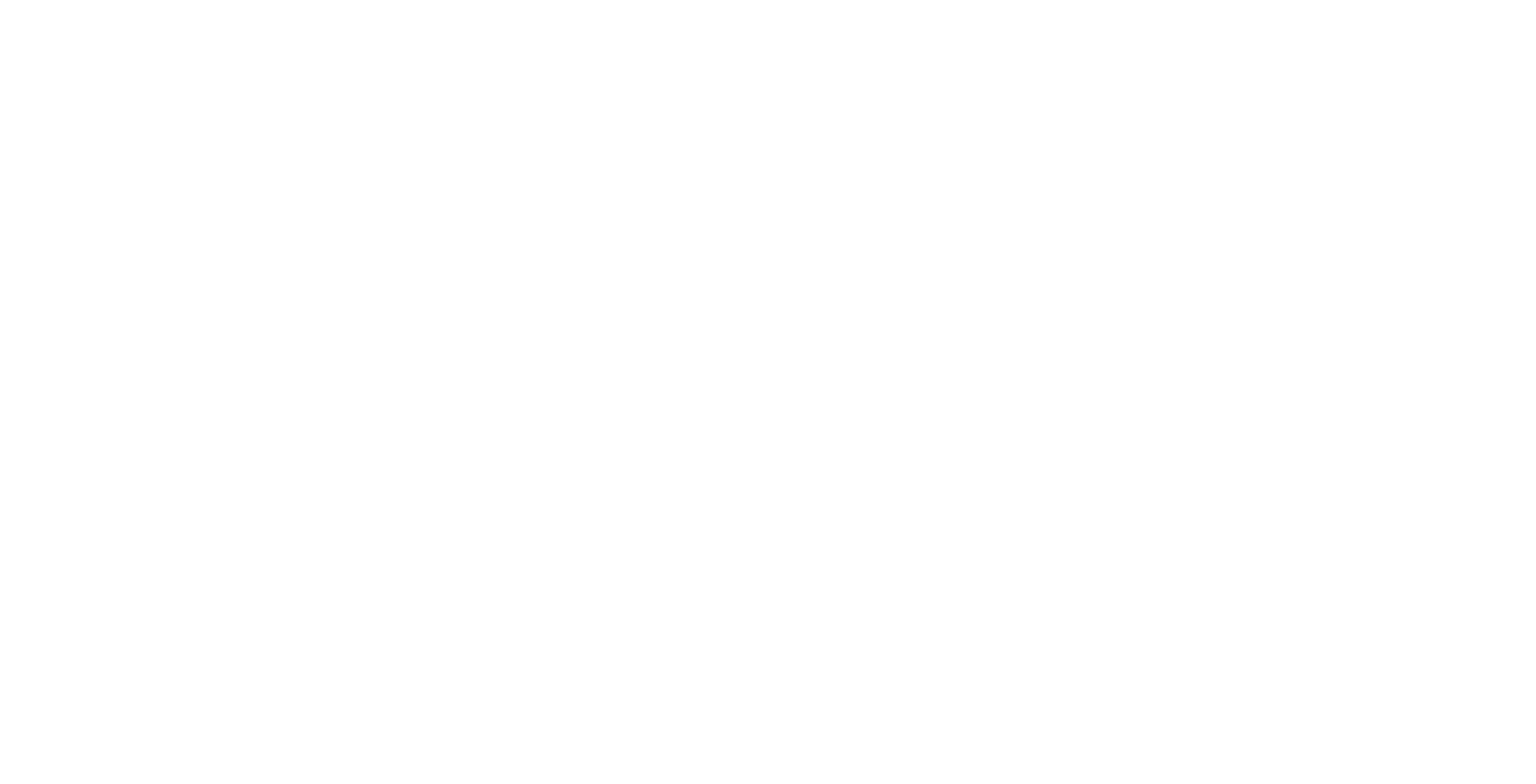 scroll, scrollTop: 0, scrollLeft: 0, axis: both 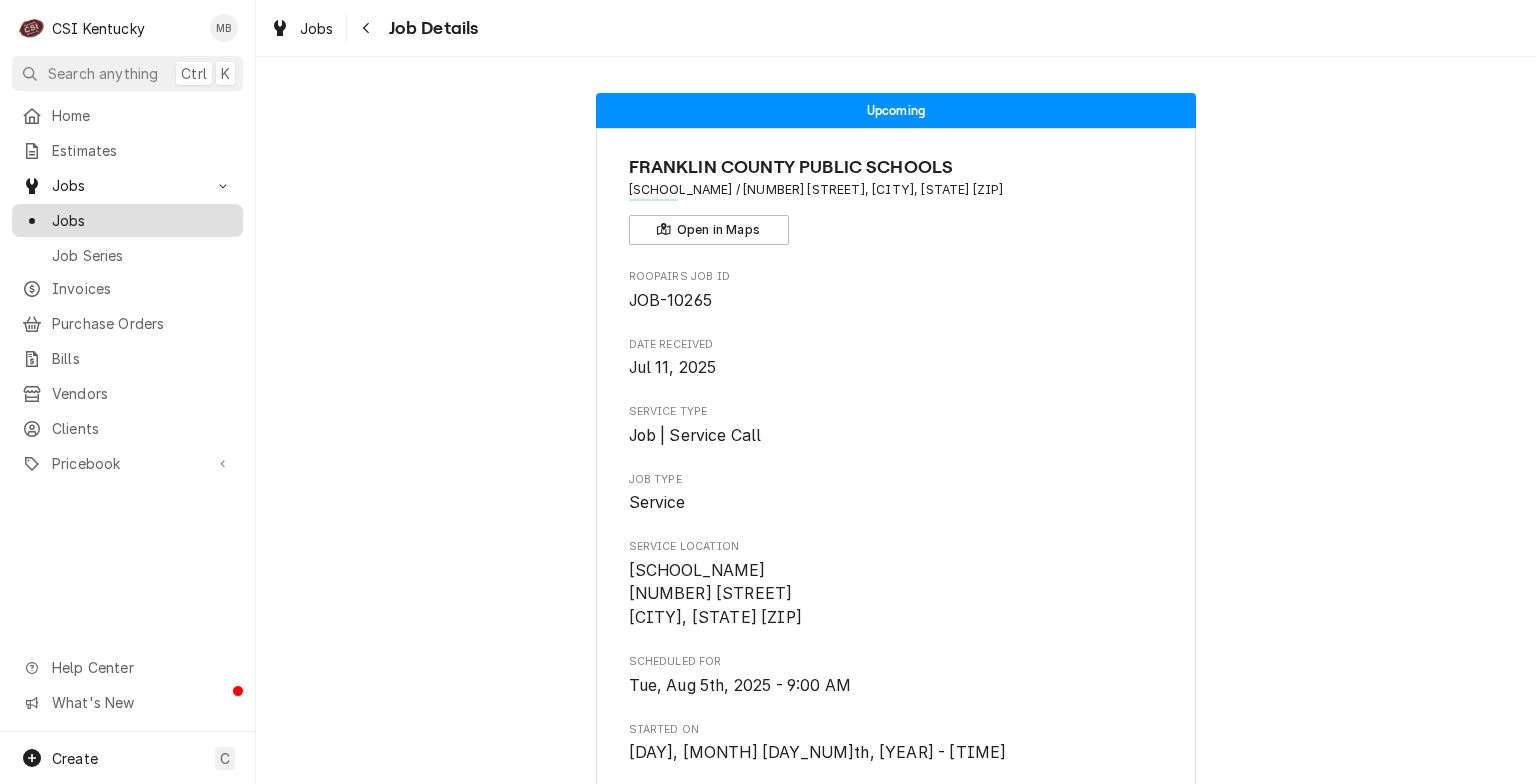 click on "Jobs" at bounding box center (142, 220) 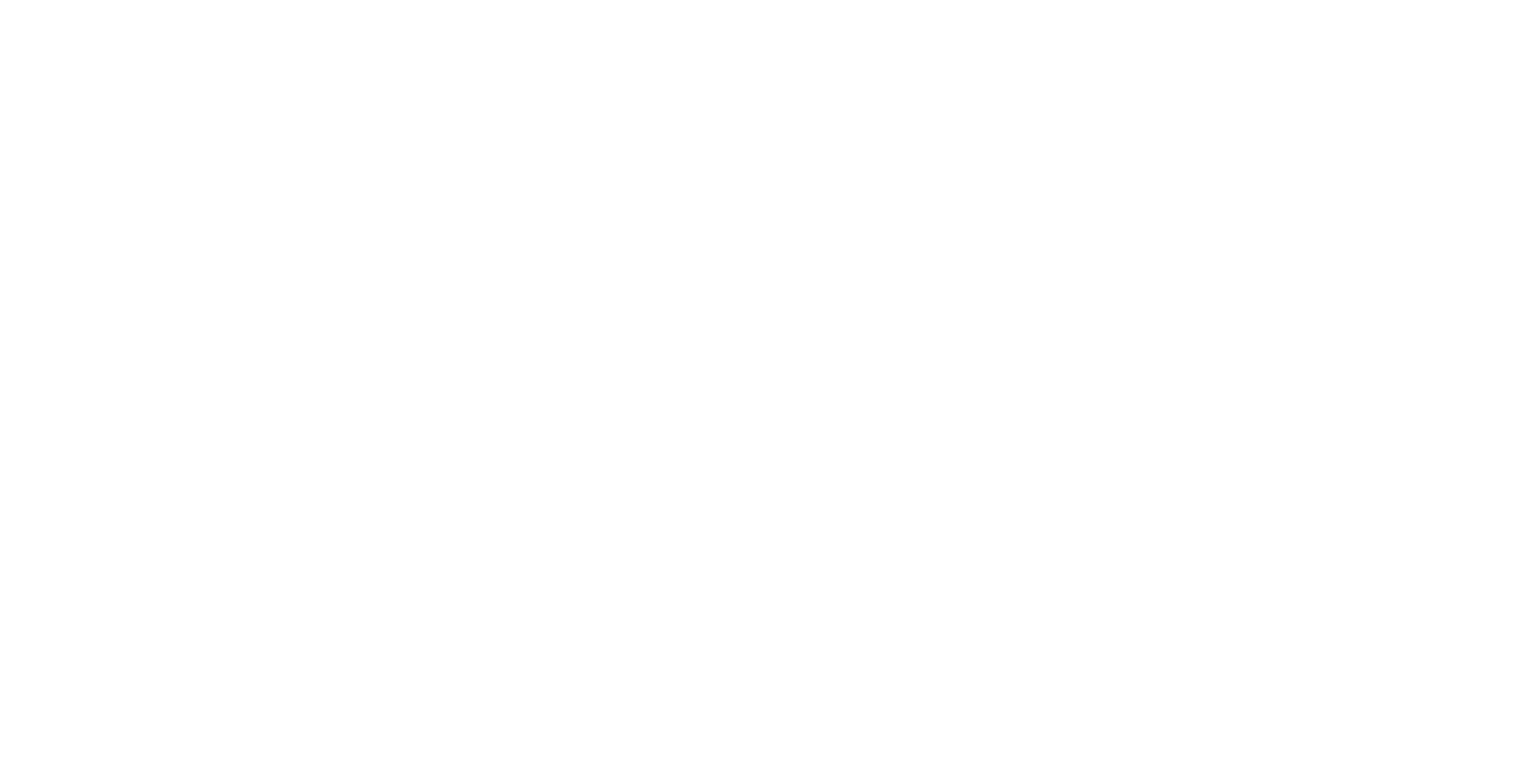scroll, scrollTop: 0, scrollLeft: 0, axis: both 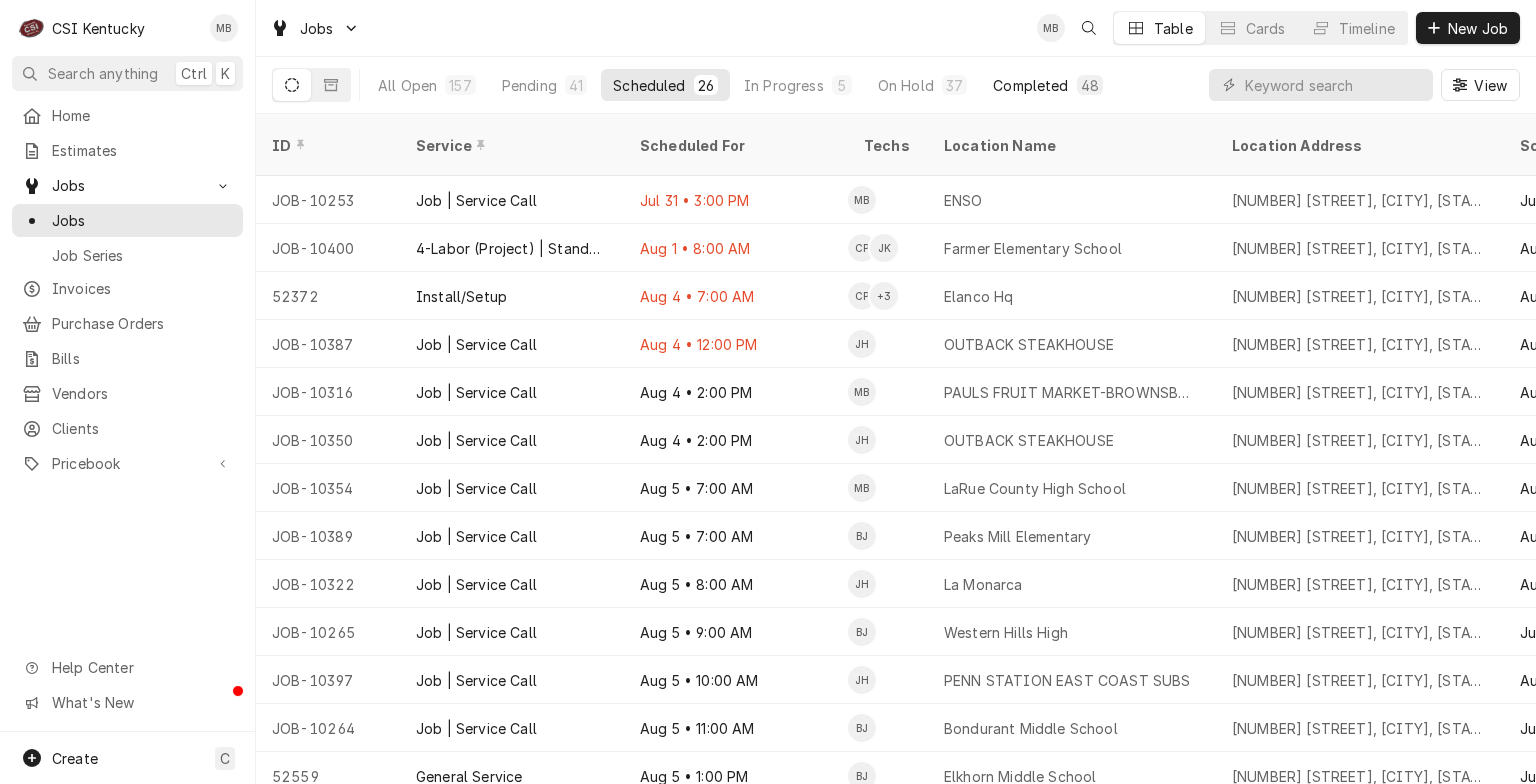 click on "Completed" at bounding box center [1030, 85] 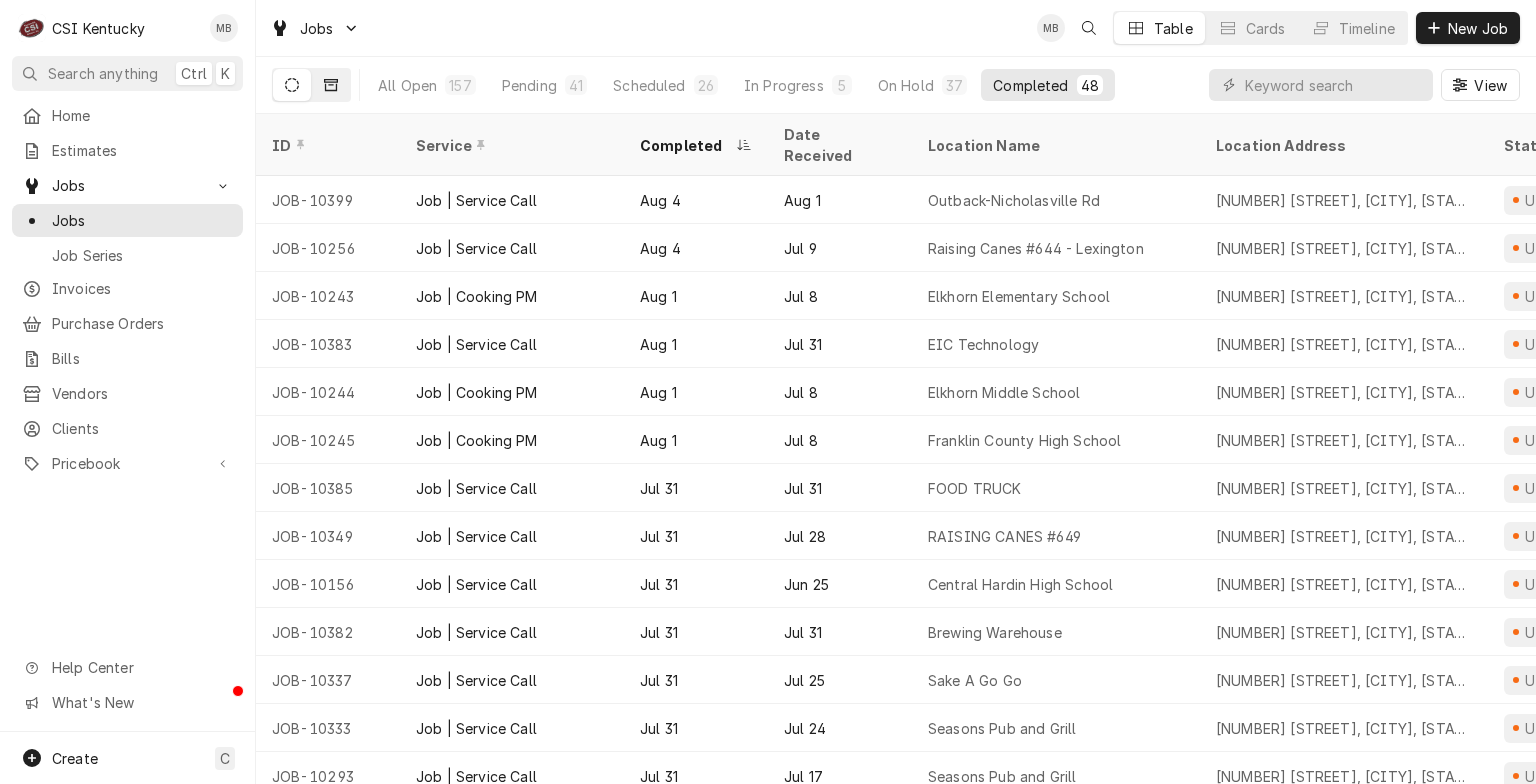 click at bounding box center [331, 85] 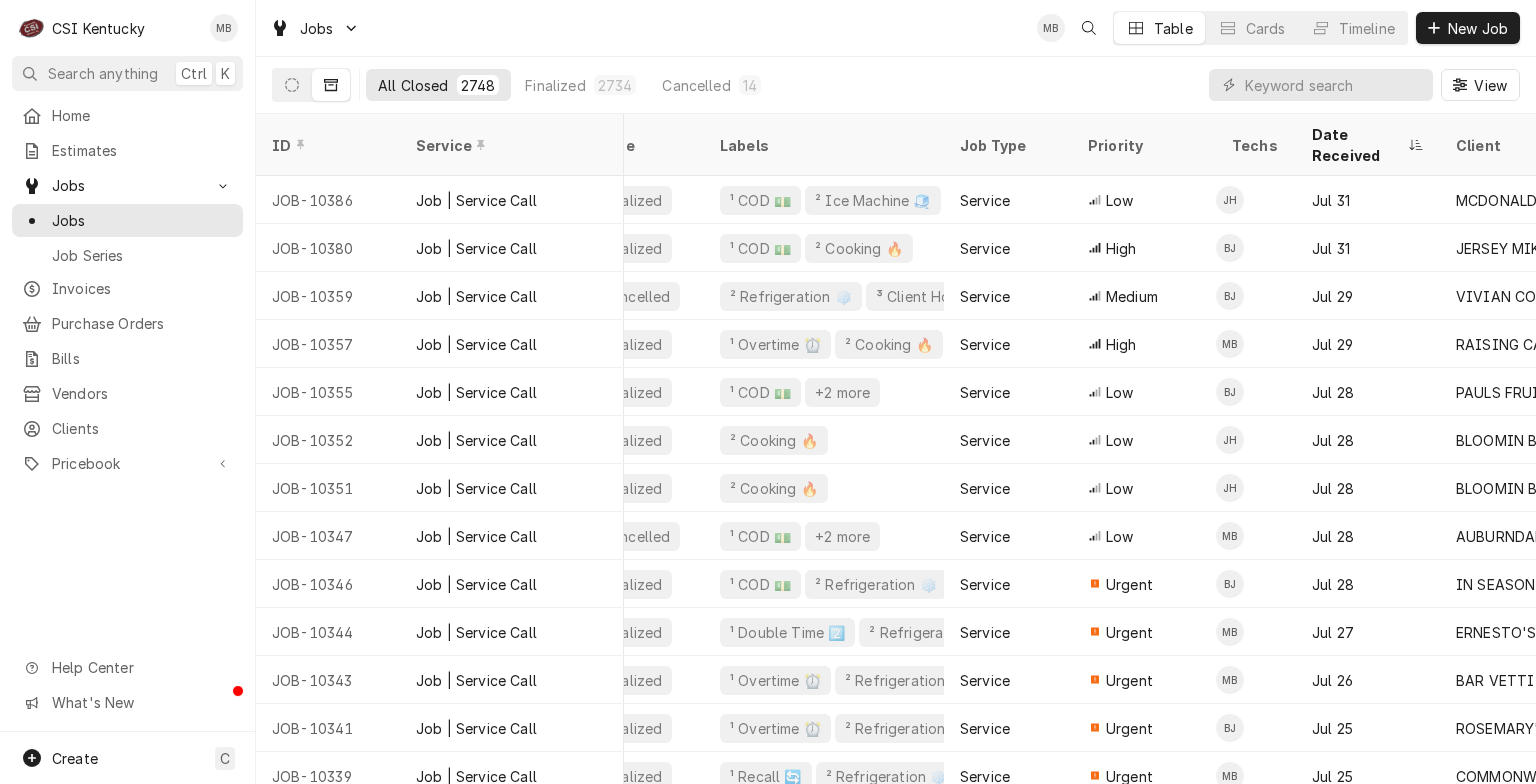 scroll, scrollTop: 0, scrollLeft: 0, axis: both 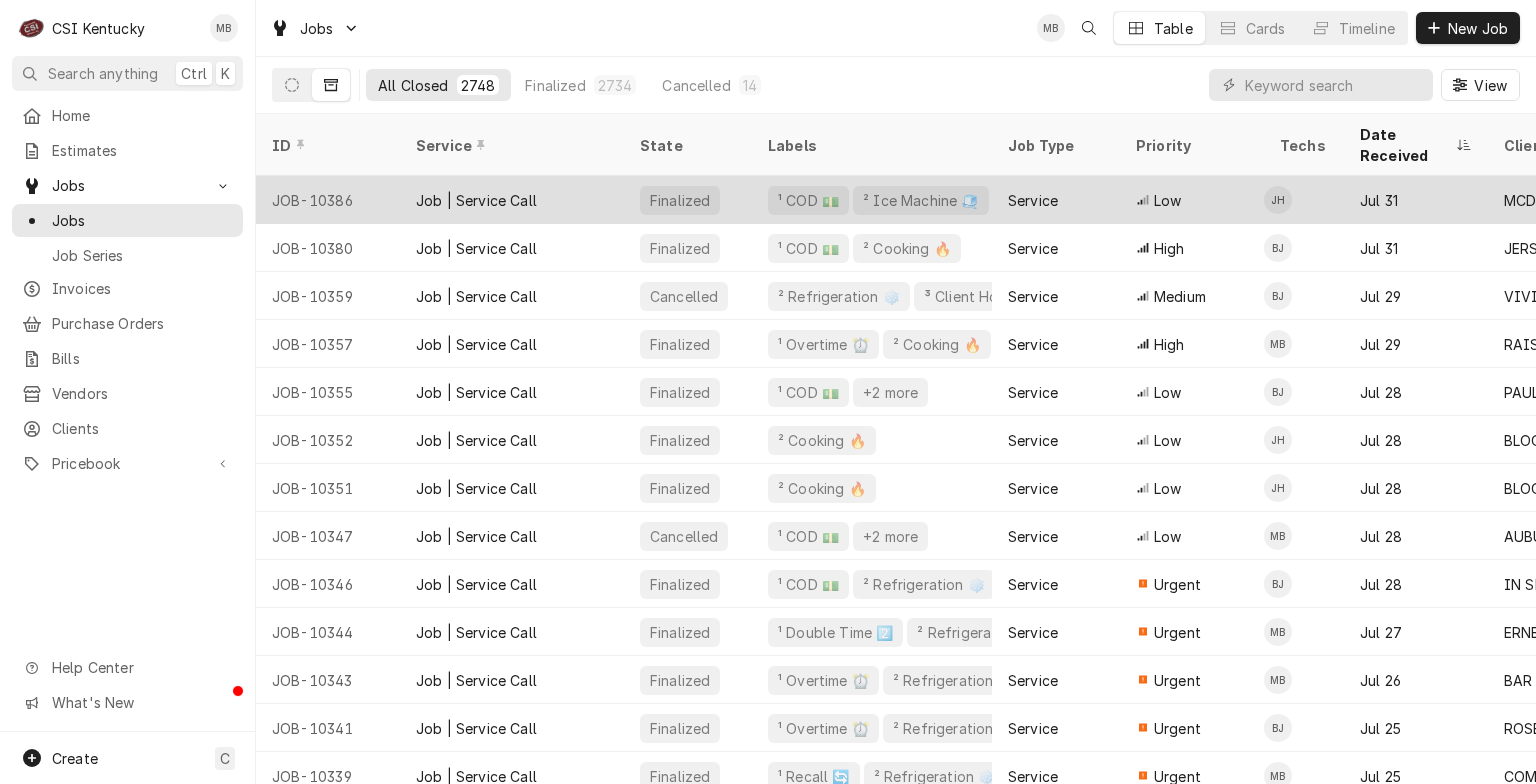 click on "Job | Service Call" at bounding box center (512, 200) 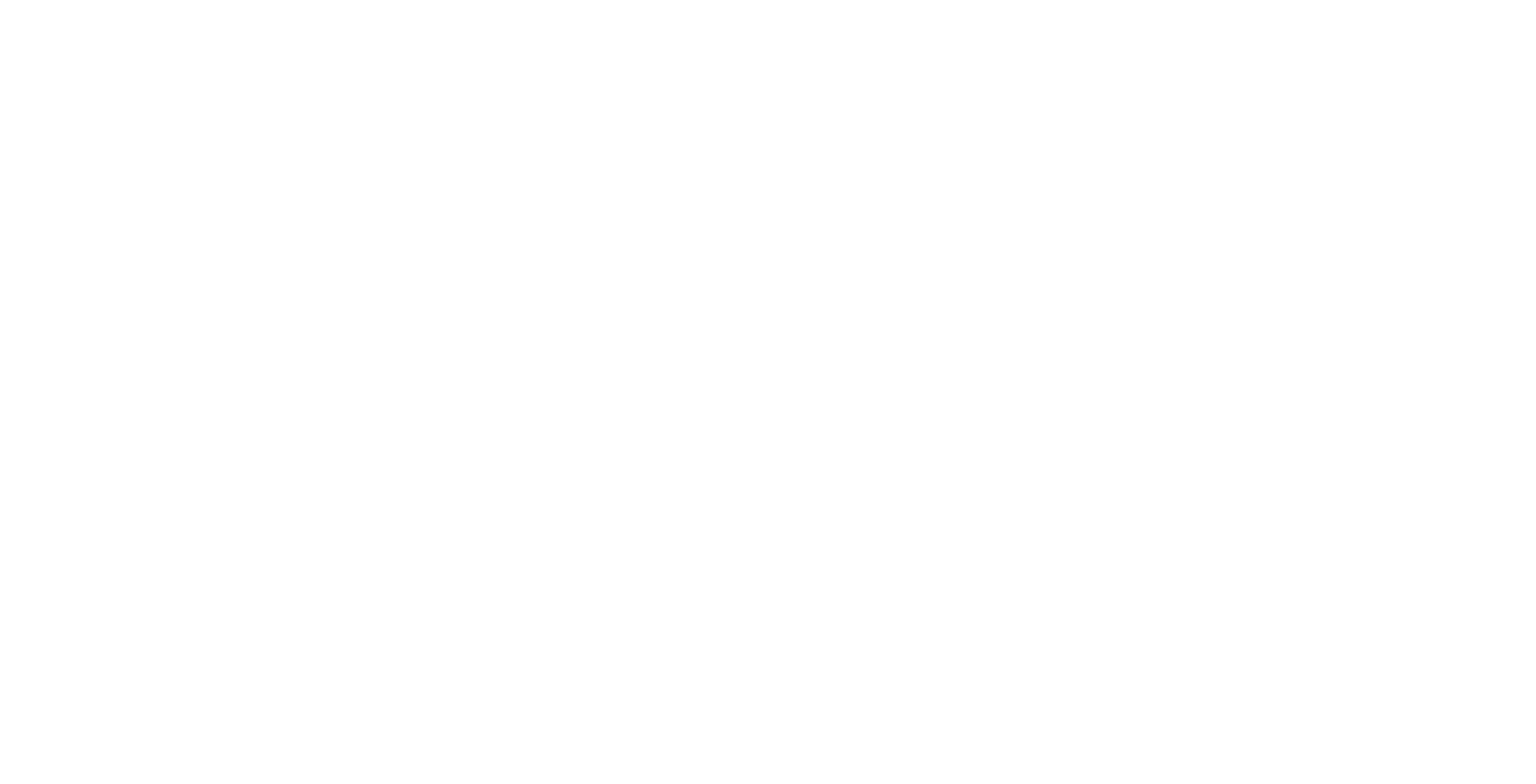 scroll, scrollTop: 0, scrollLeft: 0, axis: both 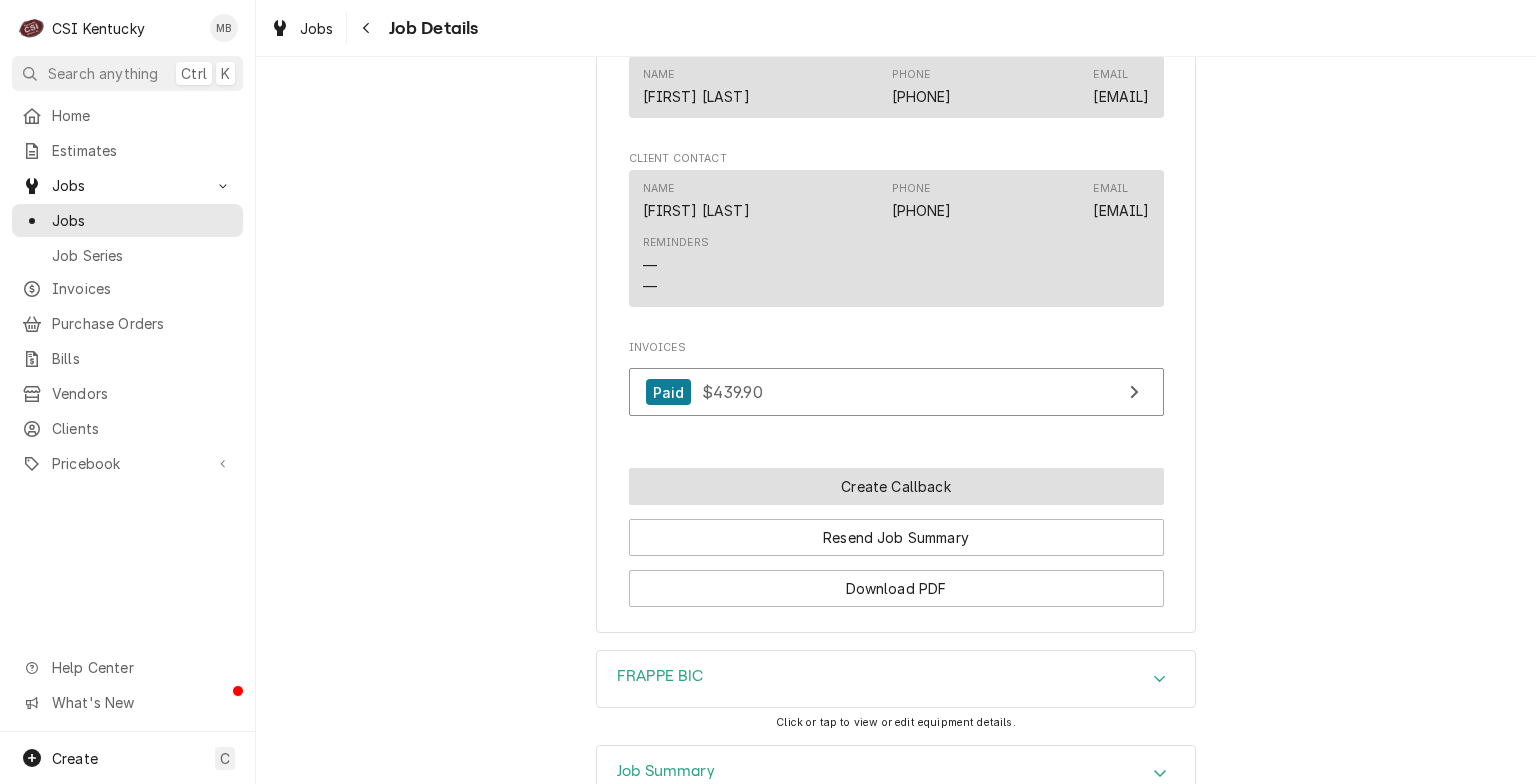 click on "Create Callback" at bounding box center [896, 486] 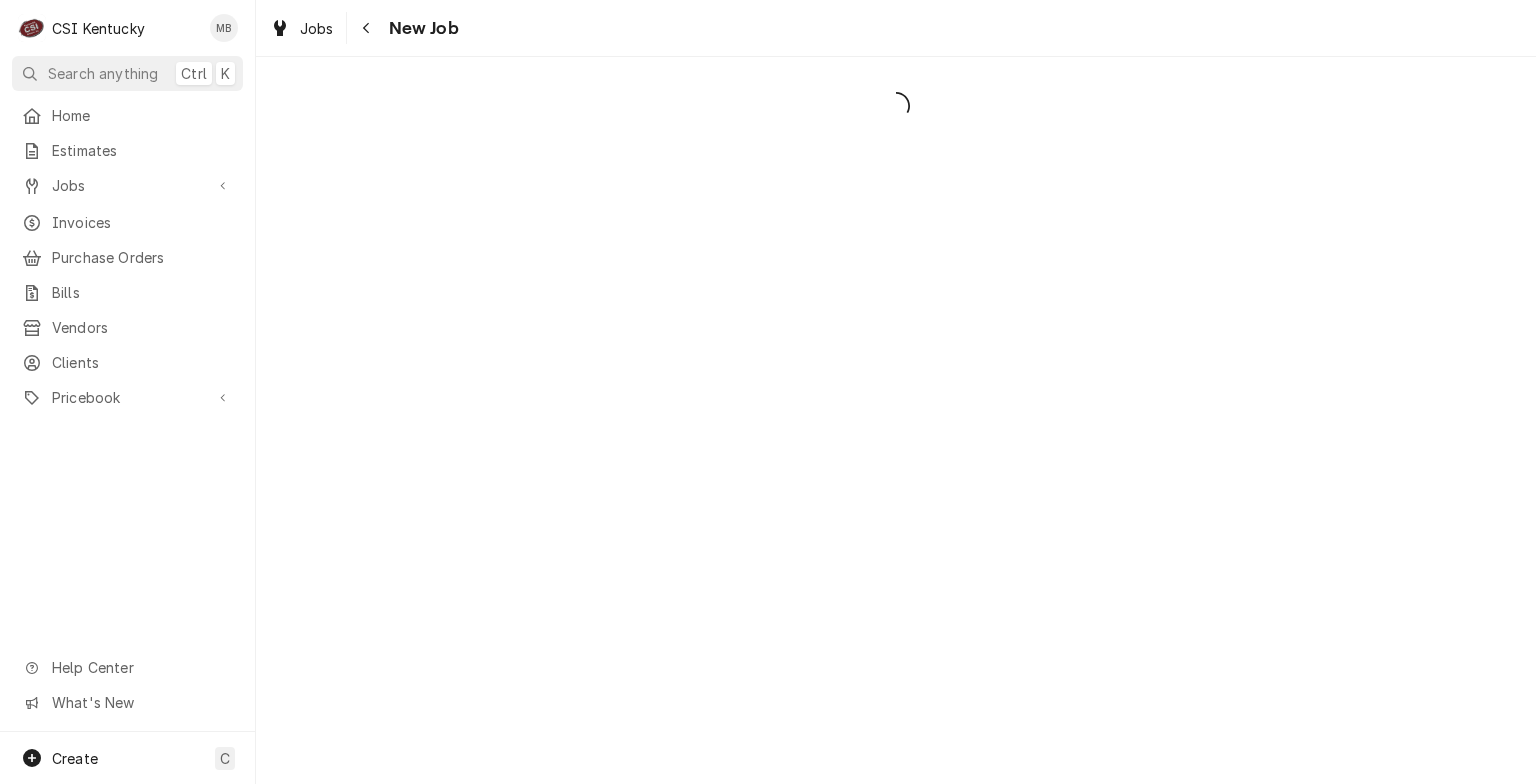 scroll, scrollTop: 0, scrollLeft: 0, axis: both 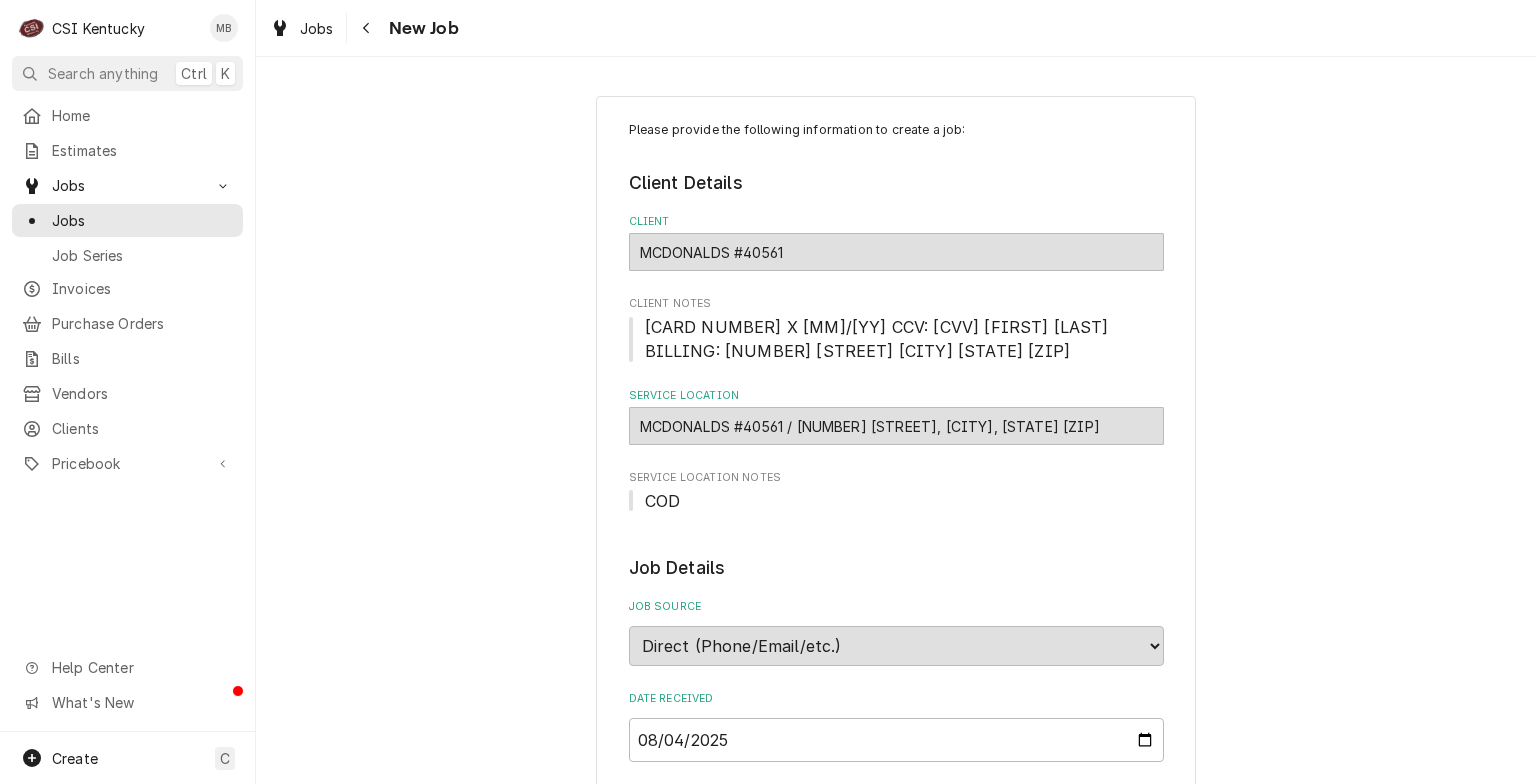 type on "x" 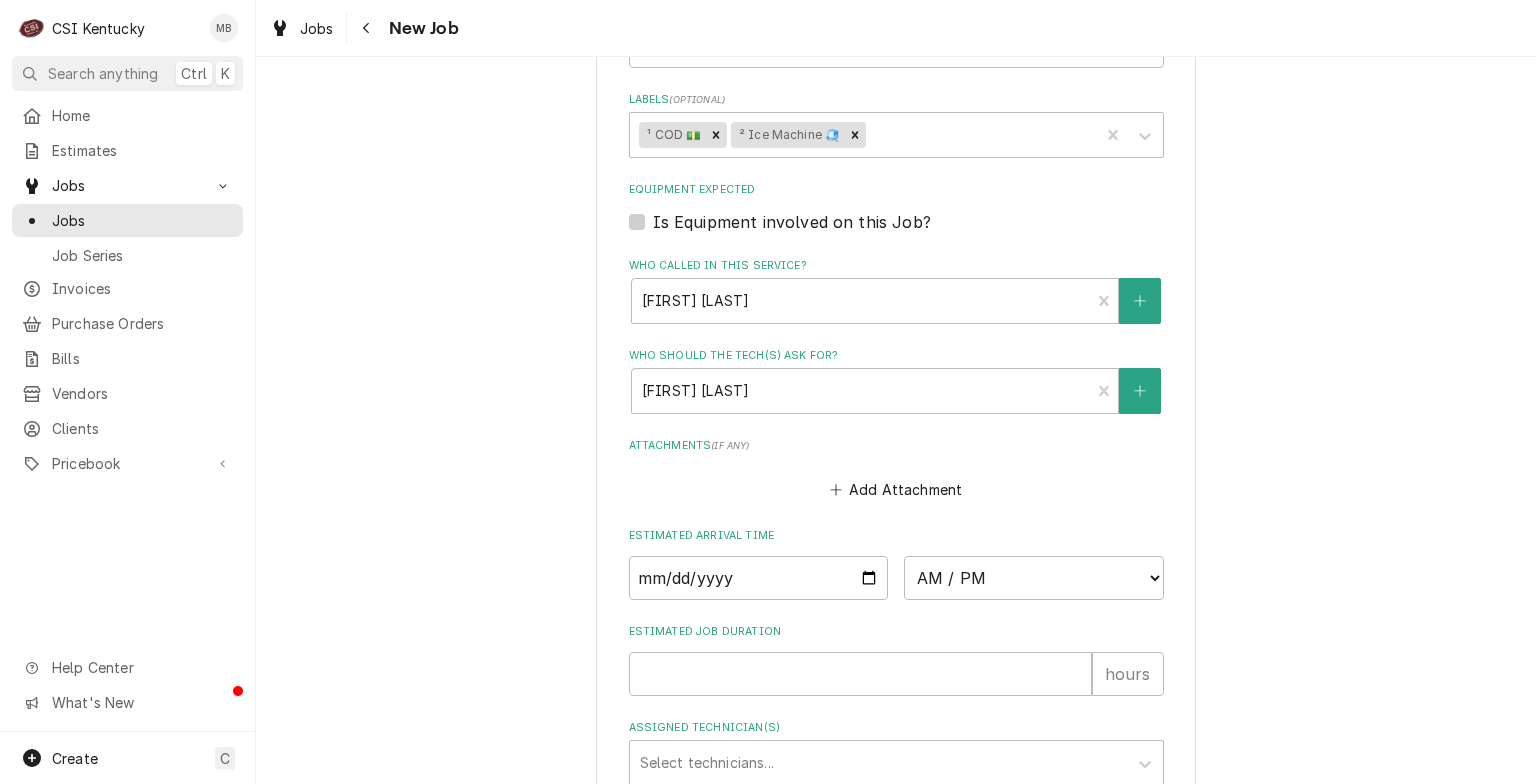 scroll, scrollTop: 1414, scrollLeft: 0, axis: vertical 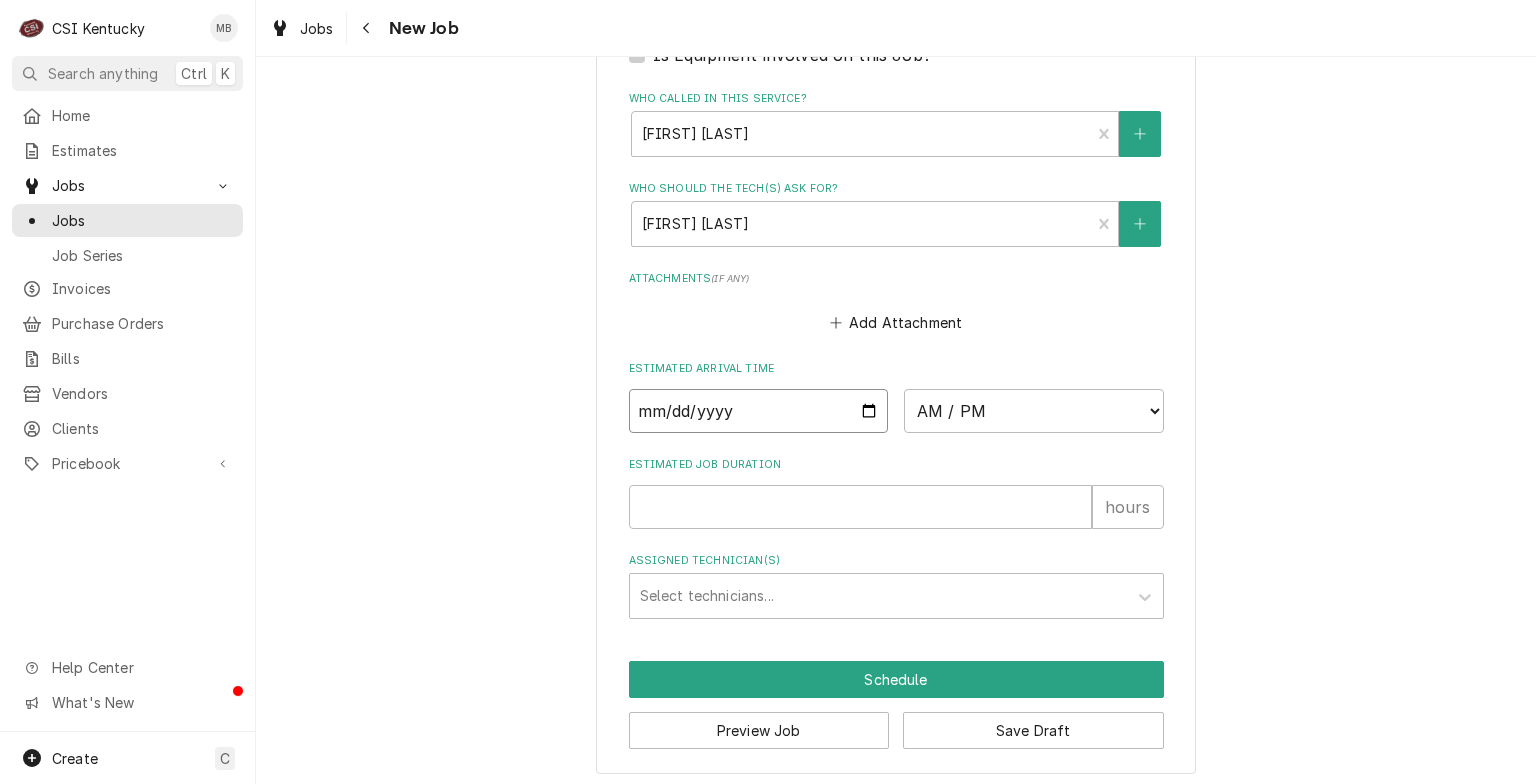 click at bounding box center [759, 411] 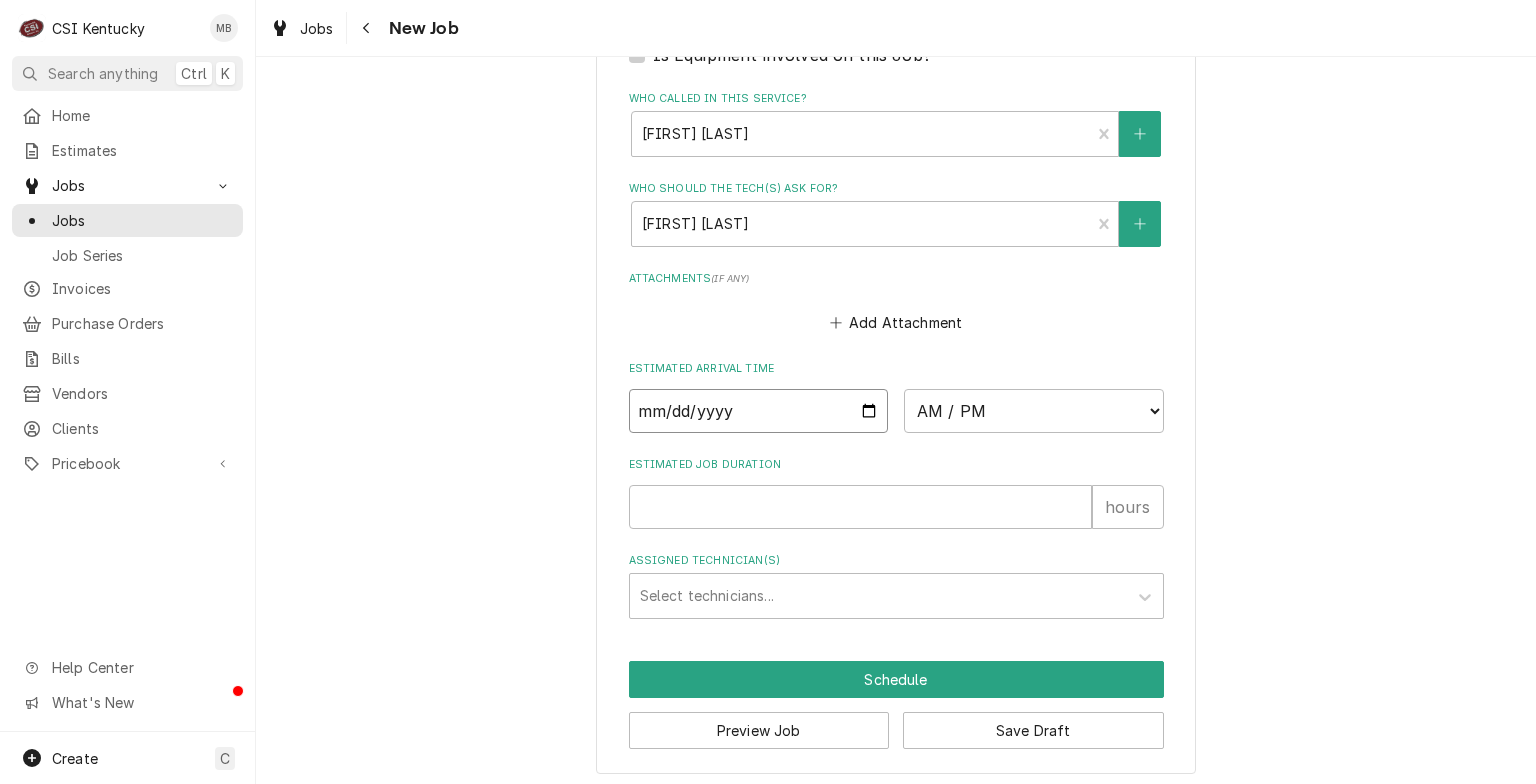 type on "2025-08-04" 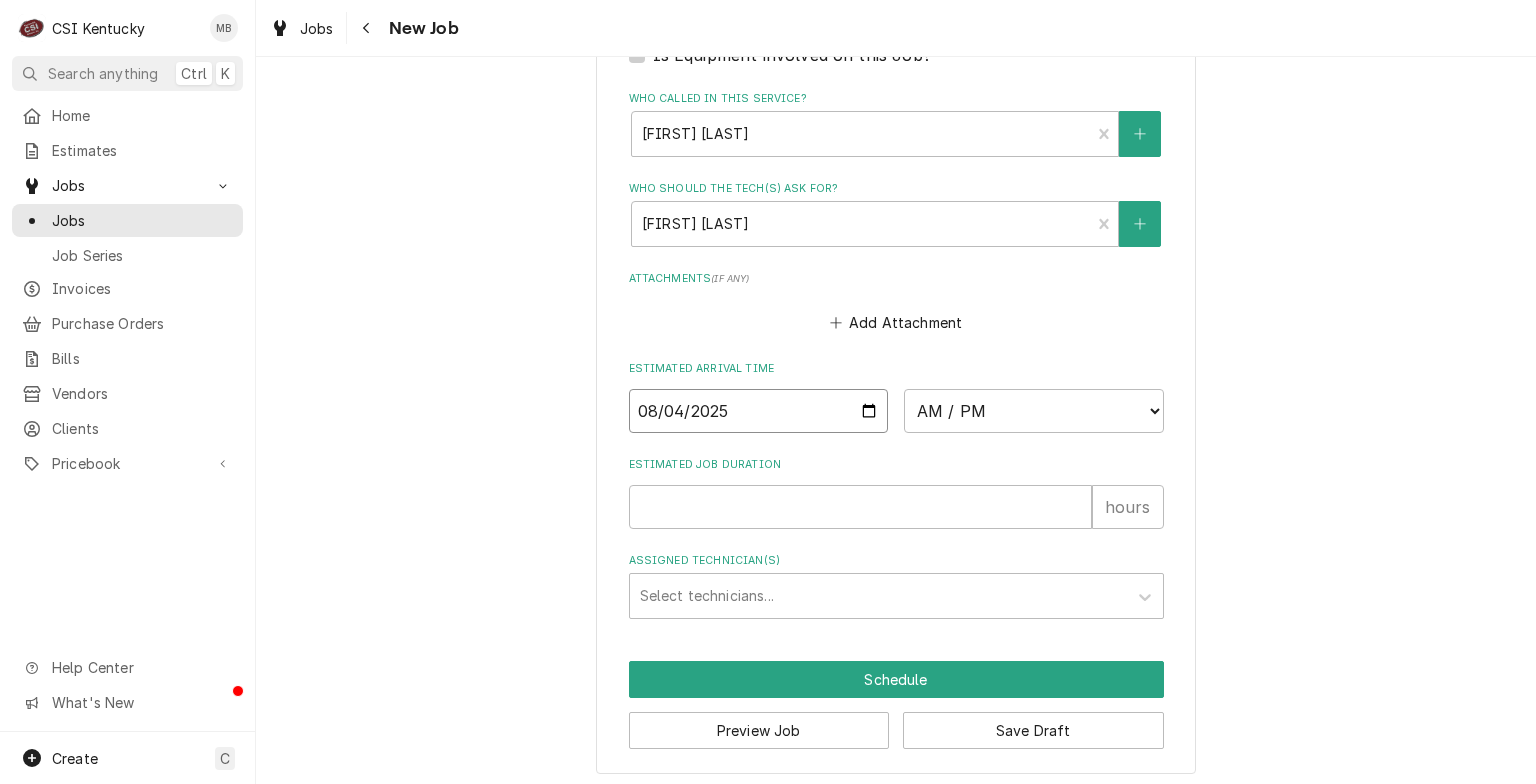 type on "x" 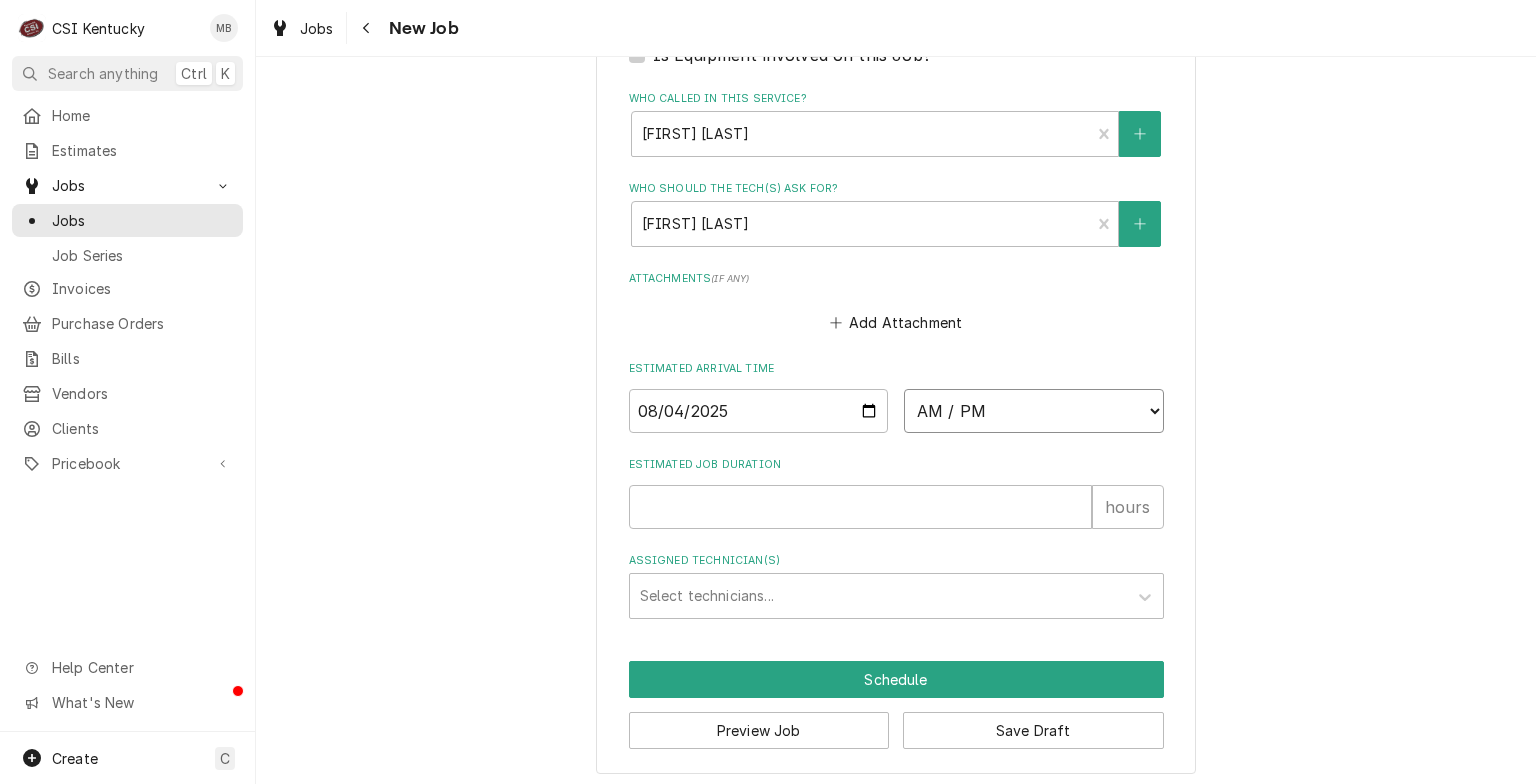 select on "03:00:00" 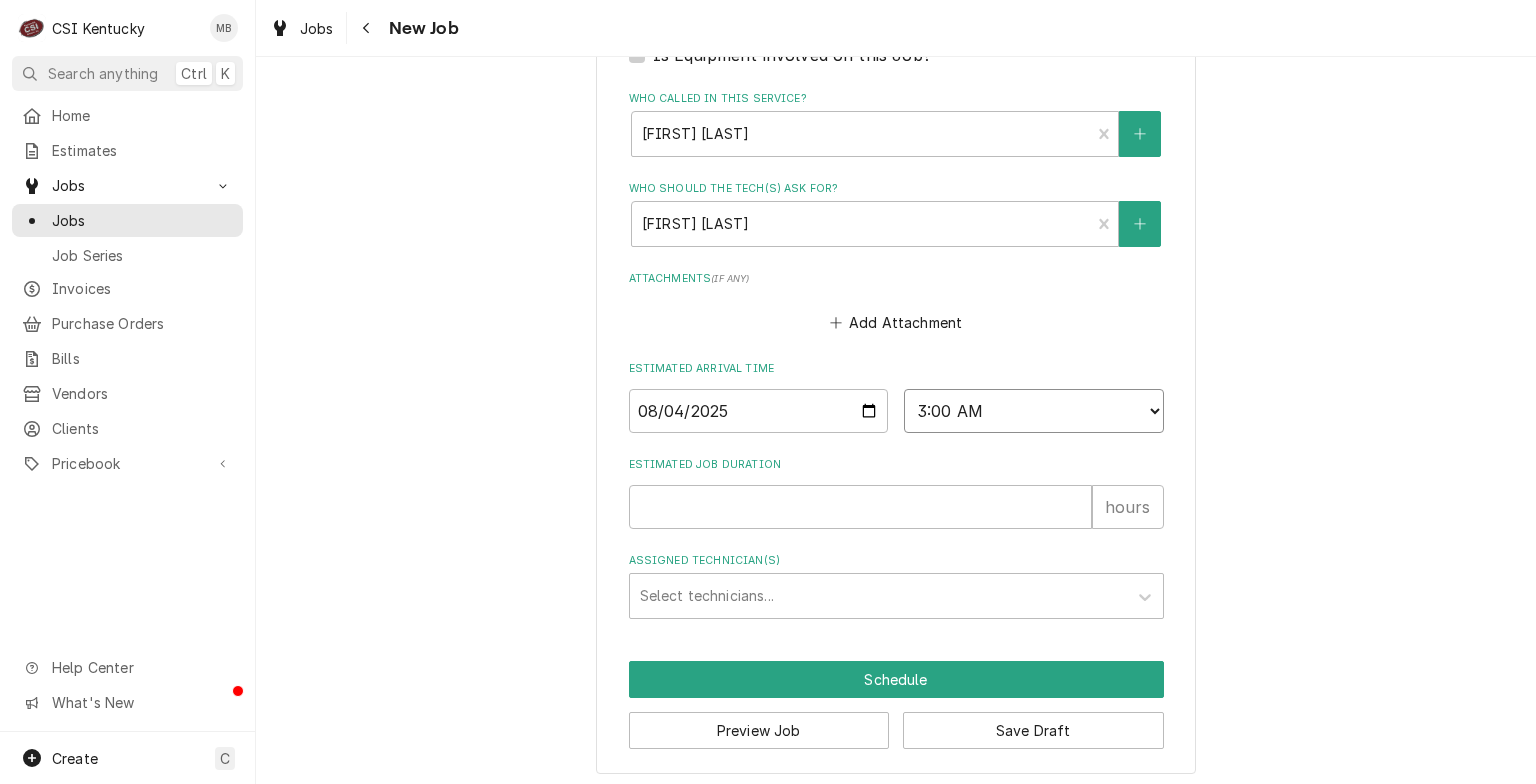 click on "AM / PM 6:00 AM 6:15 AM 6:30 AM 6:45 AM 7:00 AM 7:15 AM 7:30 AM 7:45 AM 8:00 AM 8:15 AM 8:30 AM 8:45 AM 9:00 AM 9:15 AM 9:30 AM 9:45 AM 10:00 AM 10:15 AM 10:30 AM 10:45 AM 11:00 AM 11:15 AM 11:30 AM 11:45 AM 12:00 PM 12:15 PM 12:30 PM 12:45 PM 1:00 PM 1:15 PM 1:30 PM 1:45 PM 2:00 PM 2:15 PM 2:30 PM 2:45 PM 3:00 PM 3:15 PM 3:30 PM 3:45 PM 4:00 PM 4:15 PM 4:30 PM 4:45 PM 5:00 PM 5:15 PM 5:30 PM 5:45 PM 6:00 PM 6:15 PM 6:30 PM 6:45 PM 7:00 PM 7:15 PM 7:30 PM 7:45 PM 8:00 PM 8:15 PM 8:30 PM 8:45 PM 9:00 PM 9:15 PM 9:30 PM 9:45 PM 10:00 PM 10:15 PM 10:30 PM 10:45 PM 11:00 PM 11:15 PM 11:30 PM 11:45 PM 12:00 AM 12:15 AM 12:30 AM 12:45 AM 1:00 AM 1:15 AM 1:30 AM 1:45 AM 2:00 AM 2:15 AM 2:30 AM 2:45 AM 3:00 AM 3:15 AM 3:30 AM 3:45 AM 4:00 AM 4:15 AM 4:30 AM 4:45 AM 5:00 AM 5:15 AM 5:30 AM 5:45 AM" at bounding box center (1034, 411) 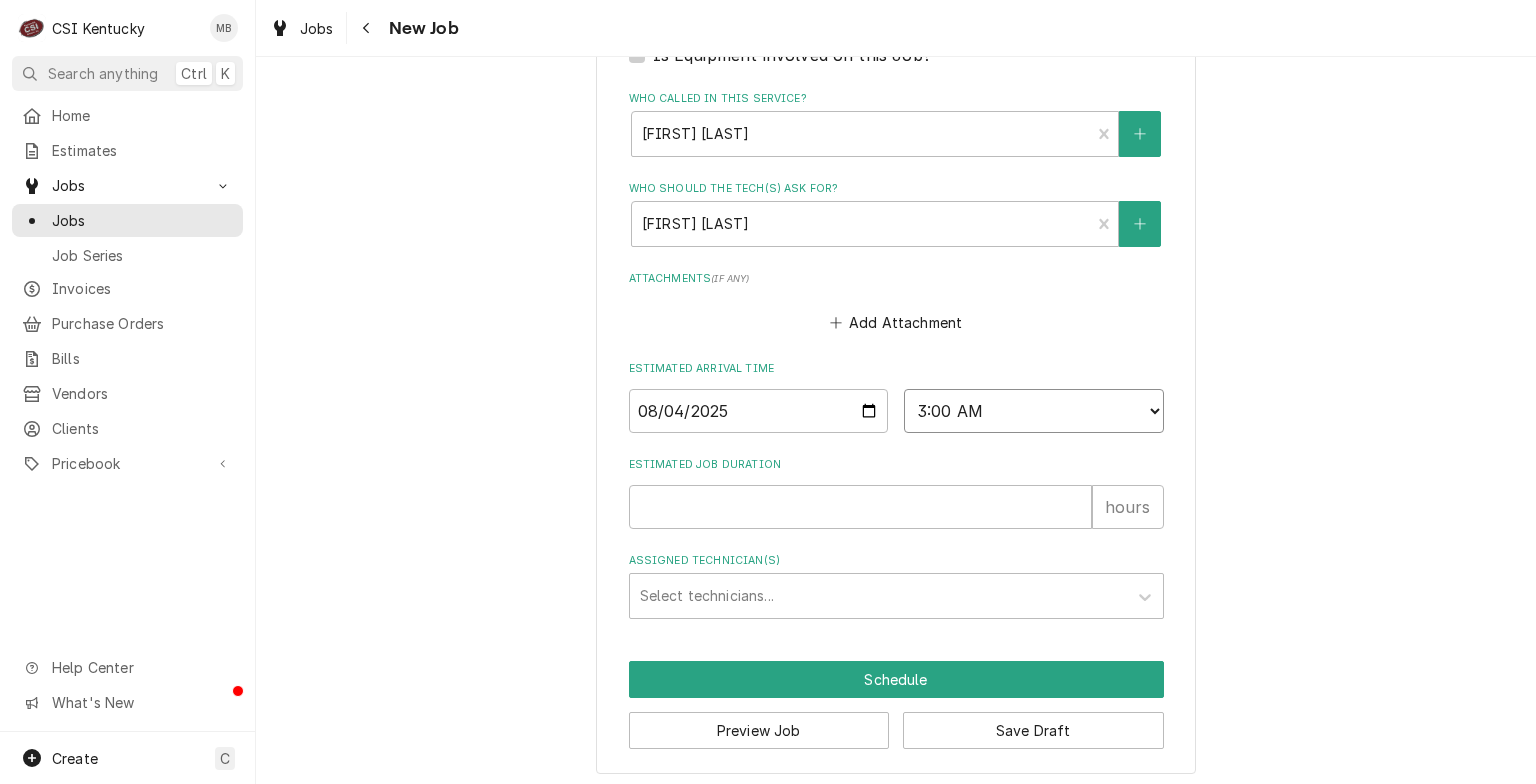 type on "x" 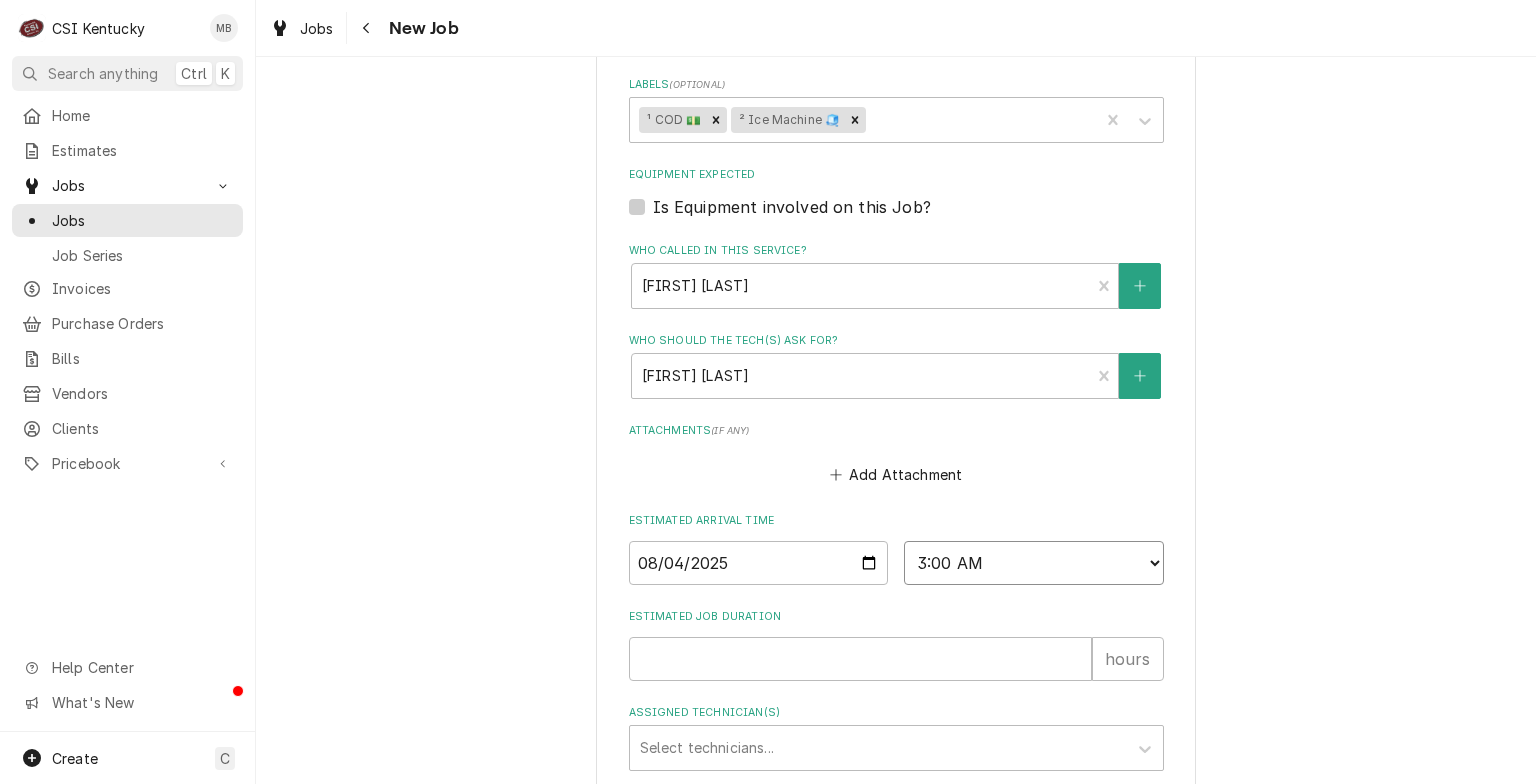 scroll, scrollTop: 1261, scrollLeft: 0, axis: vertical 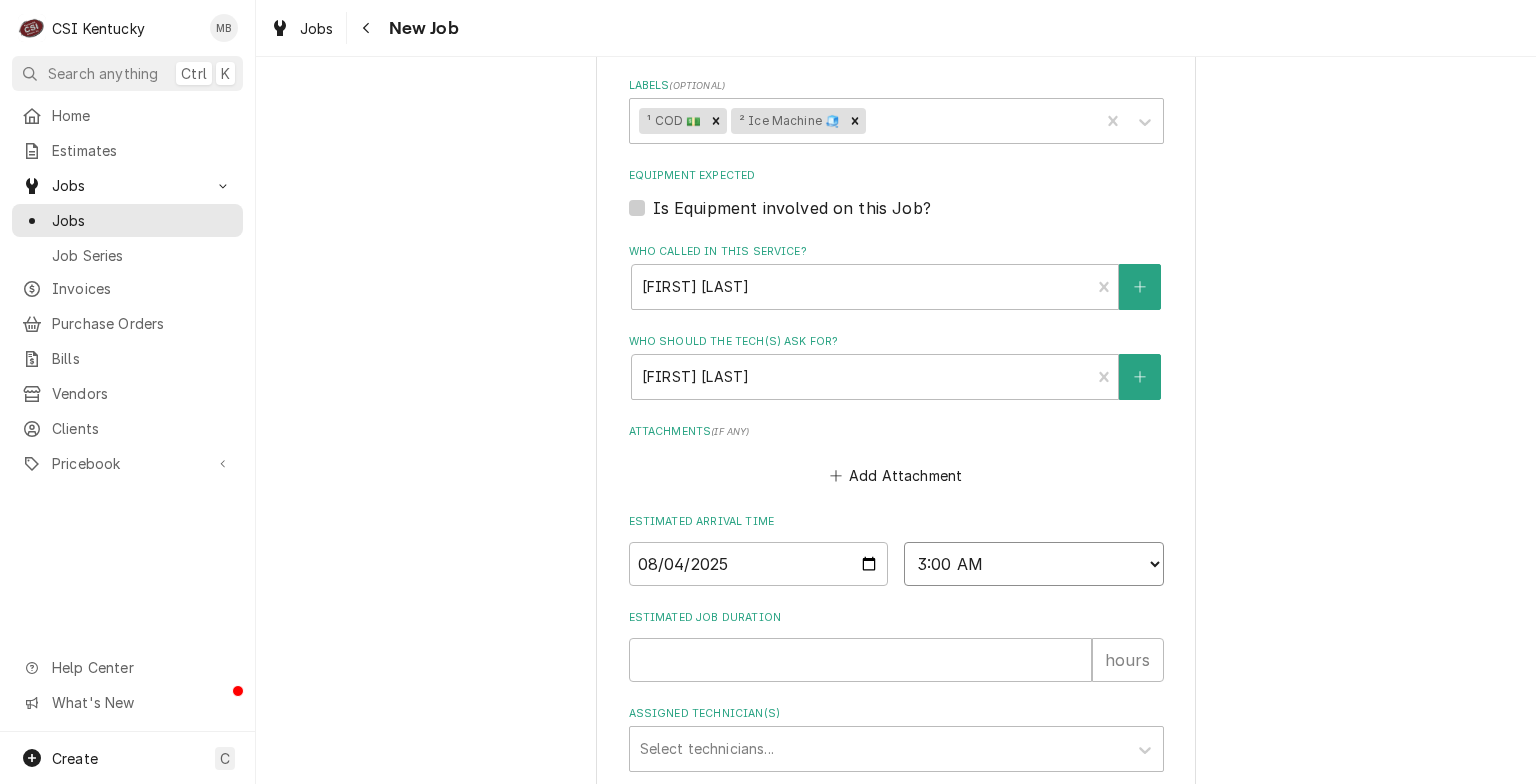 click on "AM / PM 6:00 AM 6:15 AM 6:30 AM 6:45 AM 7:00 AM 7:15 AM 7:30 AM 7:45 AM 8:00 AM 8:15 AM 8:30 AM 8:45 AM 9:00 AM 9:15 AM 9:30 AM 9:45 AM 10:00 AM 10:15 AM 10:30 AM 10:45 AM 11:00 AM 11:15 AM 11:30 AM 11:45 AM 12:00 PM 12:15 PM 12:30 PM 12:45 PM 1:00 PM 1:15 PM 1:30 PM 1:45 PM 2:00 PM 2:15 PM 2:30 PM 2:45 PM 3:00 PM 3:15 PM 3:30 PM 3:45 PM 4:00 PM 4:15 PM 4:30 PM 4:45 PM 5:00 PM 5:15 PM 5:30 PM 5:45 PM 6:00 PM 6:15 PM 6:30 PM 6:45 PM 7:00 PM 7:15 PM 7:30 PM 7:45 PM 8:00 PM 8:15 PM 8:30 PM 8:45 PM 9:00 PM 9:15 PM 9:30 PM 9:45 PM 10:00 PM 10:15 PM 10:30 PM 10:45 PM 11:00 PM 11:15 PM 11:30 PM 11:45 PM 12:00 AM 12:15 AM 12:30 AM 12:45 AM 1:00 AM 1:15 AM 1:30 AM 1:45 AM 2:00 AM 2:15 AM 2:30 AM 2:45 AM 3:00 AM 3:15 AM 3:30 AM 3:45 AM 4:00 AM 4:15 AM 4:30 AM 4:45 AM 5:00 AM 5:15 AM 5:30 AM 5:45 AM" at bounding box center (1034, 564) 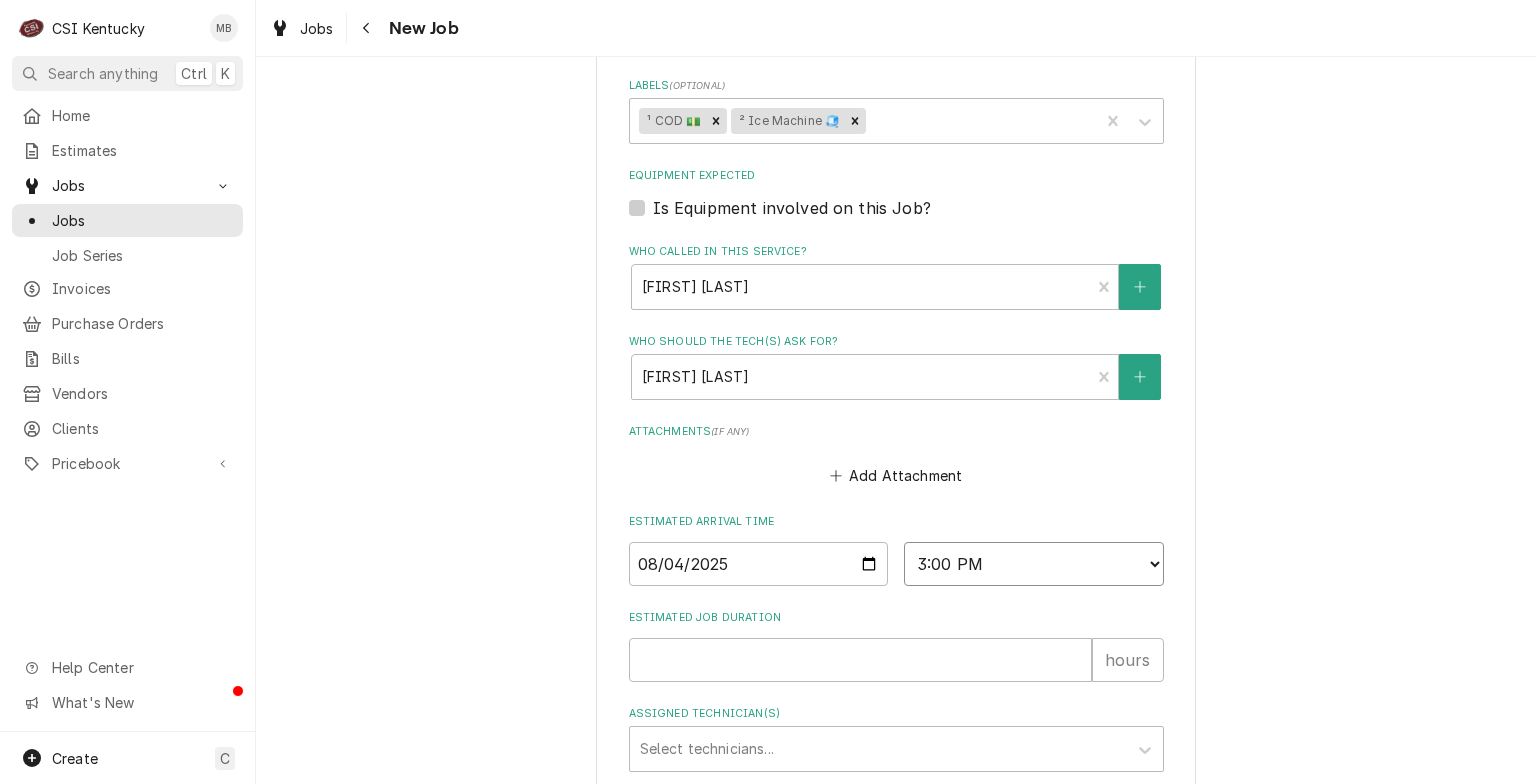 click on "AM / PM 6:00 AM 6:15 AM 6:30 AM 6:45 AM 7:00 AM 7:15 AM 7:30 AM 7:45 AM 8:00 AM 8:15 AM 8:30 AM 8:45 AM 9:00 AM 9:15 AM 9:30 AM 9:45 AM 10:00 AM 10:15 AM 10:30 AM 10:45 AM 11:00 AM 11:15 AM 11:30 AM 11:45 AM 12:00 PM 12:15 PM 12:30 PM 12:45 PM 1:00 PM 1:15 PM 1:30 PM 1:45 PM 2:00 PM 2:15 PM 2:30 PM 2:45 PM 3:00 PM 3:15 PM 3:30 PM 3:45 PM 4:00 PM 4:15 PM 4:30 PM 4:45 PM 5:00 PM 5:15 PM 5:30 PM 5:45 PM 6:00 PM 6:15 PM 6:30 PM 6:45 PM 7:00 PM 7:15 PM 7:30 PM 7:45 PM 8:00 PM 8:15 PM 8:30 PM 8:45 PM 9:00 PM 9:15 PM 9:30 PM 9:45 PM 10:00 PM 10:15 PM 10:30 PM 10:45 PM 11:00 PM 11:15 PM 11:30 PM 11:45 PM 12:00 AM 12:15 AM 12:30 AM 12:45 AM 1:00 AM 1:15 AM 1:30 AM 1:45 AM 2:00 AM 2:15 AM 2:30 AM 2:45 AM 3:00 AM 3:15 AM 3:30 AM 3:45 AM 4:00 AM 4:15 AM 4:30 AM 4:45 AM 5:00 AM 5:15 AM 5:30 AM 5:45 AM" at bounding box center [1034, 564] 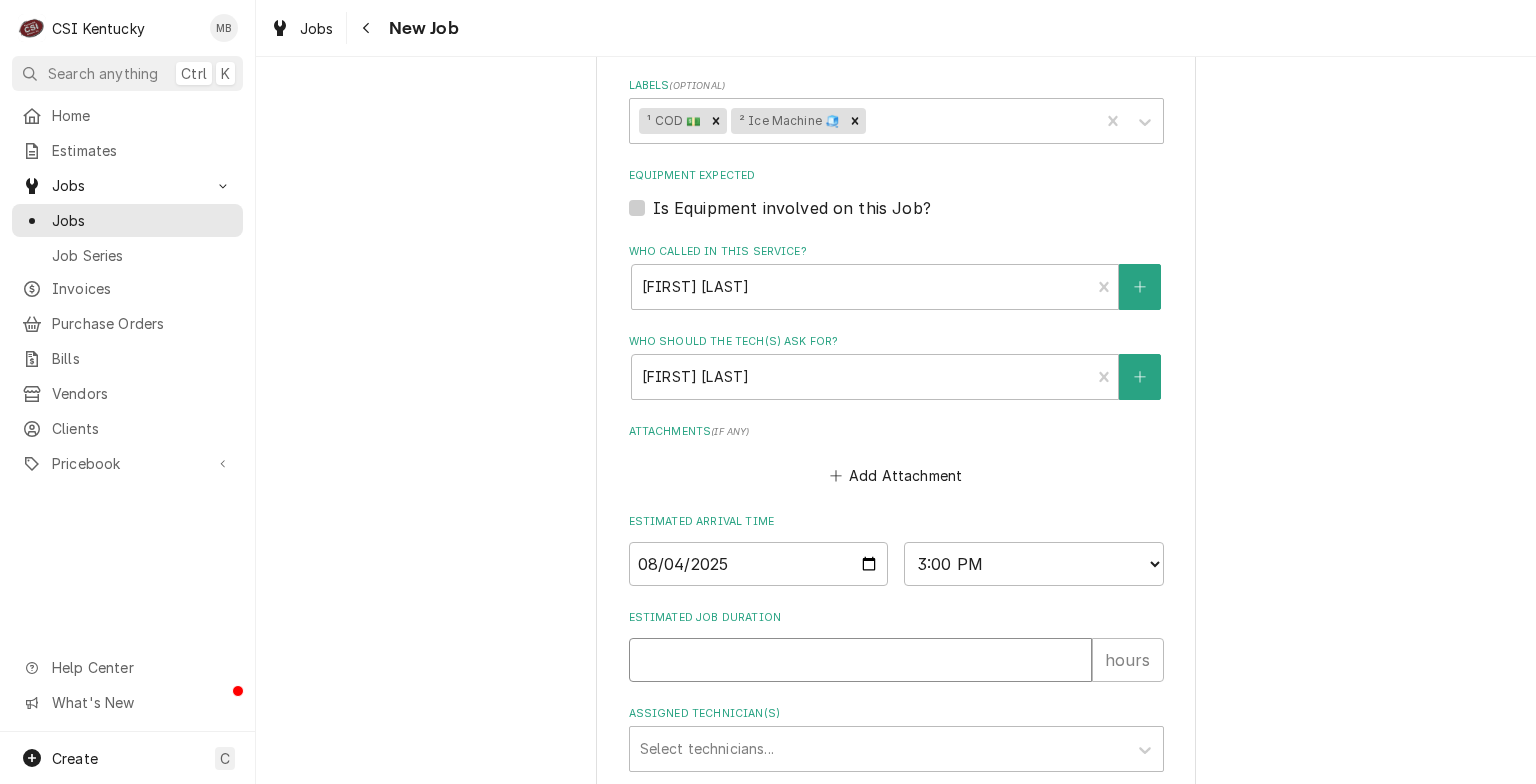 click on "Estimated Job Duration" at bounding box center [860, 660] 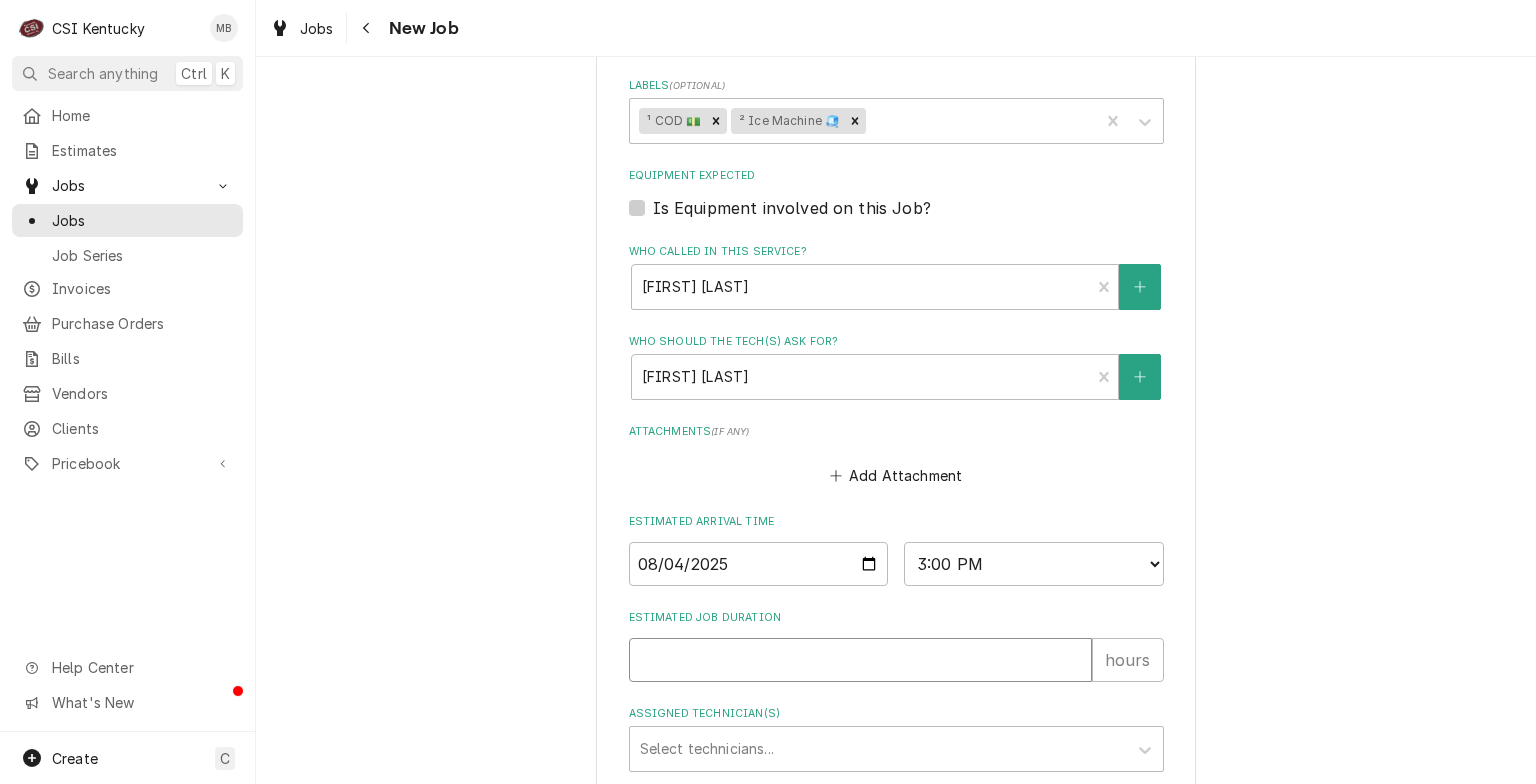 type on "x" 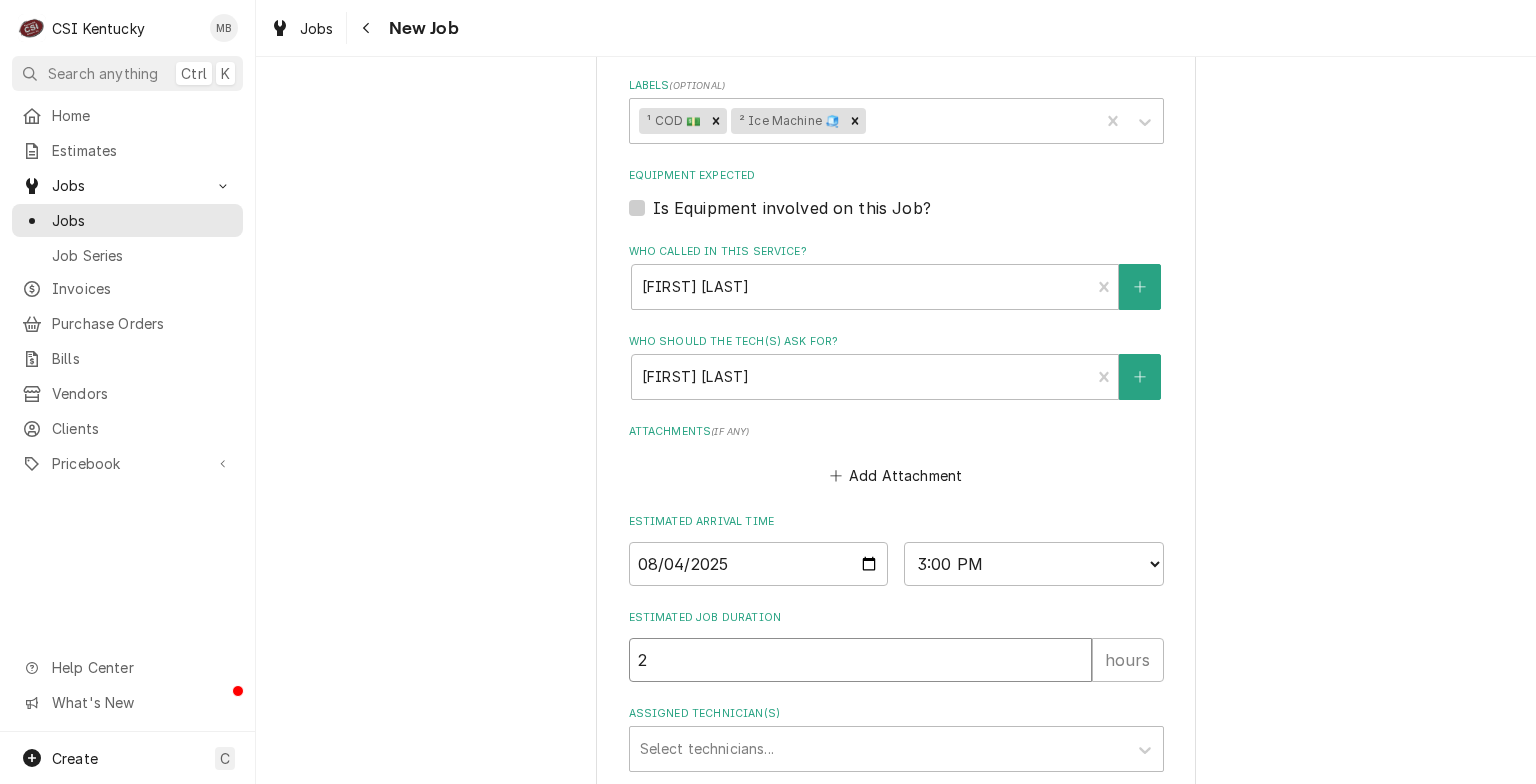 type on "x" 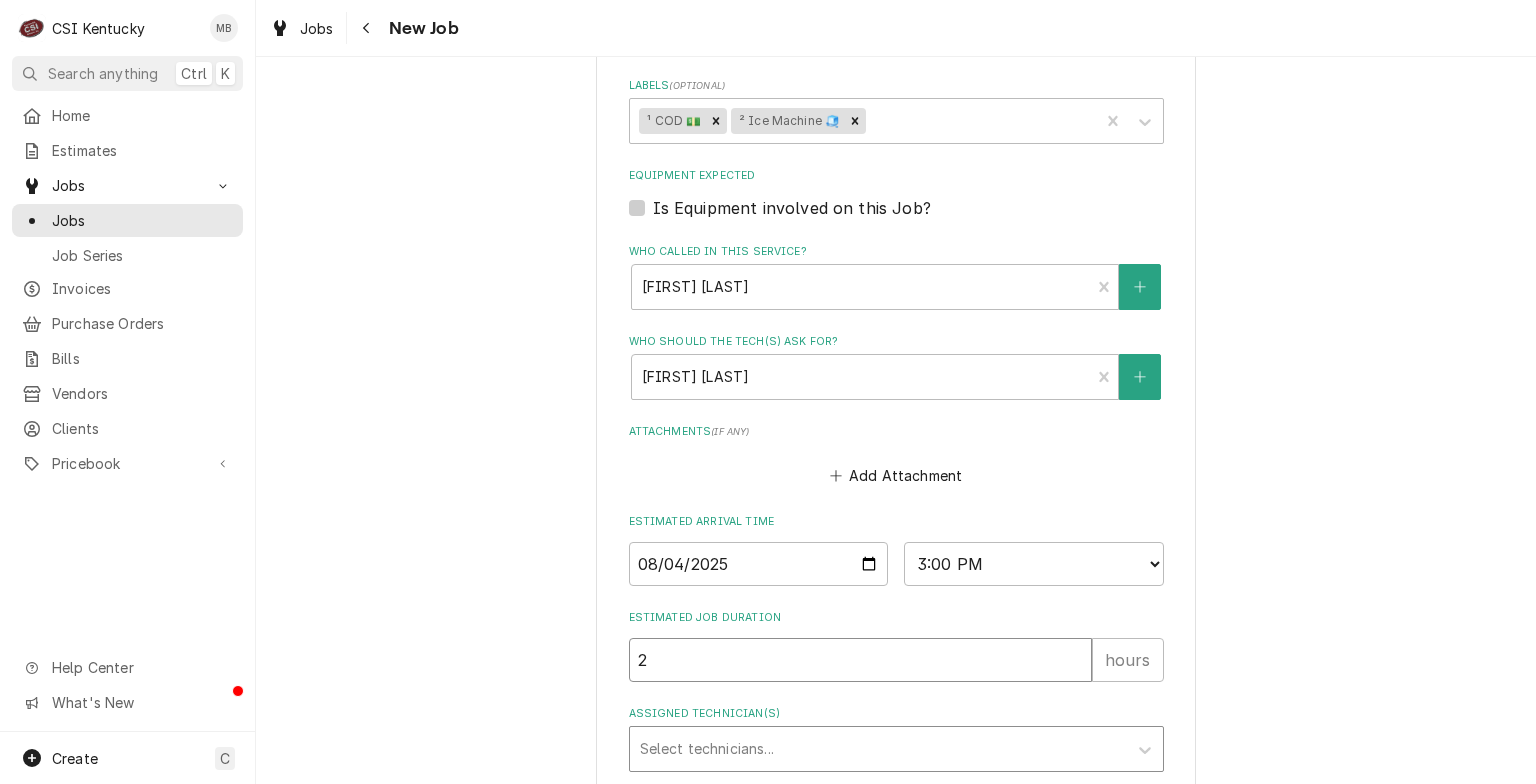 type on "2" 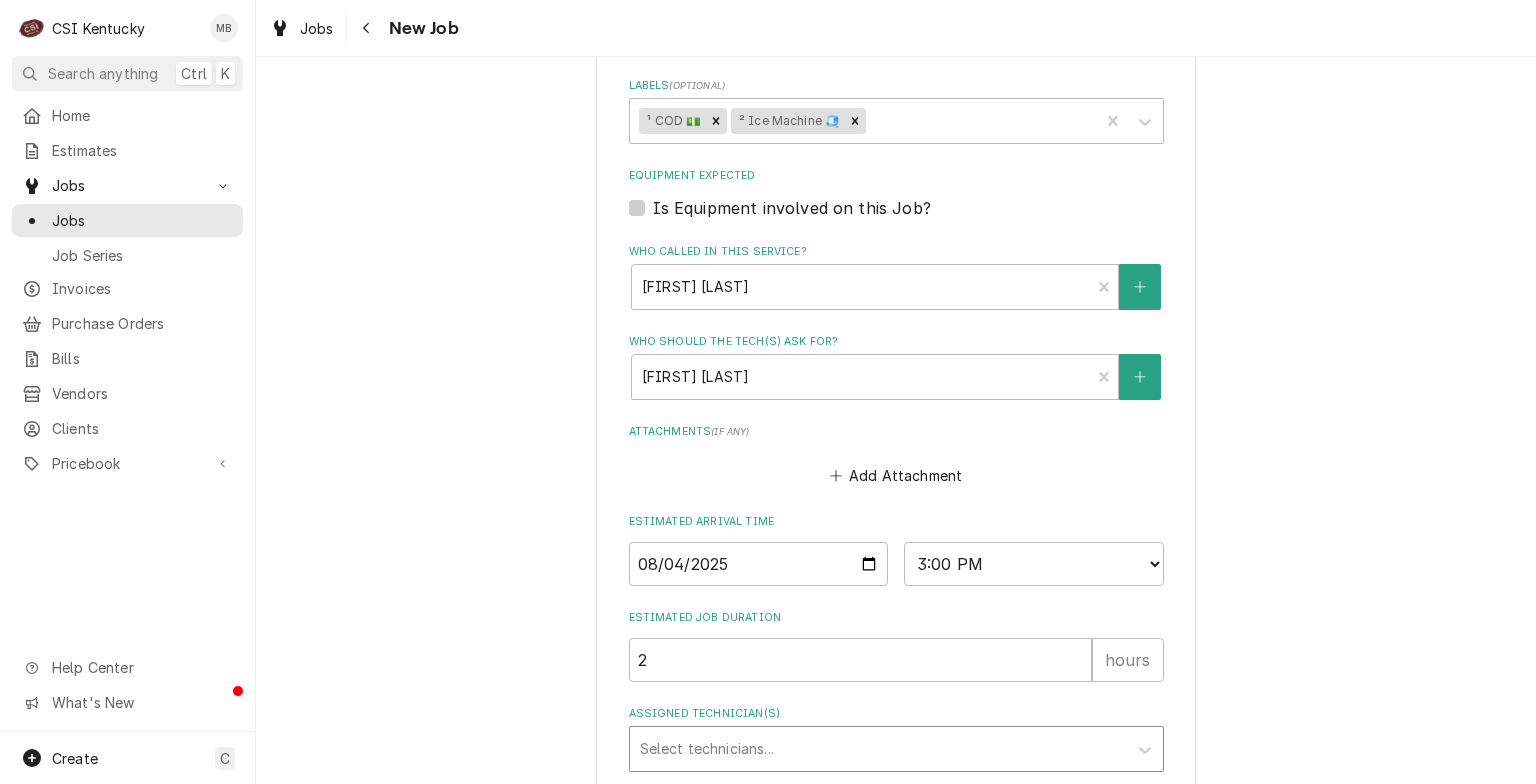 click at bounding box center [878, 749] 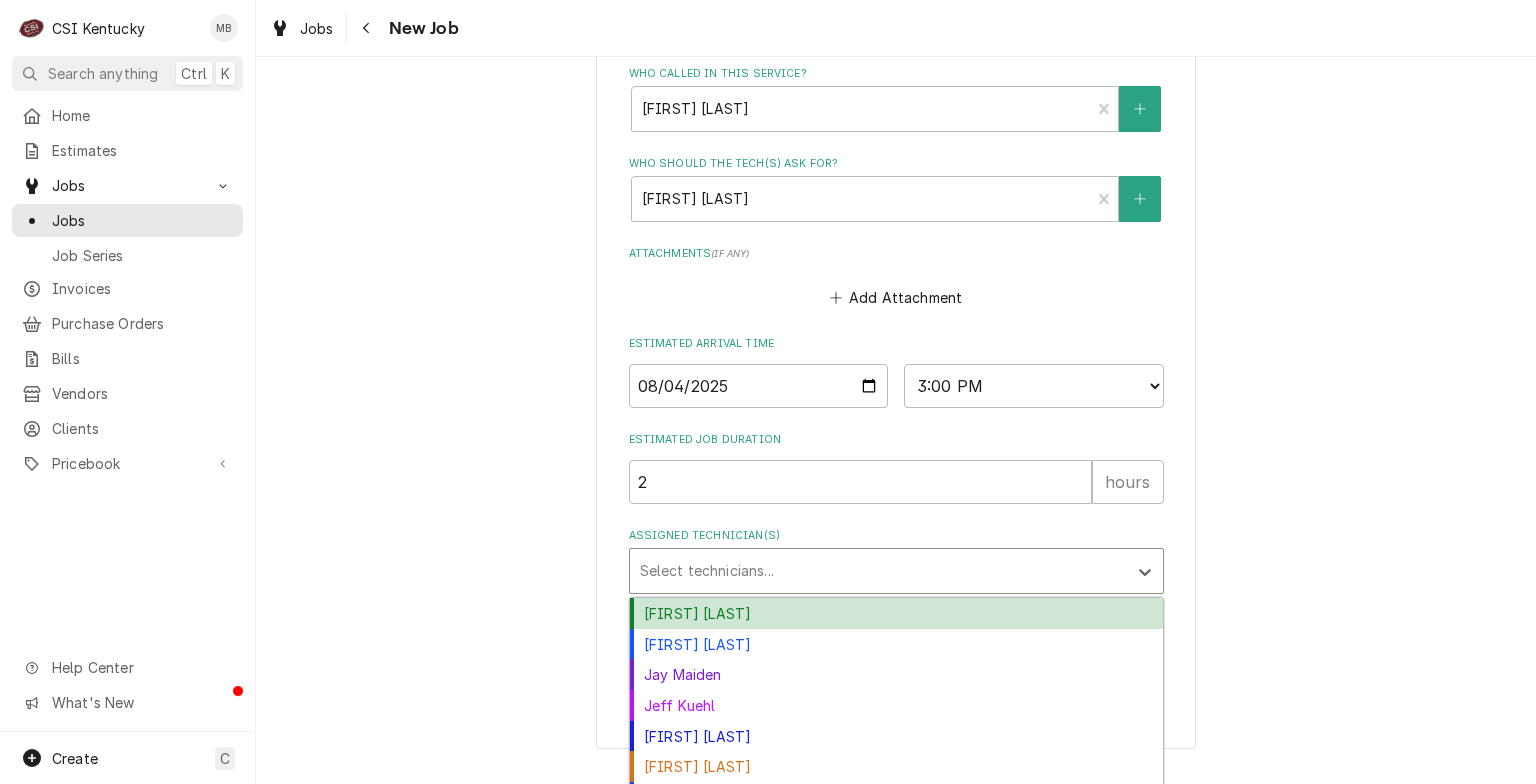 scroll, scrollTop: 1461, scrollLeft: 0, axis: vertical 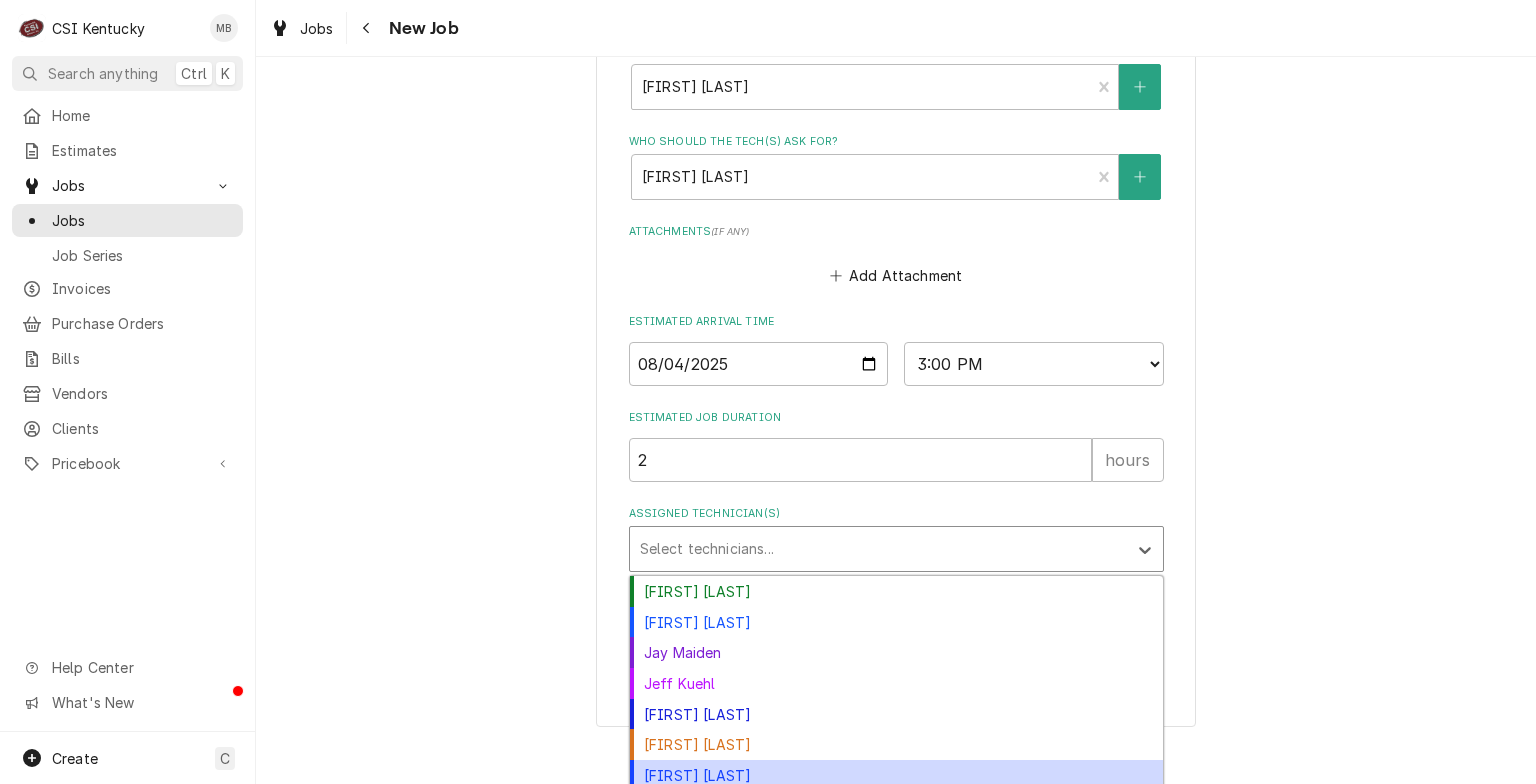click on "Matt Brewington" at bounding box center [896, 775] 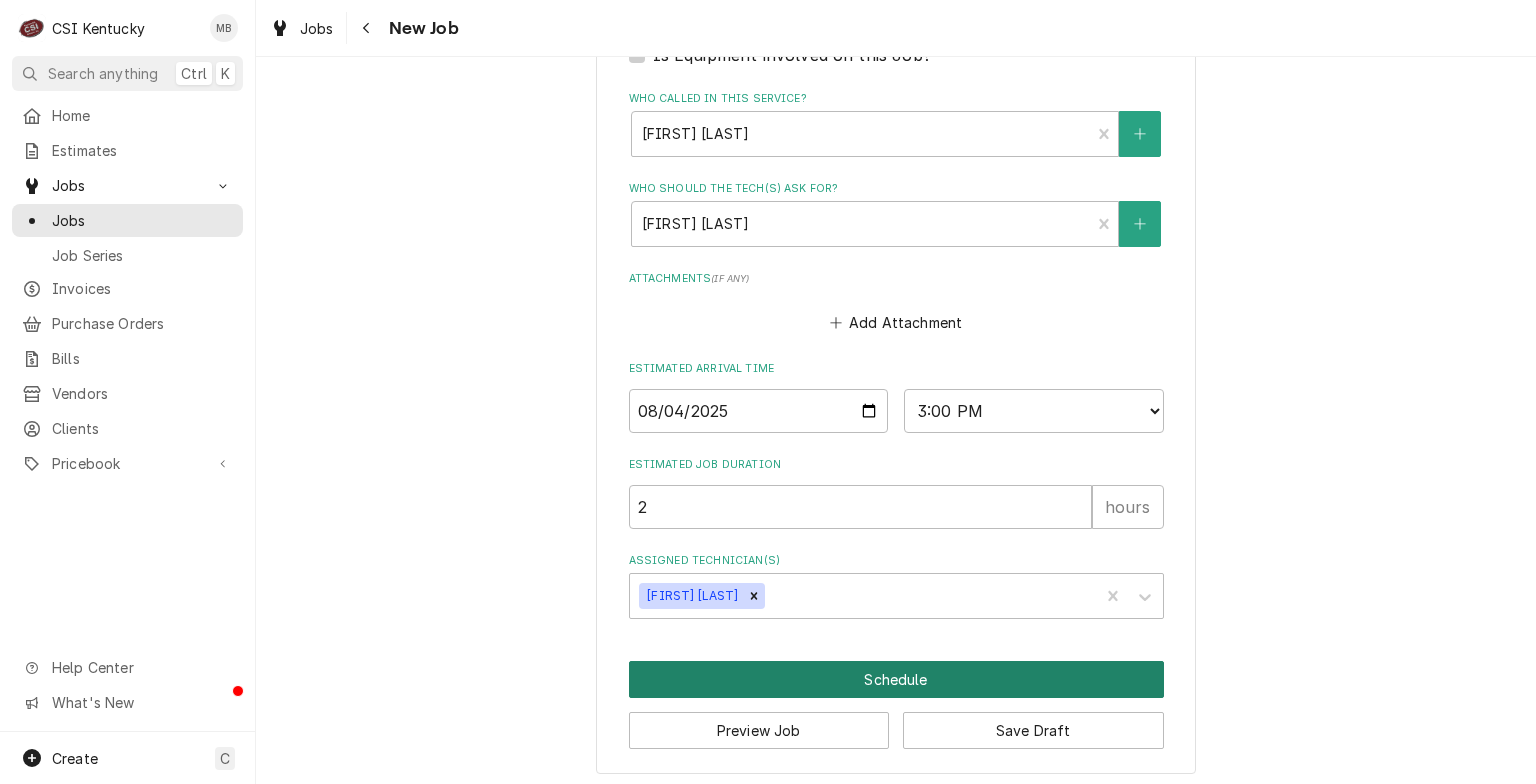 click on "Schedule" at bounding box center (896, 679) 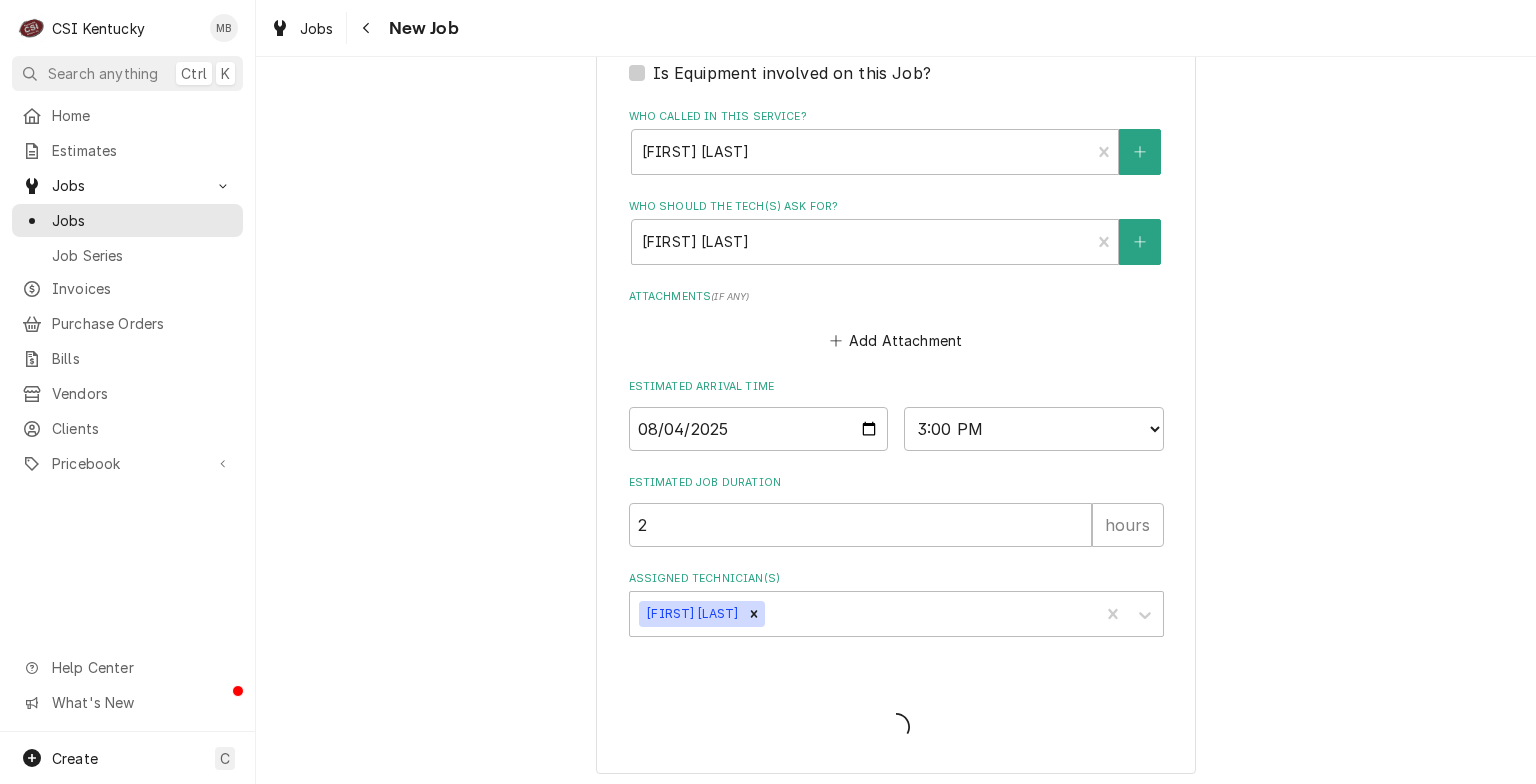 type on "x" 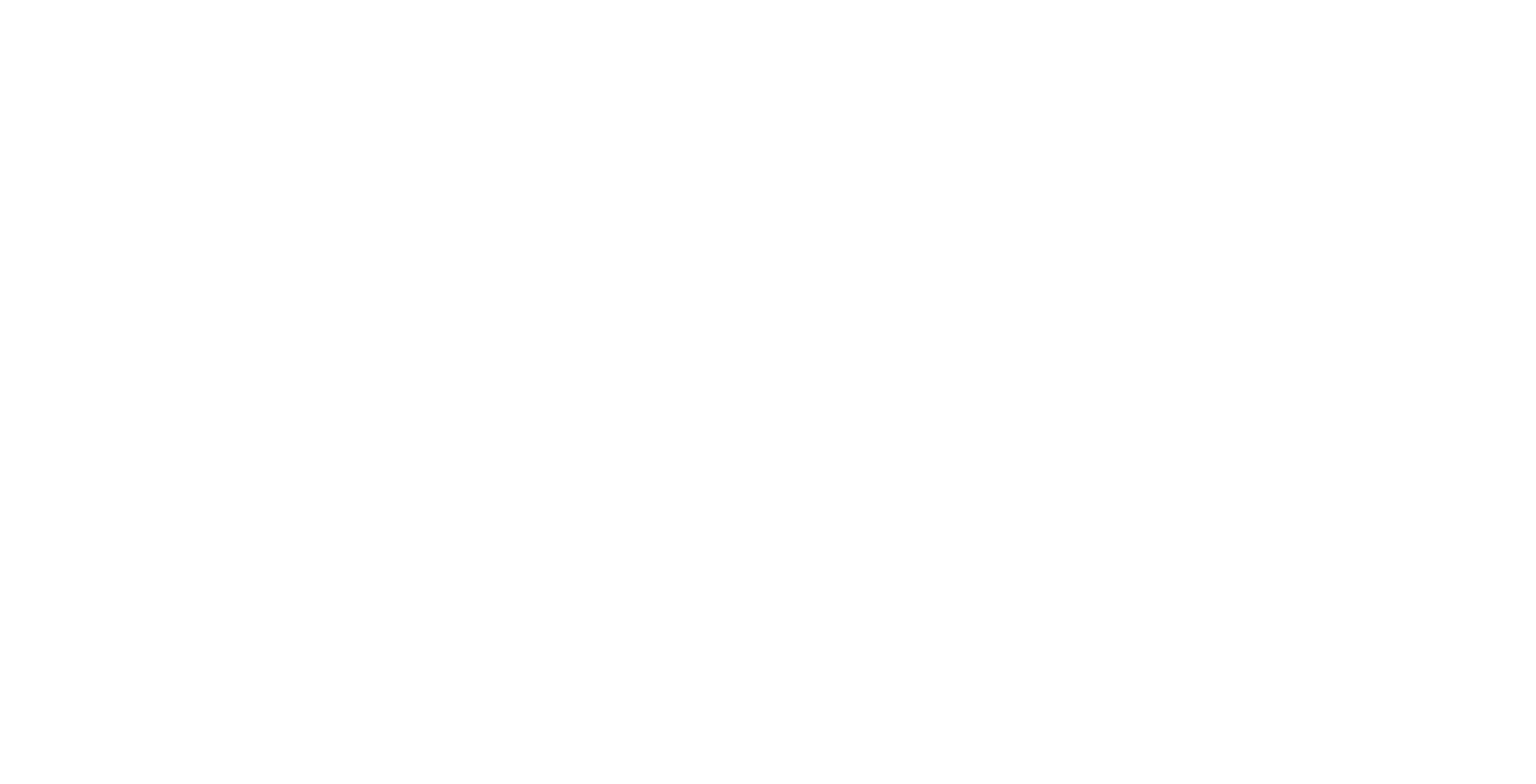 scroll, scrollTop: 0, scrollLeft: 0, axis: both 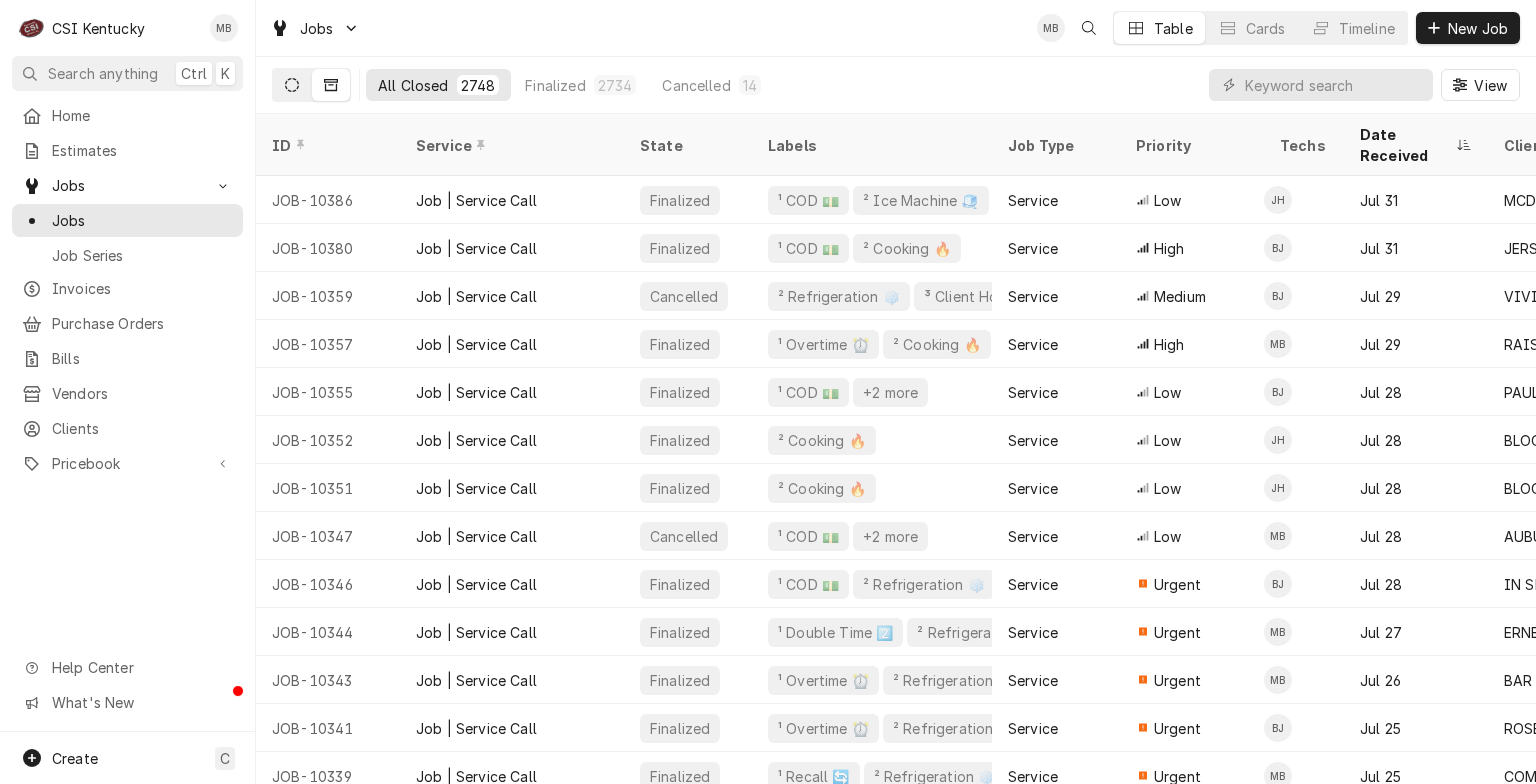 click at bounding box center (292, 85) 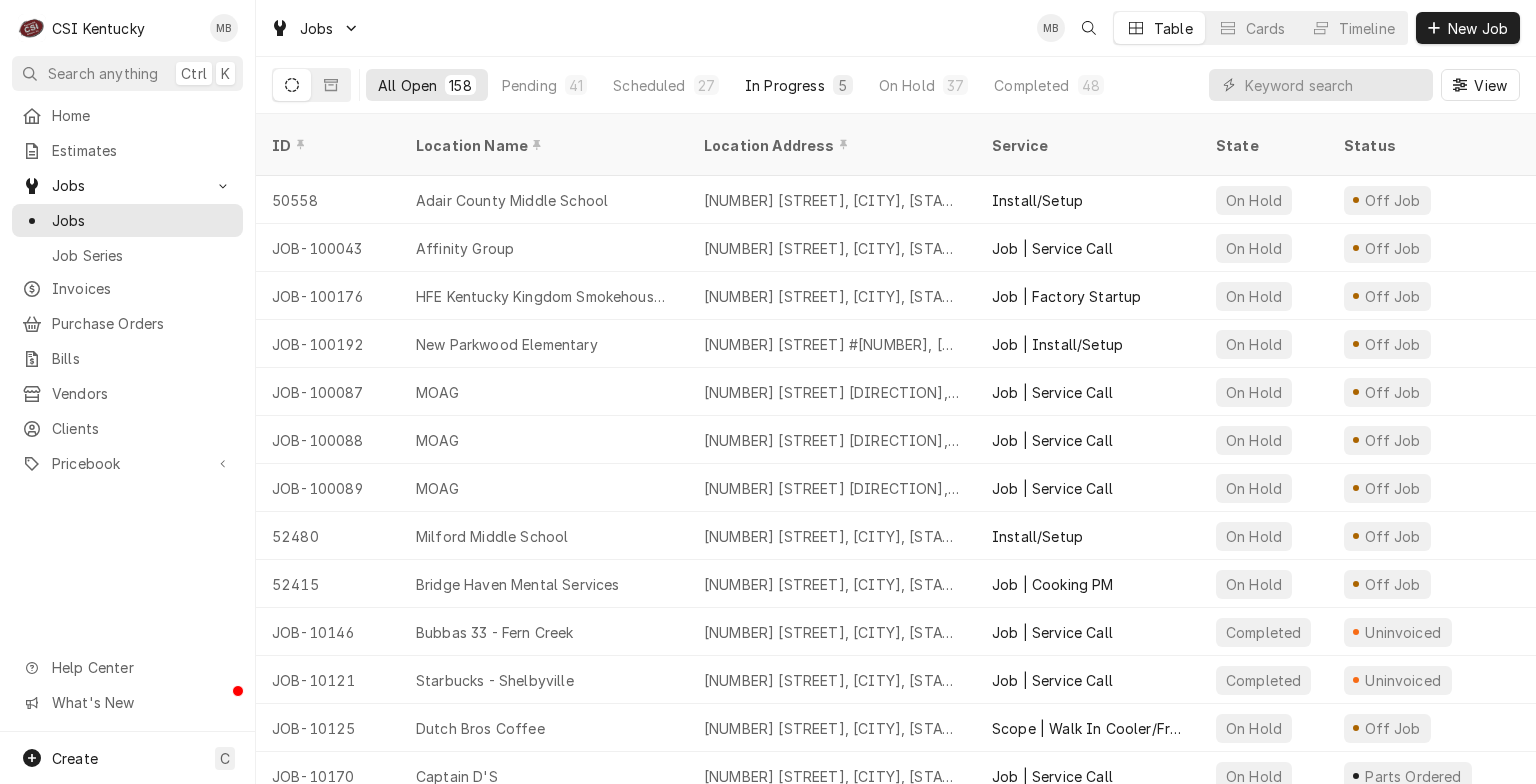 click on "In Progress" at bounding box center (785, 85) 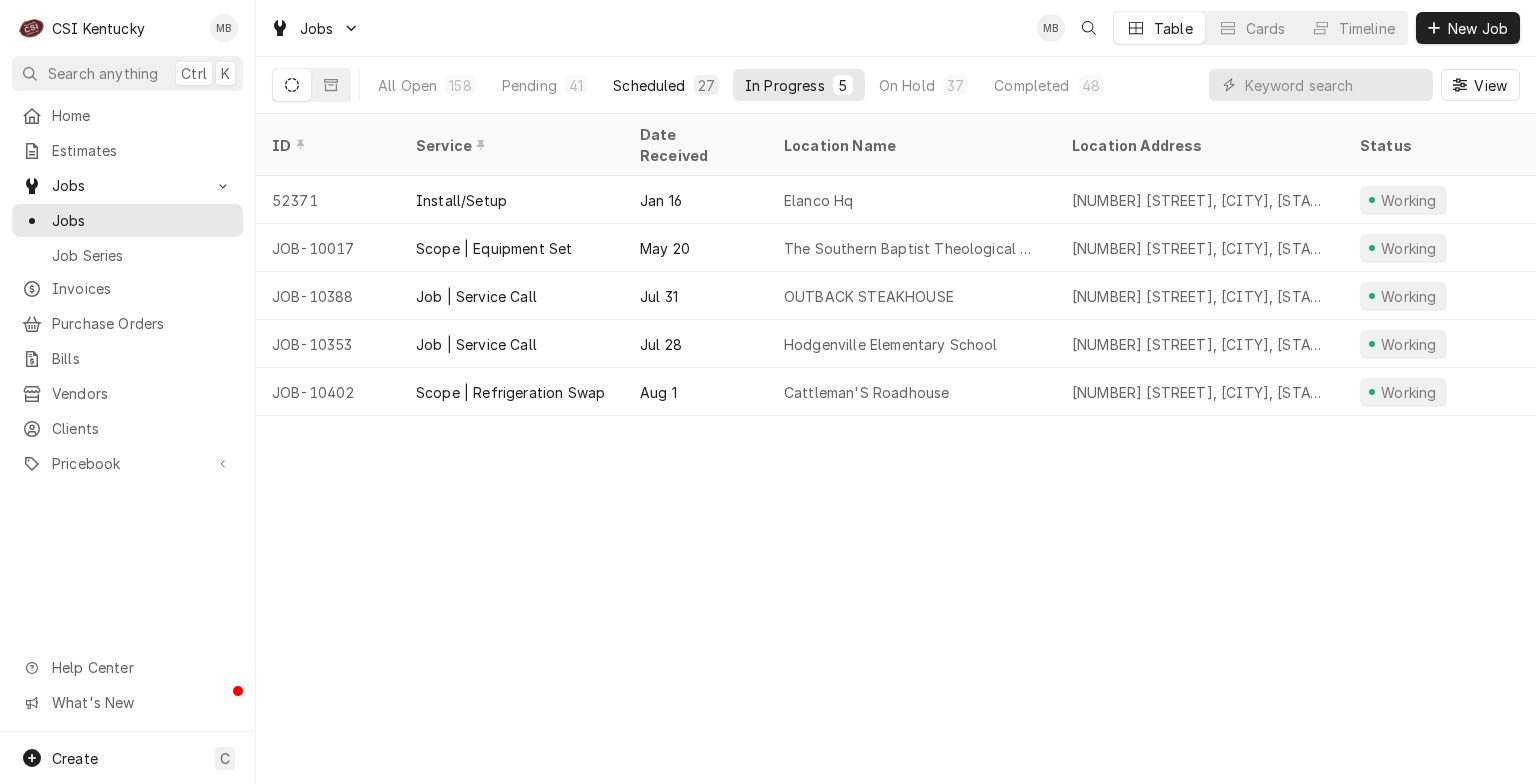 click on "Scheduled" at bounding box center [649, 85] 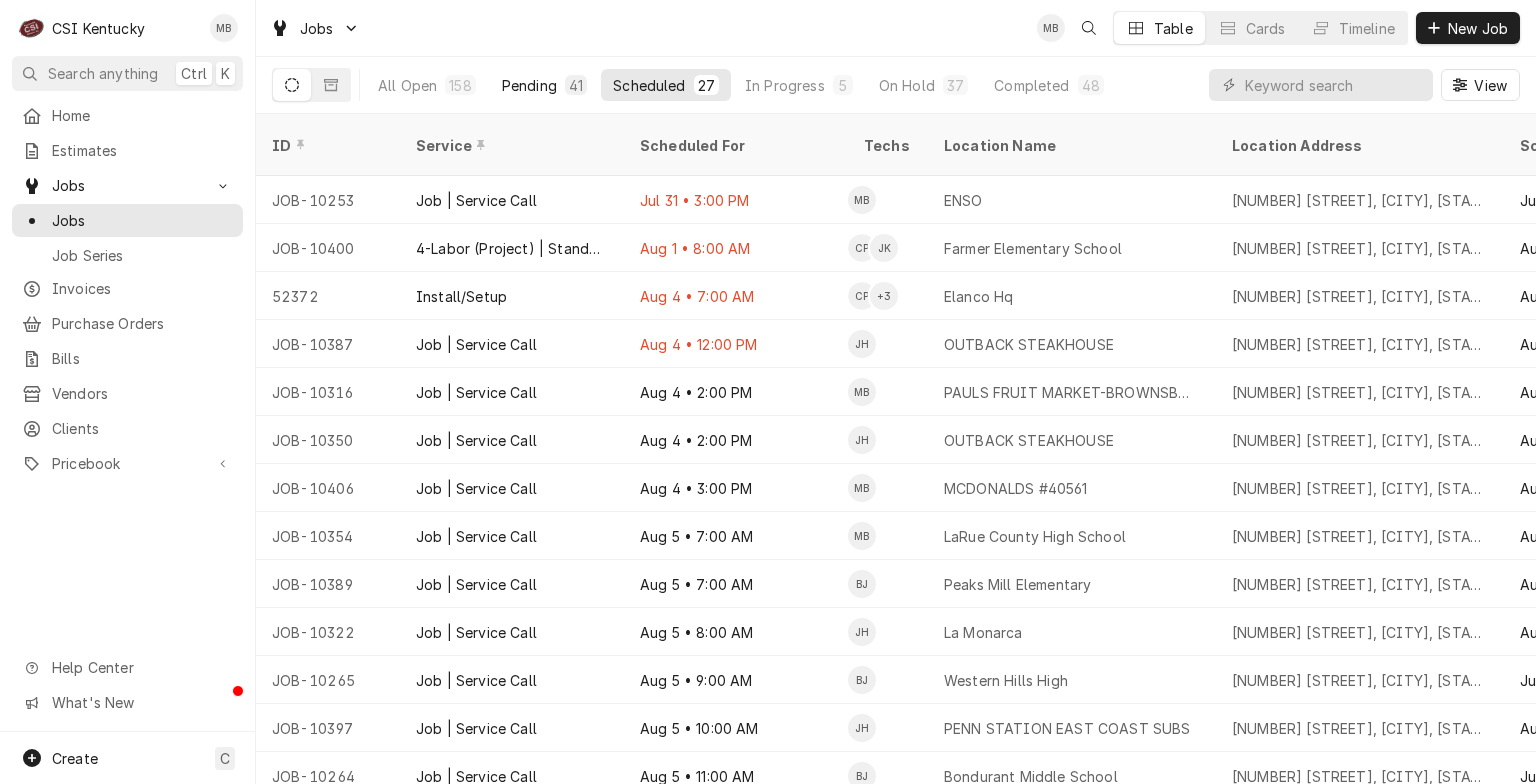click on "Pending" at bounding box center [529, 85] 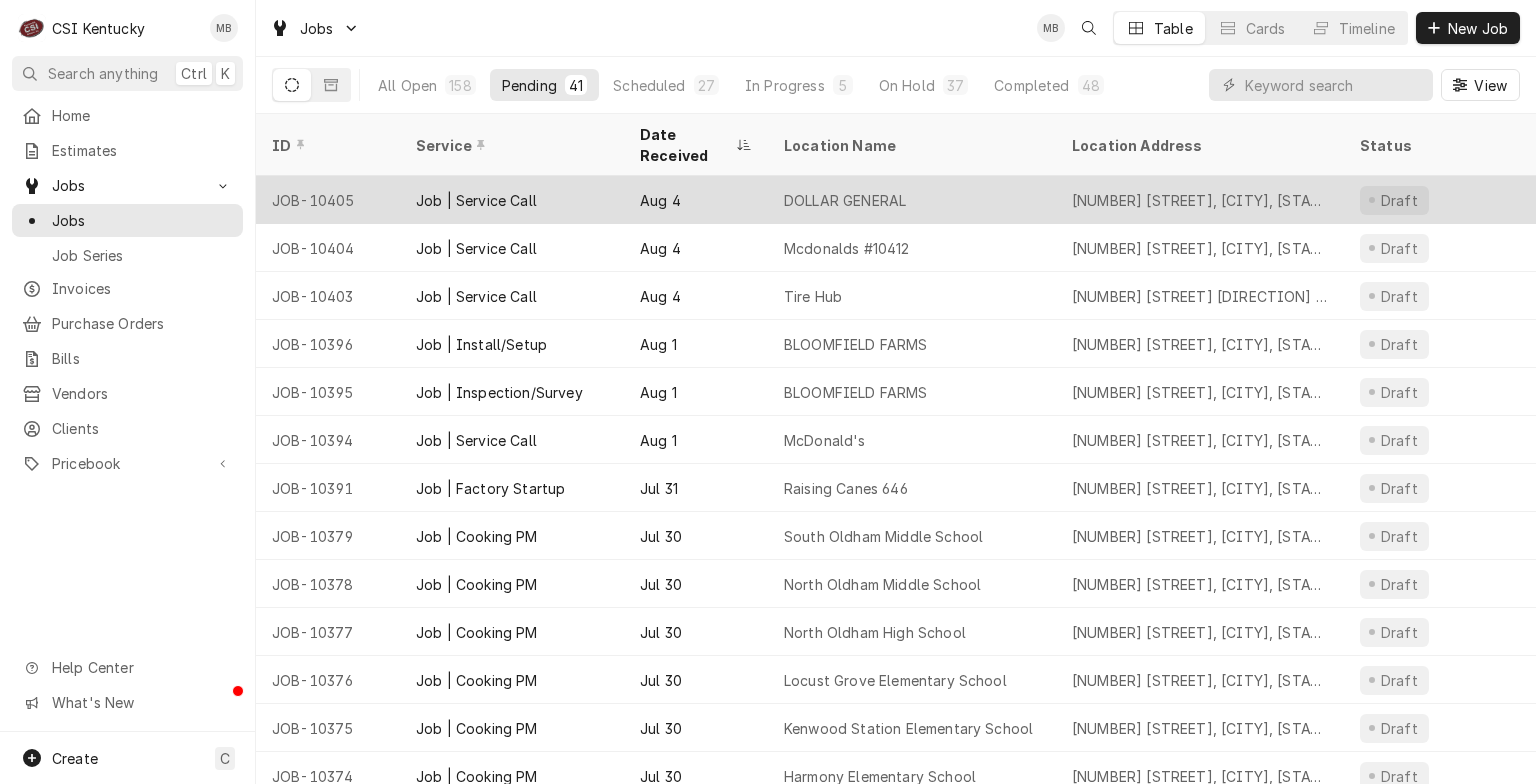 click on "Job | Service Call" at bounding box center [512, 200] 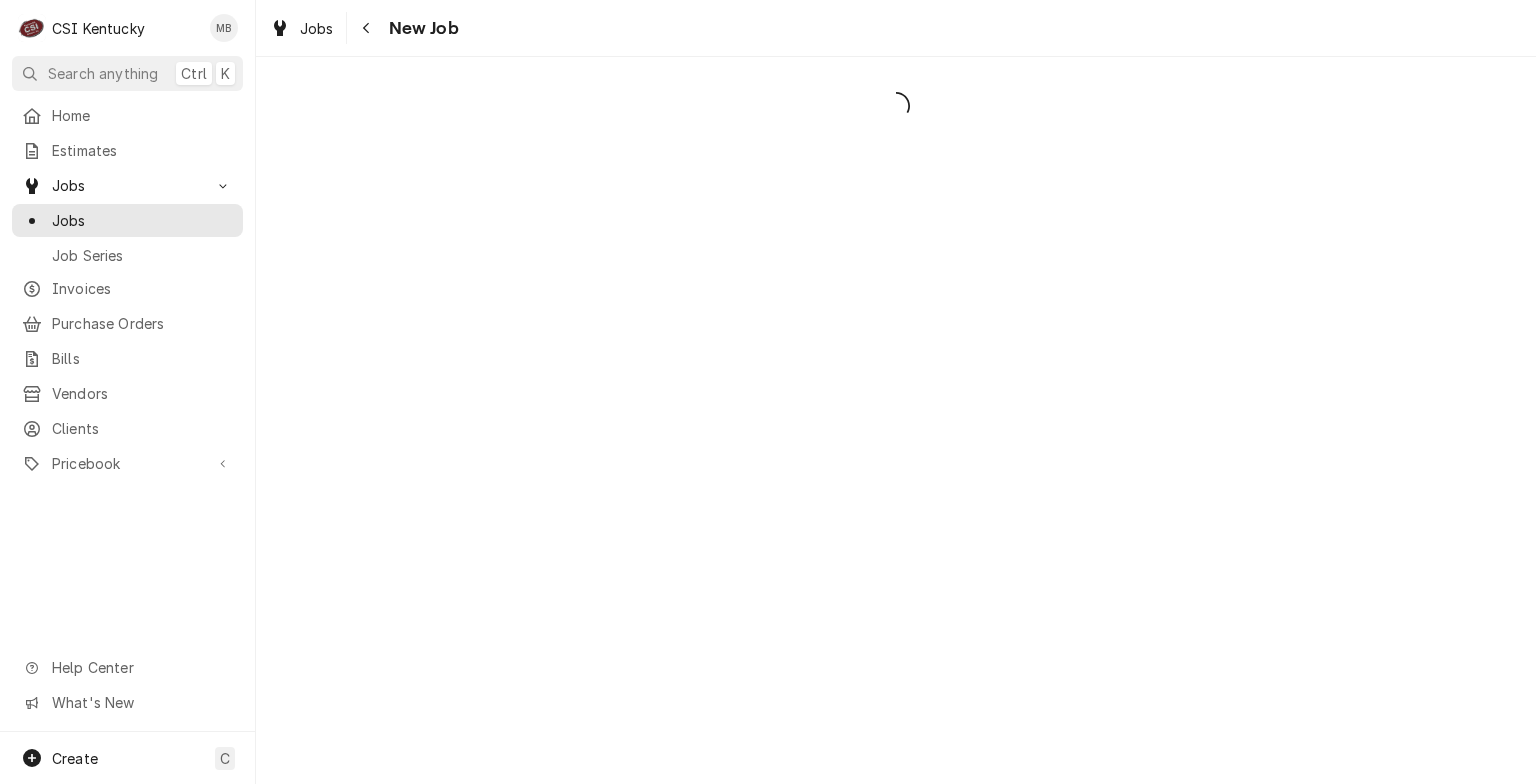 scroll, scrollTop: 0, scrollLeft: 0, axis: both 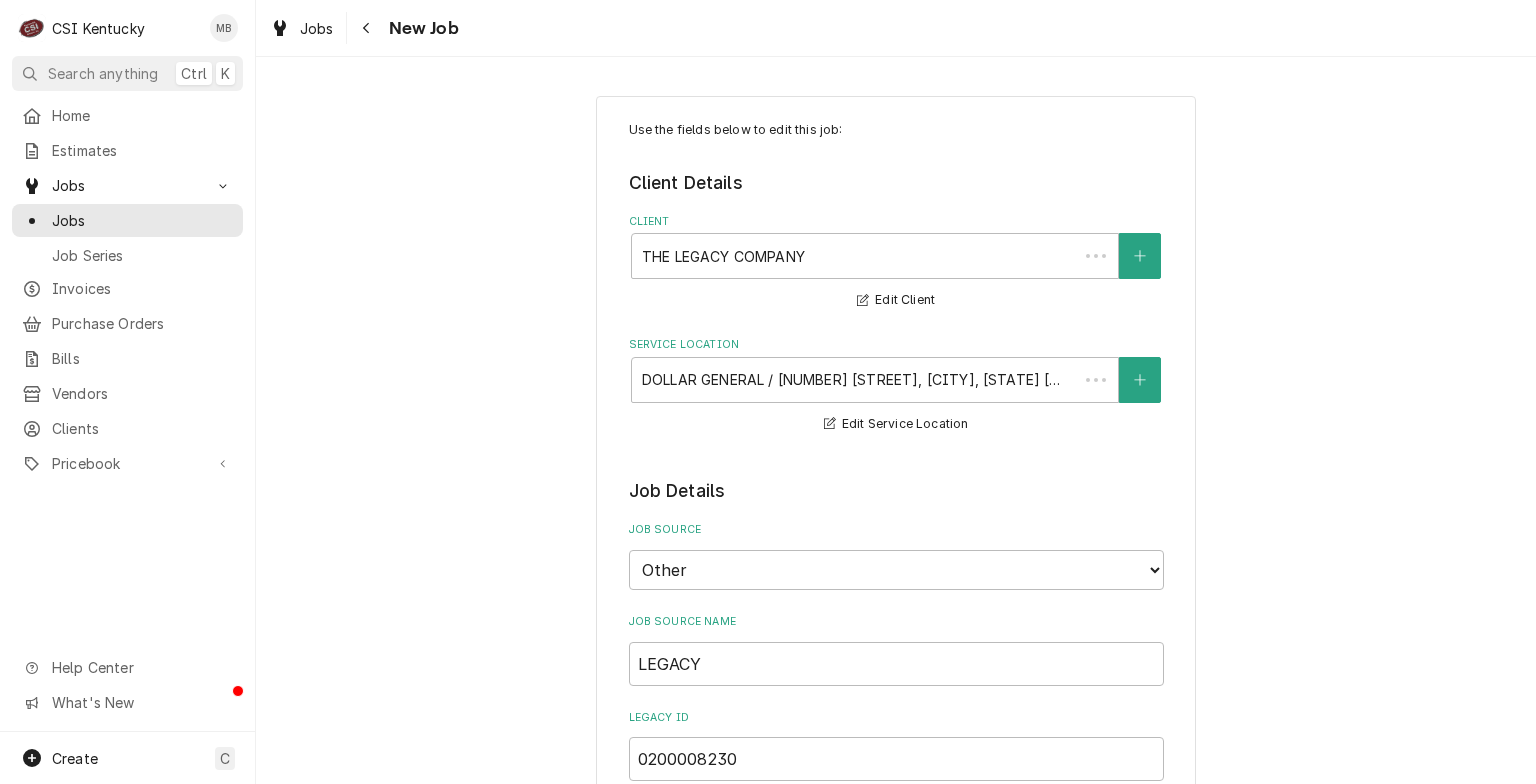 type on "x" 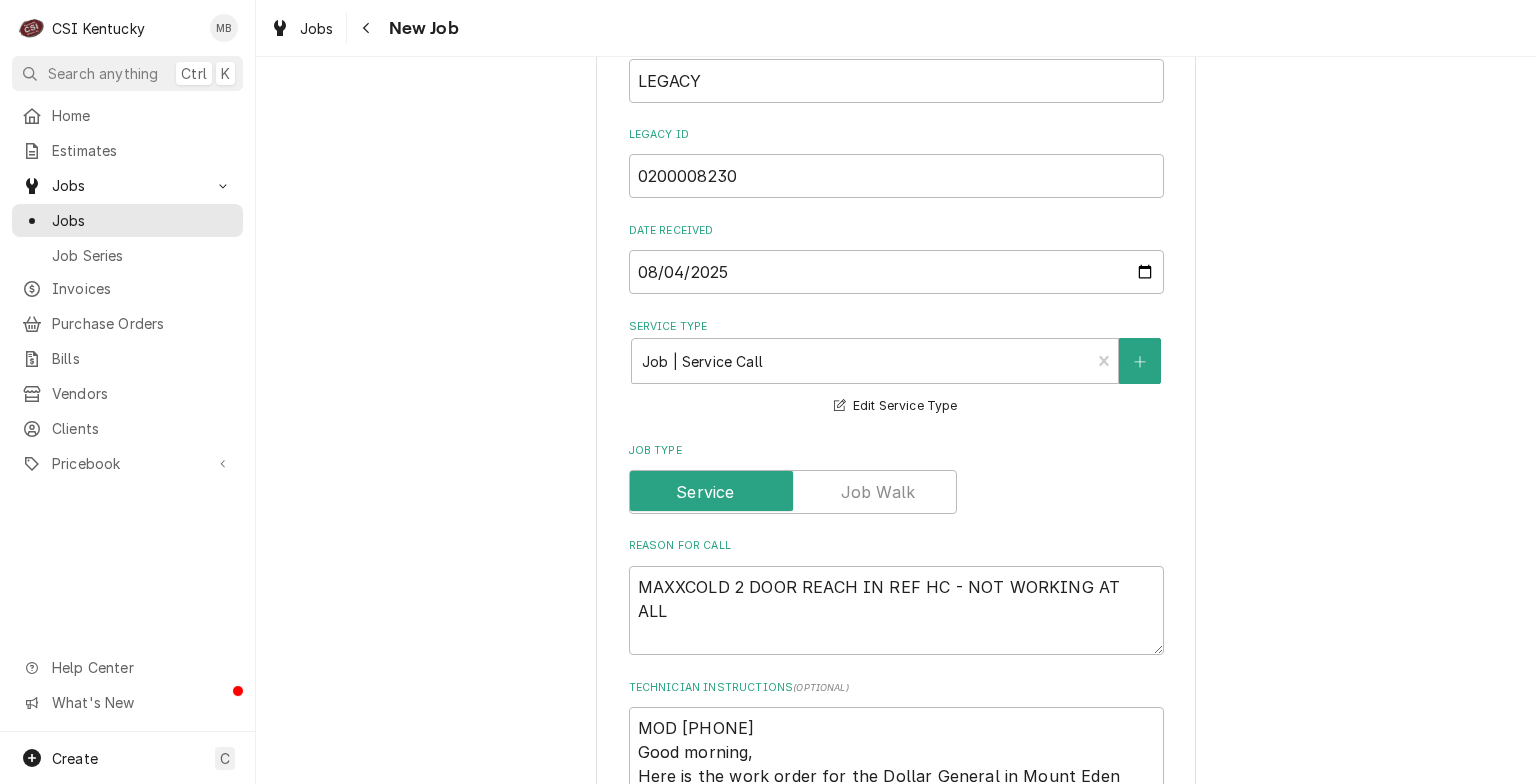 scroll, scrollTop: 454, scrollLeft: 0, axis: vertical 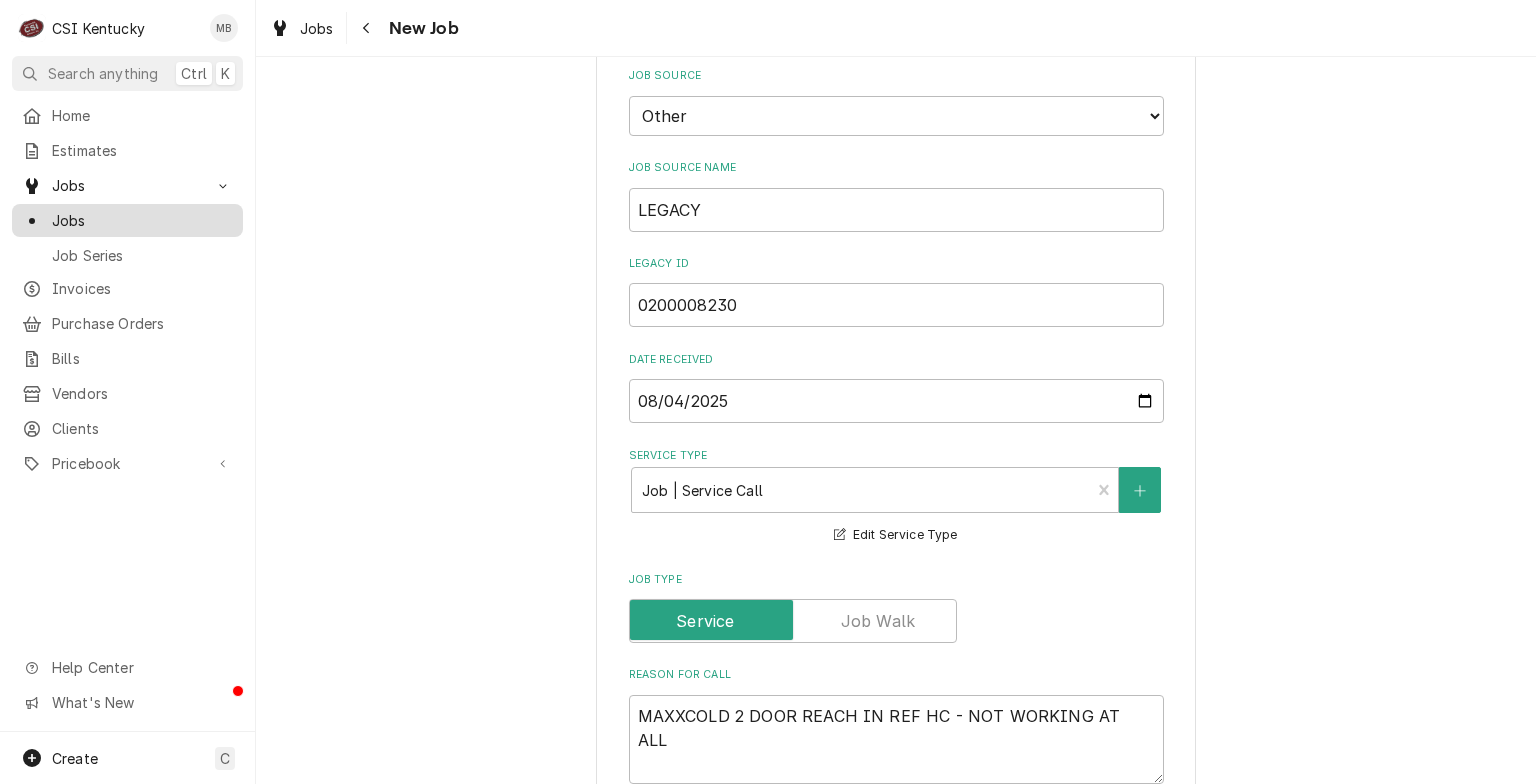 click on "Jobs" at bounding box center [142, 220] 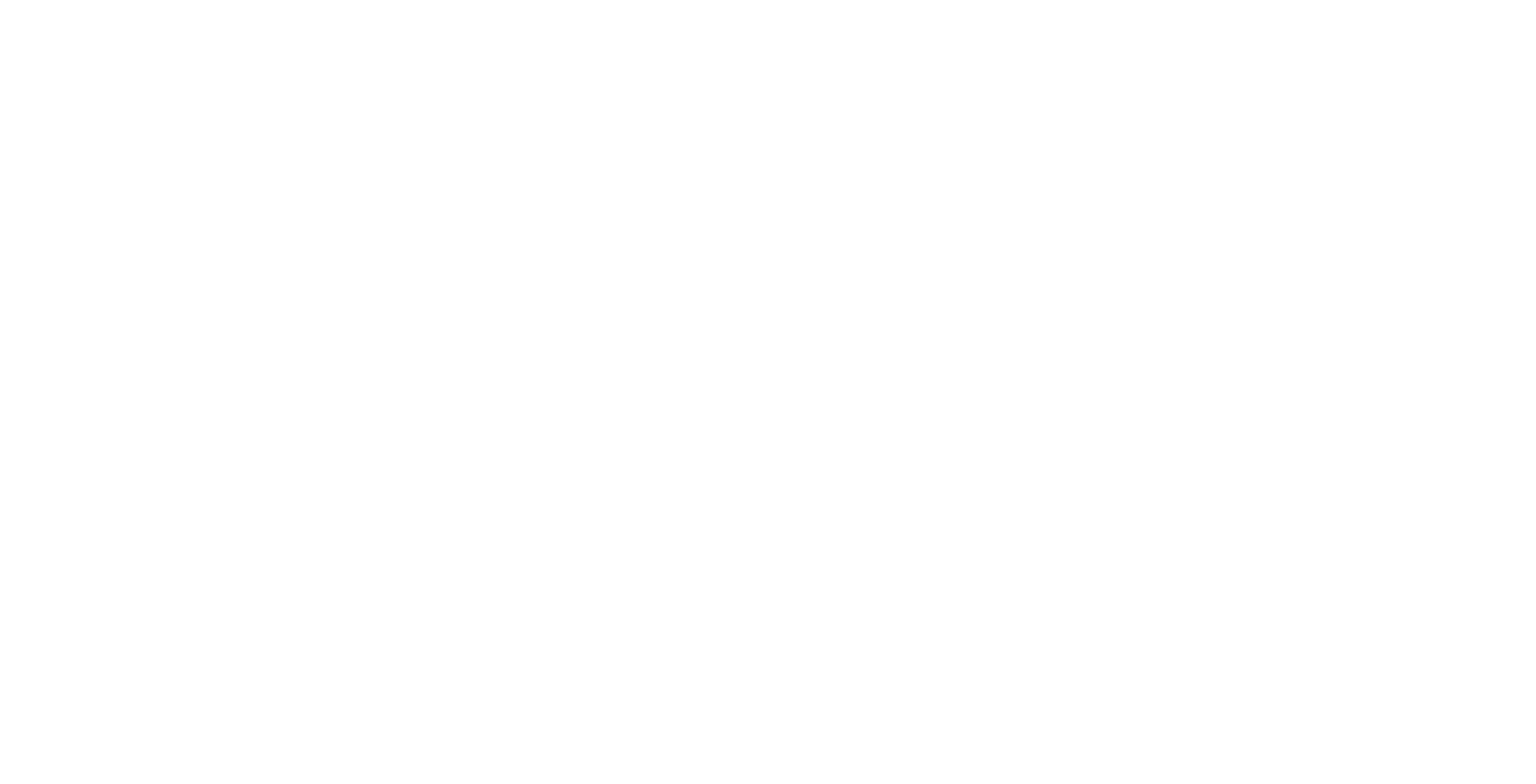 scroll, scrollTop: 0, scrollLeft: 0, axis: both 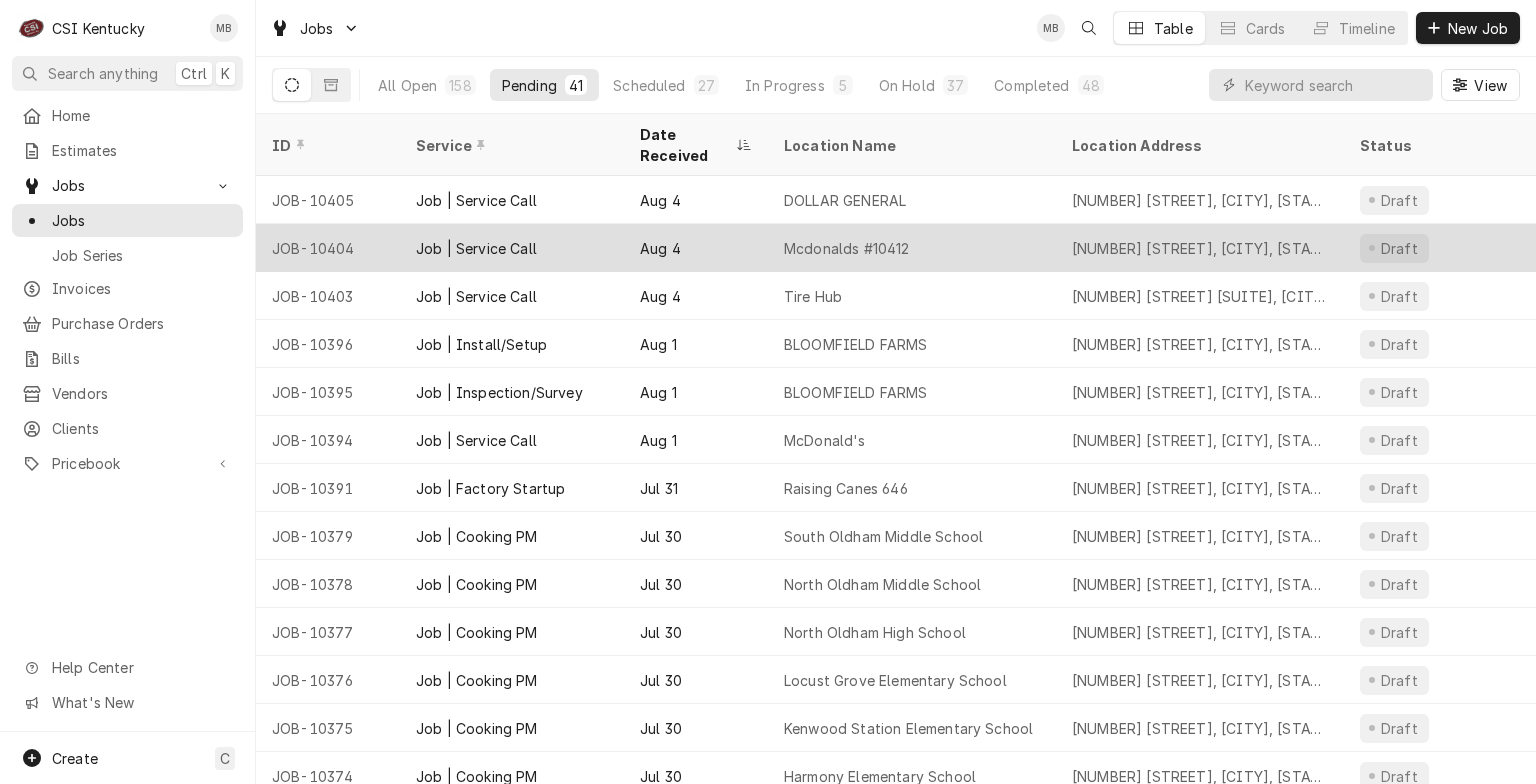 click on "Job | Service Call" at bounding box center [512, 248] 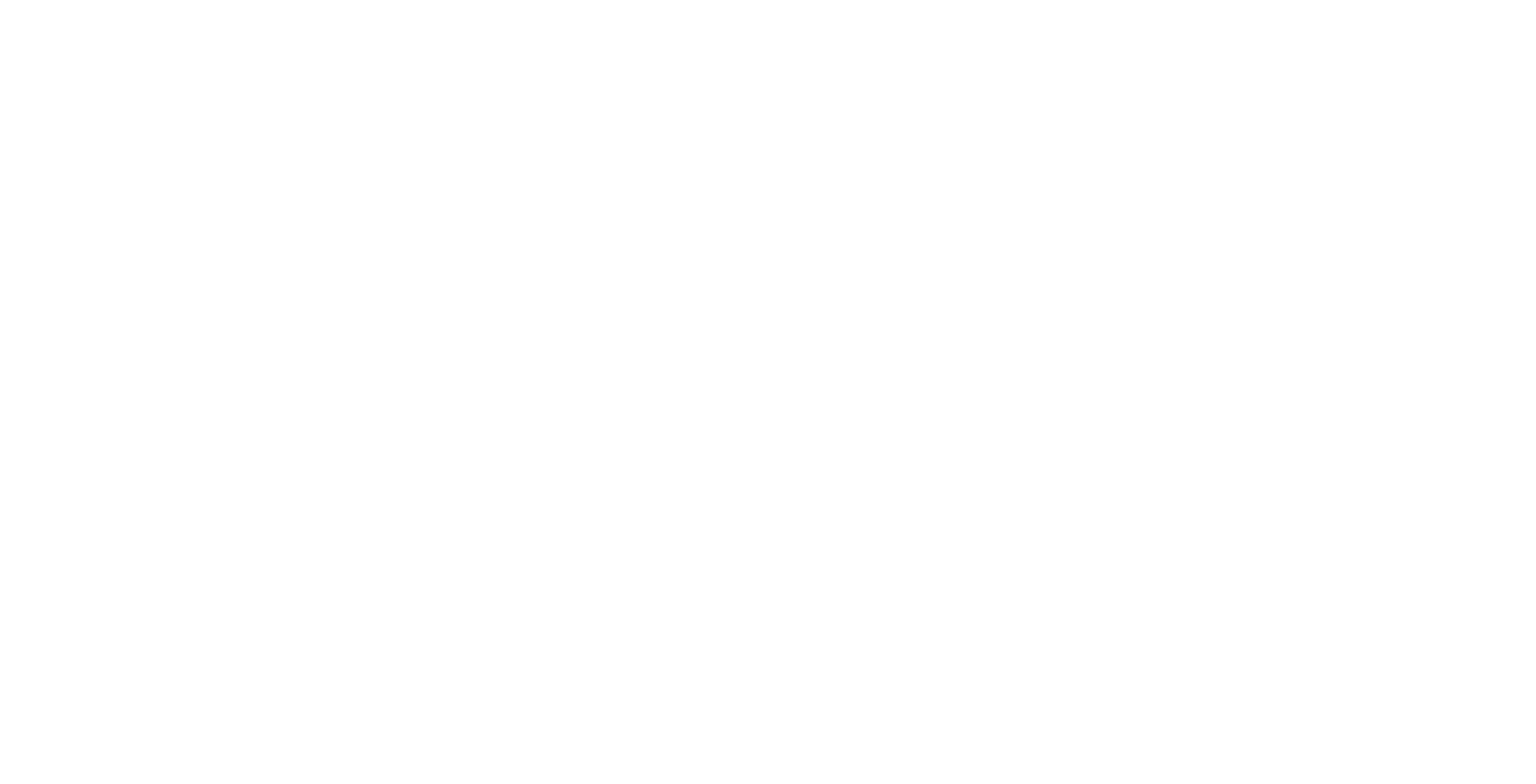 scroll, scrollTop: 0, scrollLeft: 0, axis: both 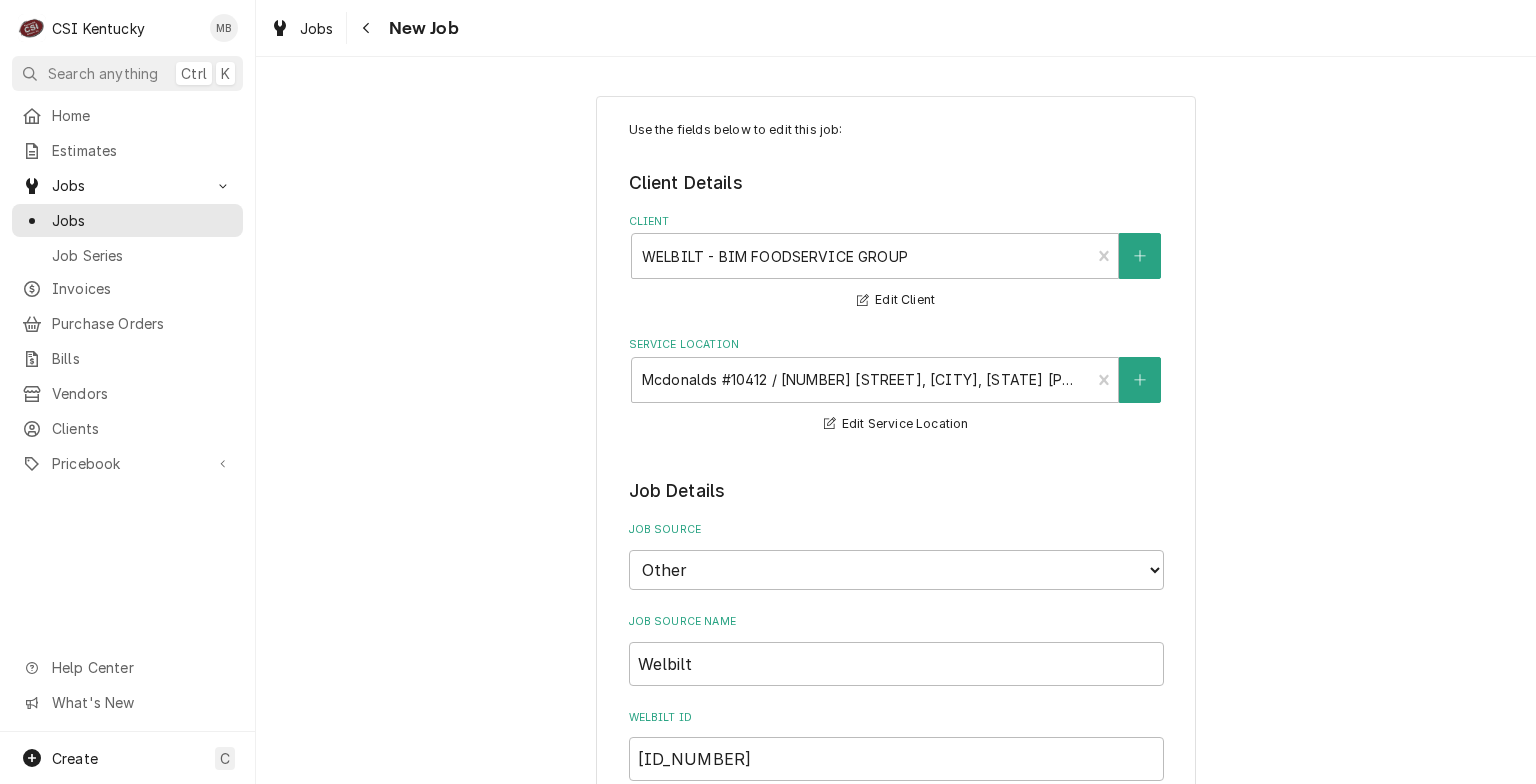 type on "x" 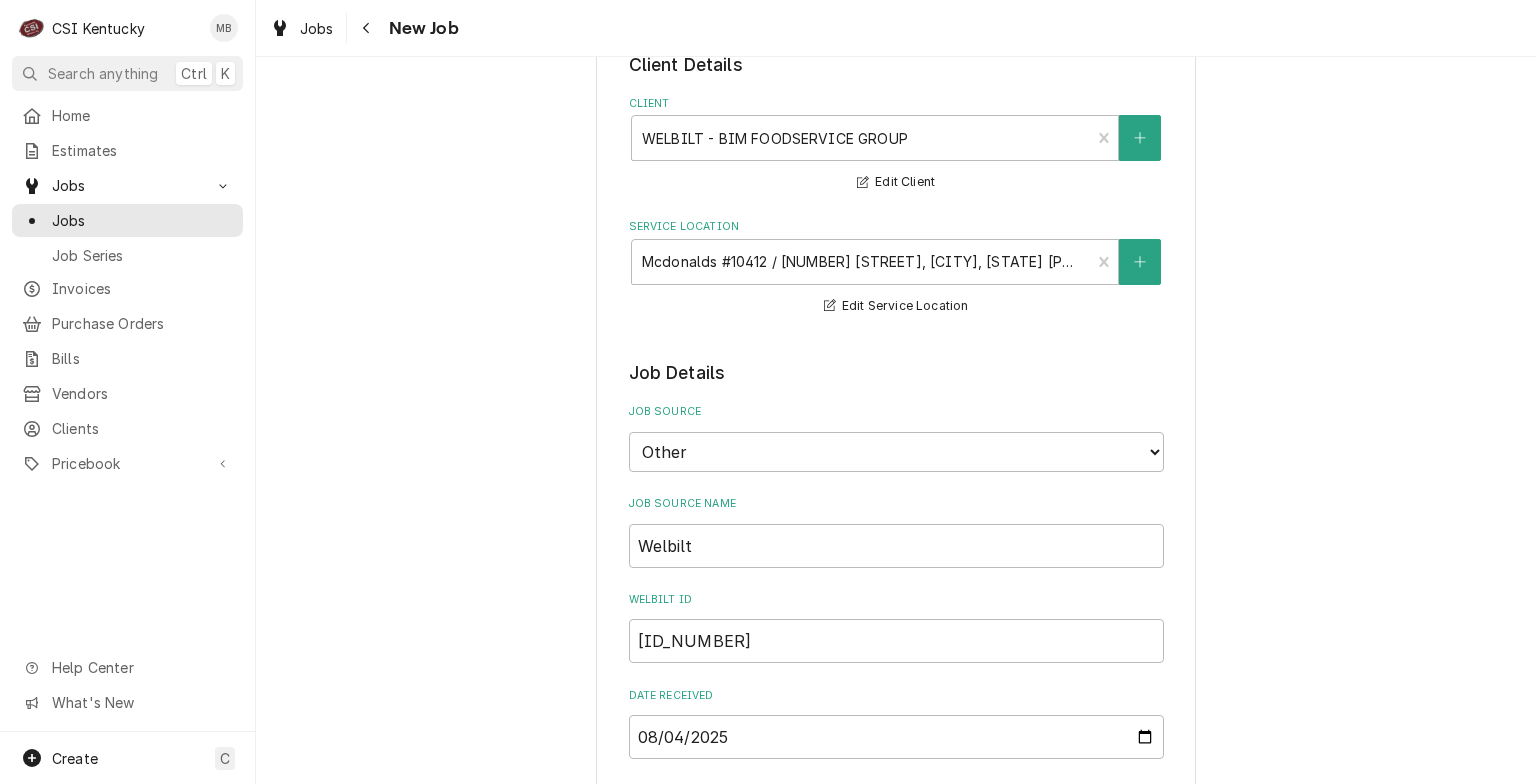 scroll, scrollTop: 0, scrollLeft: 0, axis: both 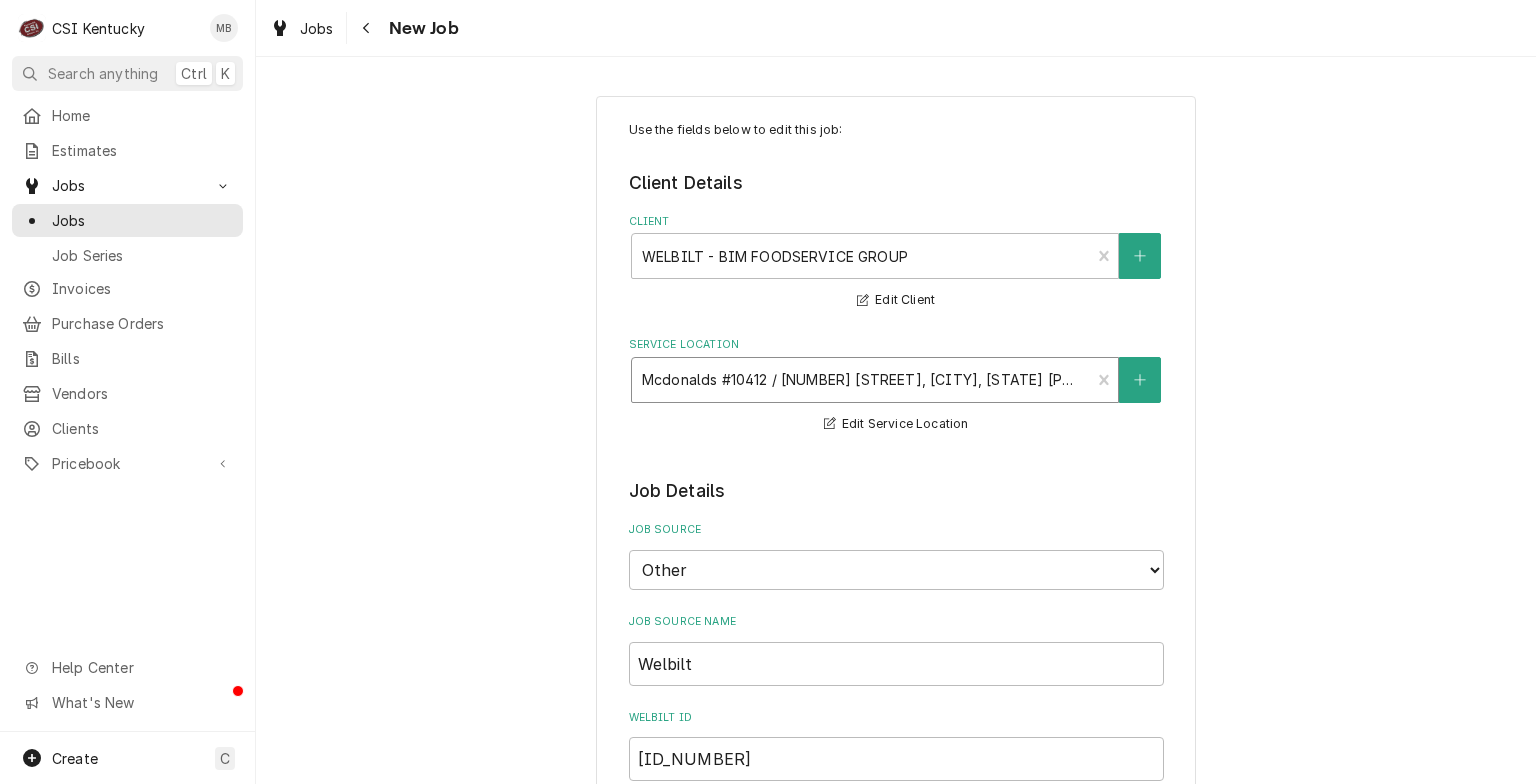 click at bounding box center (861, 380) 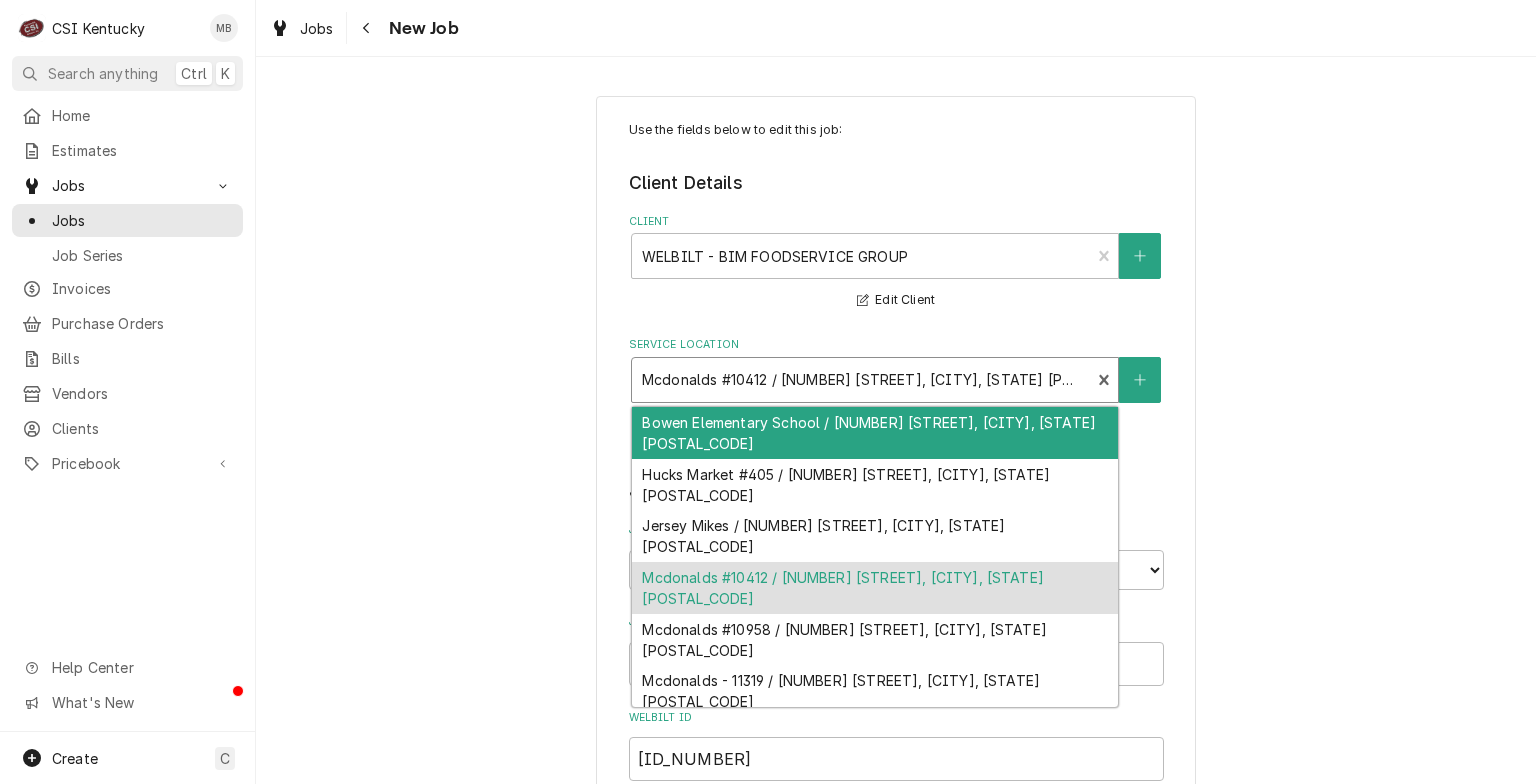 click at bounding box center (861, 380) 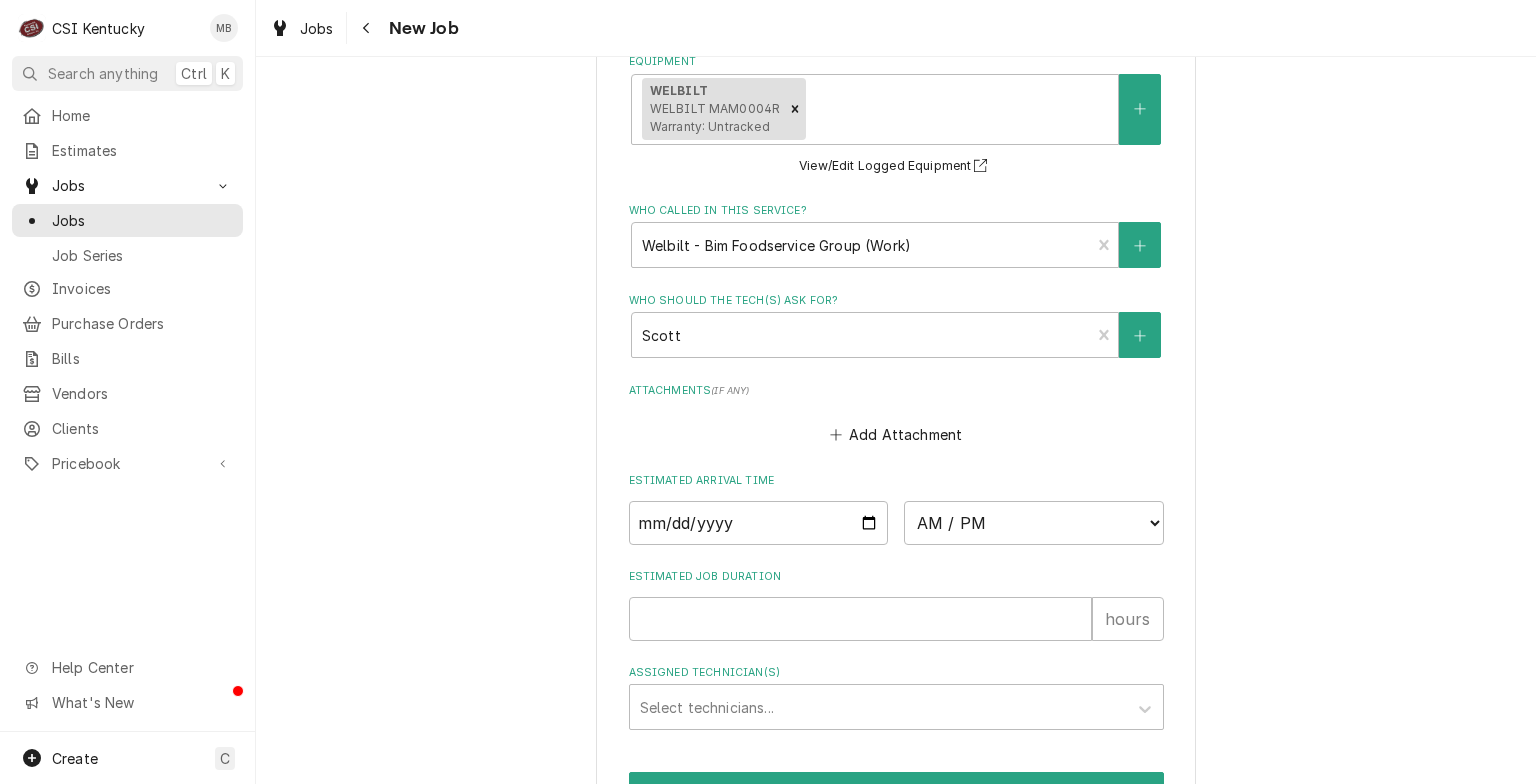 scroll, scrollTop: 2010, scrollLeft: 0, axis: vertical 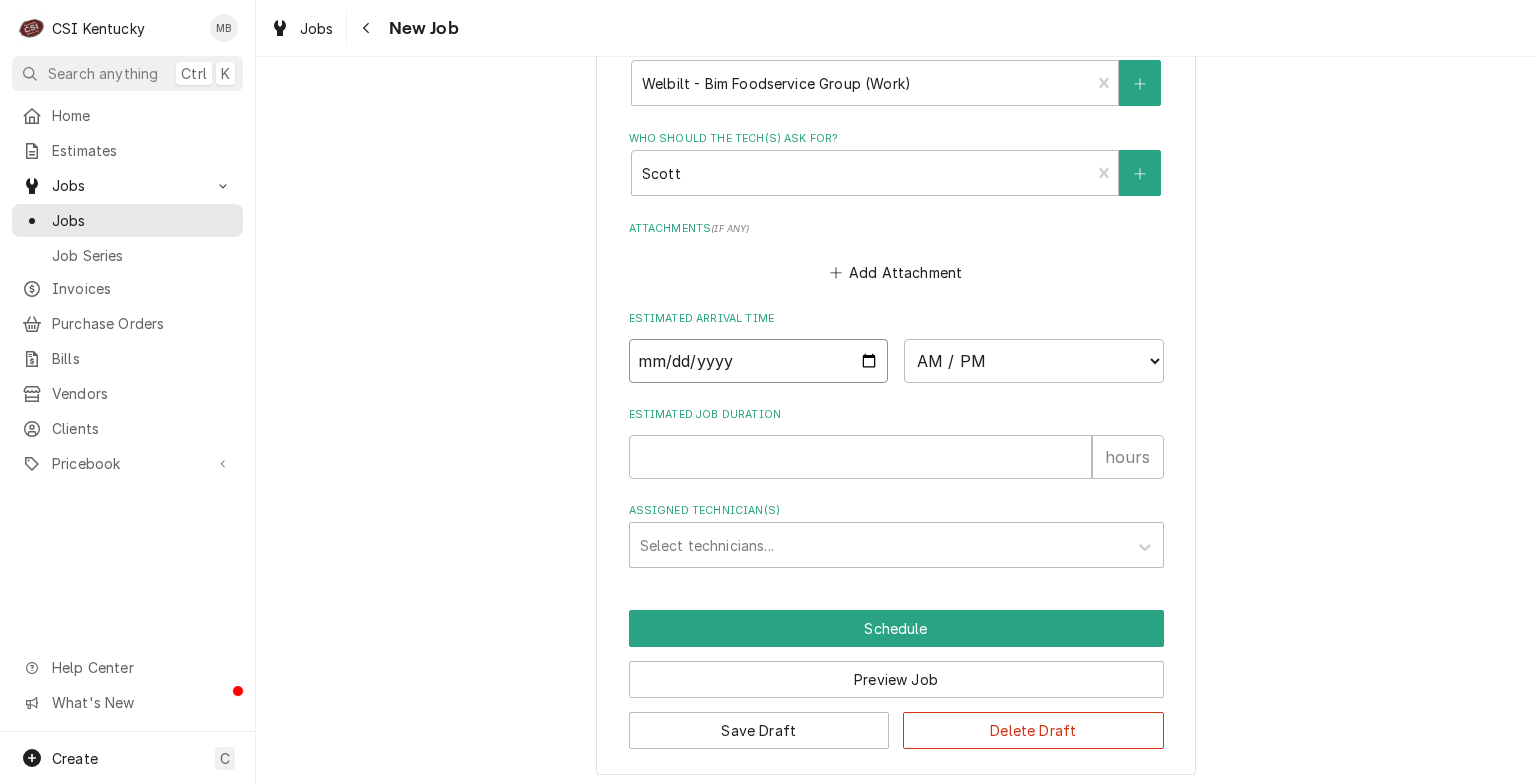 click at bounding box center [759, 361] 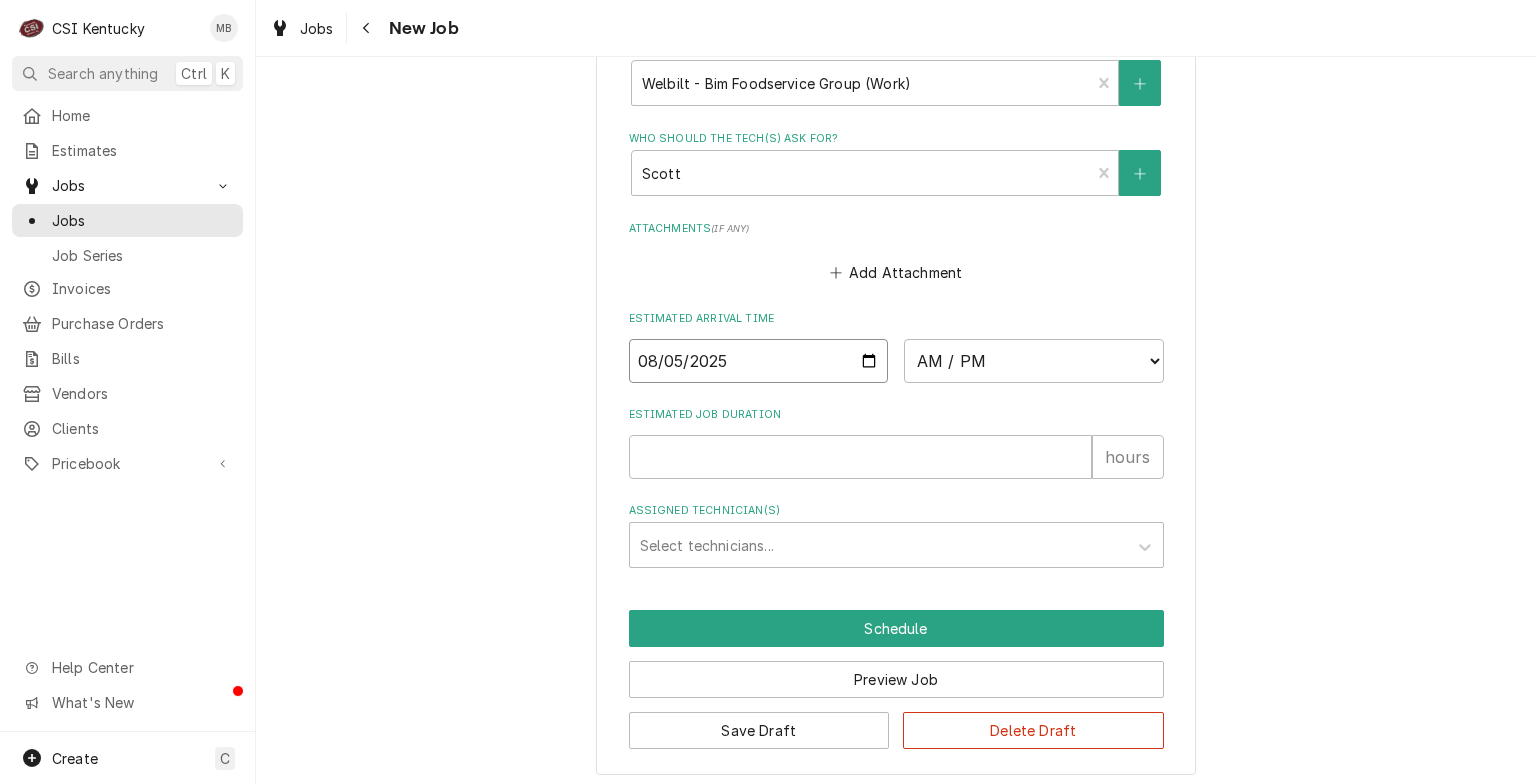type on "x" 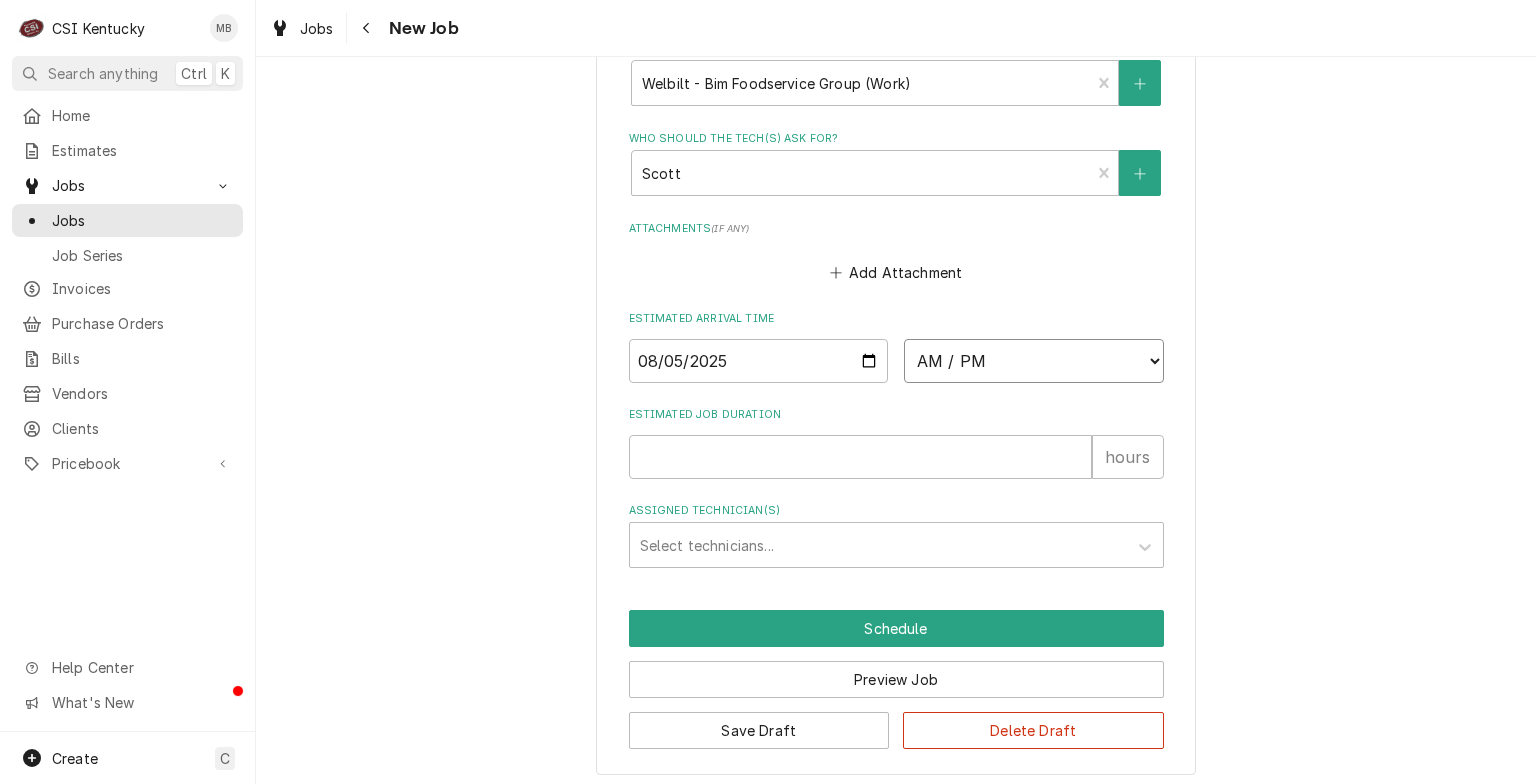 click on "AM / PM 6:00 AM 6:15 AM 6:30 AM 6:45 AM 7:00 AM 7:15 AM 7:30 AM 7:45 AM 8:00 AM 8:15 AM 8:30 AM 8:45 AM 9:00 AM 9:15 AM 9:30 AM 9:45 AM 10:00 AM 10:15 AM 10:30 AM 10:45 AM 11:00 AM 11:15 AM 11:30 AM 11:45 AM 12:00 PM 12:15 PM 12:30 PM 12:45 PM 1:00 PM 1:15 PM 1:30 PM 1:45 PM 2:00 PM 2:15 PM 2:30 PM 2:45 PM 3:00 PM 3:15 PM 3:30 PM 3:45 PM 4:00 PM 4:15 PM 4:30 PM 4:45 PM 5:00 PM 5:15 PM 5:30 PM 5:45 PM 6:00 PM 6:15 PM 6:30 PM 6:45 PM 7:00 PM 7:15 PM 7:30 PM 7:45 PM 8:00 PM 8:15 PM 8:30 PM 8:45 PM 9:00 PM 9:15 PM 9:30 PM 9:45 PM 10:00 PM 10:15 PM 10:30 PM 10:45 PM 11:00 PM 11:15 PM 11:30 PM 11:45 PM 12:00 AM 12:15 AM 12:30 AM 12:45 AM 1:00 AM 1:15 AM 1:30 AM 1:45 AM 2:00 AM 2:15 AM 2:30 AM 2:45 AM 3:00 AM 3:15 AM 3:30 AM 3:45 AM 4:00 AM 4:15 AM 4:30 AM 4:45 AM 5:00 AM 5:15 AM 5:30 AM 5:45 AM" at bounding box center [1034, 361] 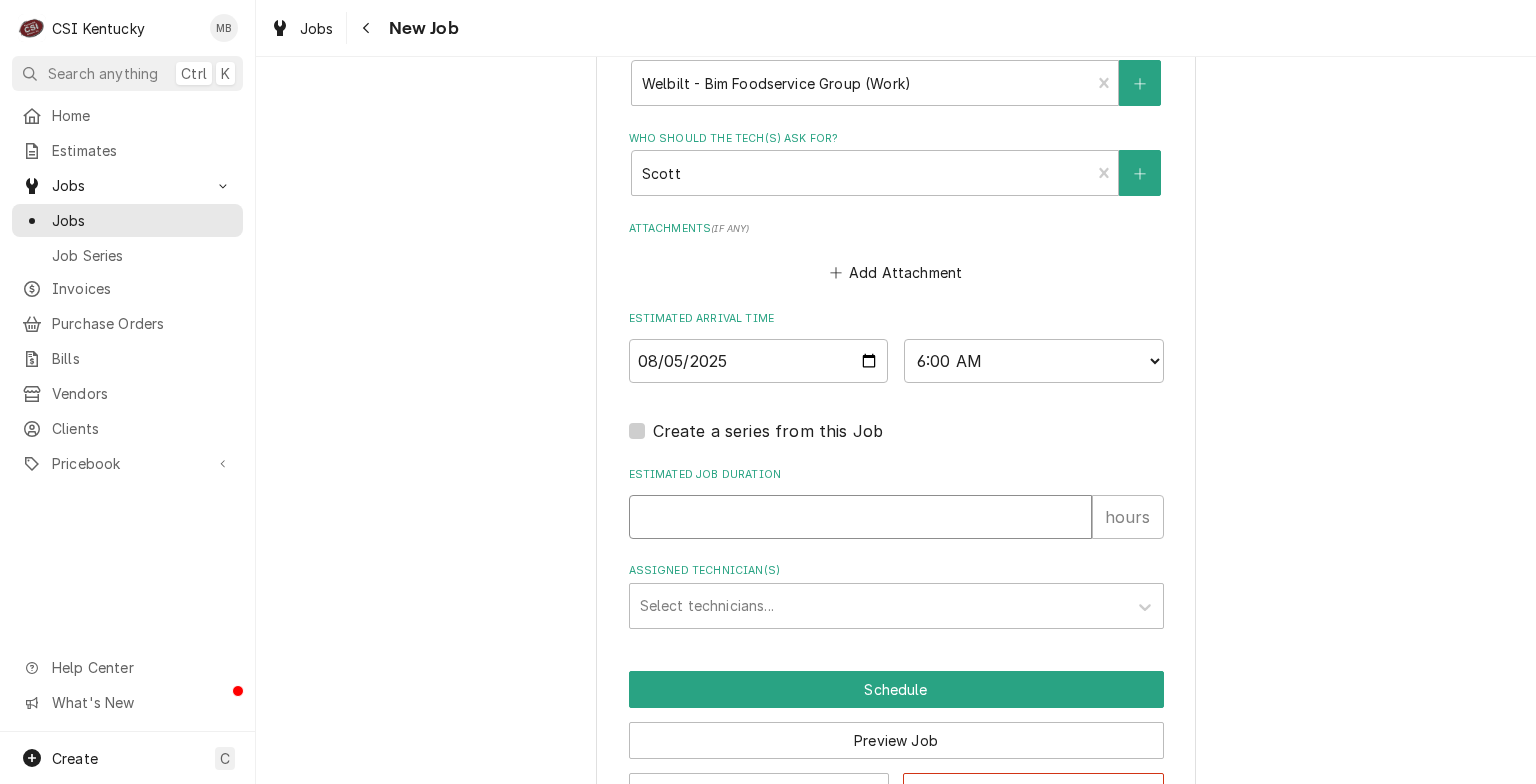 click on "Estimated Job Duration" at bounding box center (860, 517) 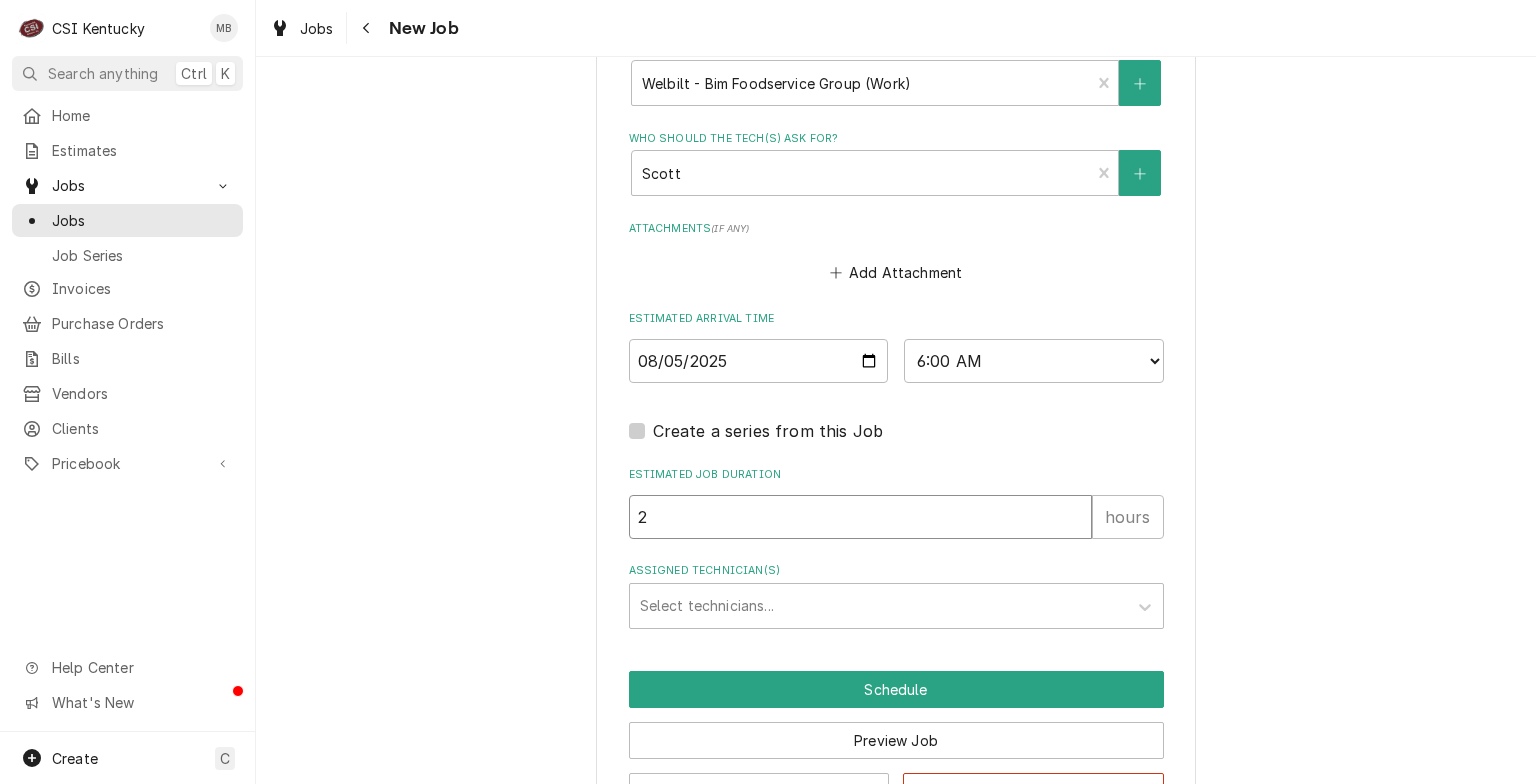 type on "x" 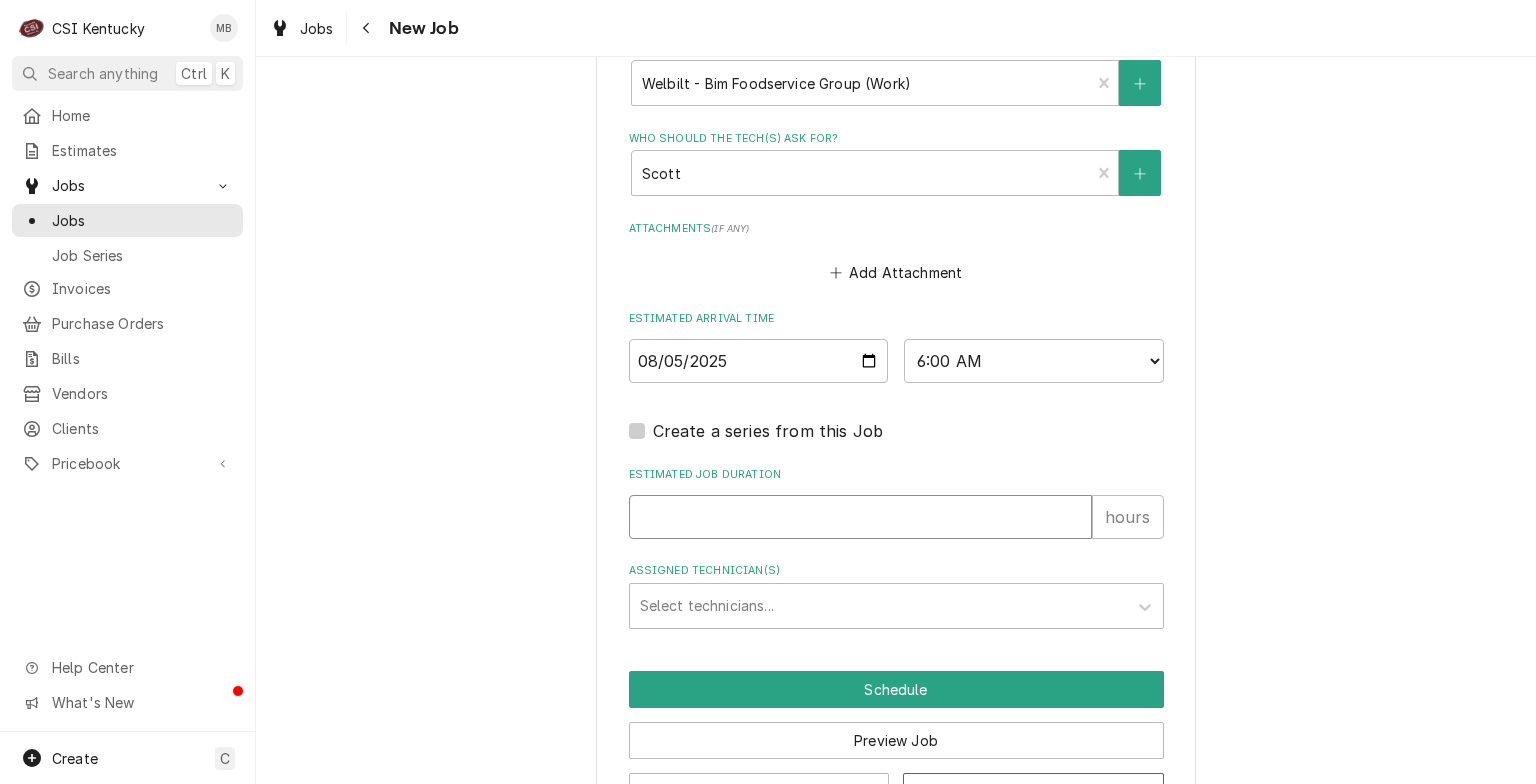 type on "x" 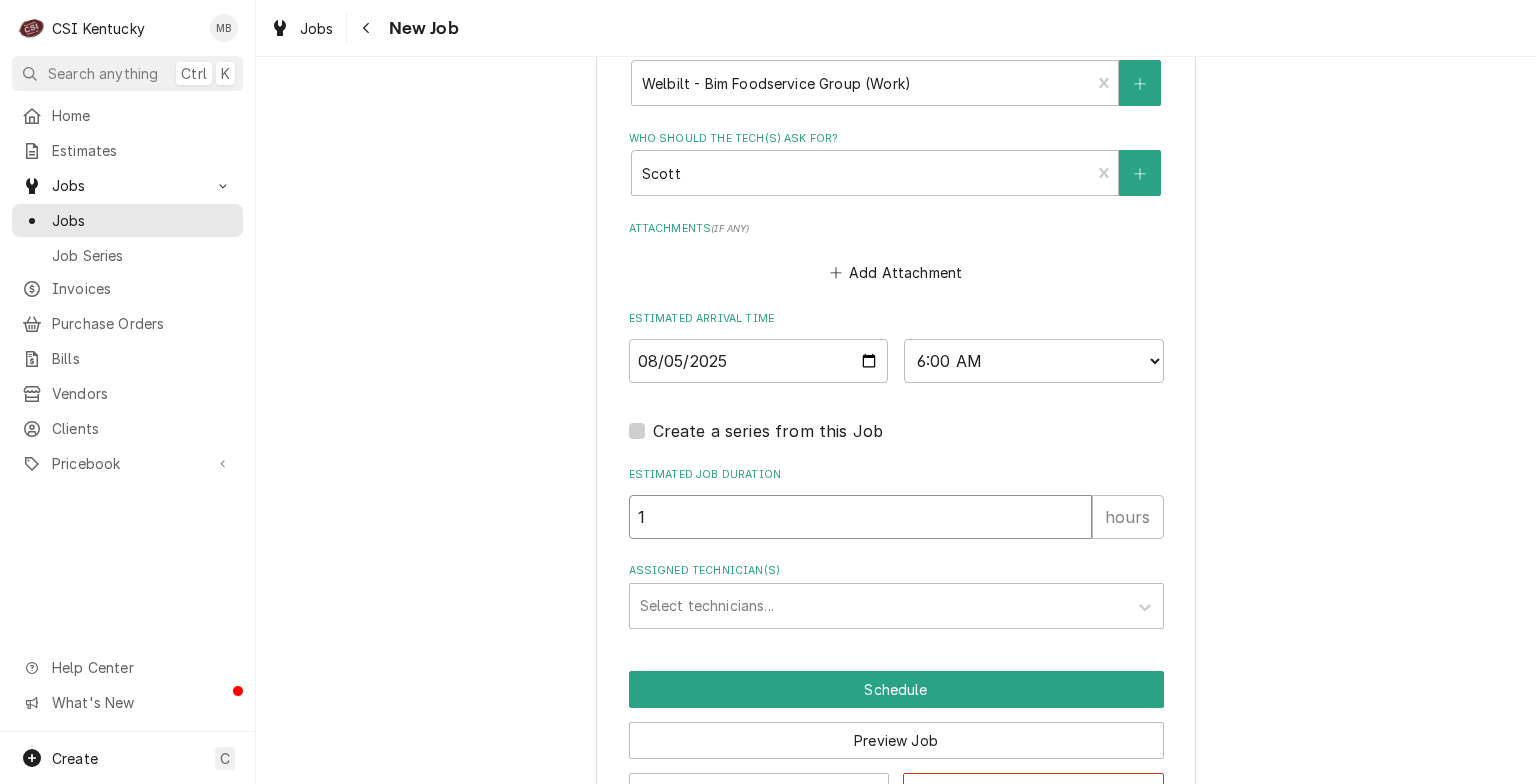 type on "x" 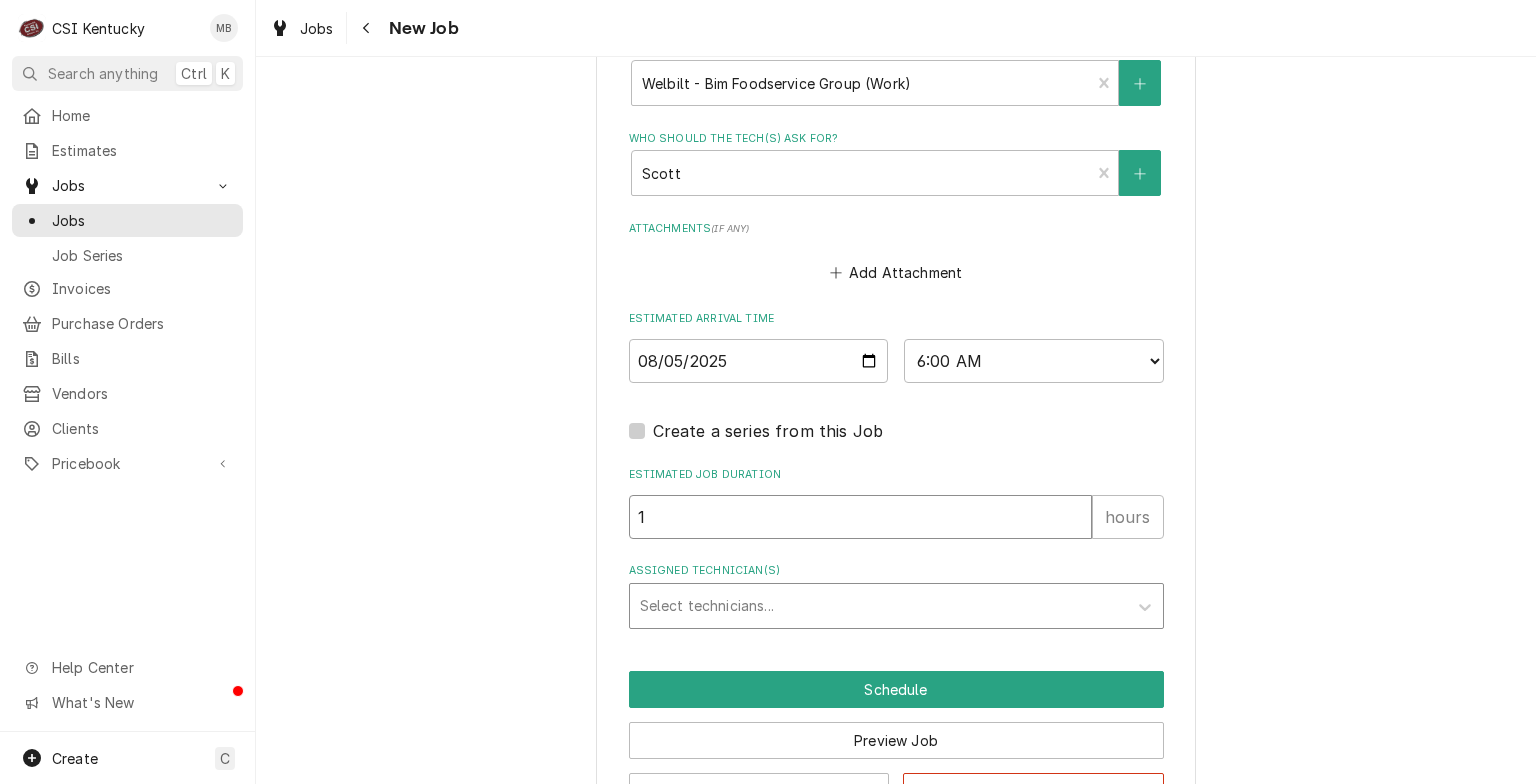 type on "1" 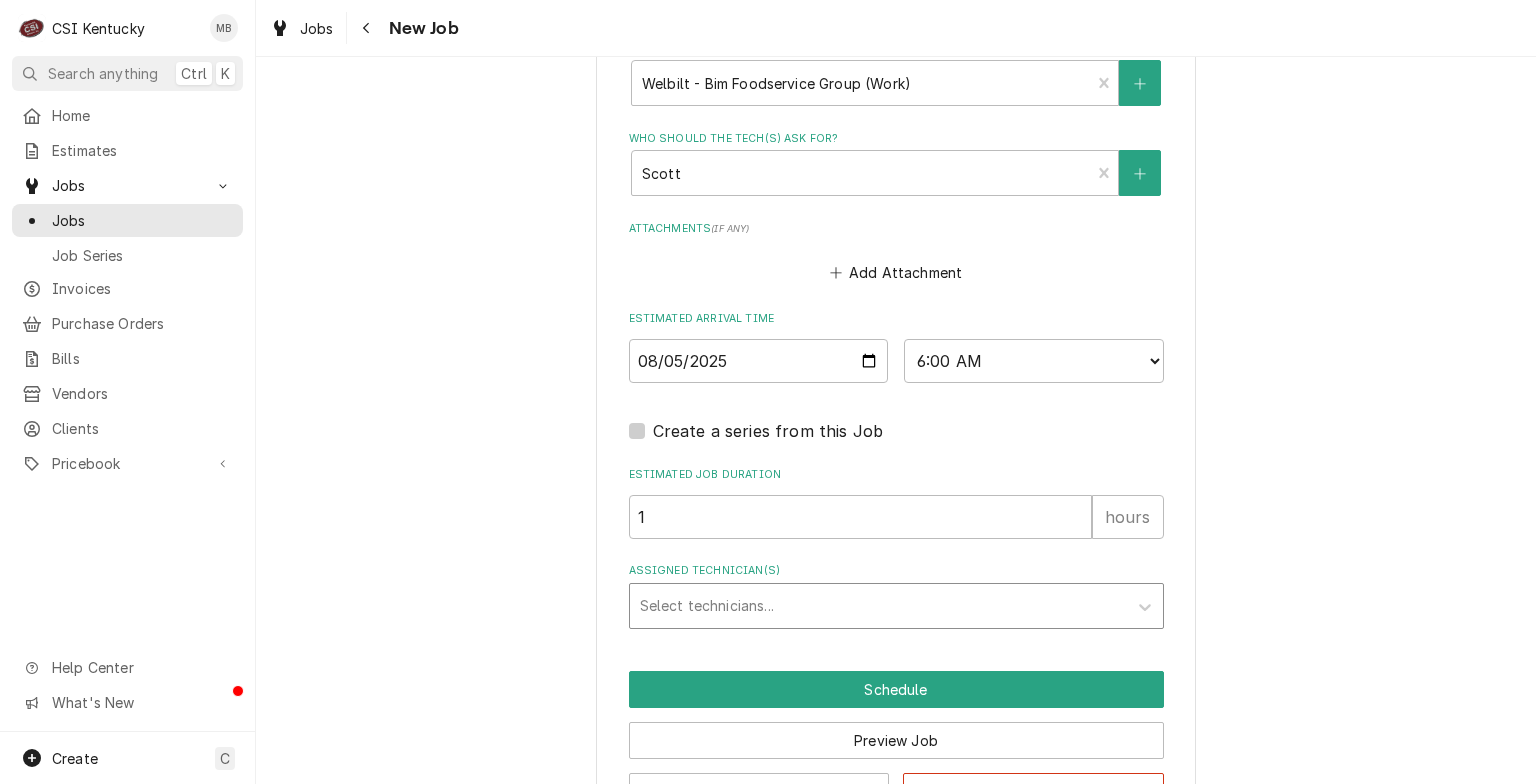 click at bounding box center (878, 606) 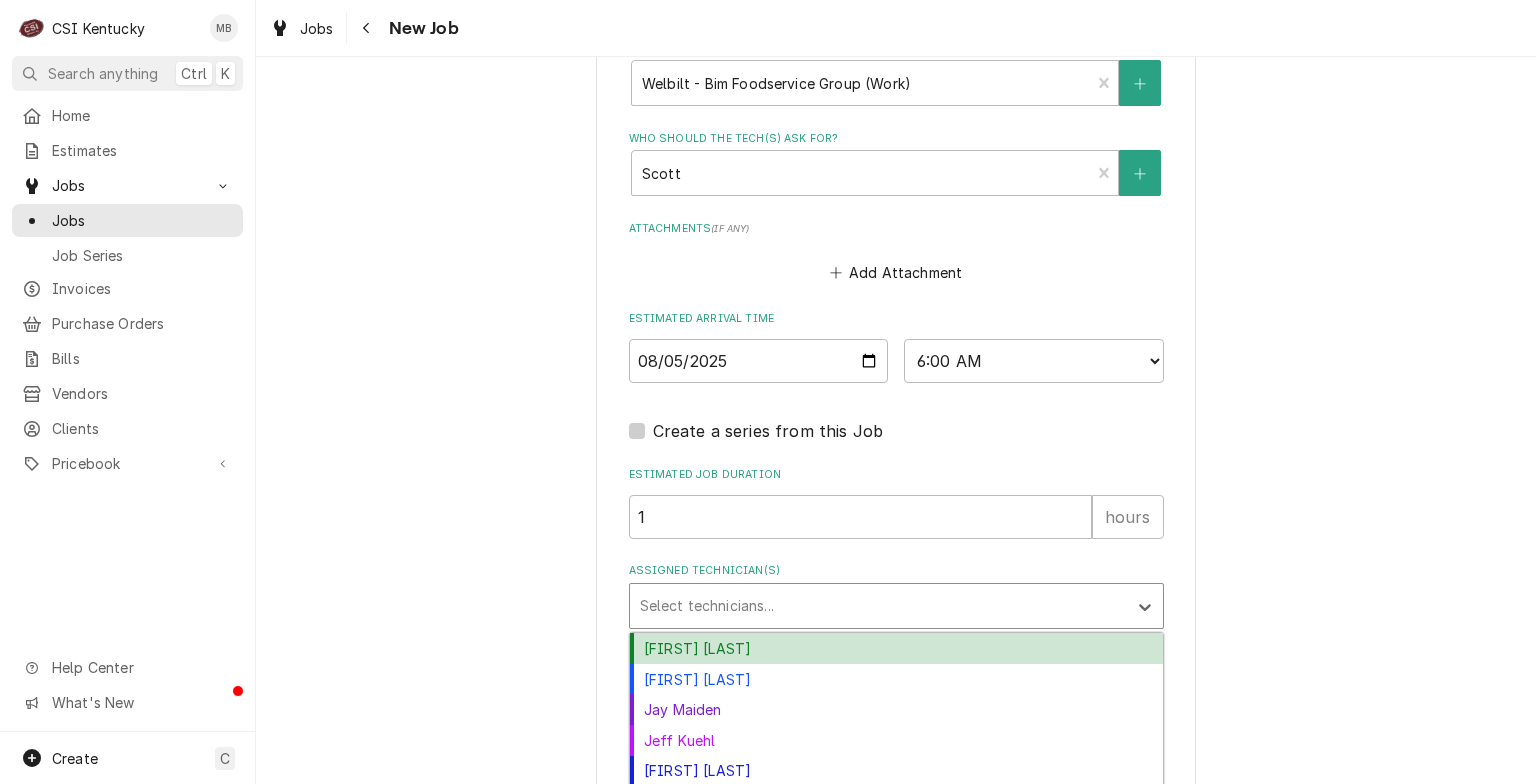 scroll, scrollTop: 2070, scrollLeft: 0, axis: vertical 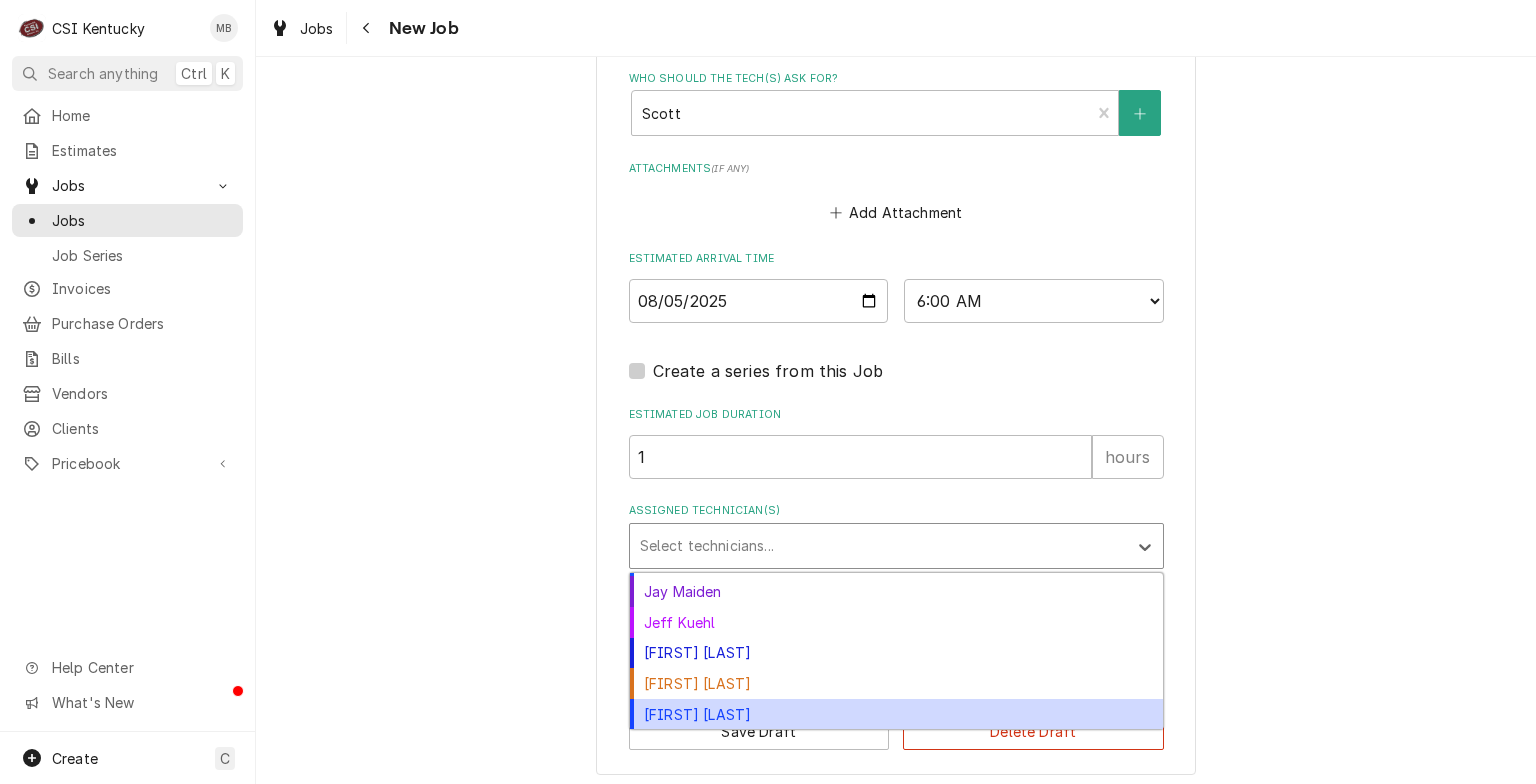 click on "Matt Brewington" at bounding box center (896, 714) 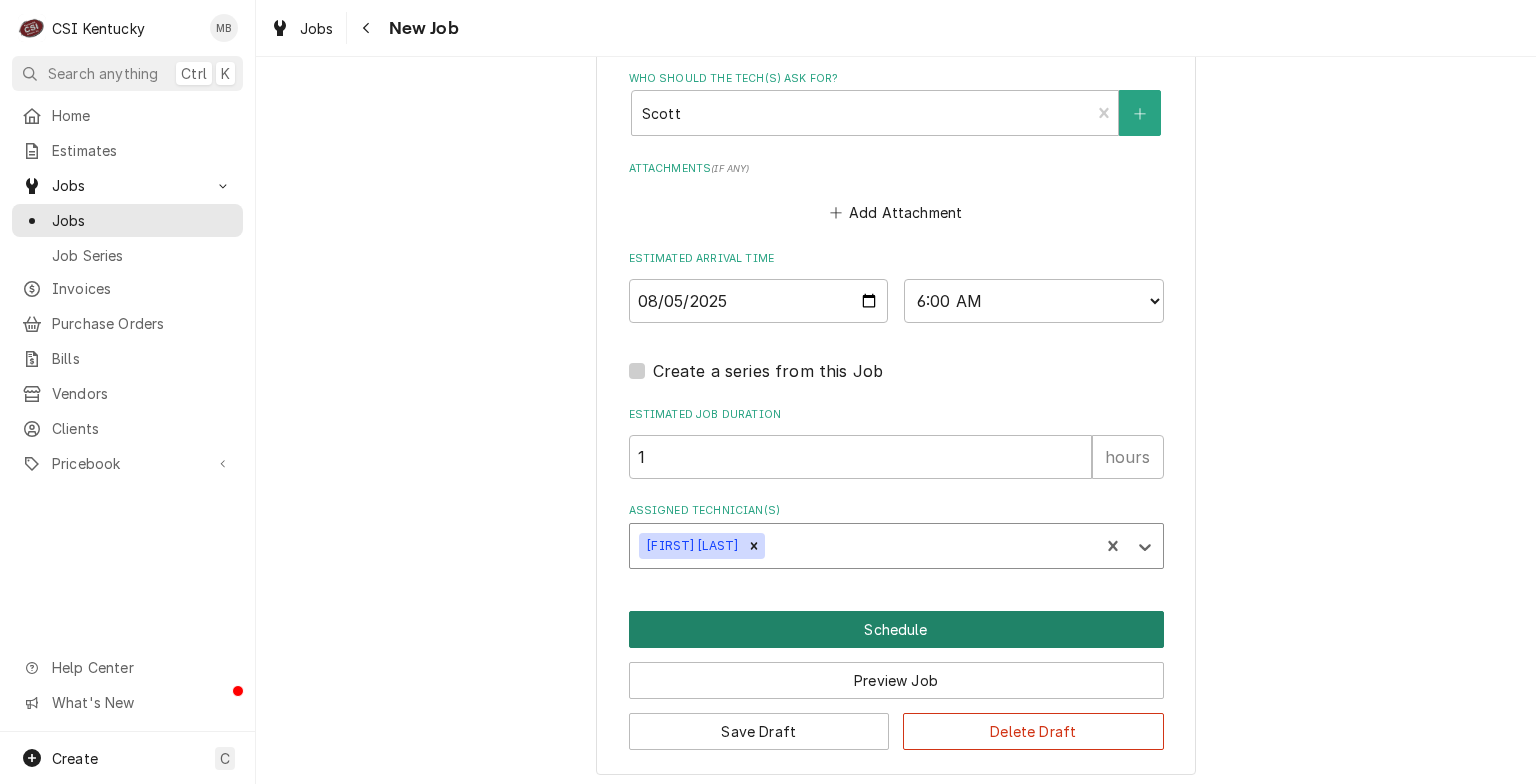 click on "Schedule" at bounding box center (896, 629) 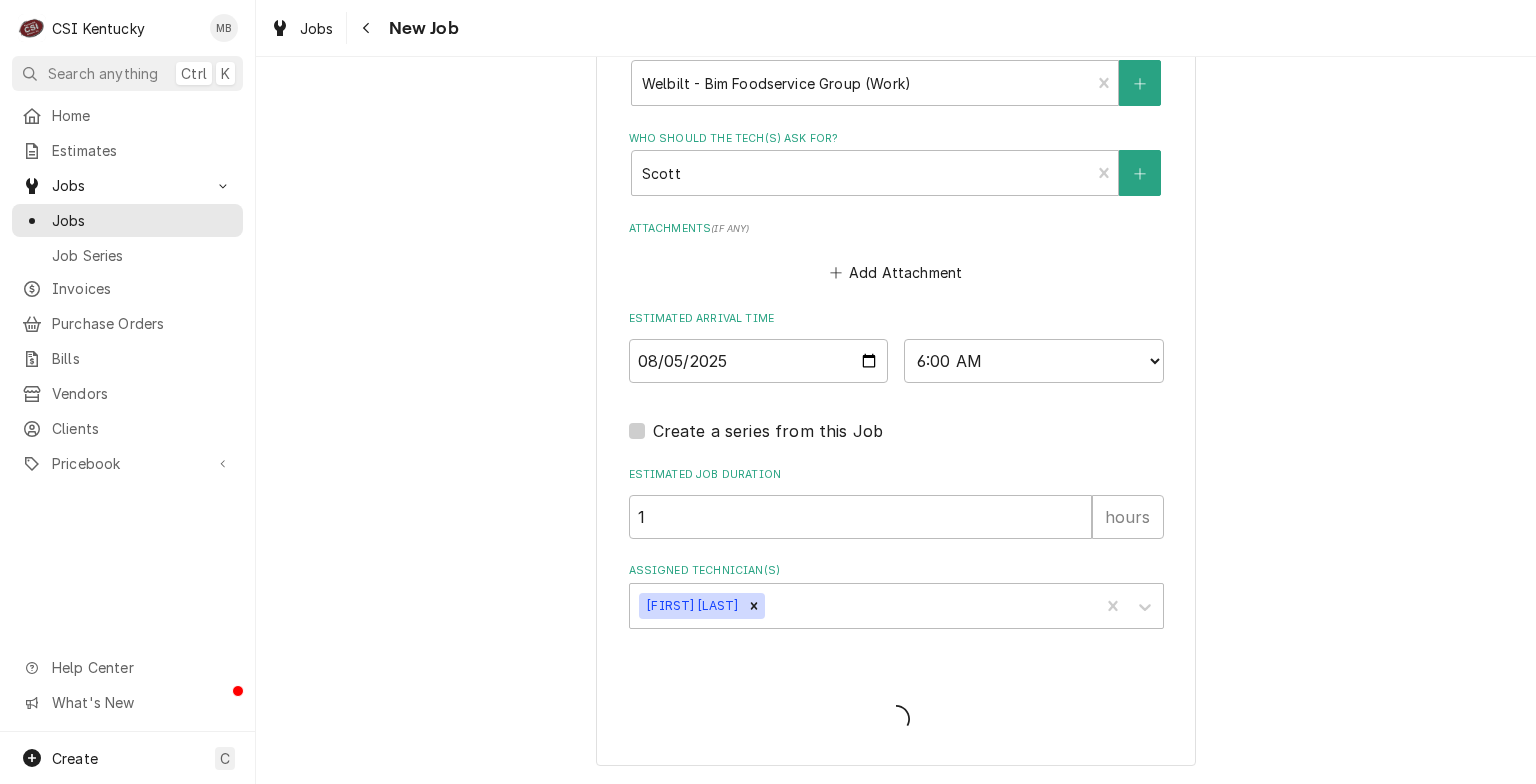 scroll, scrollTop: 2002, scrollLeft: 0, axis: vertical 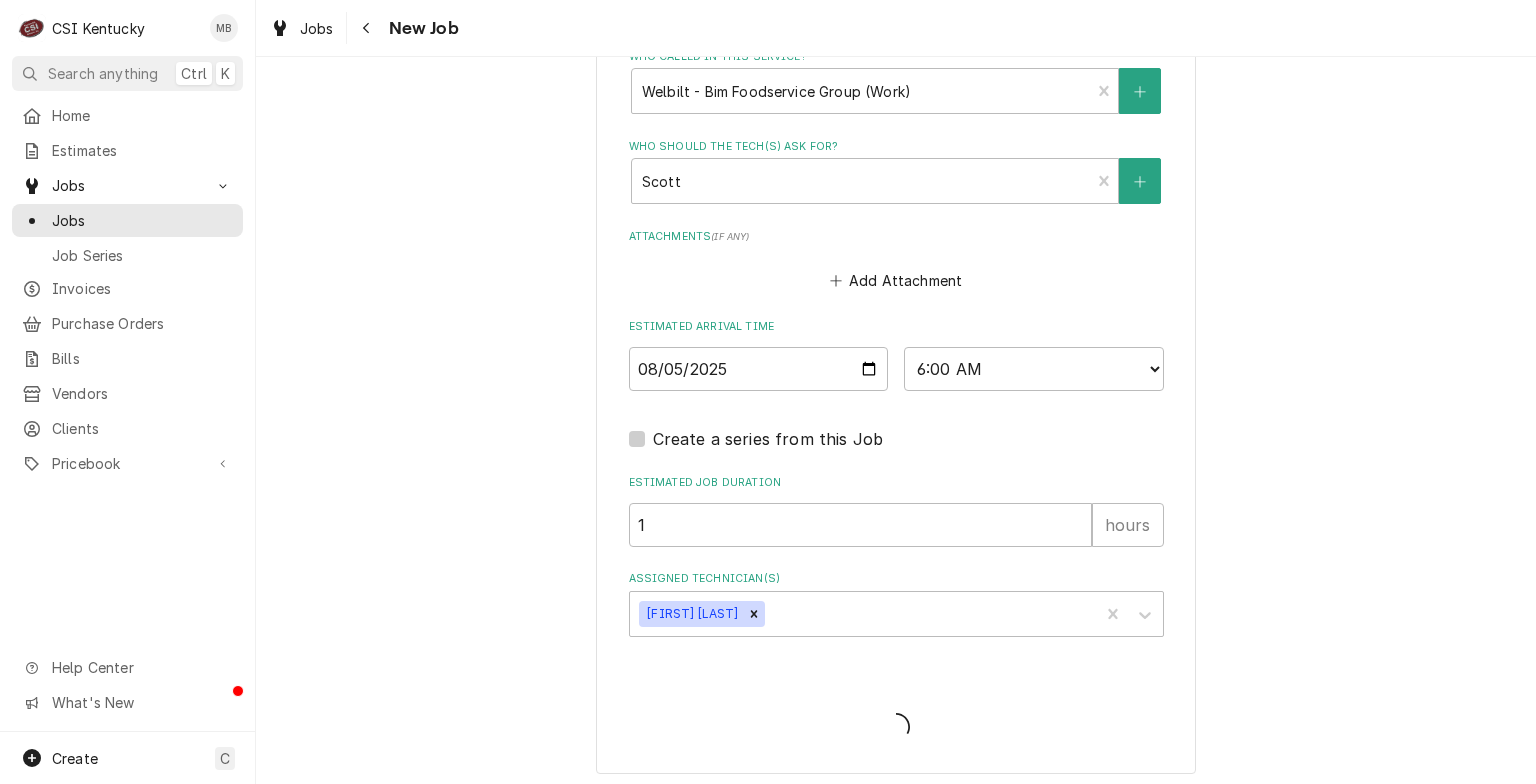 type on "x" 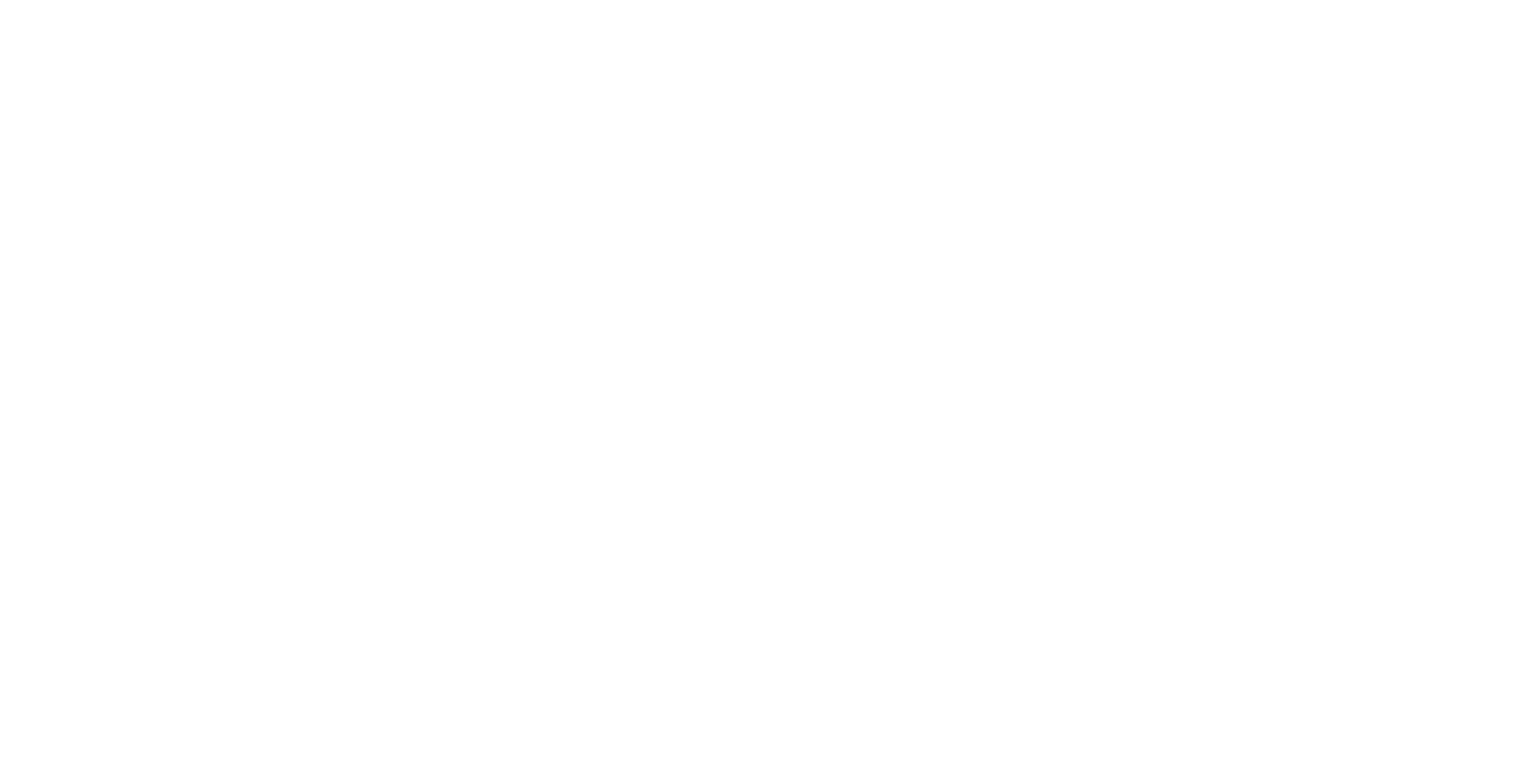 scroll, scrollTop: 0, scrollLeft: 0, axis: both 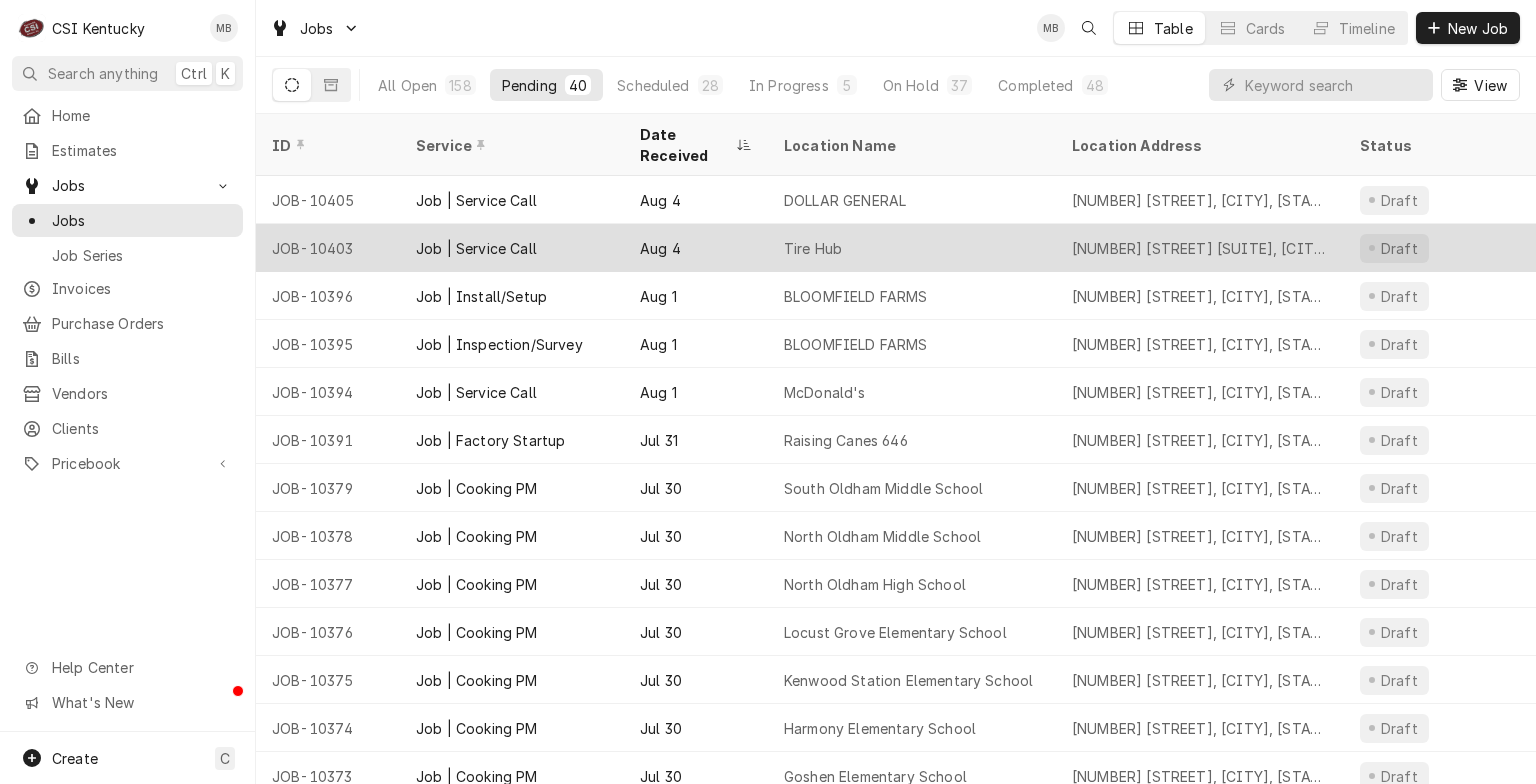 click on "Aug 4" at bounding box center [696, 248] 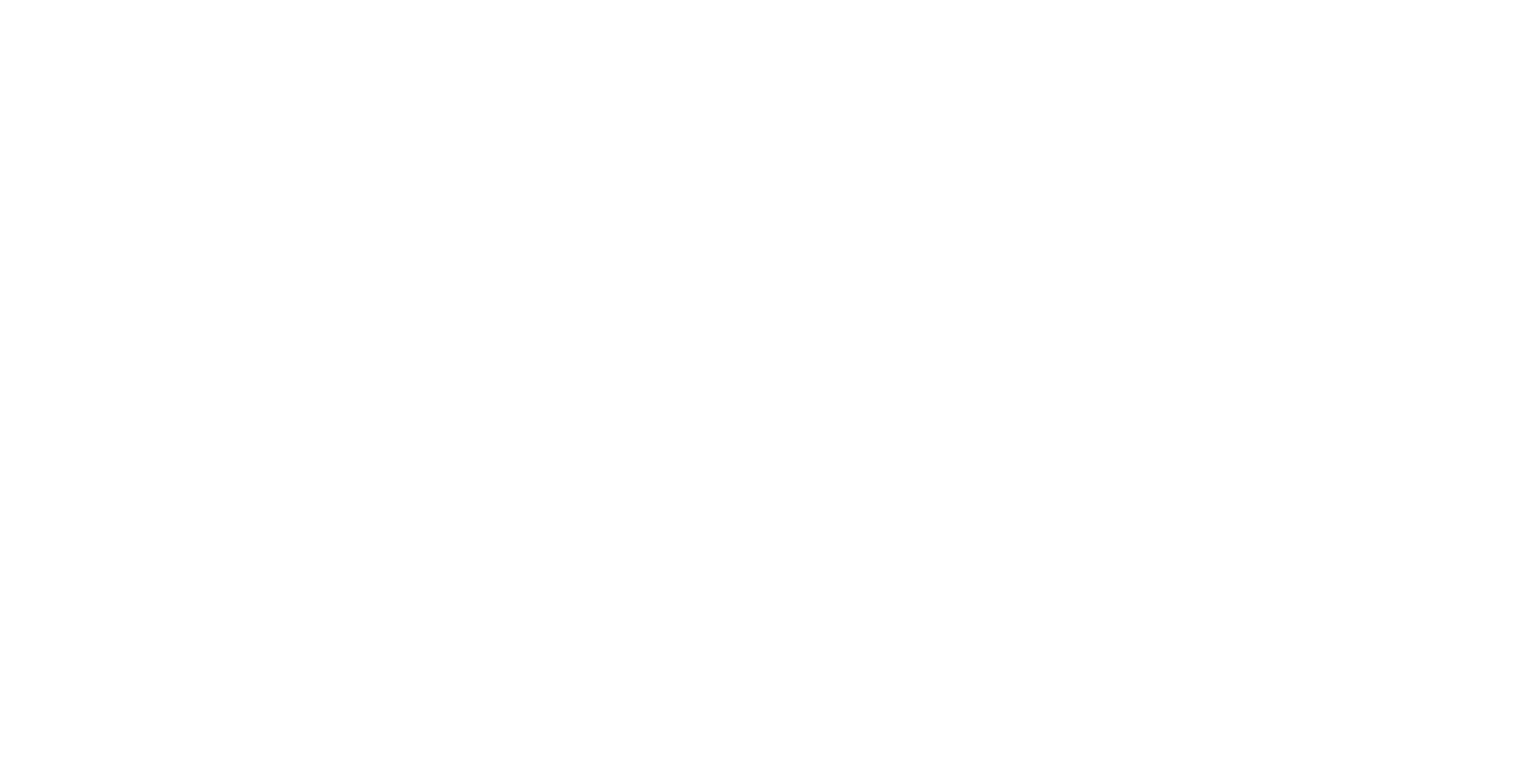 scroll, scrollTop: 0, scrollLeft: 0, axis: both 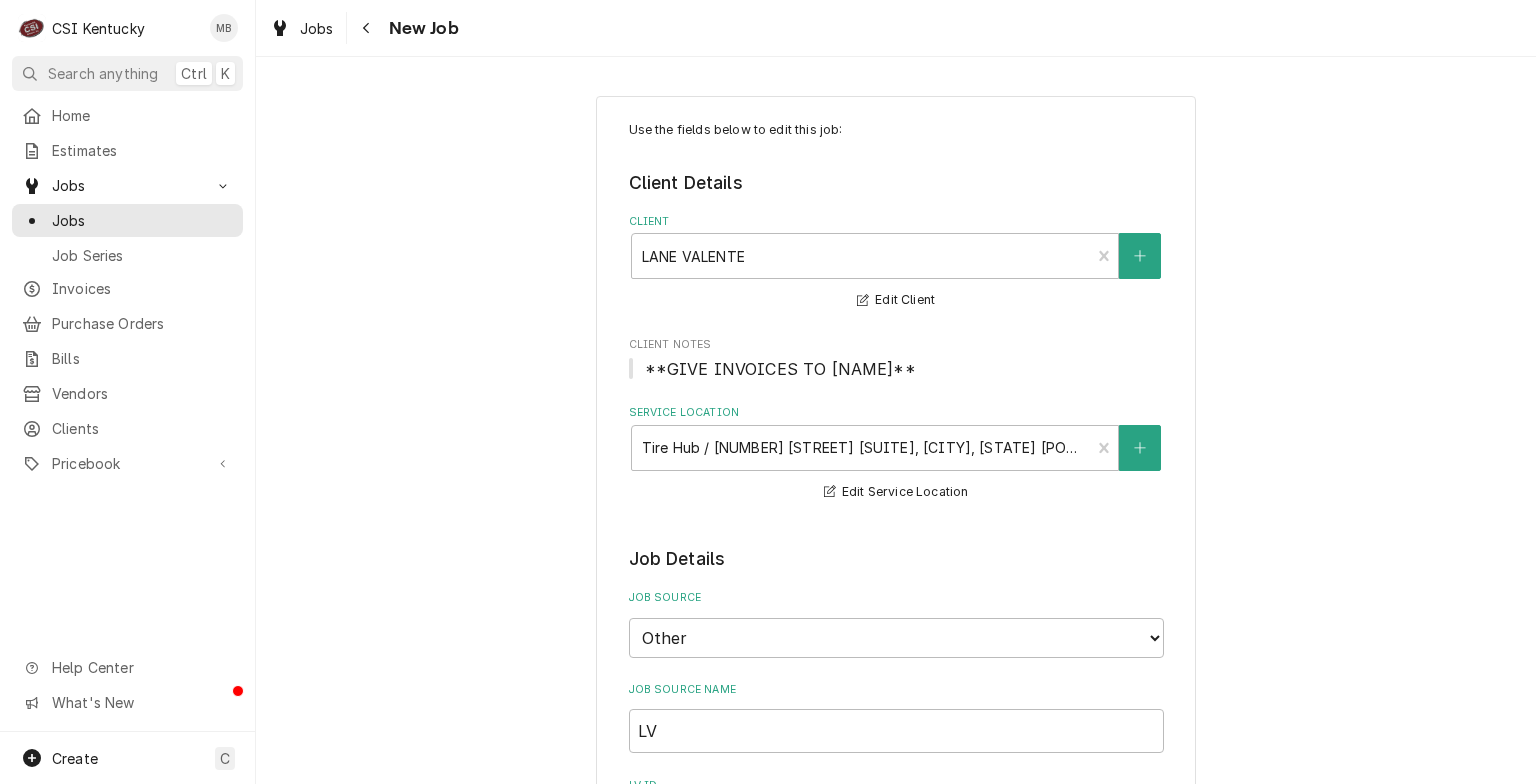 type on "x" 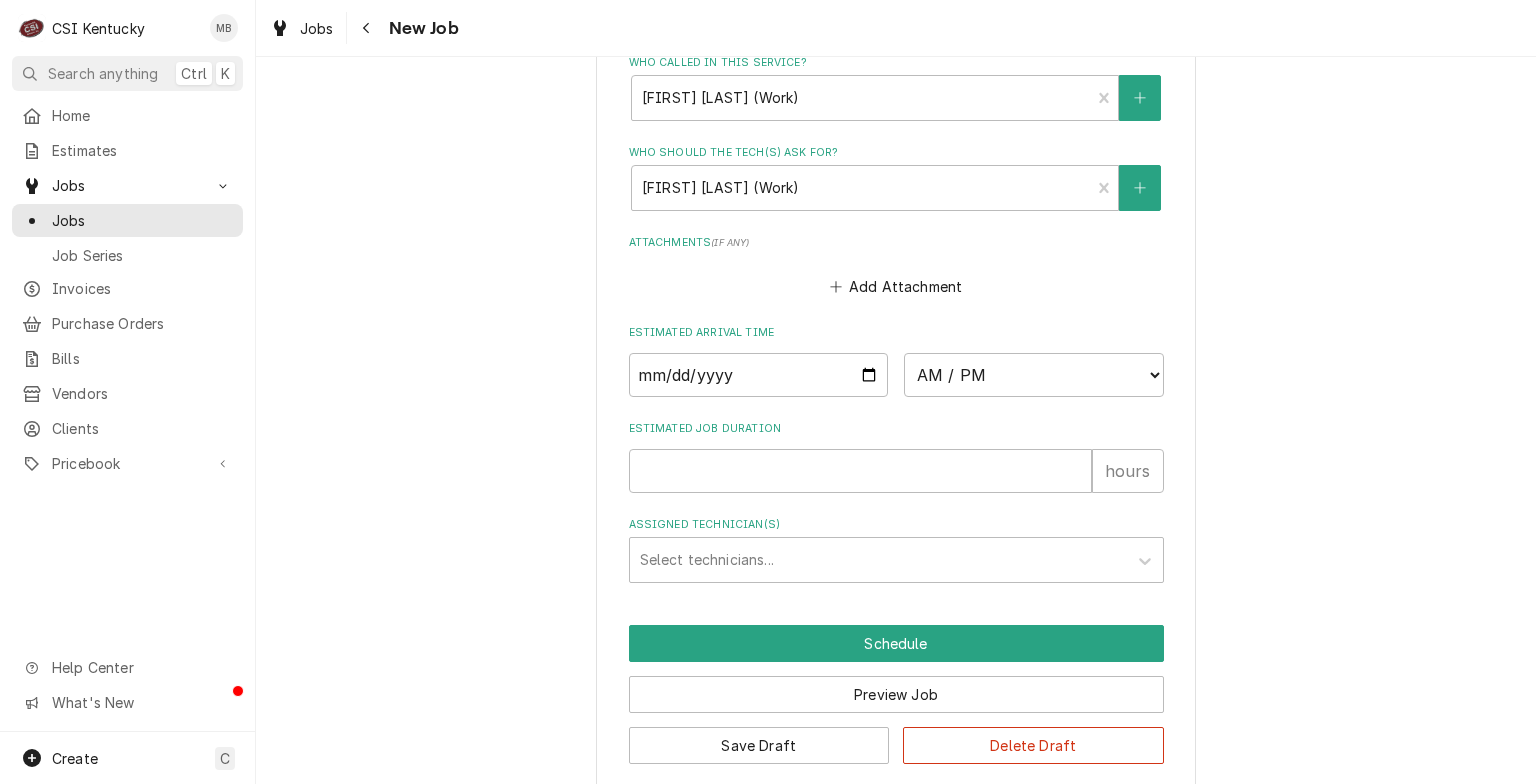 scroll, scrollTop: 1689, scrollLeft: 0, axis: vertical 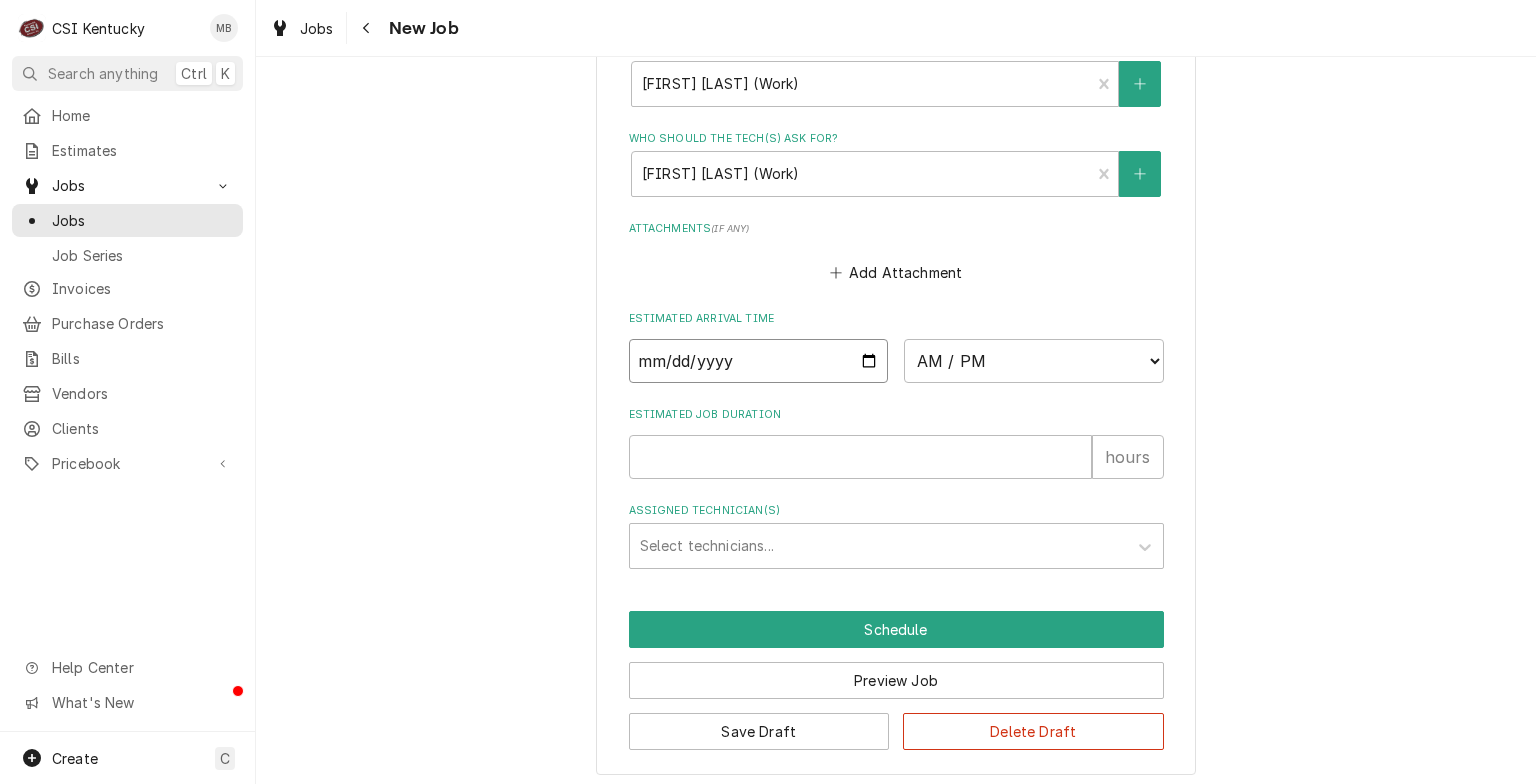 click at bounding box center [759, 361] 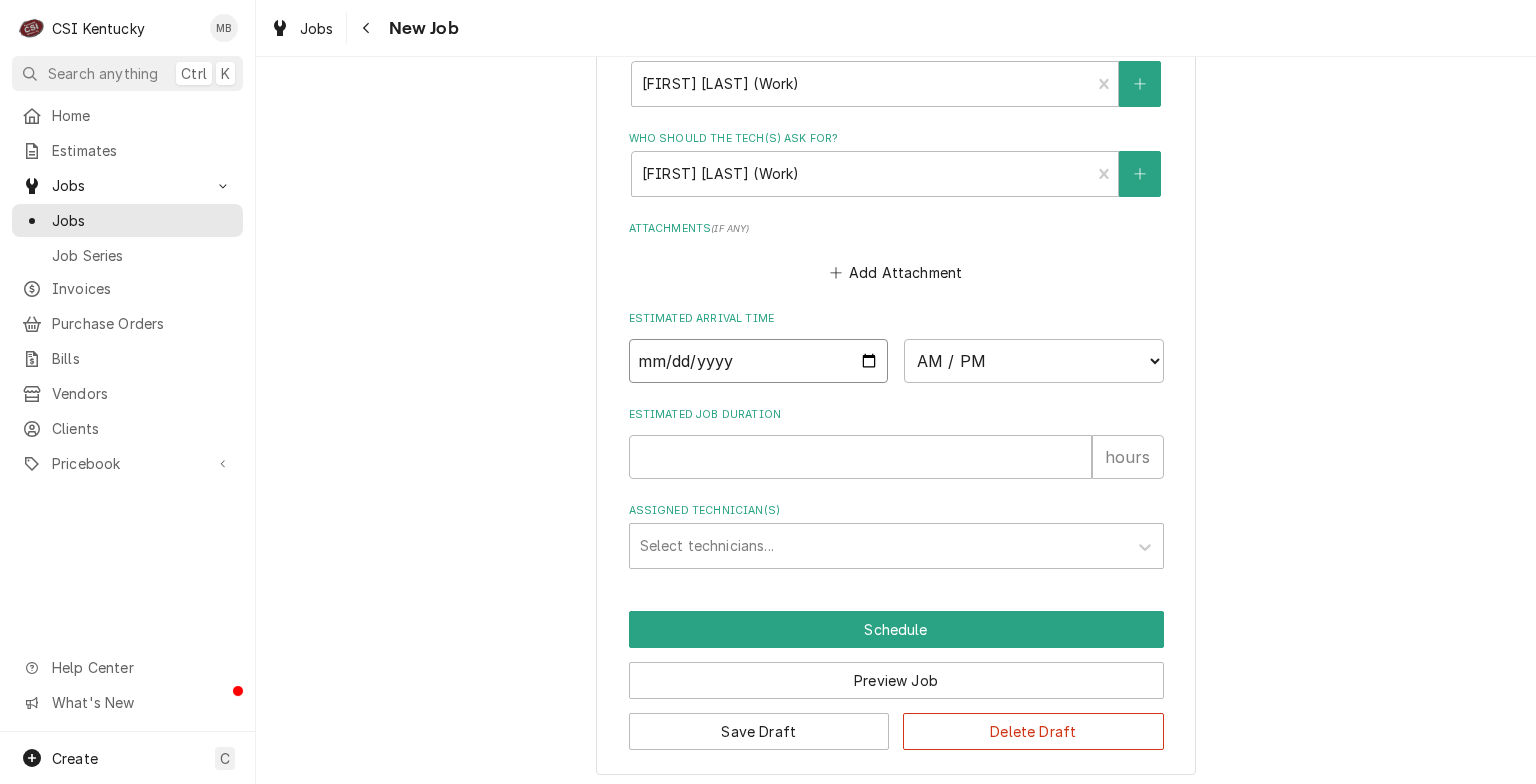 type on "2025-08-04" 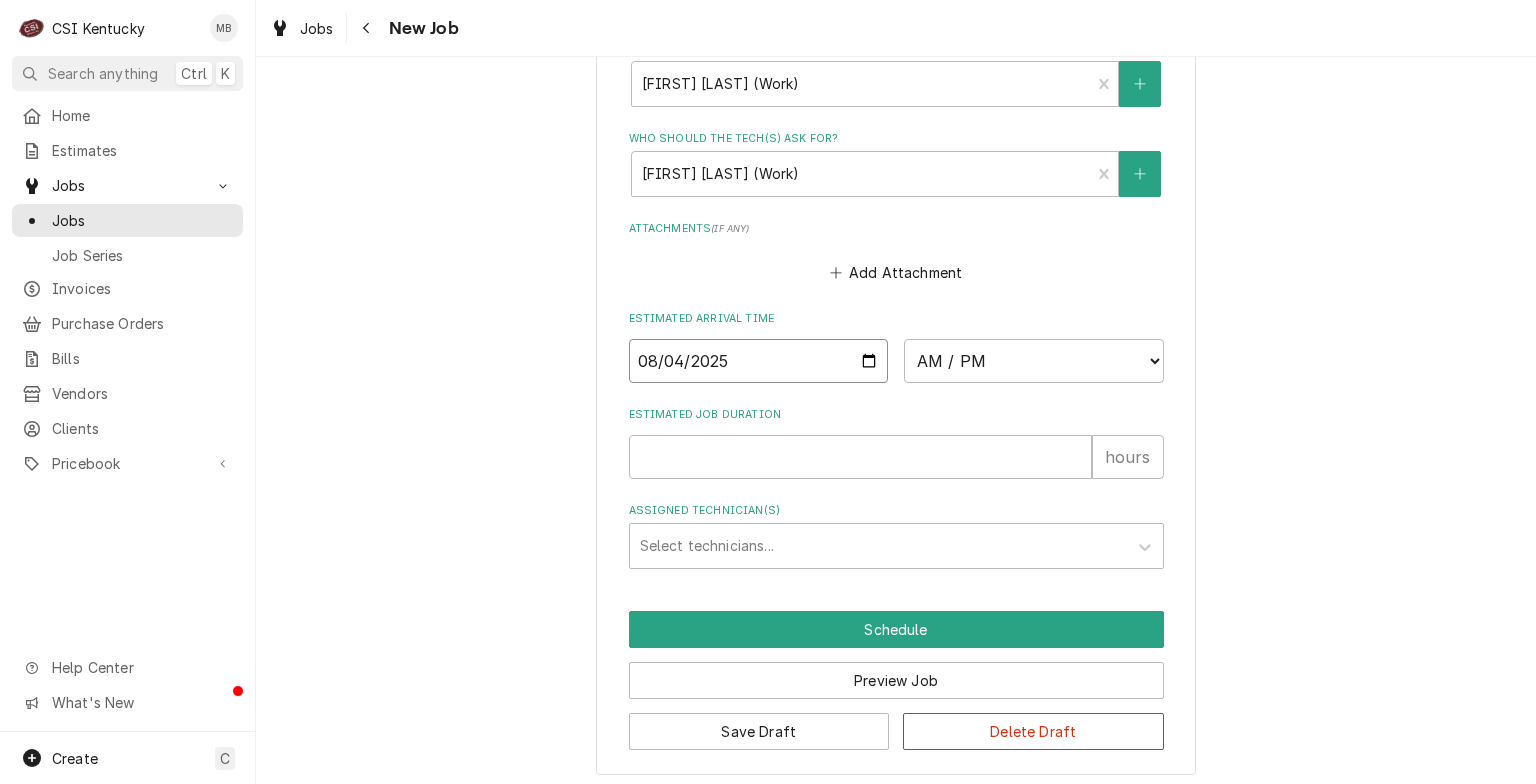 type on "x" 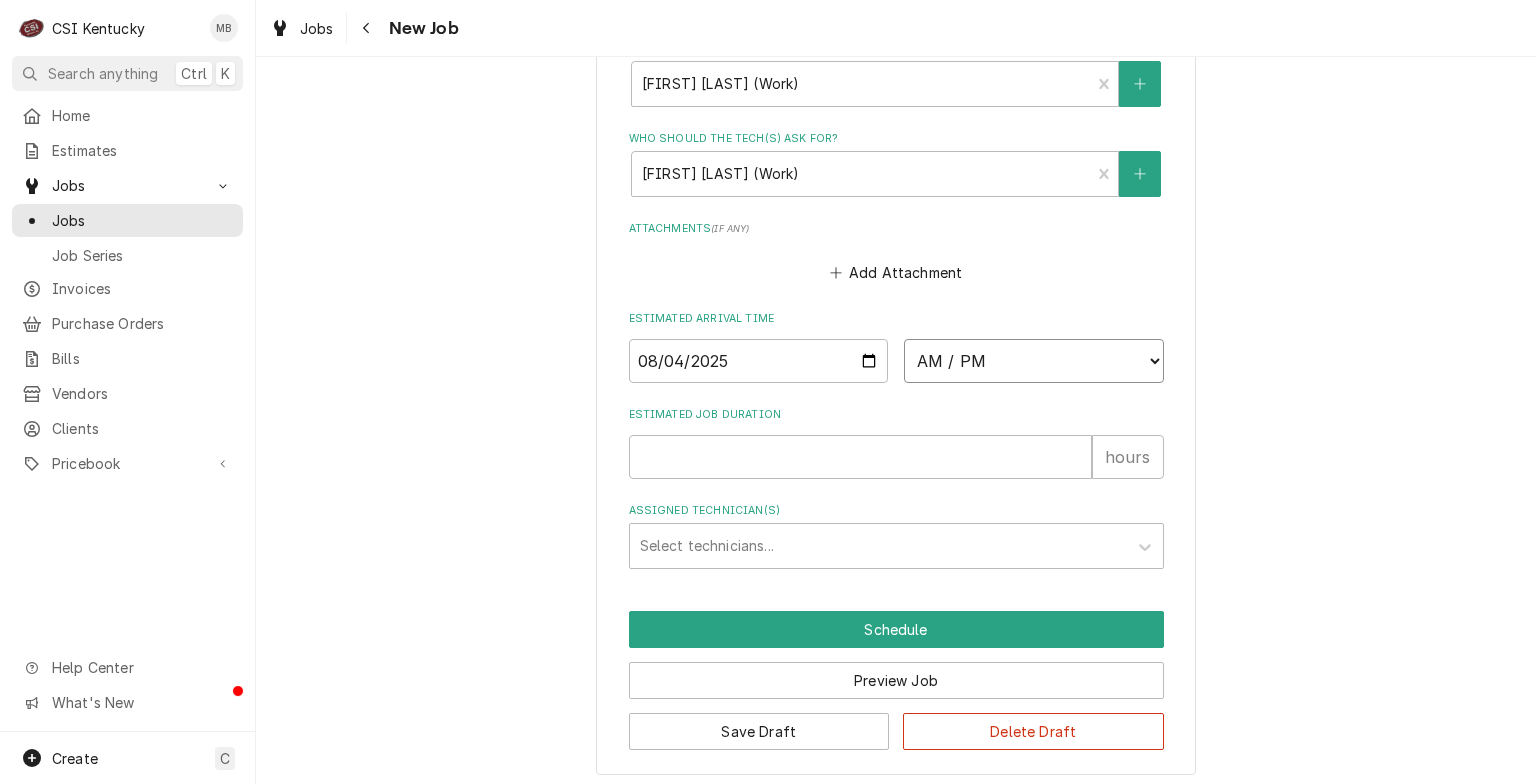 click on "AM / PM 6:00 AM 6:15 AM 6:30 AM 6:45 AM 7:00 AM 7:15 AM 7:30 AM 7:45 AM 8:00 AM 8:15 AM 8:30 AM 8:45 AM 9:00 AM 9:15 AM 9:30 AM 9:45 AM 10:00 AM 10:15 AM 10:30 AM 10:45 AM 11:00 AM 11:15 AM 11:30 AM 11:45 AM 12:00 PM 12:15 PM 12:30 PM 12:45 PM 1:00 PM 1:15 PM 1:30 PM 1:45 PM 2:00 PM 2:15 PM 2:30 PM 2:45 PM 3:00 PM 3:15 PM 3:30 PM 3:45 PM 4:00 PM 4:15 PM 4:30 PM 4:45 PM 5:00 PM 5:15 PM 5:30 PM 5:45 PM 6:00 PM 6:15 PM 6:30 PM 6:45 PM 7:00 PM 7:15 PM 7:30 PM 7:45 PM 8:00 PM 8:15 PM 8:30 PM 8:45 PM 9:00 PM 9:15 PM 9:30 PM 9:45 PM 10:00 PM 10:15 PM 10:30 PM 10:45 PM 11:00 PM 11:15 PM 11:30 PM 11:45 PM 12:00 AM 12:15 AM 12:30 AM 12:45 AM 1:00 AM 1:15 AM 1:30 AM 1:45 AM 2:00 AM 2:15 AM 2:30 AM 2:45 AM 3:00 AM 3:15 AM 3:30 AM 3:45 AM 4:00 AM 4:15 AM 4:30 AM 4:45 AM 5:00 AM 5:15 AM 5:30 AM 5:45 AM" at bounding box center (1034, 361) 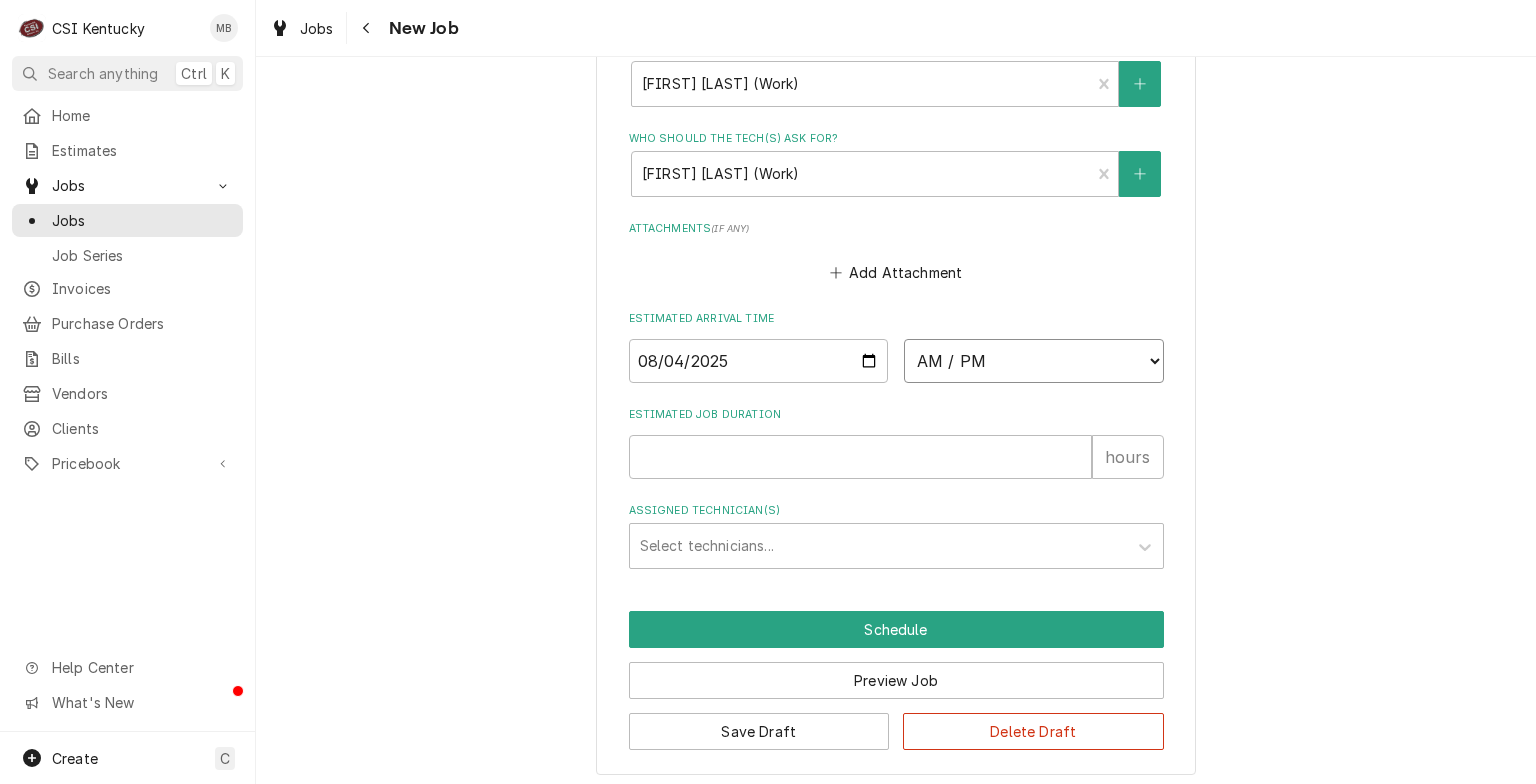 select on "13:30:00" 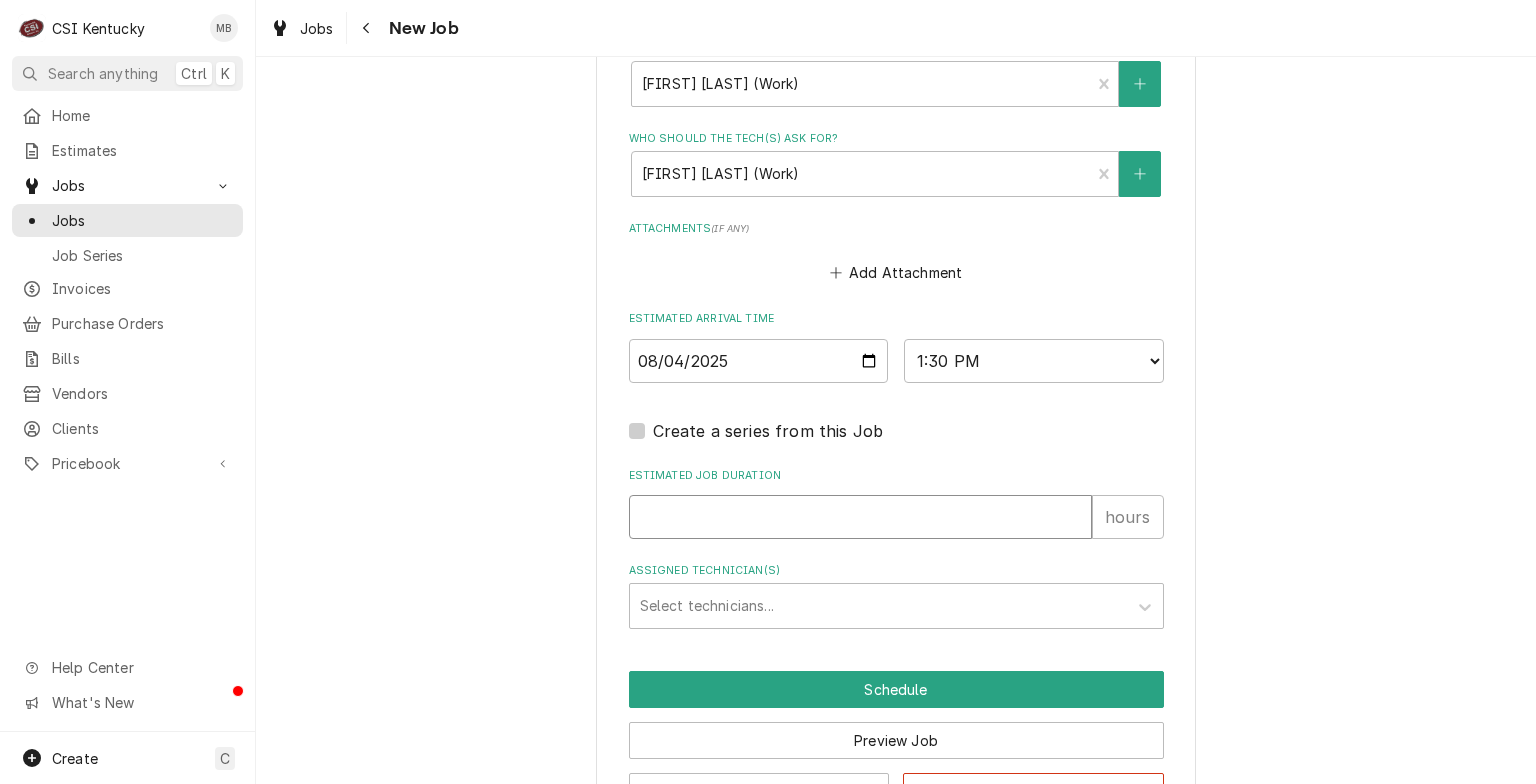 click on "Estimated Job Duration" at bounding box center [860, 517] 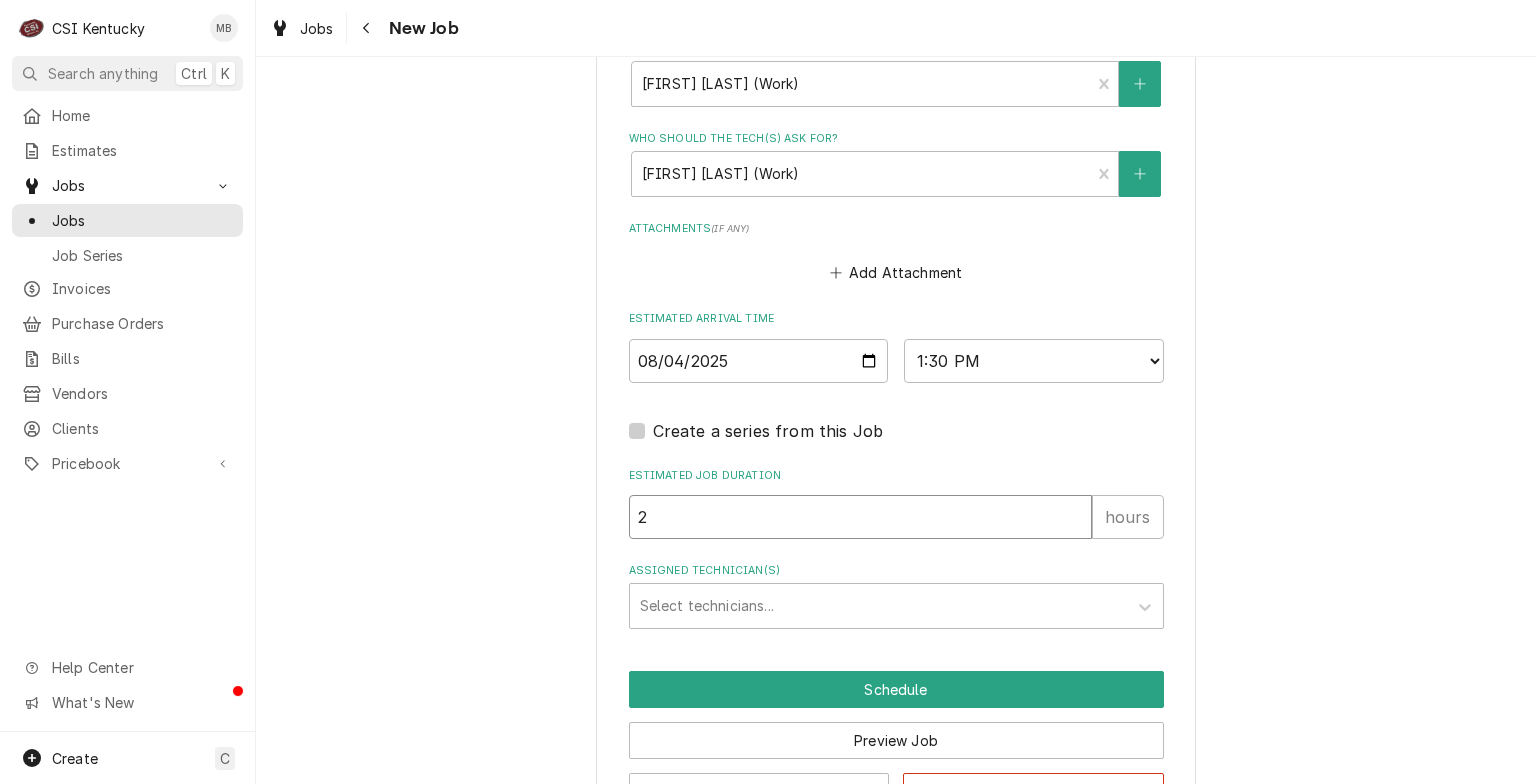 type on "x" 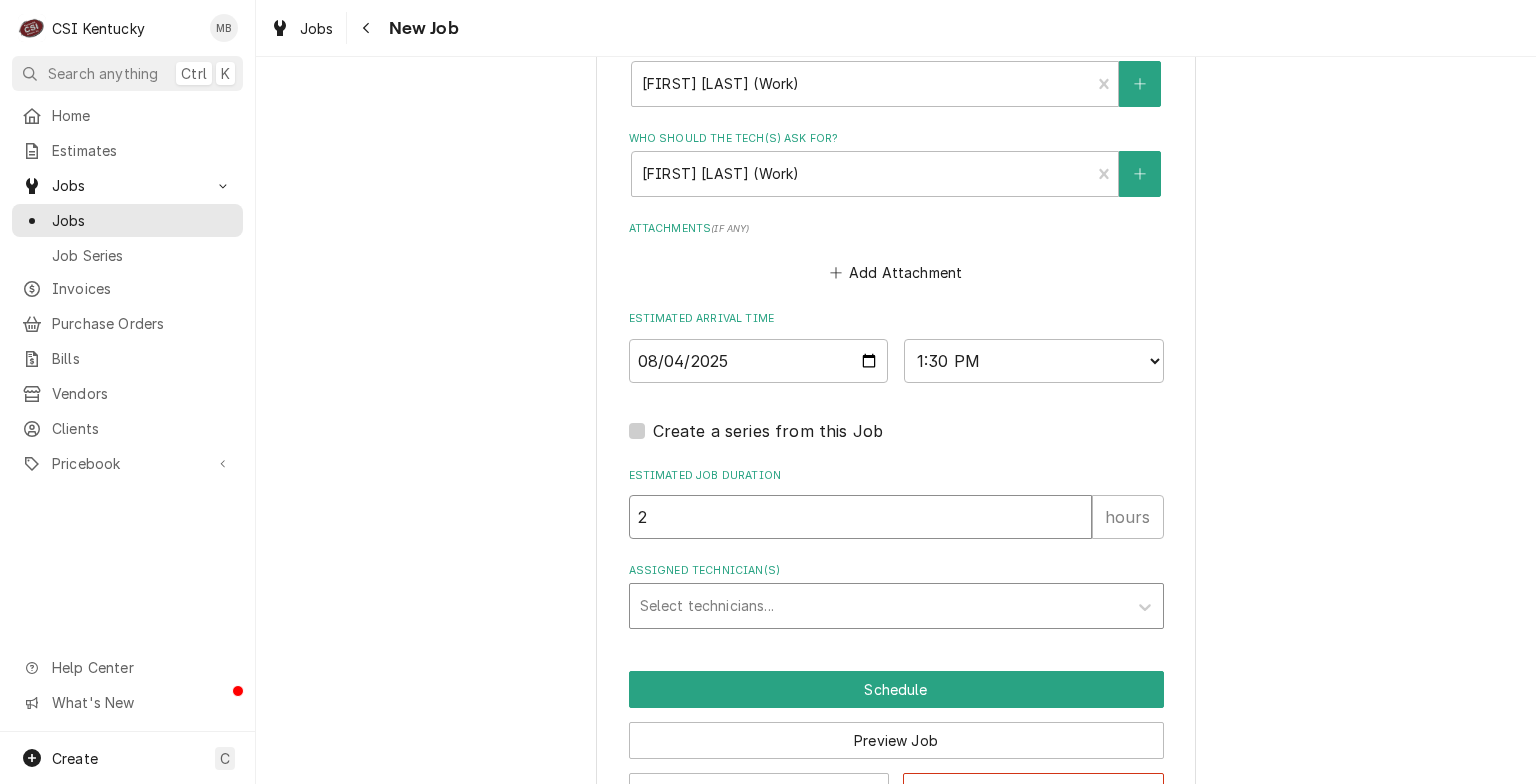 type on "2" 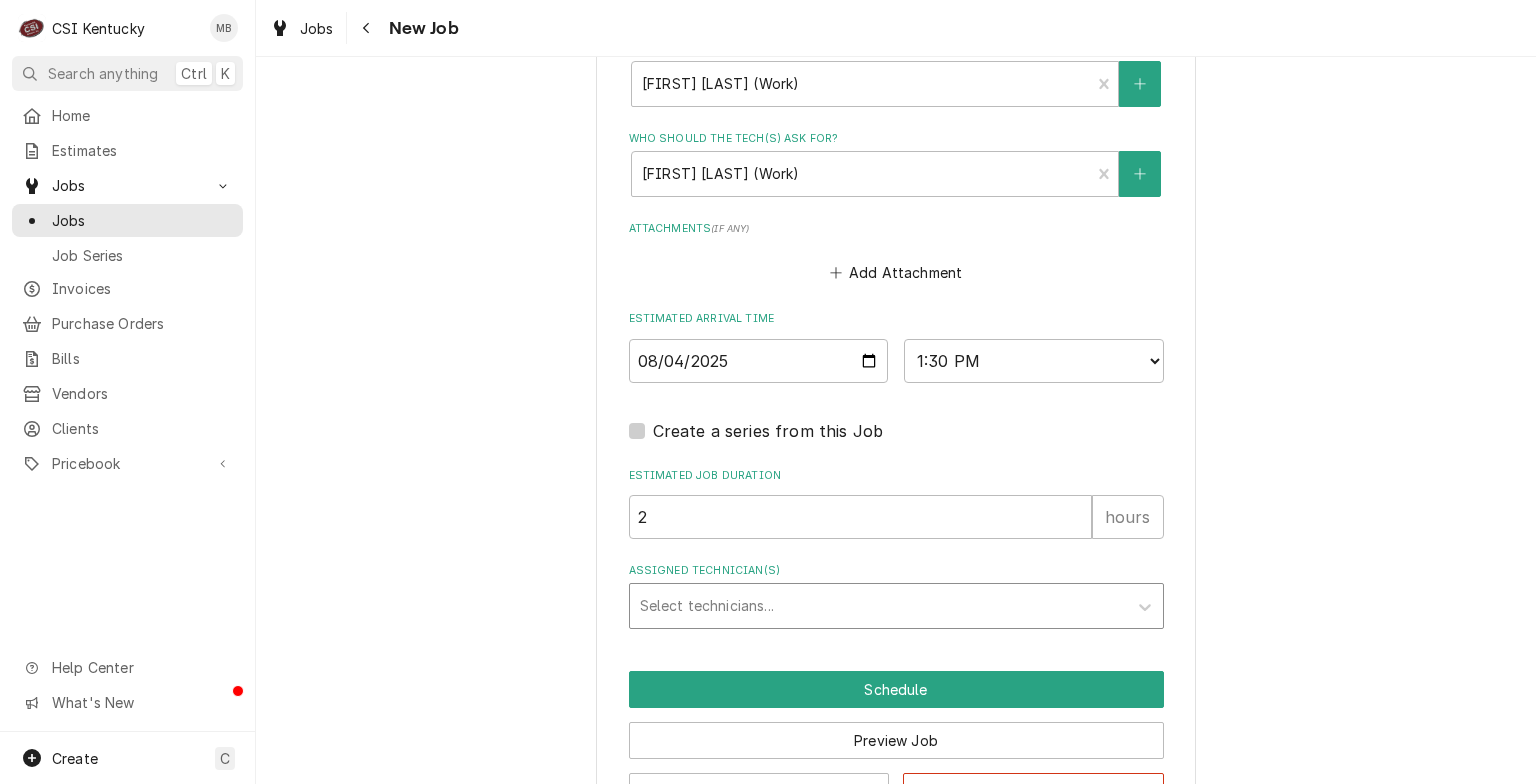 click at bounding box center [878, 606] 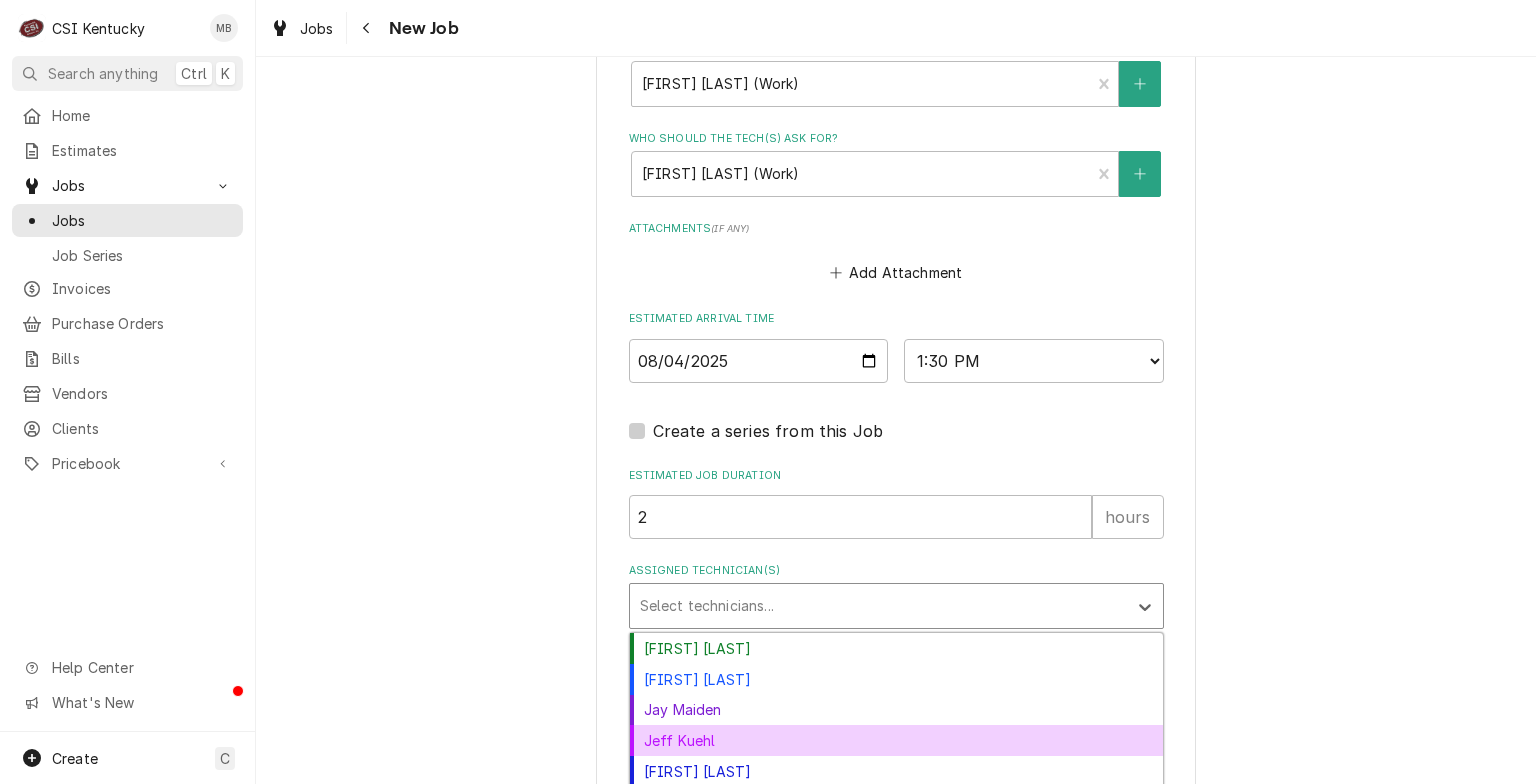 scroll, scrollTop: 59, scrollLeft: 0, axis: vertical 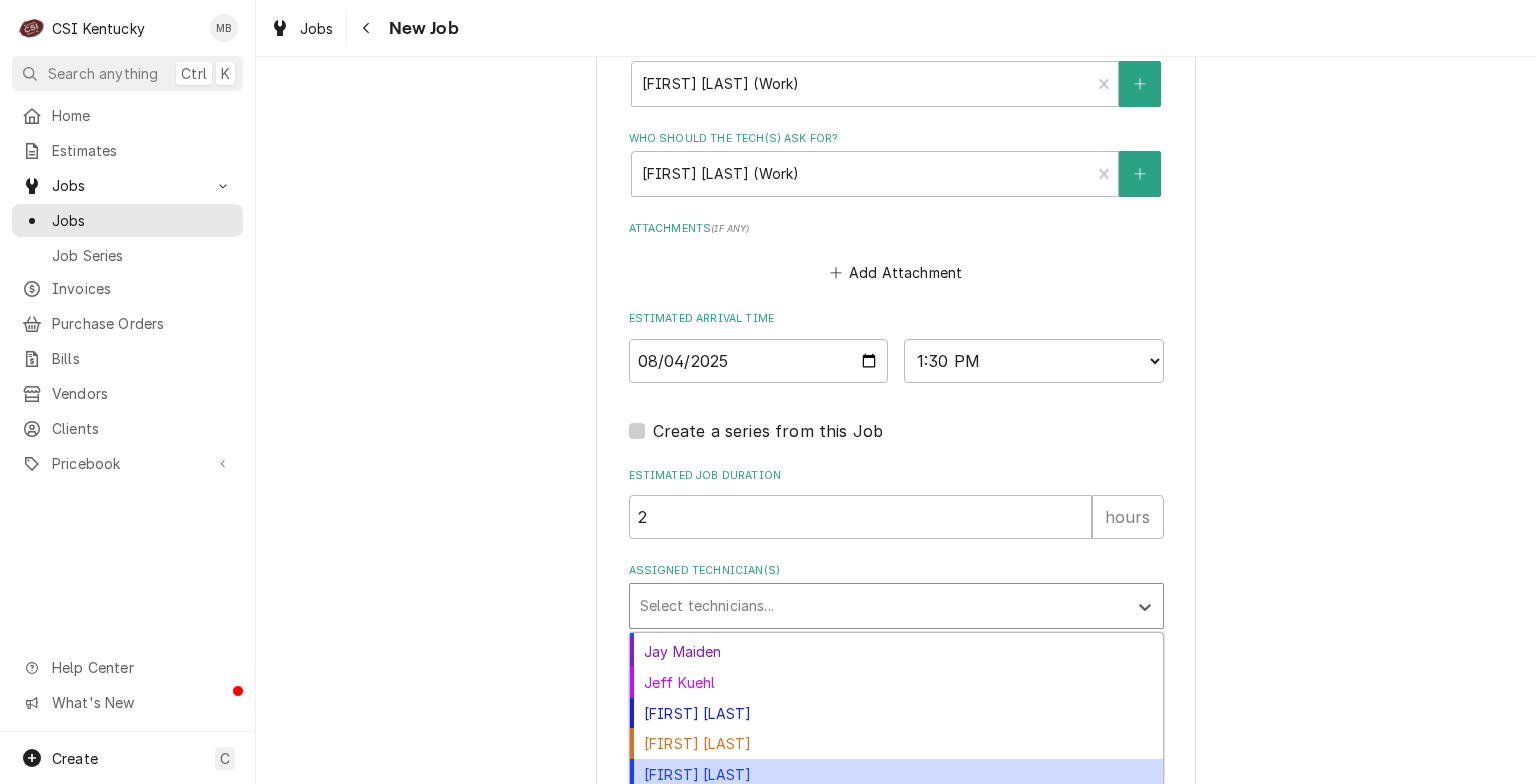 click on "[FIRST] [LAST]" at bounding box center [896, 774] 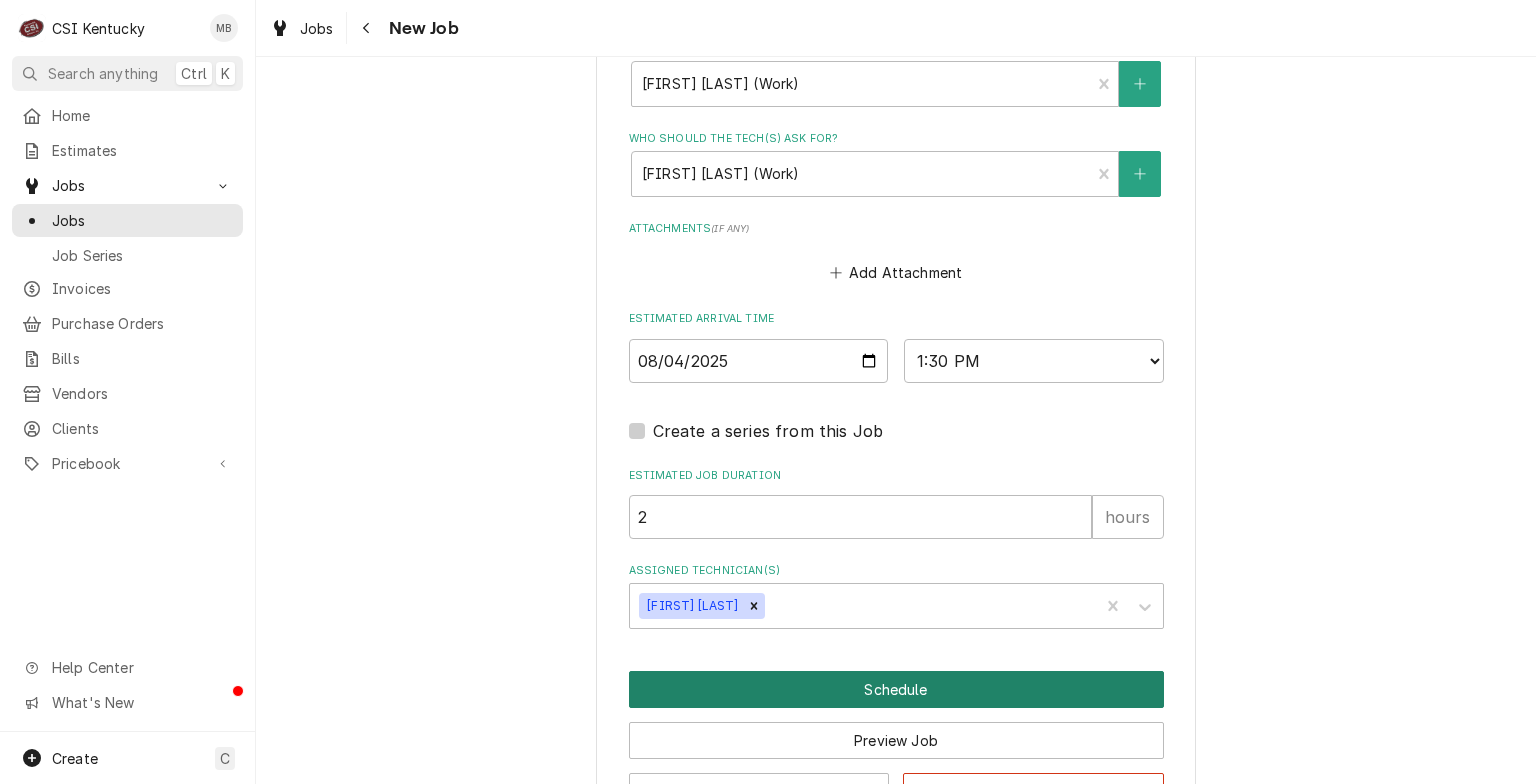 click on "Schedule" at bounding box center (896, 689) 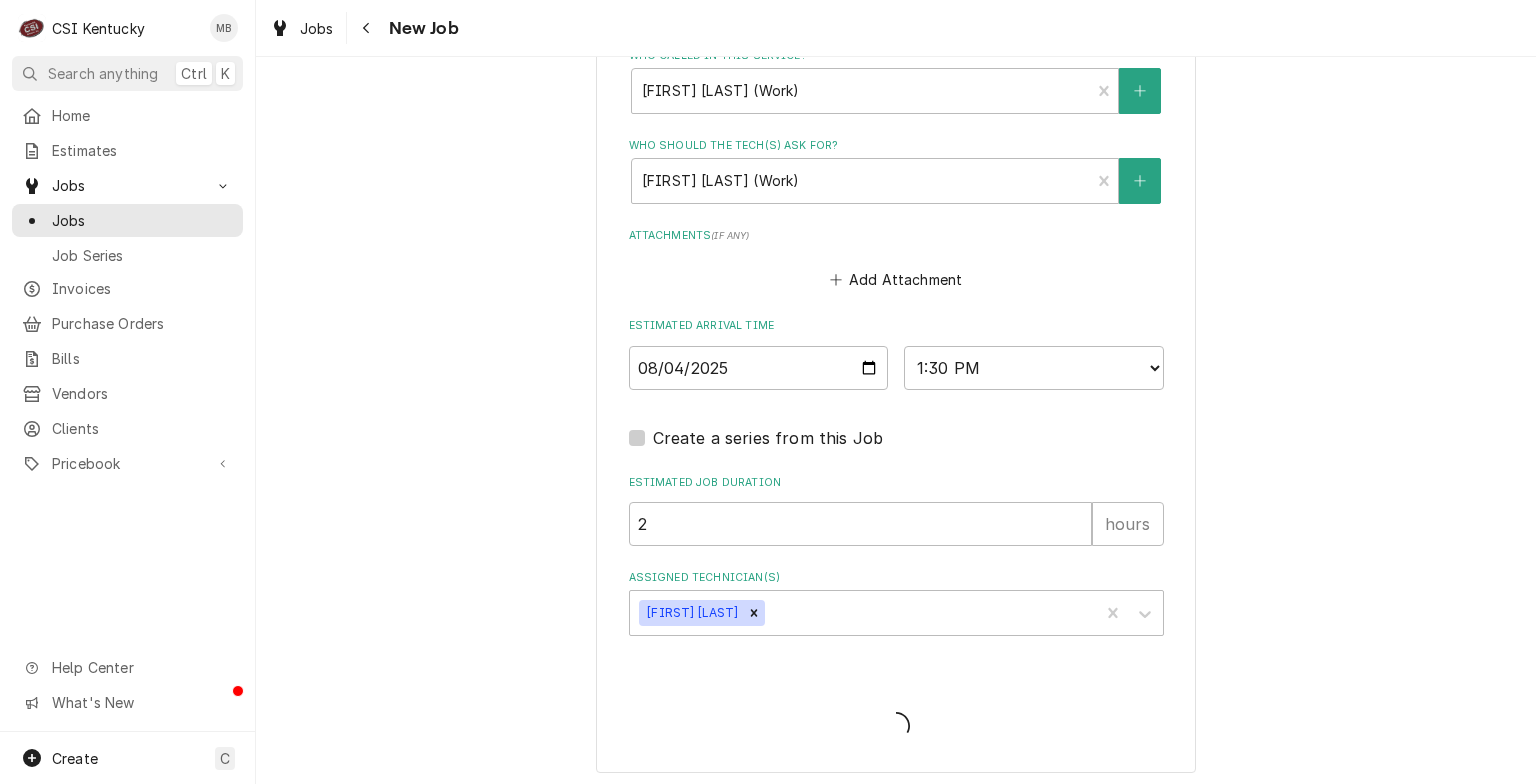 type on "x" 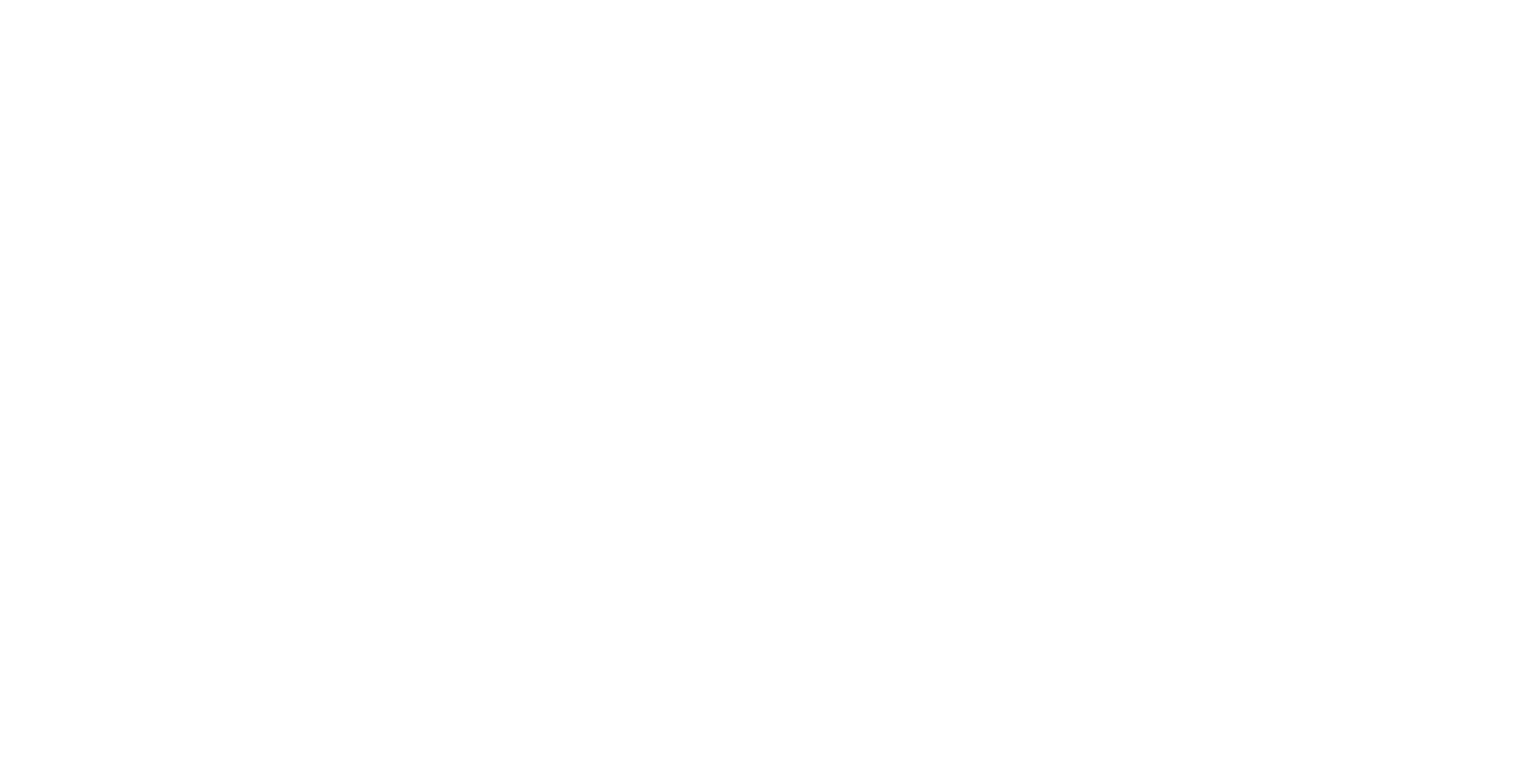 scroll, scrollTop: 0, scrollLeft: 0, axis: both 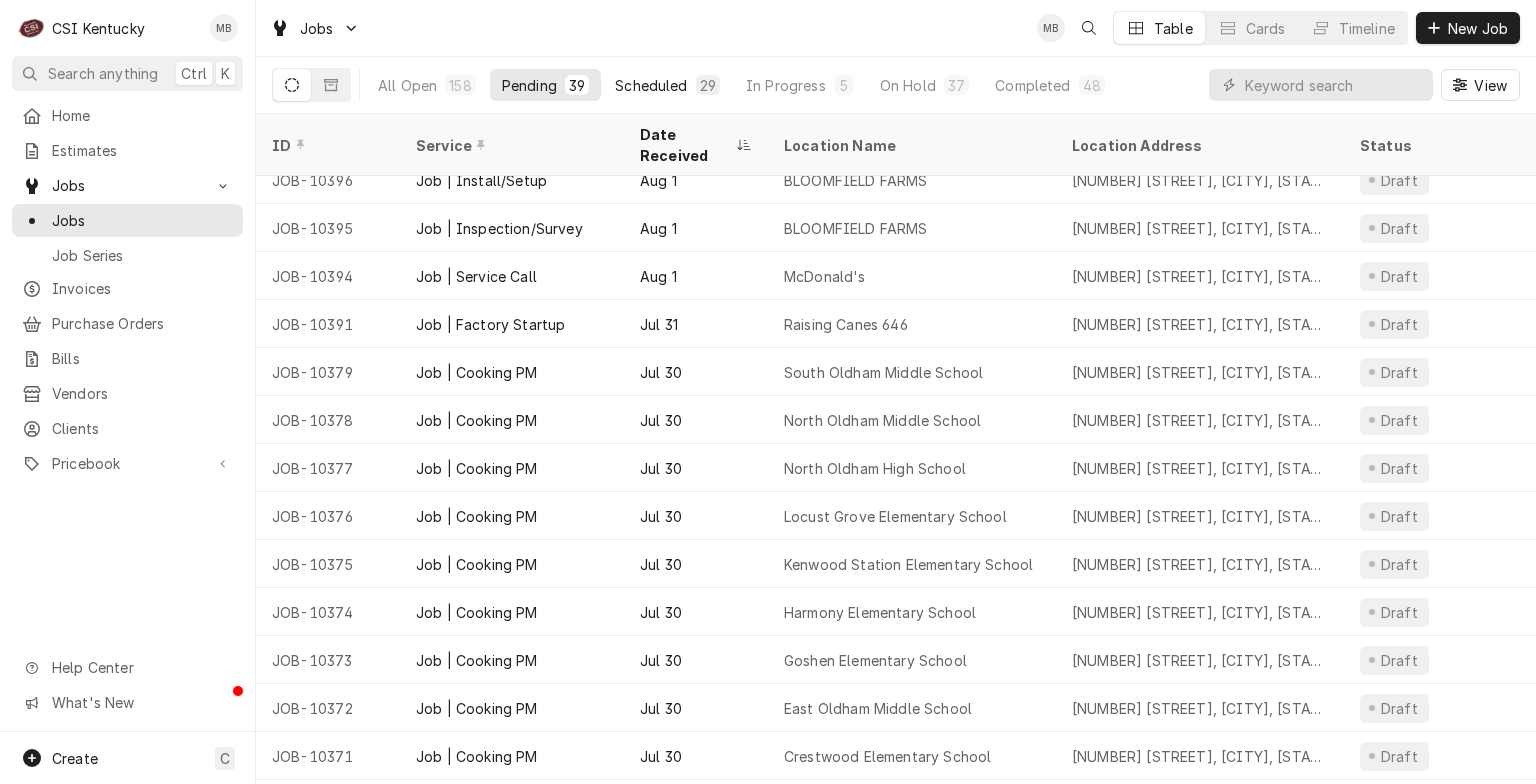click on "Scheduled 29" at bounding box center [667, 85] 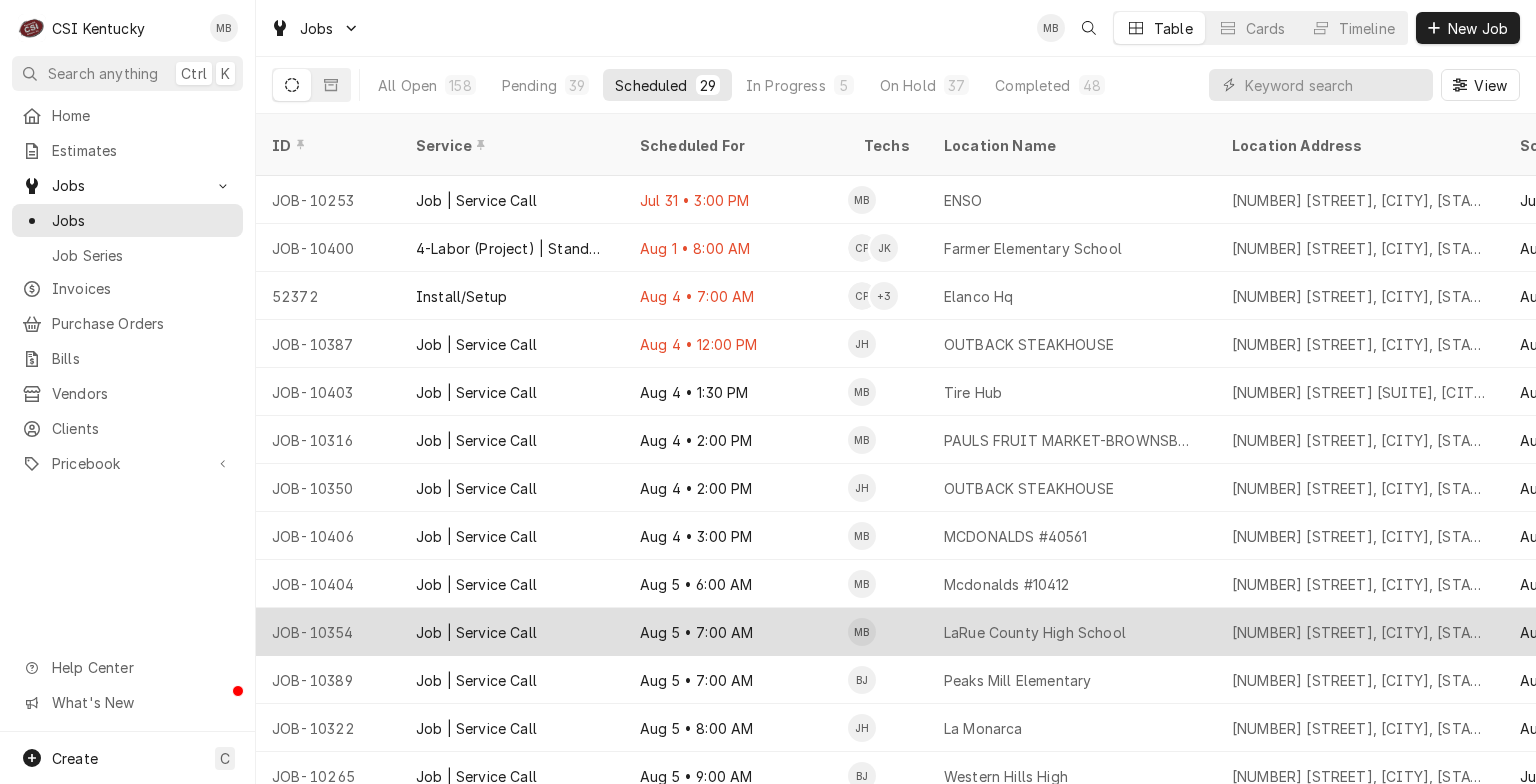 click on "Aug 5   • 7:00 AM" at bounding box center (736, 632) 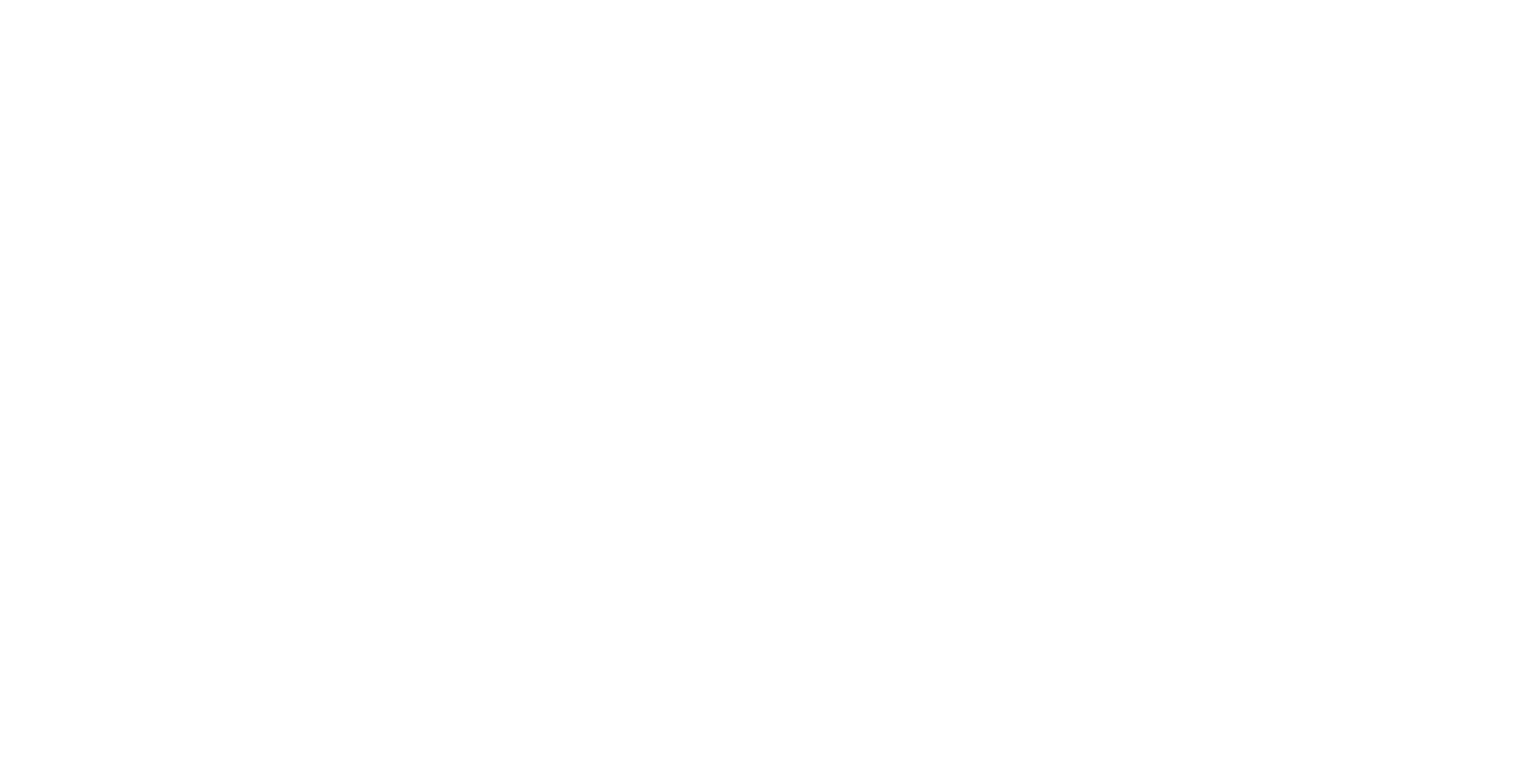 scroll, scrollTop: 0, scrollLeft: 0, axis: both 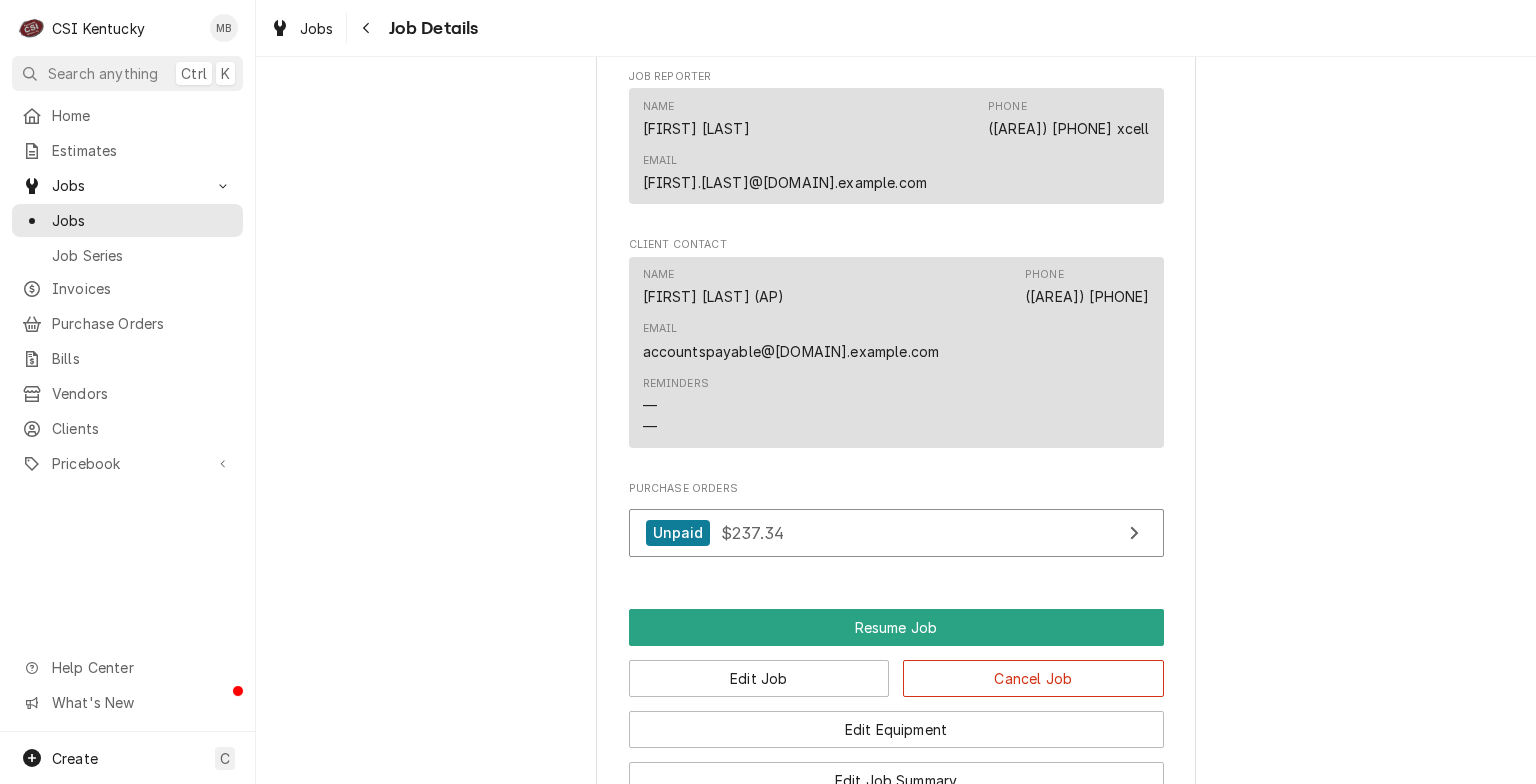 click on "Edit Equipment" at bounding box center (896, 722) 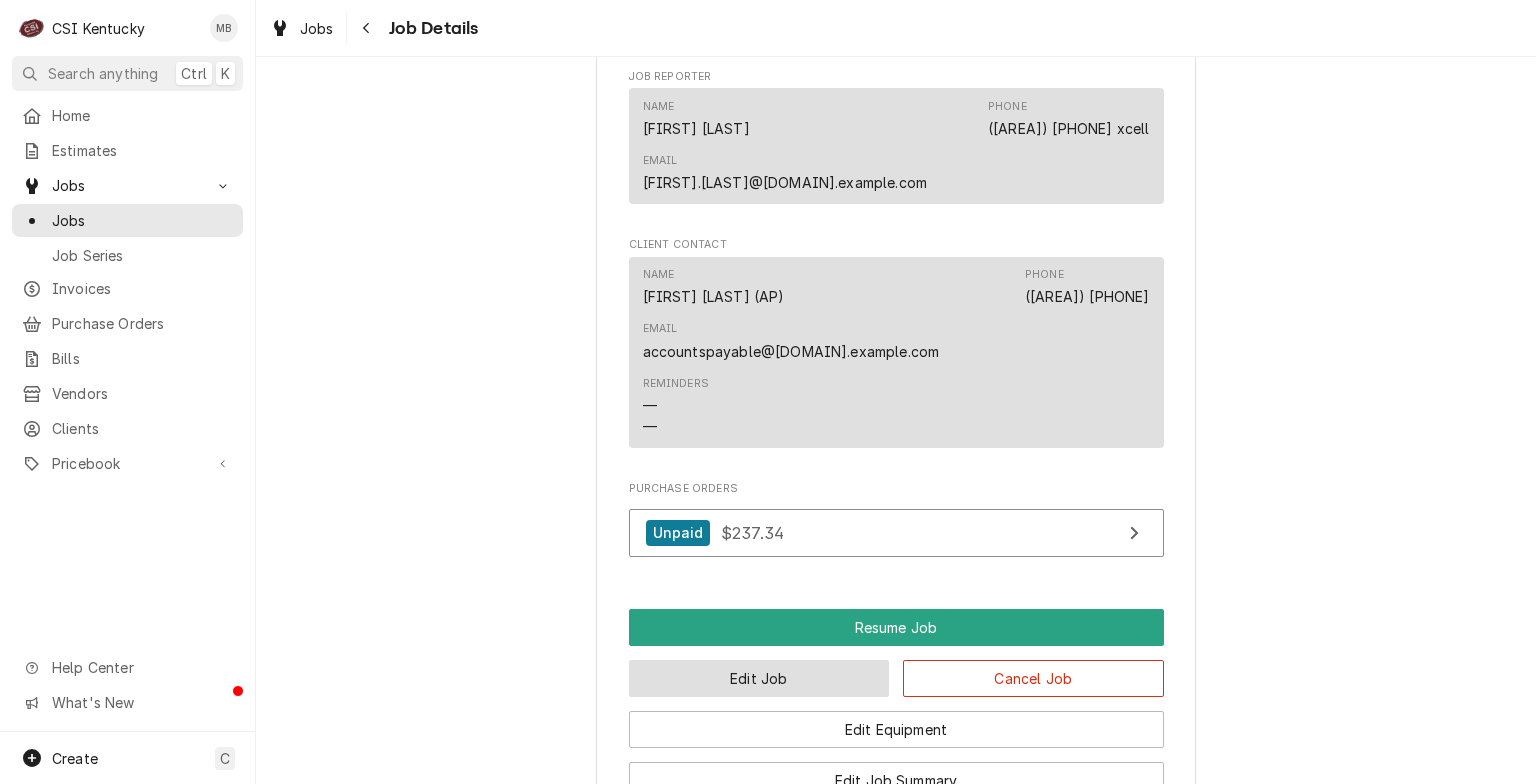 click on "Edit Job" at bounding box center (759, 678) 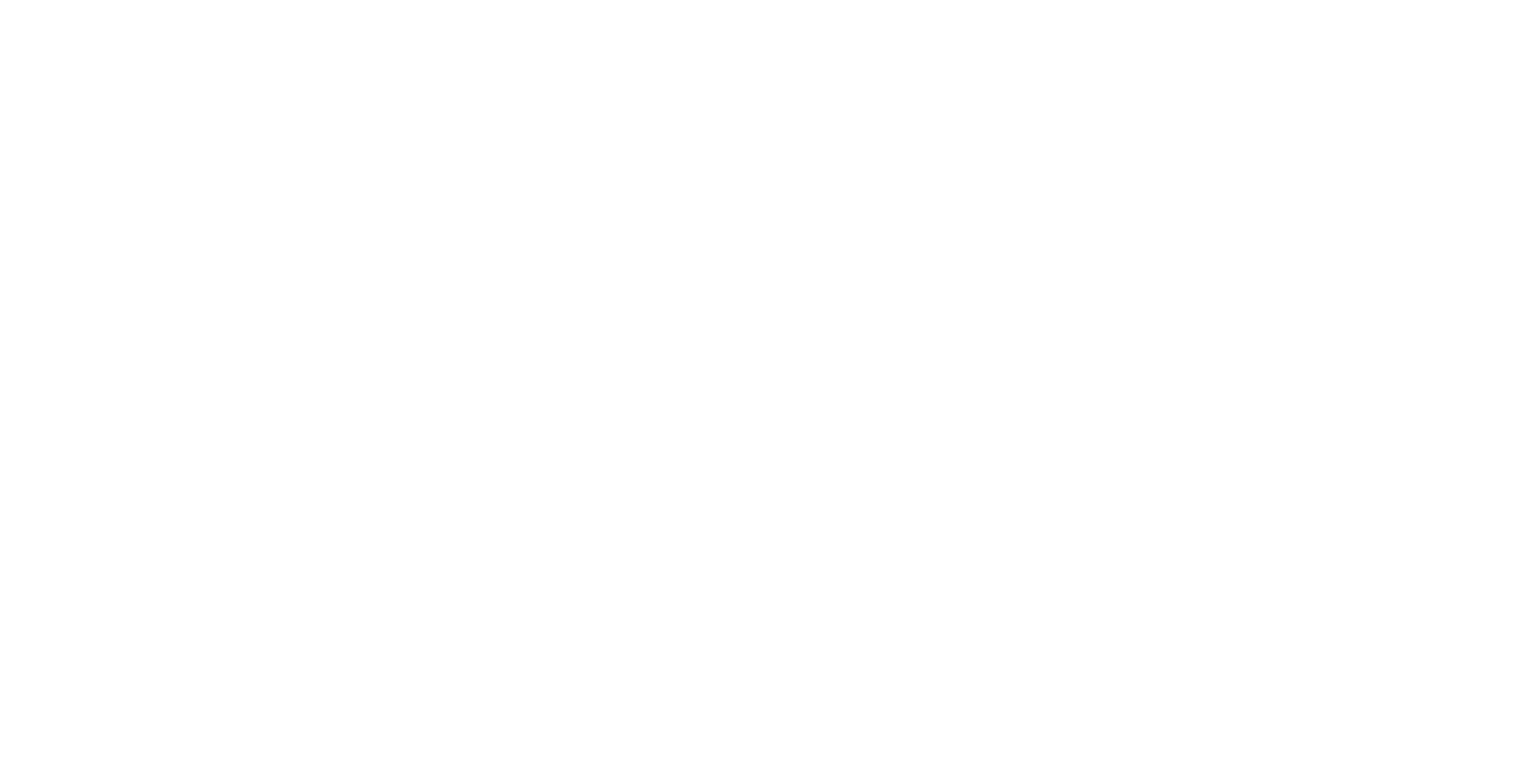 scroll, scrollTop: 0, scrollLeft: 0, axis: both 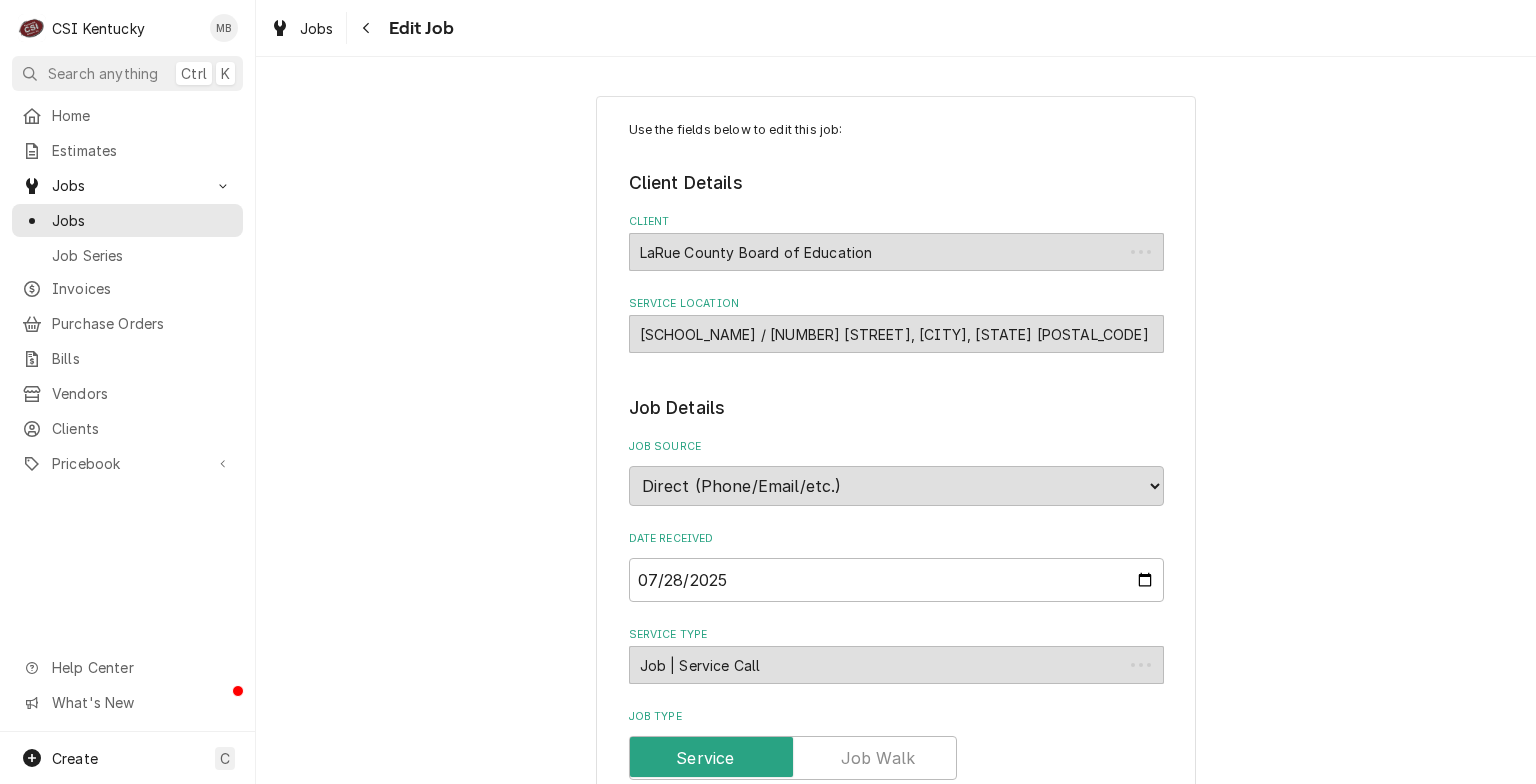 type on "x" 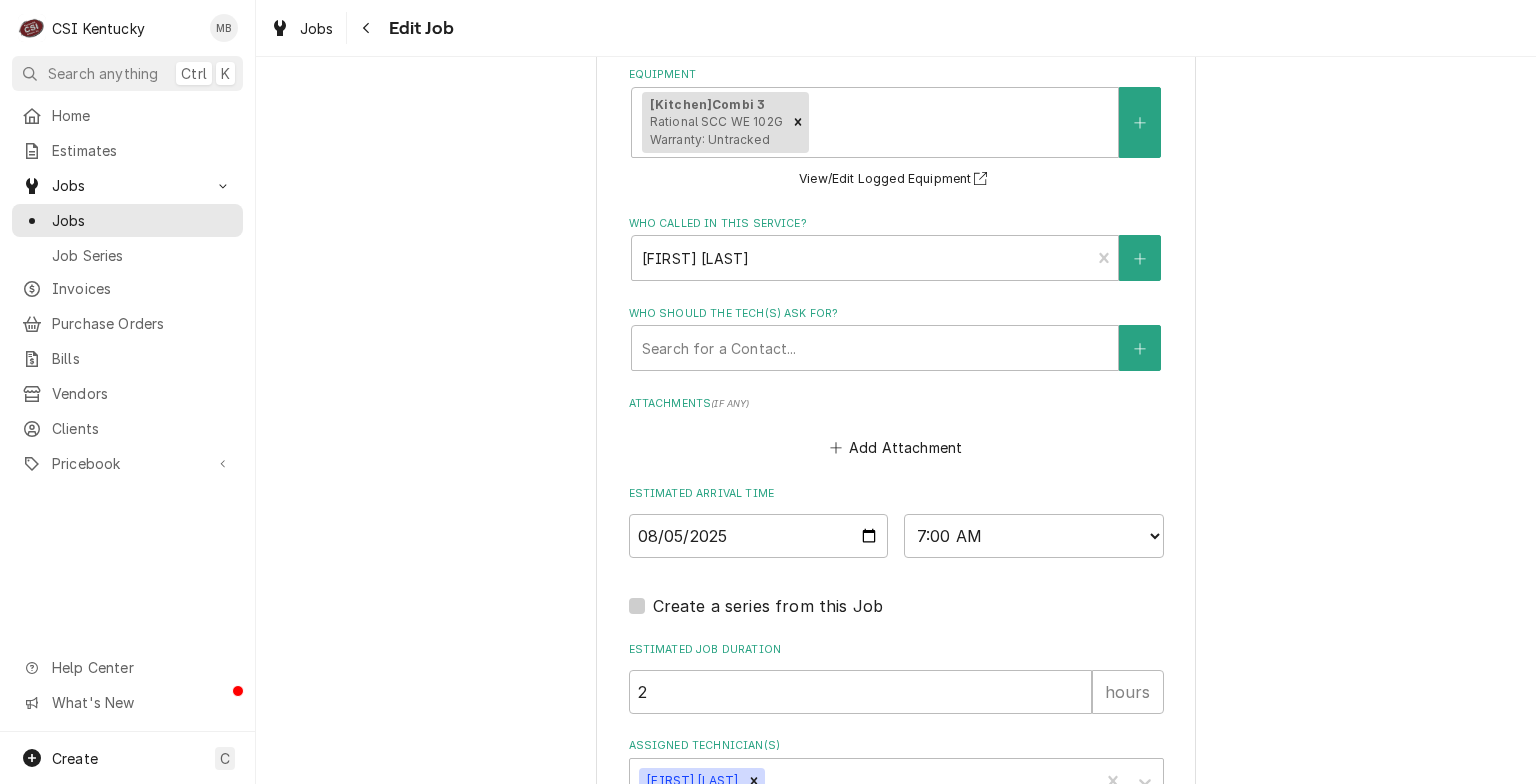 scroll, scrollTop: 1556, scrollLeft: 0, axis: vertical 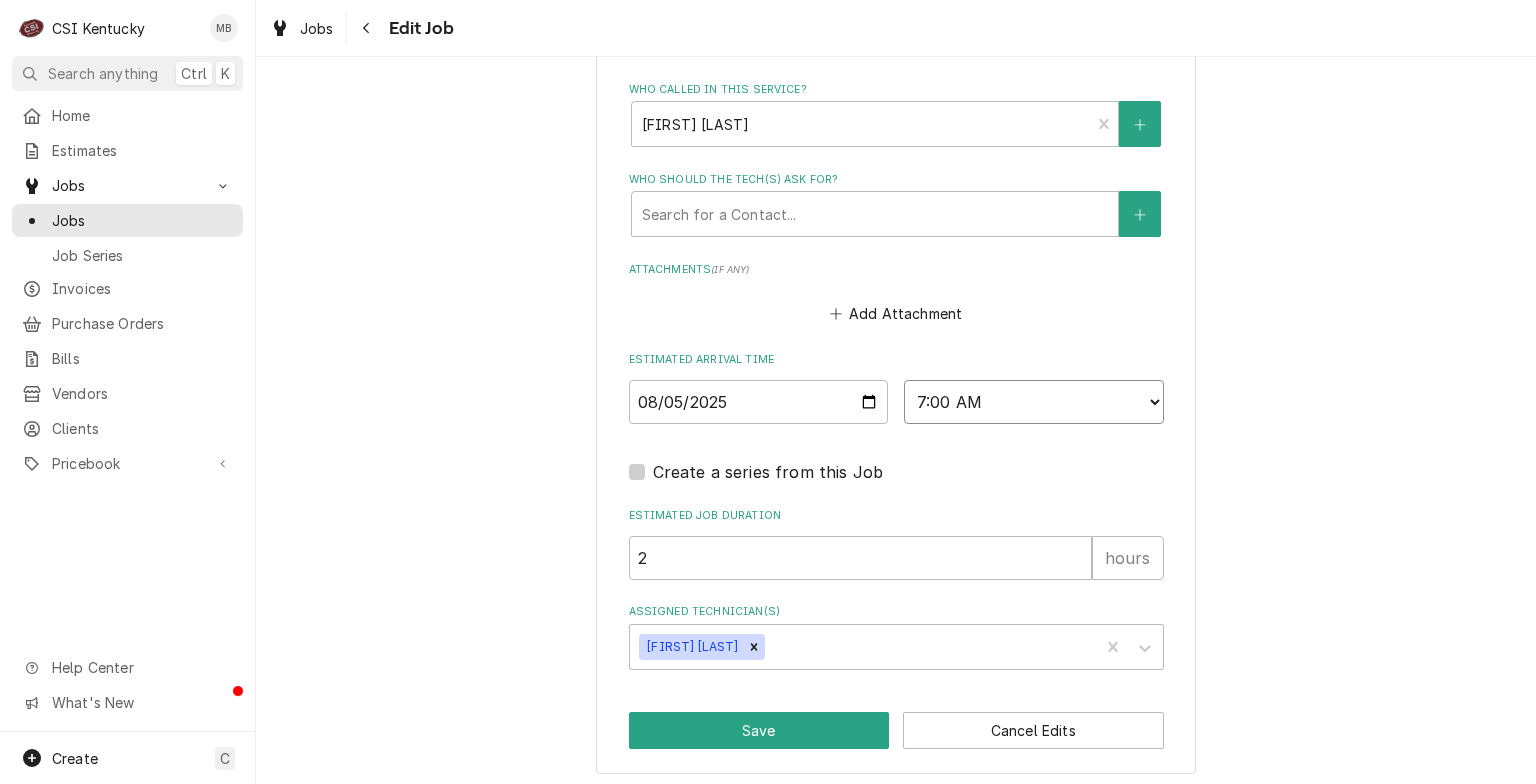click on "AM / PM 6:00 AM 6:15 AM 6:30 AM 6:45 AM 7:00 AM 7:15 AM 7:30 AM 7:45 AM 8:00 AM 8:15 AM 8:30 AM 8:45 AM 9:00 AM 9:15 AM 9:30 AM 9:45 AM 10:00 AM 10:15 AM 10:30 AM 10:45 AM 11:00 AM 11:15 AM 11:30 AM 11:45 AM 12:00 PM 12:15 PM 12:30 PM 12:45 PM 1:00 PM 1:15 PM 1:30 PM 1:45 PM 2:00 PM 2:15 PM 2:30 PM 2:45 PM 3:00 PM 3:15 PM 3:30 PM 3:45 PM 4:00 PM 4:15 PM 4:30 PM 4:45 PM 5:00 PM 5:15 PM 5:30 PM 5:45 PM 6:00 PM 6:15 PM 6:30 PM 6:45 PM 7:00 PM 7:15 PM 7:30 PM 7:45 PM 8:00 PM 8:15 PM 8:30 PM 8:45 PM 9:00 PM 9:15 PM 9:30 PM 9:45 PM 10:00 PM 10:15 PM 10:30 PM 10:45 PM 11:00 PM 11:15 PM 11:30 PM 11:45 PM 12:00 AM 12:15 AM 12:30 AM 12:45 AM 1:00 AM 1:15 AM 1:30 AM 1:45 AM 2:00 AM 2:15 AM 2:30 AM 2:45 AM 3:00 AM 3:15 AM 3:30 AM 3:45 AM 4:00 AM 4:15 AM 4:30 AM 4:45 AM 5:00 AM 5:15 AM 5:30 AM 5:45 AM" at bounding box center [1034, 402] 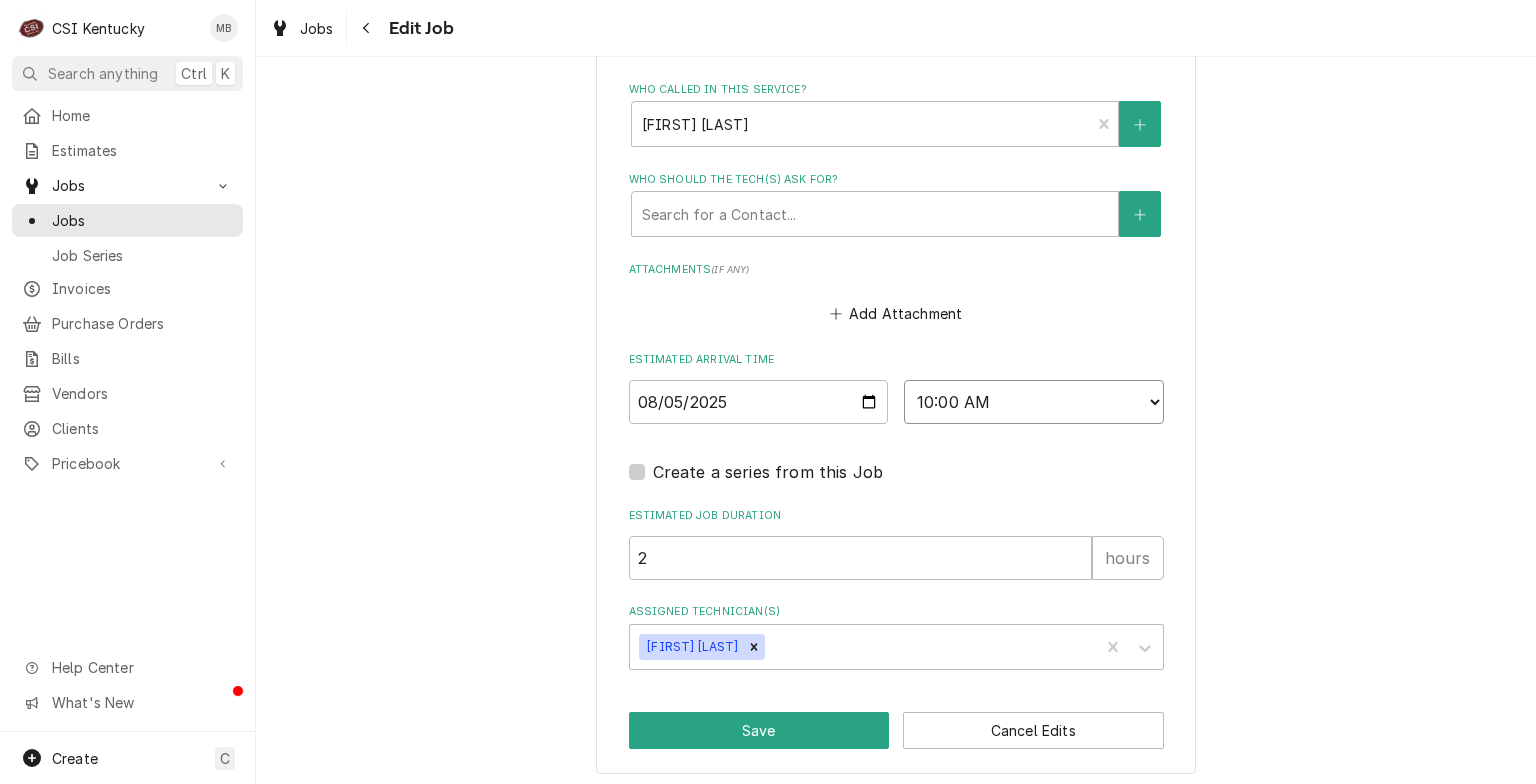 click on "AM / PM 6:00 AM 6:15 AM 6:30 AM 6:45 AM 7:00 AM 7:15 AM 7:30 AM 7:45 AM 8:00 AM 8:15 AM 8:30 AM 8:45 AM 9:00 AM 9:15 AM 9:30 AM 9:45 AM 10:00 AM 10:15 AM 10:30 AM 10:45 AM 11:00 AM 11:15 AM 11:30 AM 11:45 AM 12:00 PM 12:15 PM 12:30 PM 12:45 PM 1:00 PM 1:15 PM 1:30 PM 1:45 PM 2:00 PM 2:15 PM 2:30 PM 2:45 PM 3:00 PM 3:15 PM 3:30 PM 3:45 PM 4:00 PM 4:15 PM 4:30 PM 4:45 PM 5:00 PM 5:15 PM 5:30 PM 5:45 PM 6:00 PM 6:15 PM 6:30 PM 6:45 PM 7:00 PM 7:15 PM 7:30 PM 7:45 PM 8:00 PM 8:15 PM 8:30 PM 8:45 PM 9:00 PM 9:15 PM 9:30 PM 9:45 PM 10:00 PM 10:15 PM 10:30 PM 10:45 PM 11:00 PM 11:15 PM 11:30 PM 11:45 PM 12:00 AM 12:15 AM 12:30 AM 12:45 AM 1:00 AM 1:15 AM 1:30 AM 1:45 AM 2:00 AM 2:15 AM 2:30 AM 2:45 AM 3:00 AM 3:15 AM 3:30 AM 3:45 AM 4:00 AM 4:15 AM 4:30 AM 4:45 AM 5:00 AM 5:15 AM 5:30 AM 5:45 AM" at bounding box center [1034, 402] 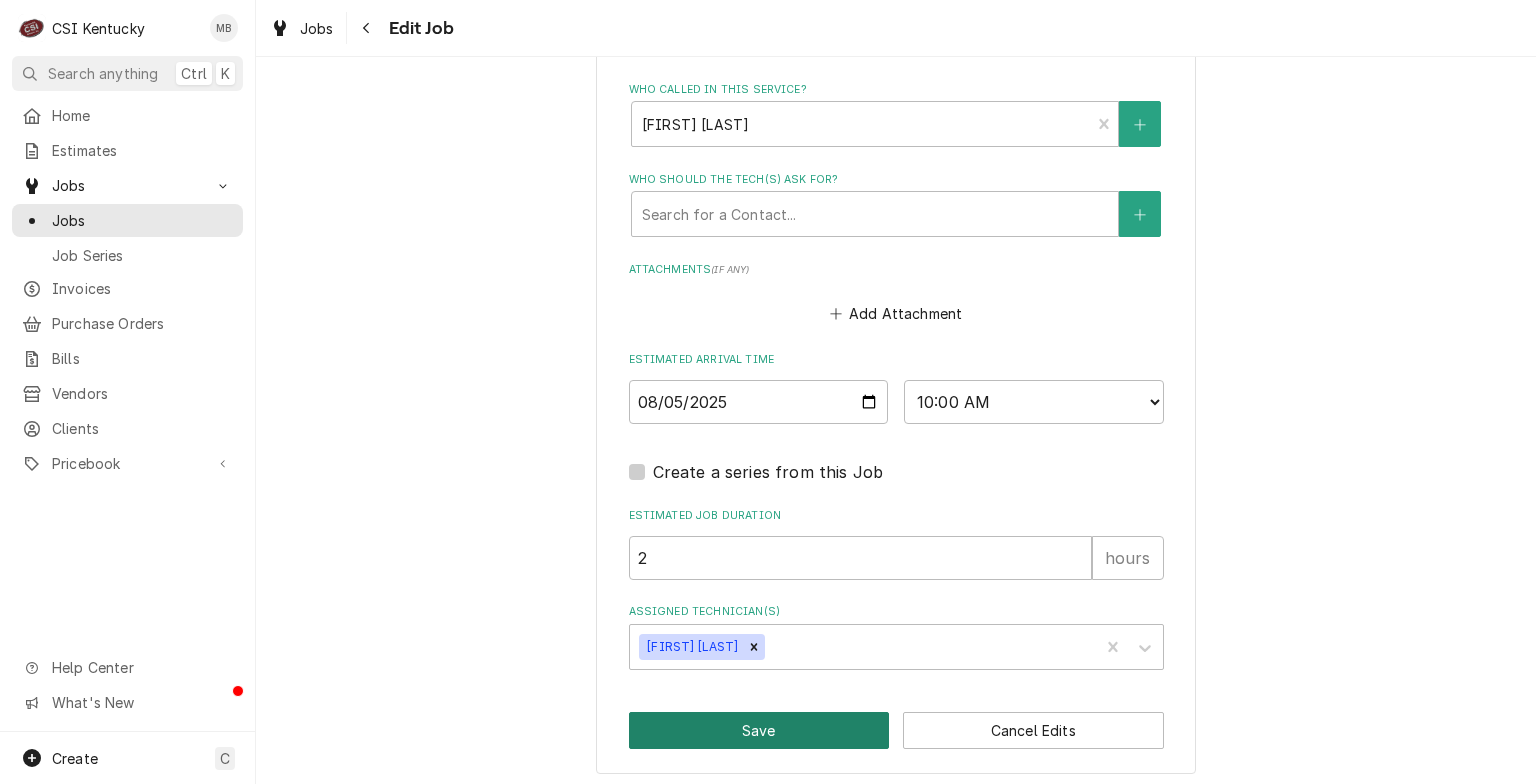 click on "Save" at bounding box center [759, 730] 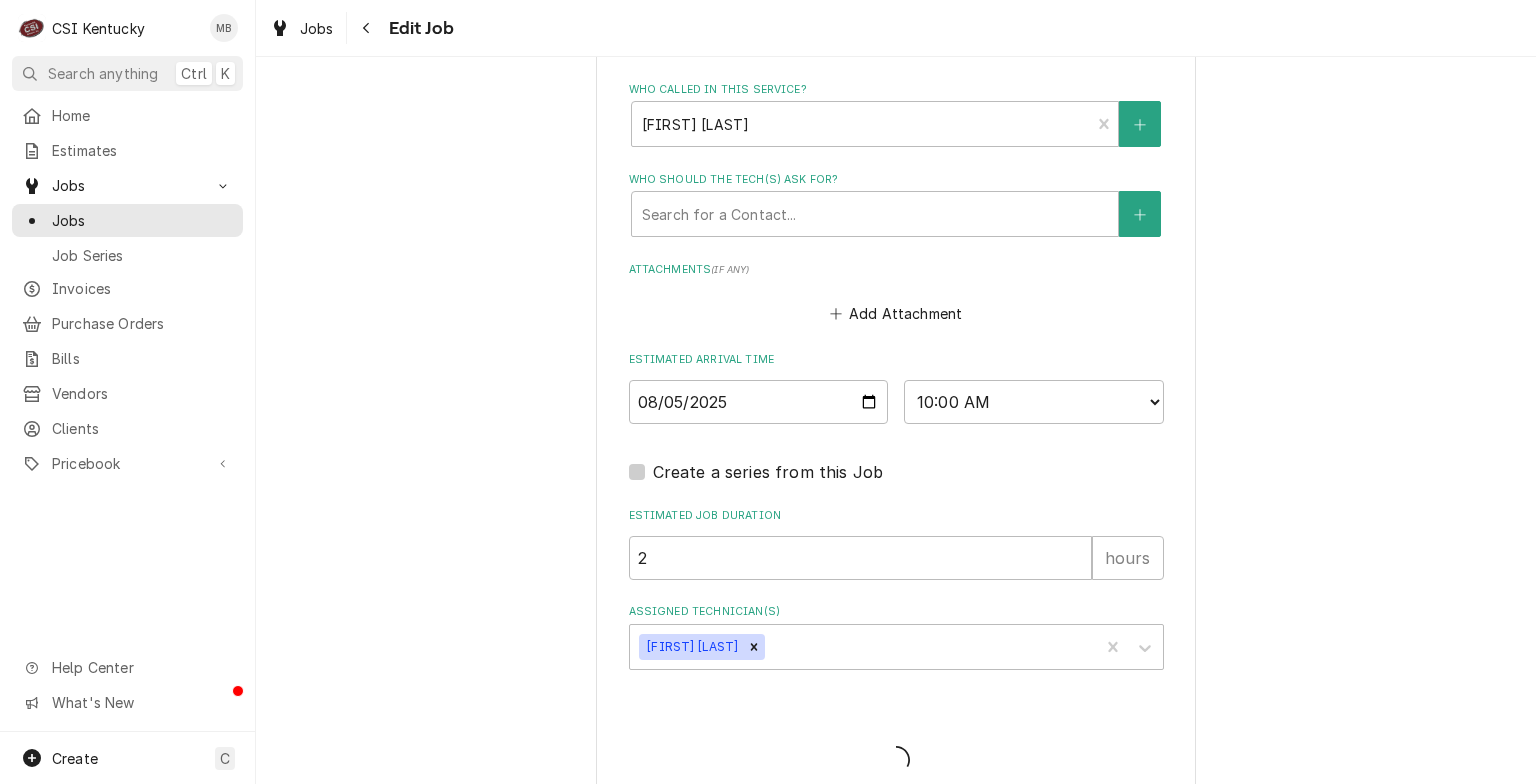 type on "x" 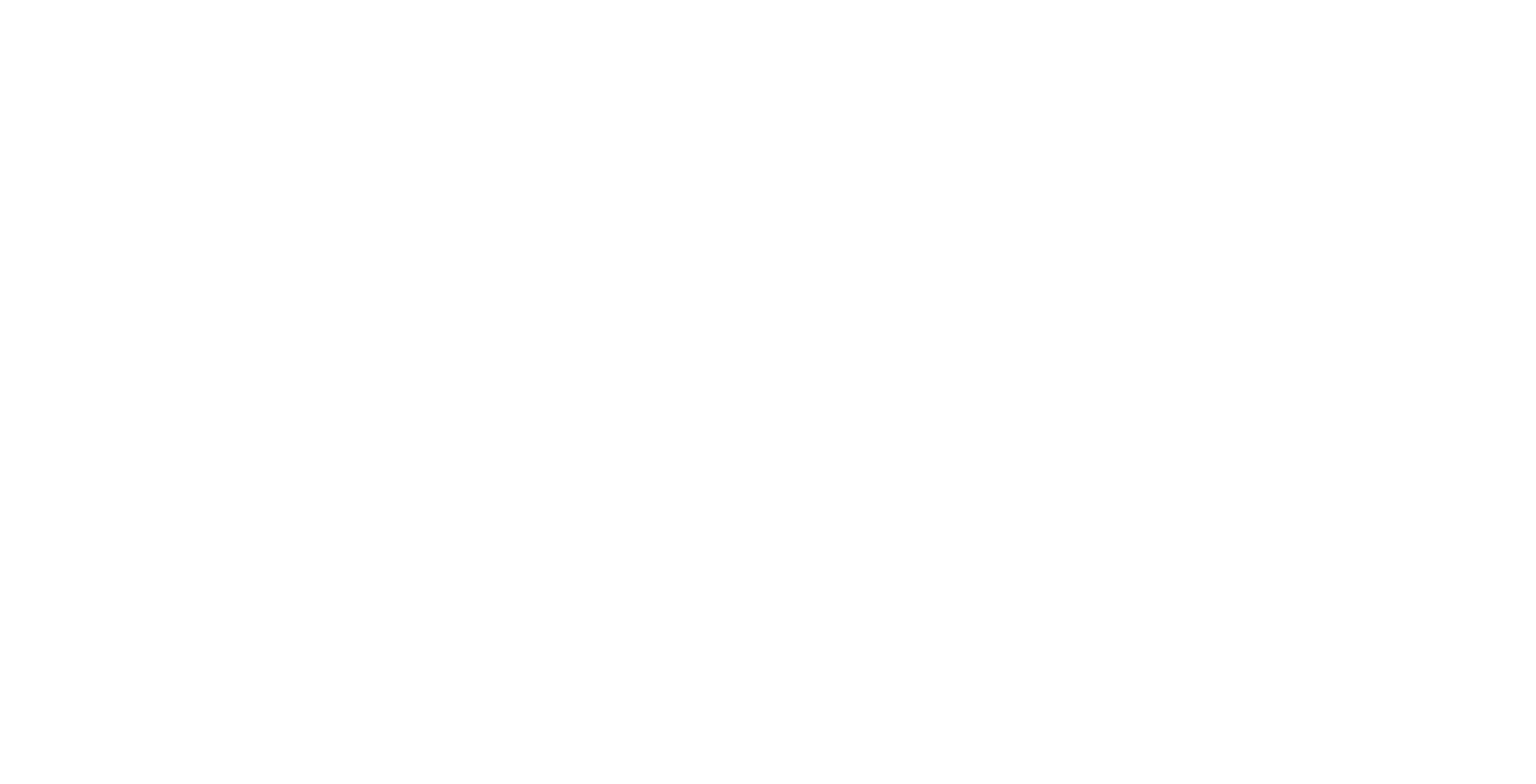 scroll, scrollTop: 0, scrollLeft: 0, axis: both 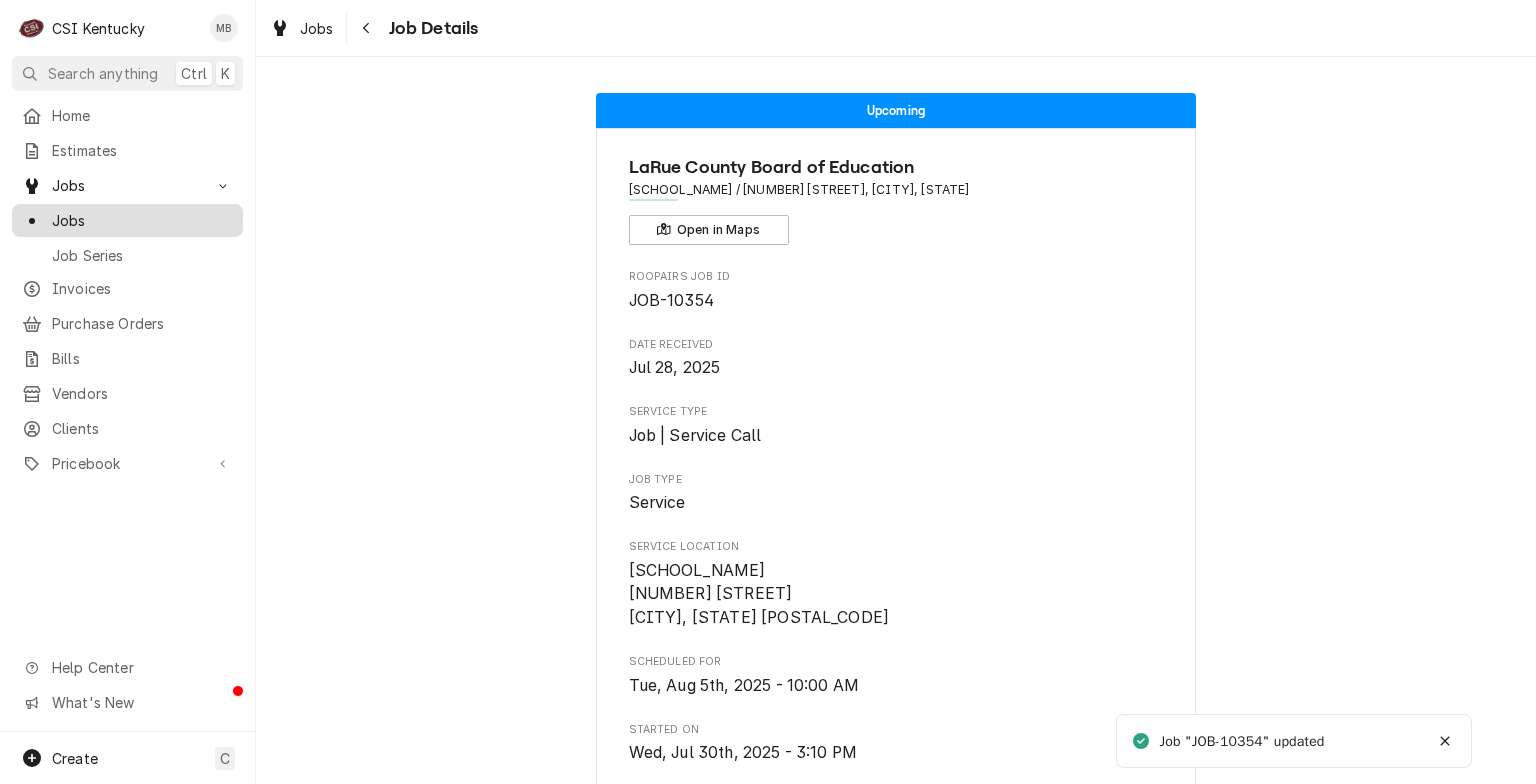 click on "Jobs" at bounding box center [127, 220] 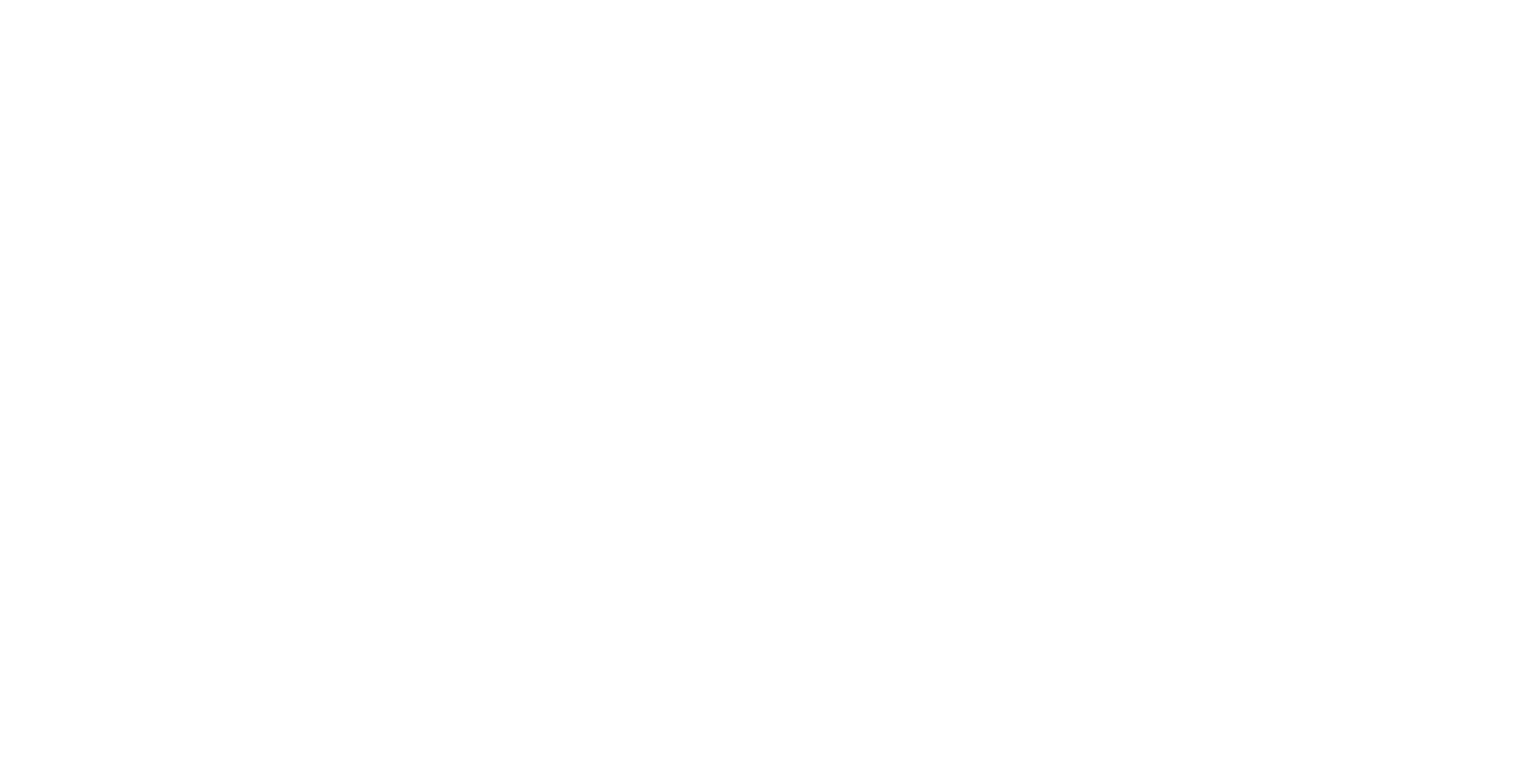 scroll, scrollTop: 0, scrollLeft: 0, axis: both 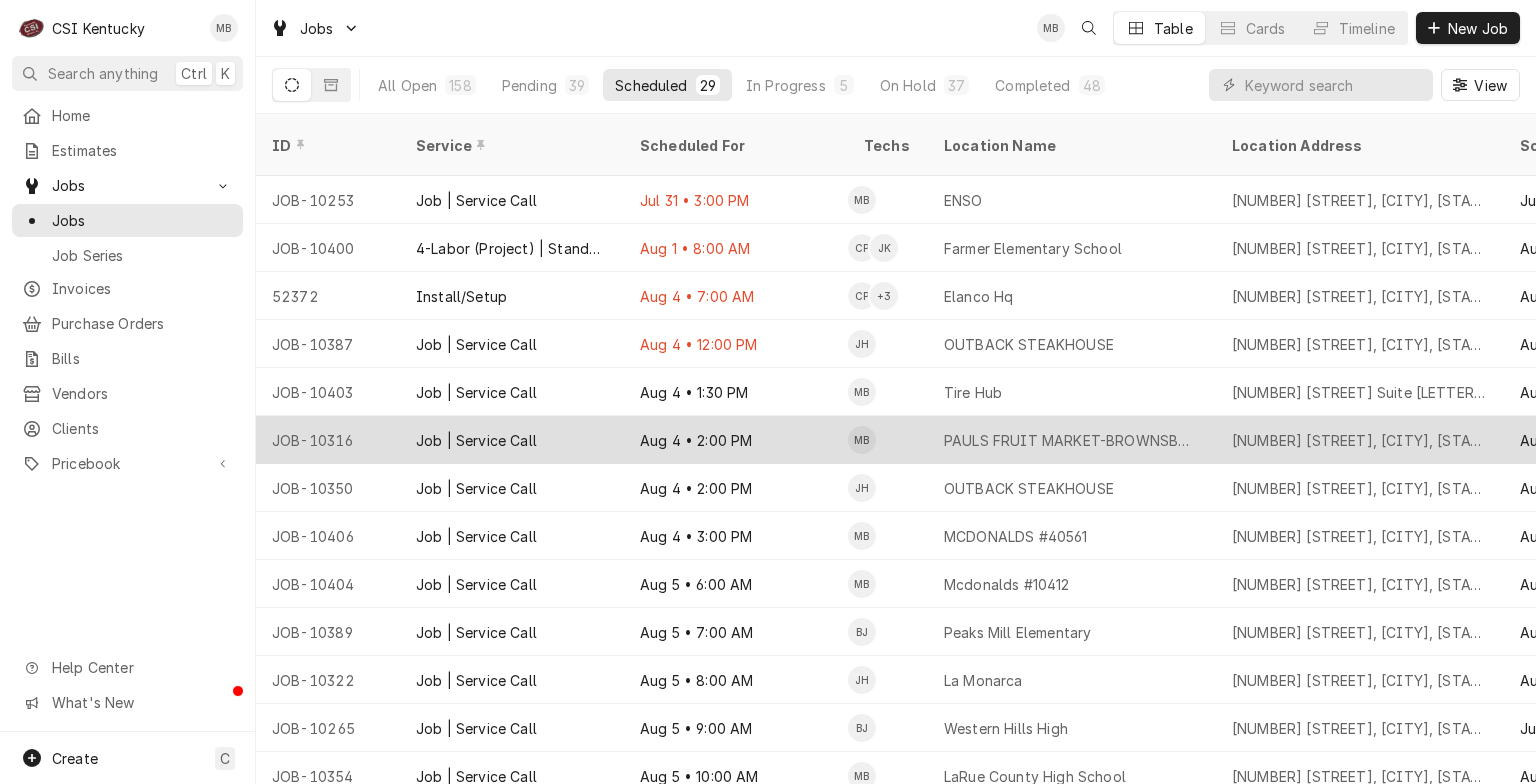 click on "Job | Service Call" at bounding box center (512, 440) 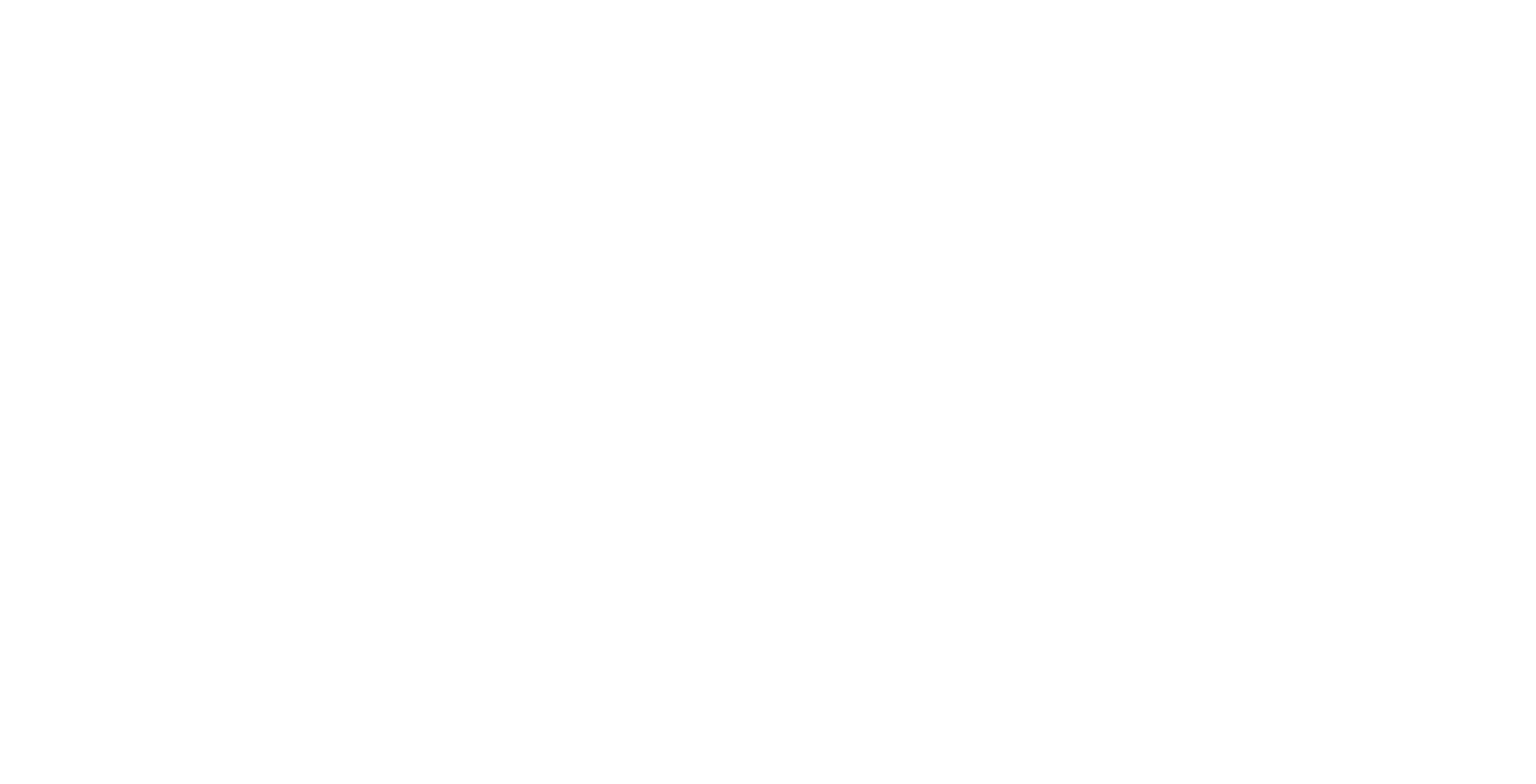 scroll, scrollTop: 0, scrollLeft: 0, axis: both 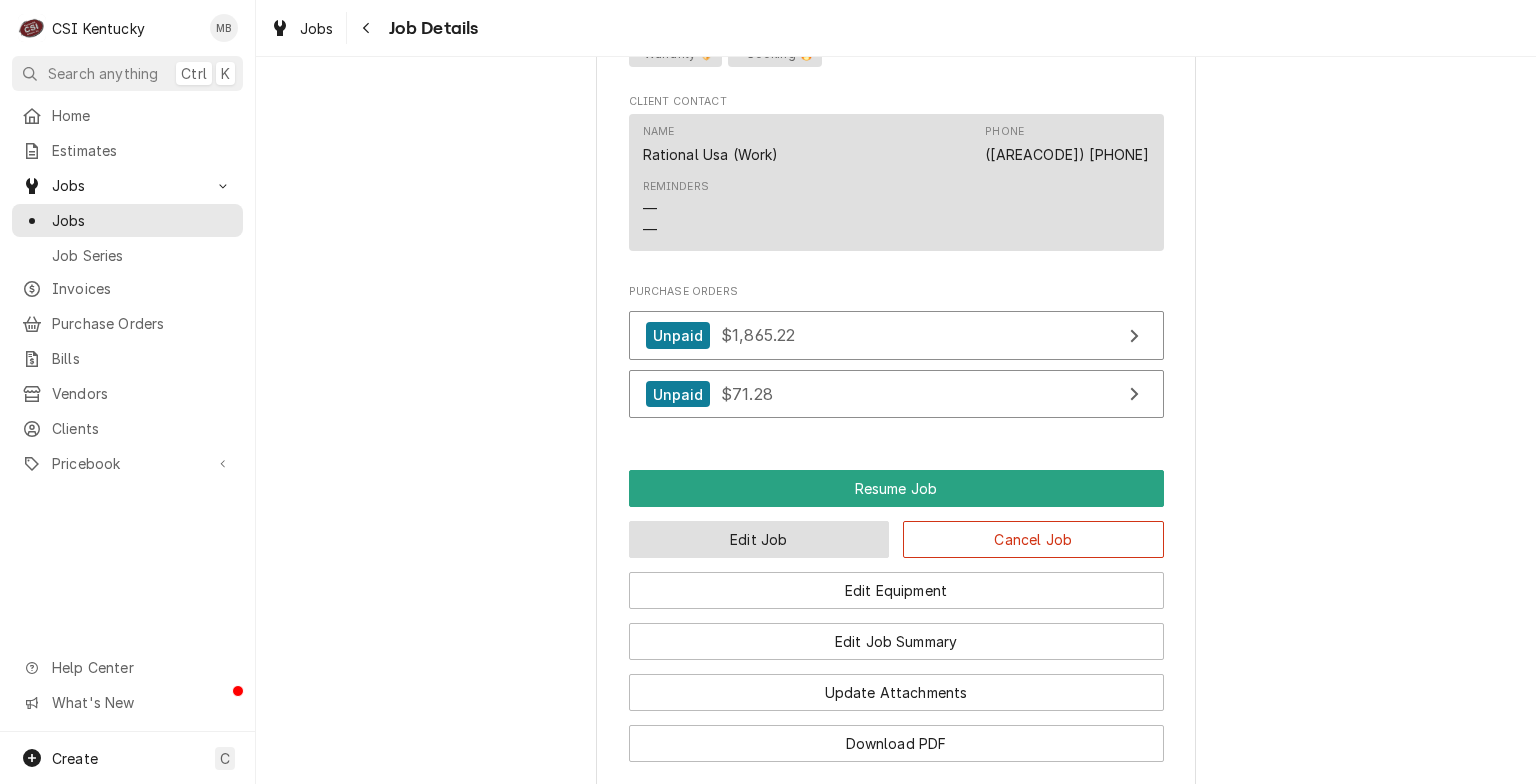 click on "Edit Job" at bounding box center [759, 539] 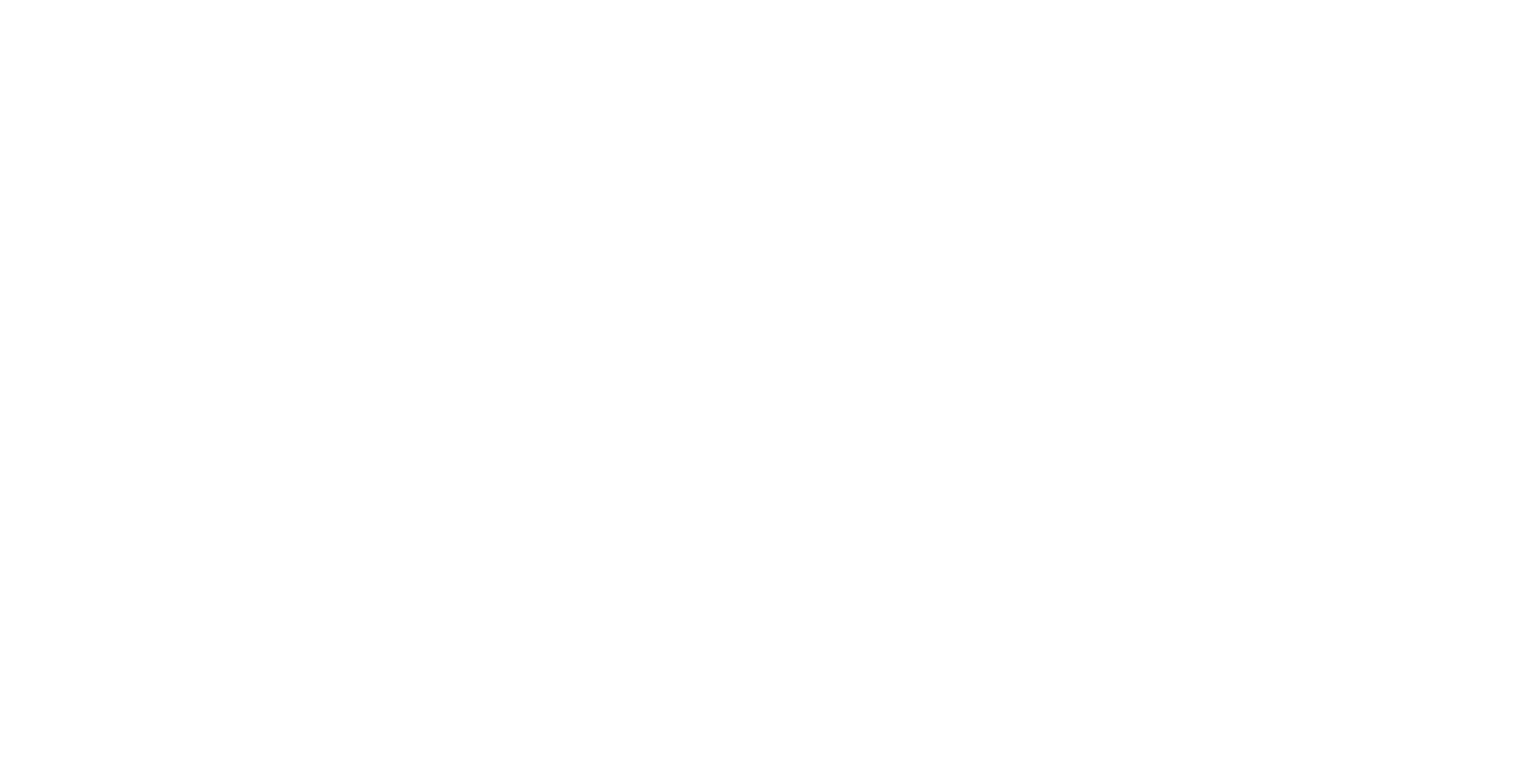 scroll, scrollTop: 0, scrollLeft: 0, axis: both 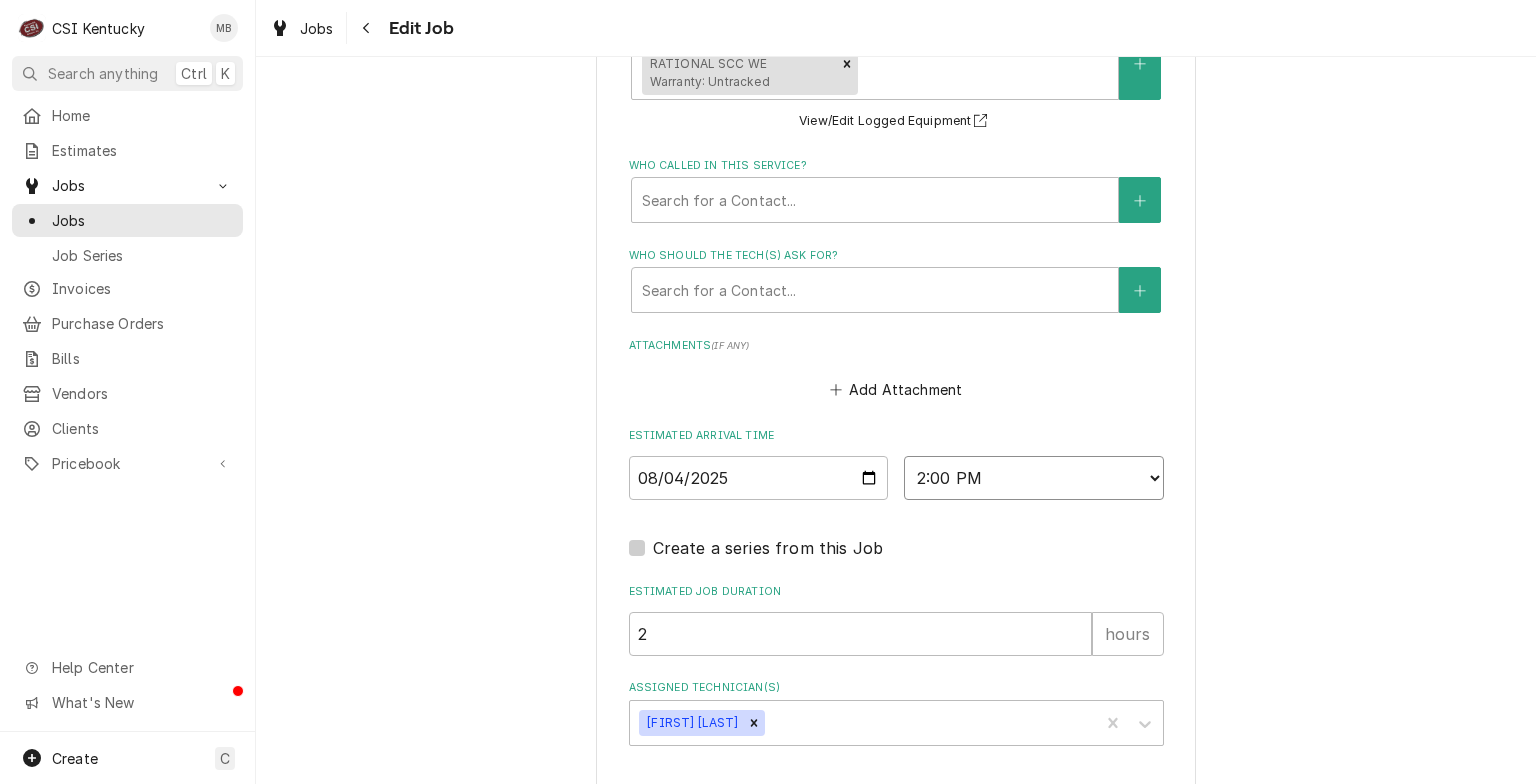 click on "AM / PM 6:00 AM 6:15 AM 6:30 AM 6:45 AM 7:00 AM 7:15 AM 7:30 AM 7:45 AM 8:00 AM 8:15 AM 8:30 AM 8:45 AM 9:00 AM 9:15 AM 9:30 AM 9:45 AM 10:00 AM 10:15 AM 10:30 AM 10:45 AM 11:00 AM 11:15 AM 11:30 AM 11:45 AM 12:00 PM 12:15 PM 12:30 PM 12:45 PM 1:00 PM 1:15 PM 1:30 PM 1:45 PM 2:00 PM 2:15 PM 2:30 PM 2:45 PM 3:00 PM 3:15 PM 3:30 PM 3:45 PM 4:00 PM 4:15 PM 4:30 PM 4:45 PM 5:00 PM 5:15 PM 5:30 PM 5:45 PM 6:00 PM 6:15 PM 6:30 PM 6:45 PM 7:00 PM 7:15 PM 7:30 PM 7:45 PM 8:00 PM 8:15 PM 8:30 PM 8:45 PM 9:00 PM 9:15 PM 9:30 PM 9:45 PM 10:00 PM 10:15 PM 10:30 PM 10:45 PM 11:00 PM 11:15 PM 11:30 PM 11:45 PM 12:00 AM 12:15 AM 12:30 AM 12:45 AM 1:00 AM 1:15 AM 1:30 AM 1:45 AM 2:00 AM 2:15 AM 2:30 AM 2:45 AM 3:00 AM 3:15 AM 3:30 AM 3:45 AM 4:00 AM 4:15 AM 4:30 AM 4:45 AM 5:00 AM 5:15 AM 5:30 AM 5:45 AM" at bounding box center (1034, 478) 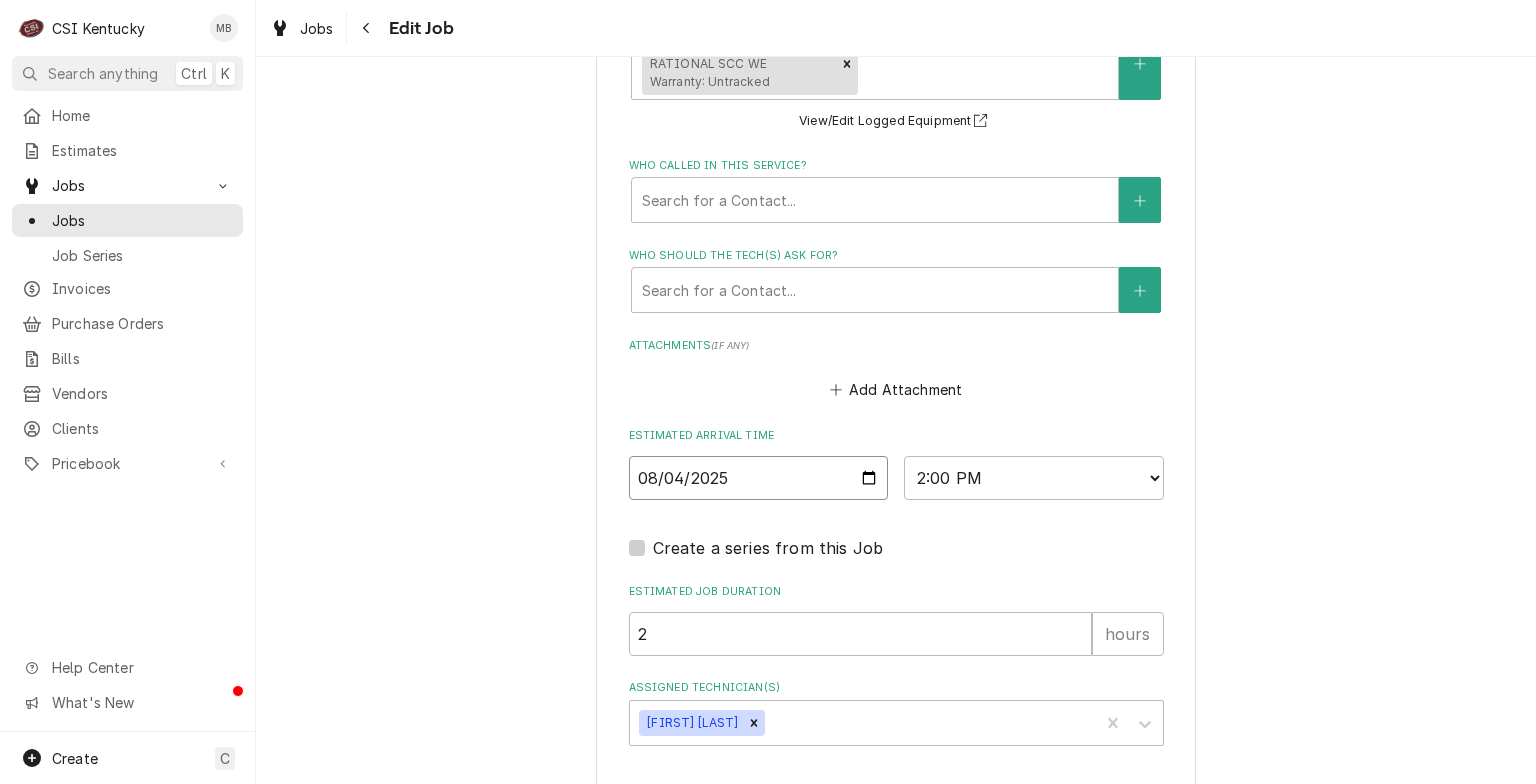 click on "2025-08-04" at bounding box center [759, 478] 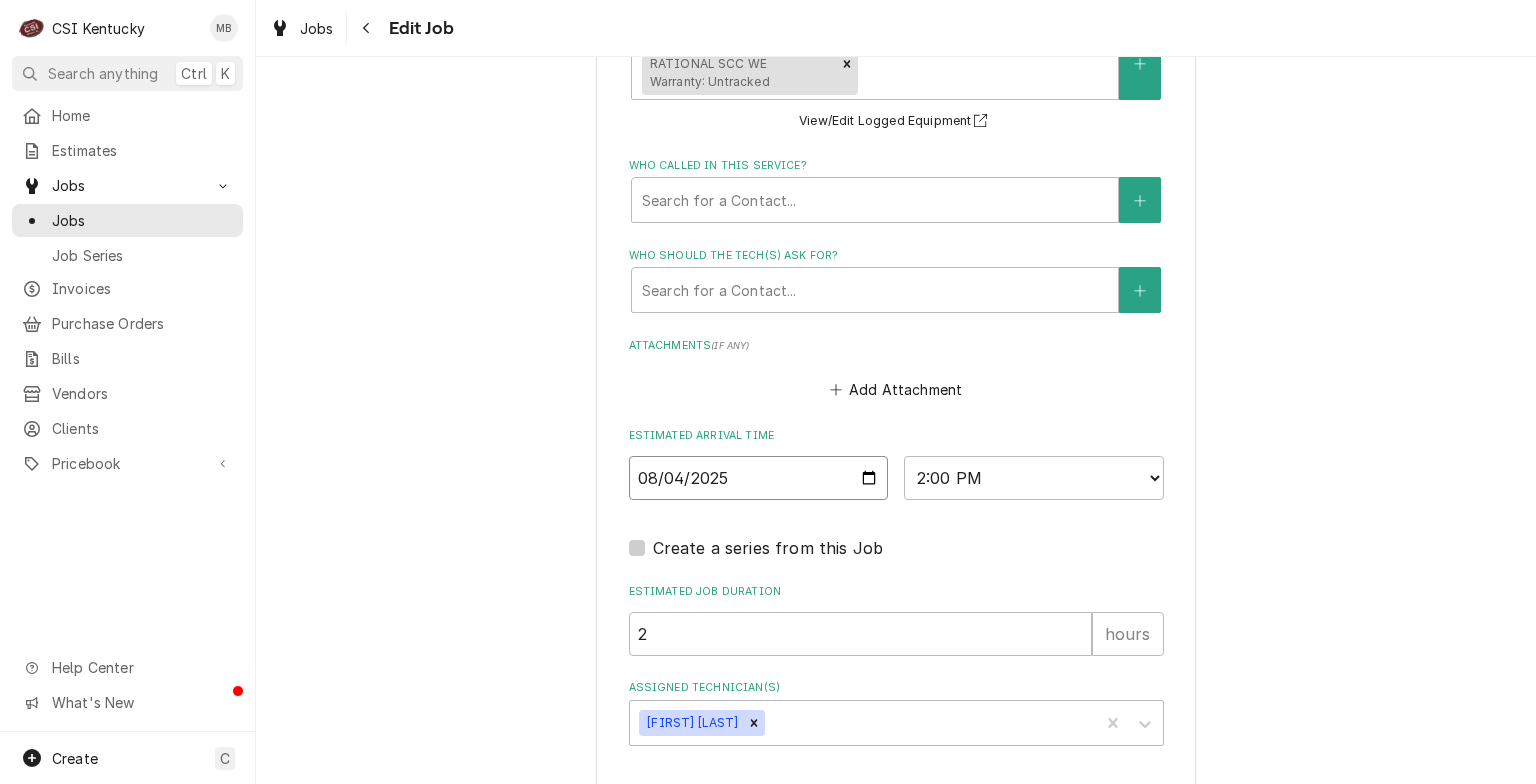 click on "2025-08-04" at bounding box center (759, 478) 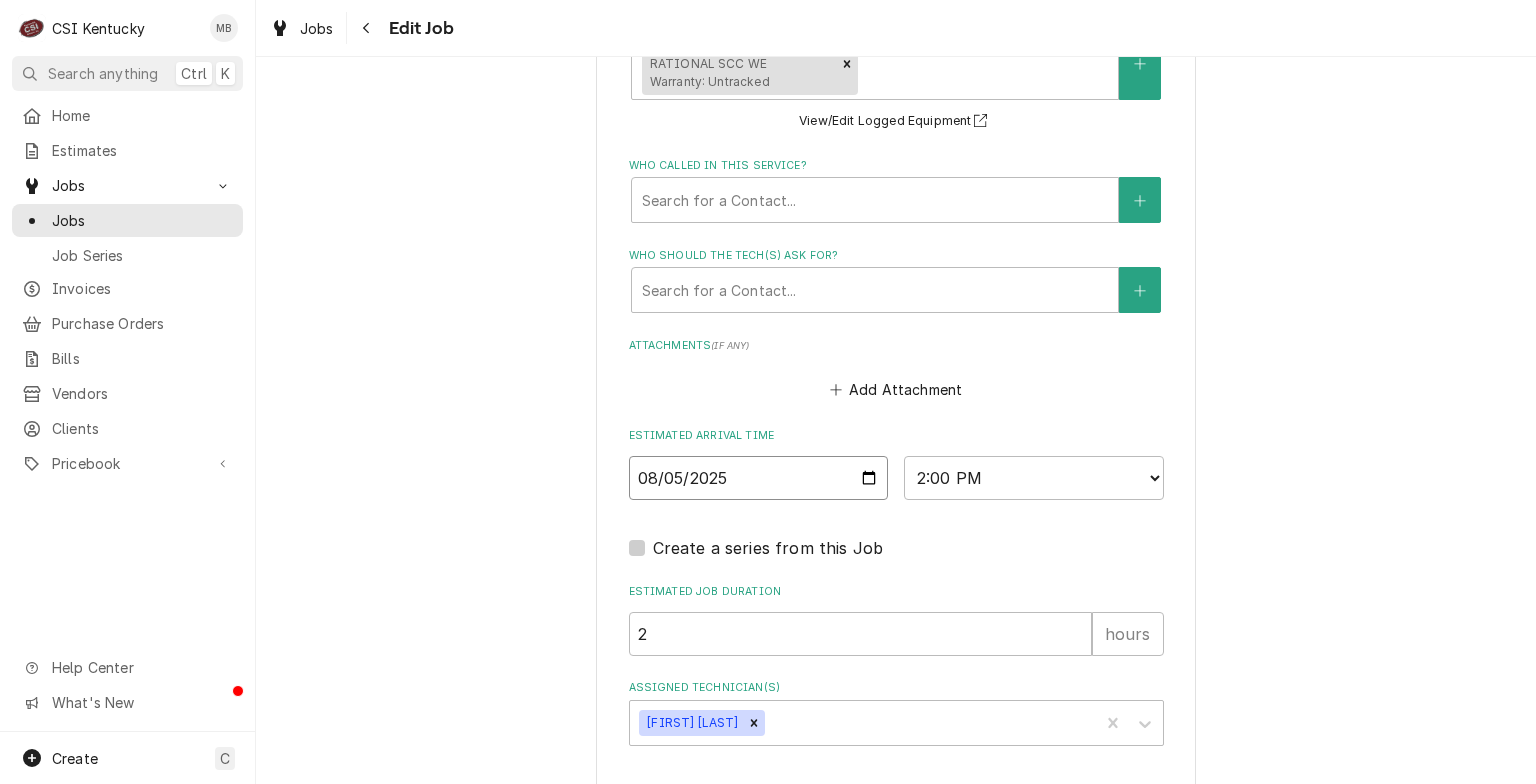 type on "2025-08-05" 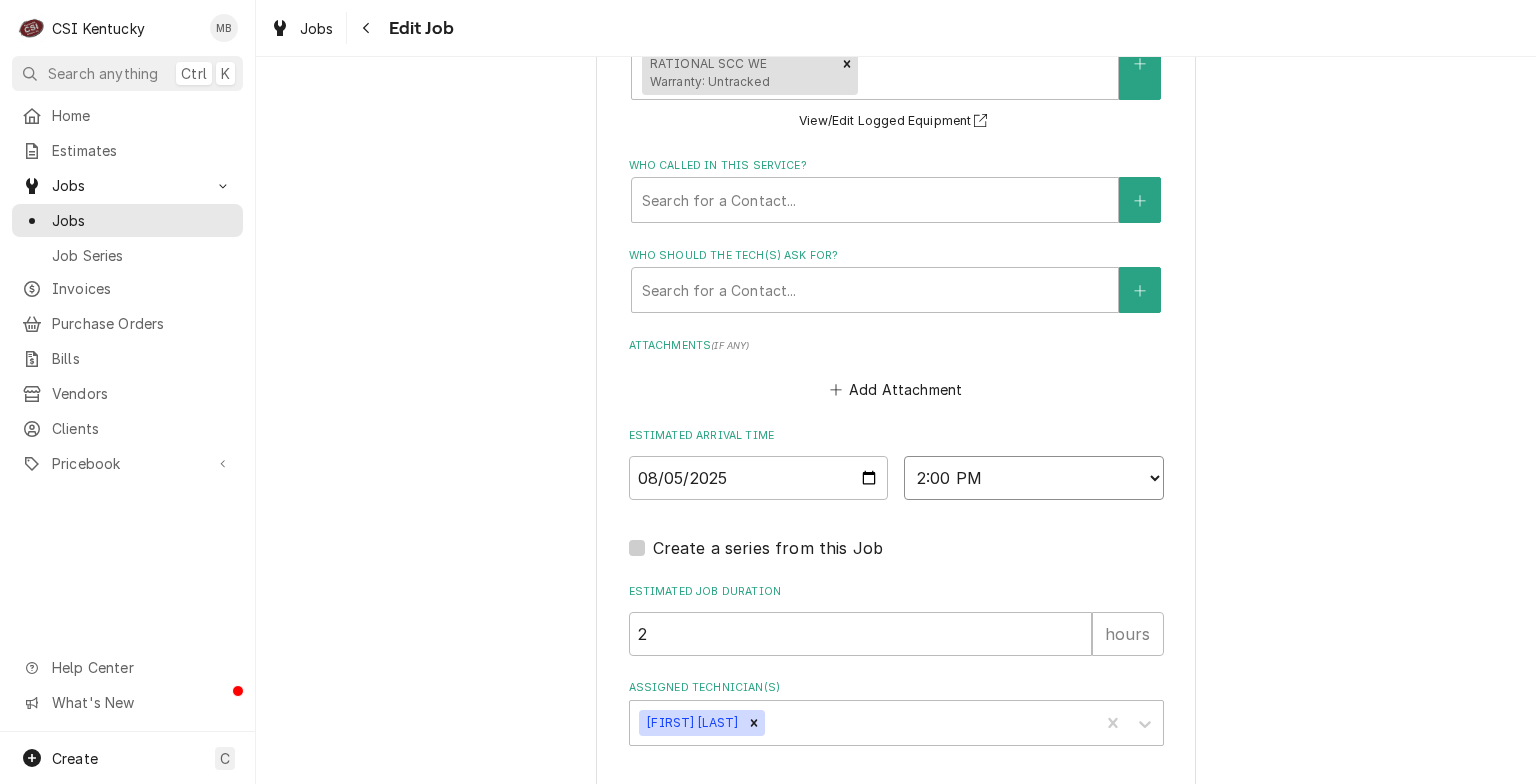click on "AM / PM 6:00 AM 6:15 AM 6:30 AM 6:45 AM 7:00 AM 7:15 AM 7:30 AM 7:45 AM 8:00 AM 8:15 AM 8:30 AM 8:45 AM 9:00 AM 9:15 AM 9:30 AM 9:45 AM 10:00 AM 10:15 AM 10:30 AM 10:45 AM 11:00 AM 11:15 AM 11:30 AM 11:45 AM 12:00 PM 12:15 PM 12:30 PM 12:45 PM 1:00 PM 1:15 PM 1:30 PM 1:45 PM 2:00 PM 2:15 PM 2:30 PM 2:45 PM 3:00 PM 3:15 PM 3:30 PM 3:45 PM 4:00 PM 4:15 PM 4:30 PM 4:45 PM 5:00 PM 5:15 PM 5:30 PM 5:45 PM 6:00 PM 6:15 PM 6:30 PM 6:45 PM 7:00 PM 7:15 PM 7:30 PM 7:45 PM 8:00 PM 8:15 PM 8:30 PM 8:45 PM 9:00 PM 9:15 PM 9:30 PM 9:45 PM 10:00 PM 10:15 PM 10:30 PM 10:45 PM 11:00 PM 11:15 PM 11:30 PM 11:45 PM 12:00 AM 12:15 AM 12:30 AM 12:45 AM 1:00 AM 1:15 AM 1:30 AM 1:45 AM 2:00 AM 2:15 AM 2:30 AM 2:45 AM 3:00 AM 3:15 AM 3:30 AM 3:45 AM 4:00 AM 4:15 AM 4:30 AM 4:45 AM 5:00 AM 5:15 AM 5:30 AM 5:45 AM" at bounding box center (1034, 478) 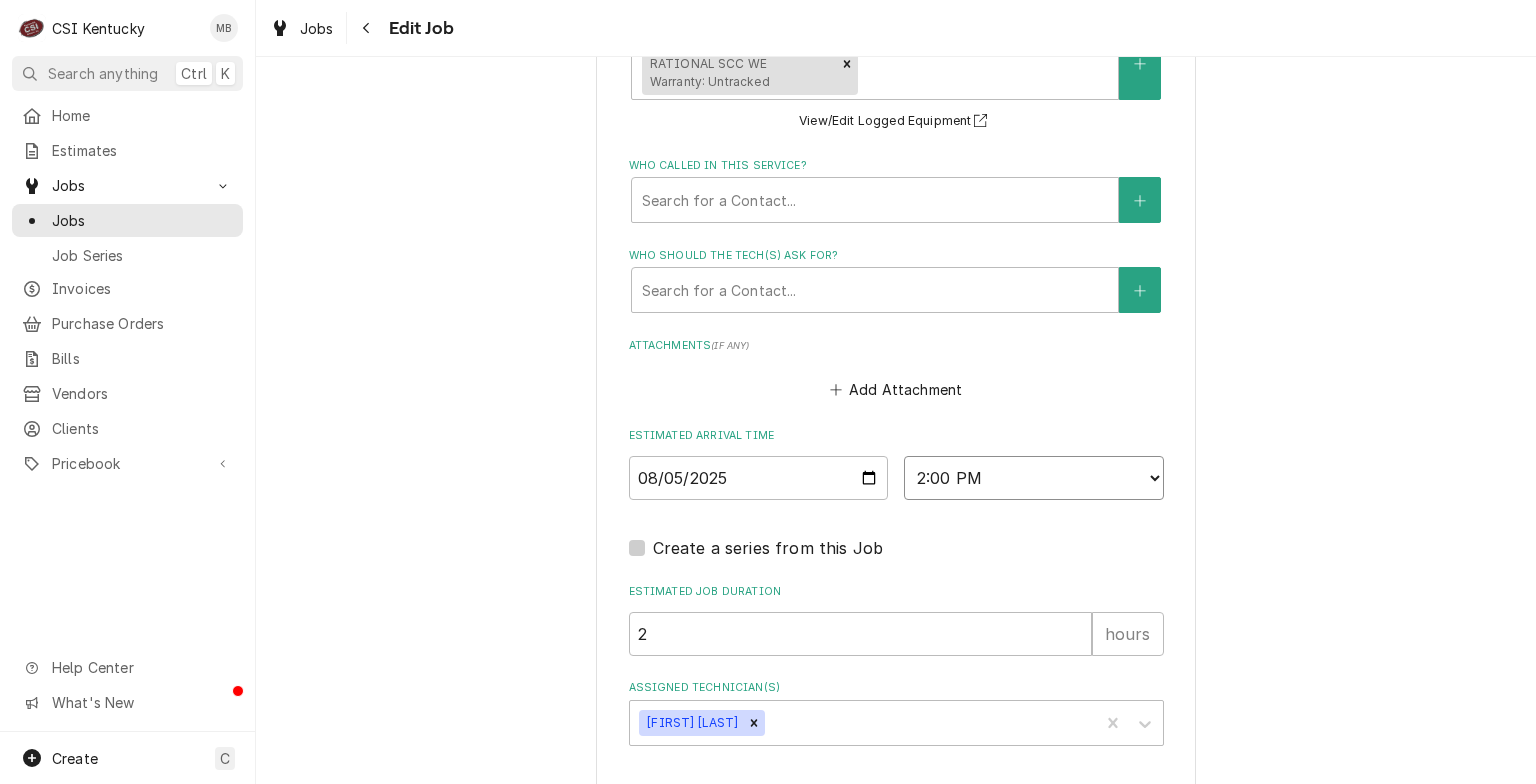 select on "08:00:00" 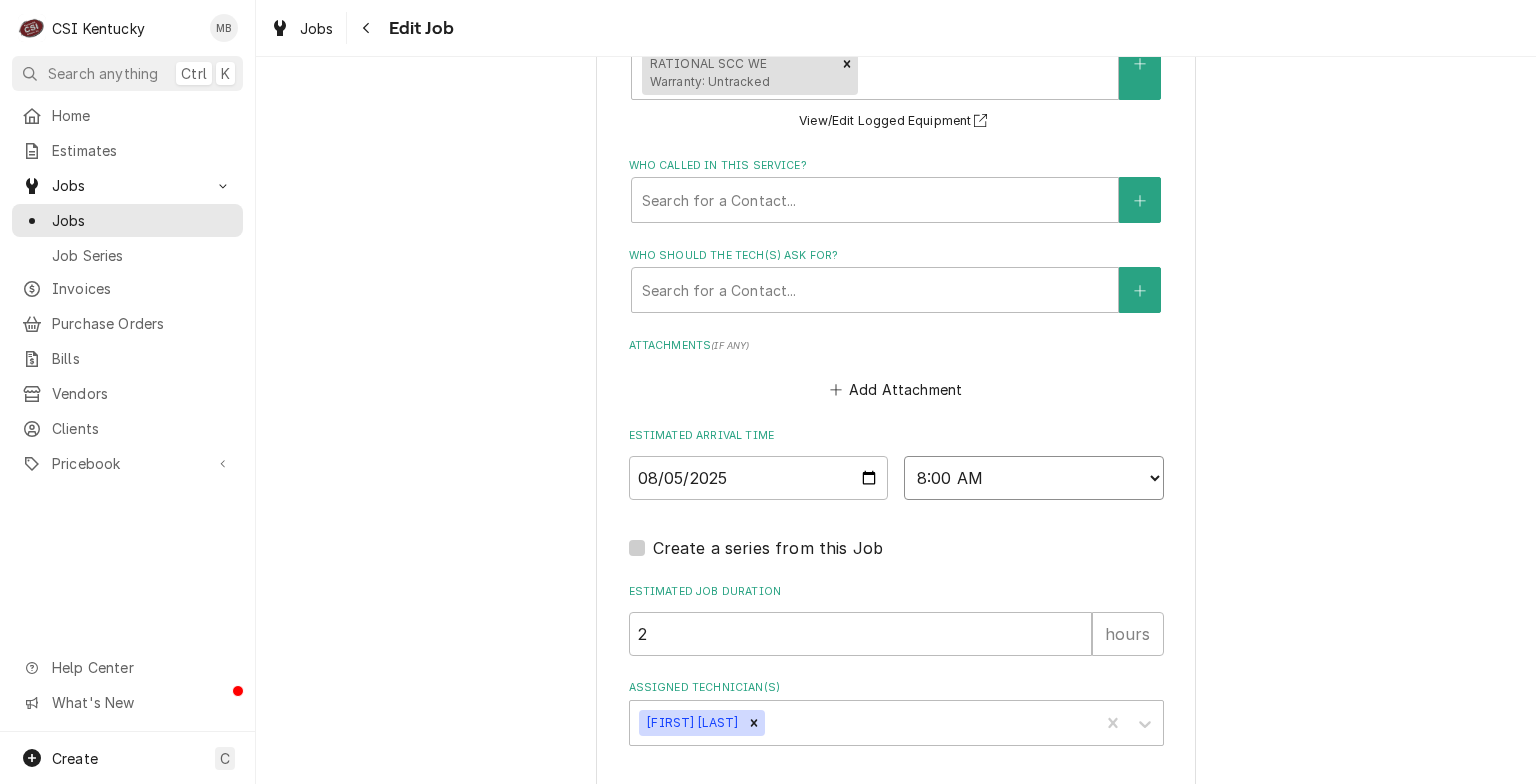 click on "AM / PM 6:00 AM 6:15 AM 6:30 AM 6:45 AM 7:00 AM 7:15 AM 7:30 AM 7:45 AM 8:00 AM 8:15 AM 8:30 AM 8:45 AM 9:00 AM 9:15 AM 9:30 AM 9:45 AM 10:00 AM 10:15 AM 10:30 AM 10:45 AM 11:00 AM 11:15 AM 11:30 AM 11:45 AM 12:00 PM 12:15 PM 12:30 PM 12:45 PM 1:00 PM 1:15 PM 1:30 PM 1:45 PM 2:00 PM 2:15 PM 2:30 PM 2:45 PM 3:00 PM 3:15 PM 3:30 PM 3:45 PM 4:00 PM 4:15 PM 4:30 PM 4:45 PM 5:00 PM 5:15 PM 5:30 PM 5:45 PM 6:00 PM 6:15 PM 6:30 PM 6:45 PM 7:00 PM 7:15 PM 7:30 PM 7:45 PM 8:00 PM 8:15 PM 8:30 PM 8:45 PM 9:00 PM 9:15 PM 9:30 PM 9:45 PM 10:00 PM 10:15 PM 10:30 PM 10:45 PM 11:00 PM 11:15 PM 11:30 PM 11:45 PM 12:00 AM 12:15 AM 12:30 AM 12:45 AM 1:00 AM 1:15 AM 1:30 AM 1:45 AM 2:00 AM 2:15 AM 2:30 AM 2:45 AM 3:00 AM 3:15 AM 3:30 AM 3:45 AM 4:00 AM 4:15 AM 4:30 AM 4:45 AM 5:00 AM 5:15 AM 5:30 AM 5:45 AM" at bounding box center (1034, 478) 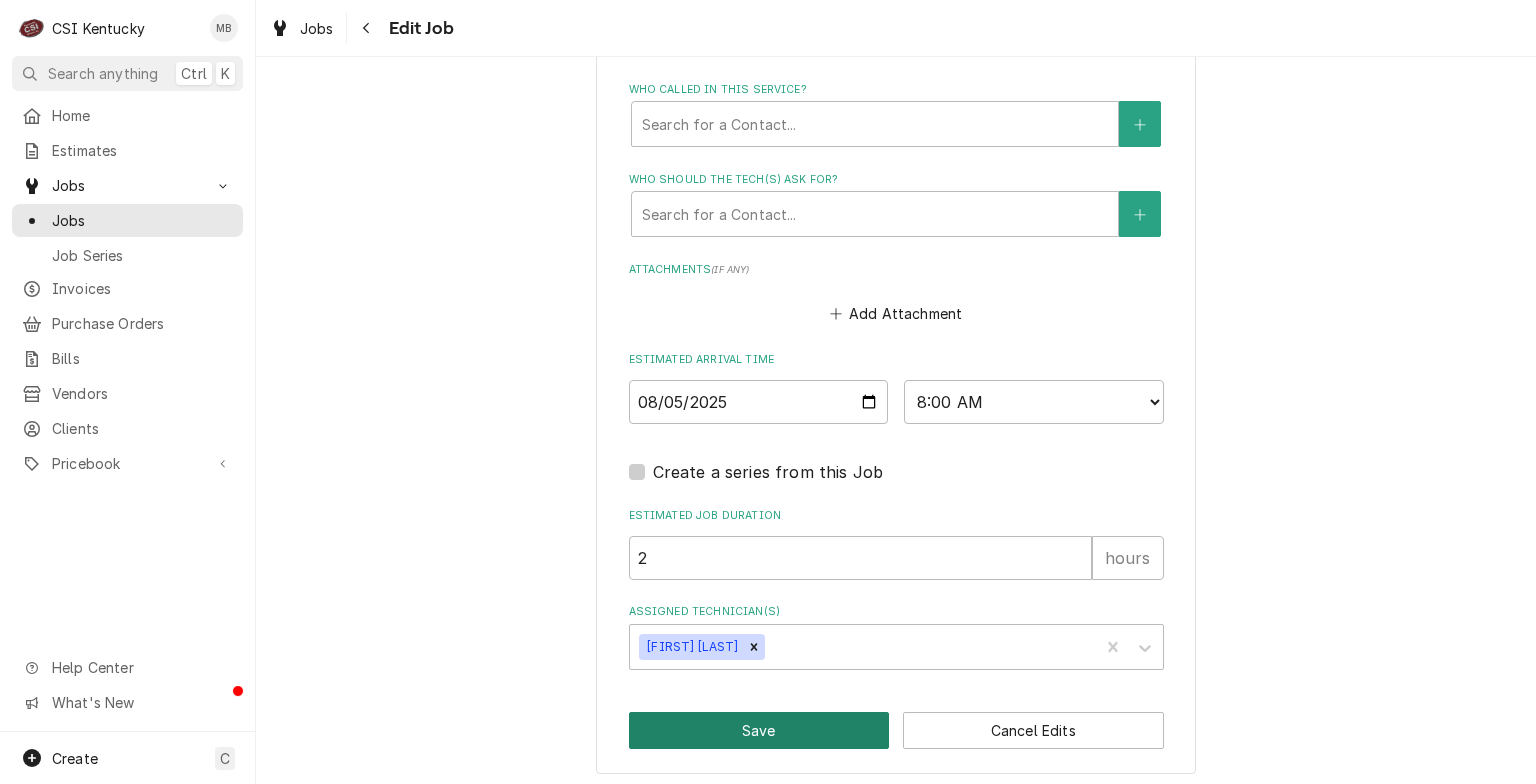 click on "Save" at bounding box center (759, 730) 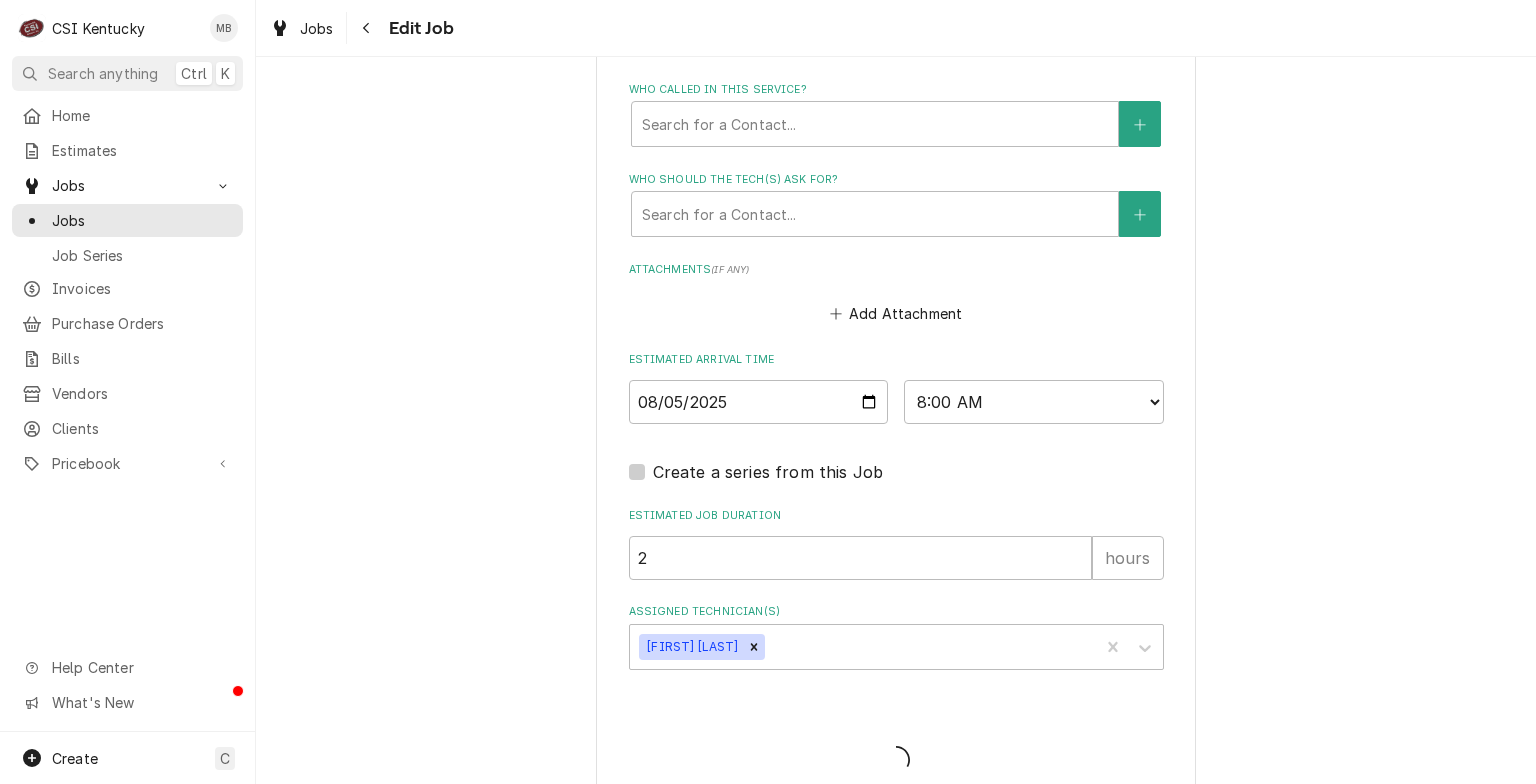 type on "x" 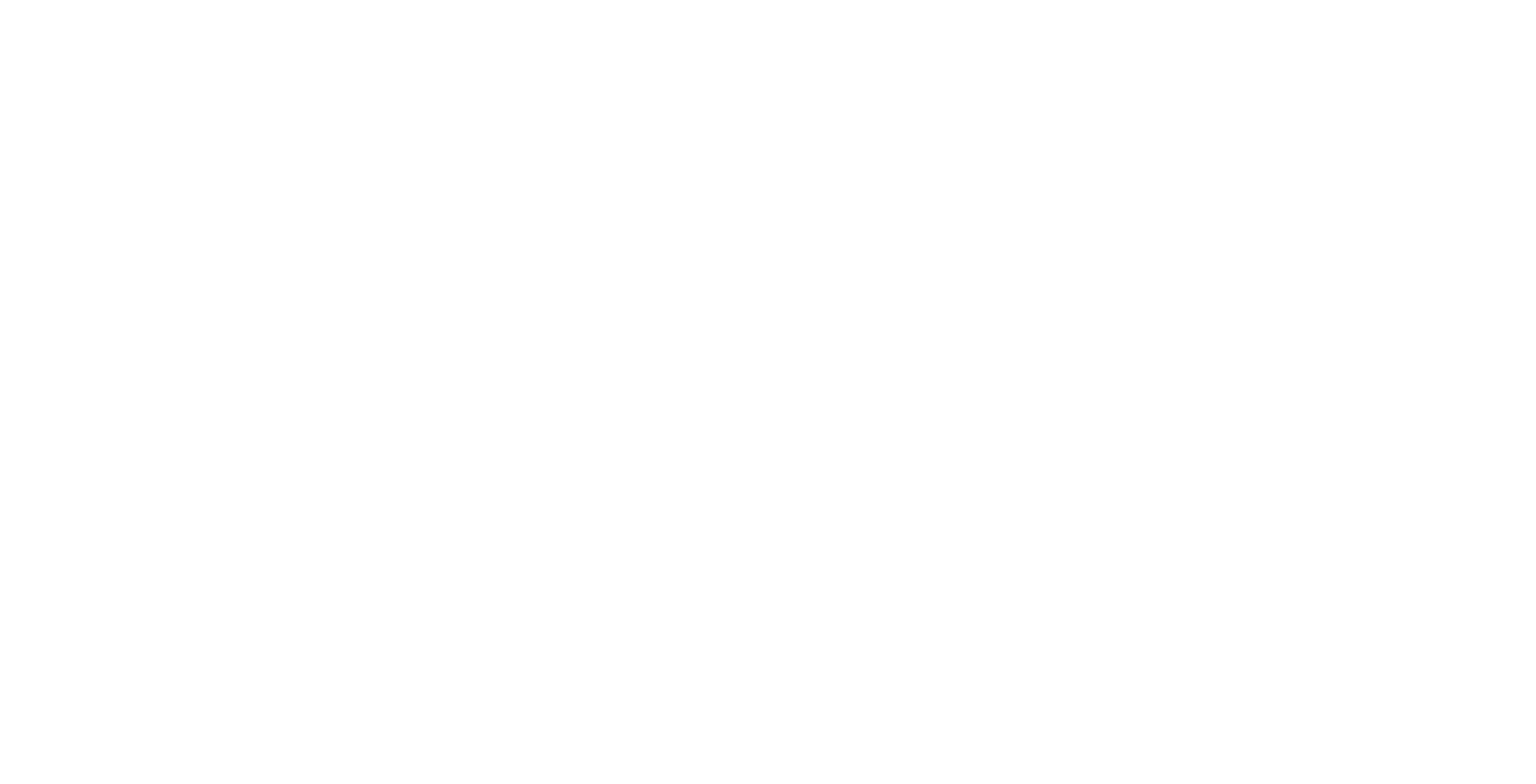 scroll, scrollTop: 0, scrollLeft: 0, axis: both 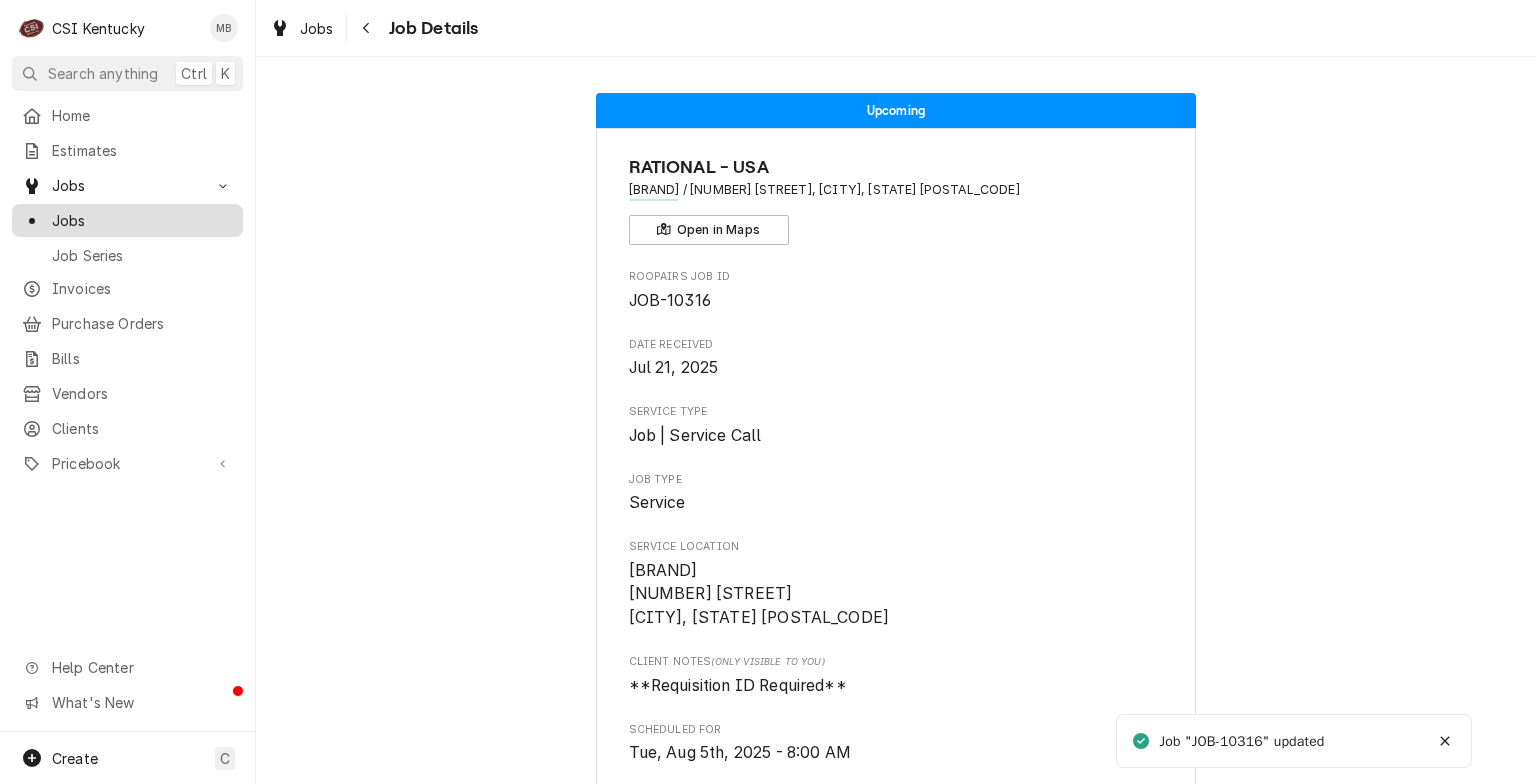 click on "Jobs" at bounding box center [142, 220] 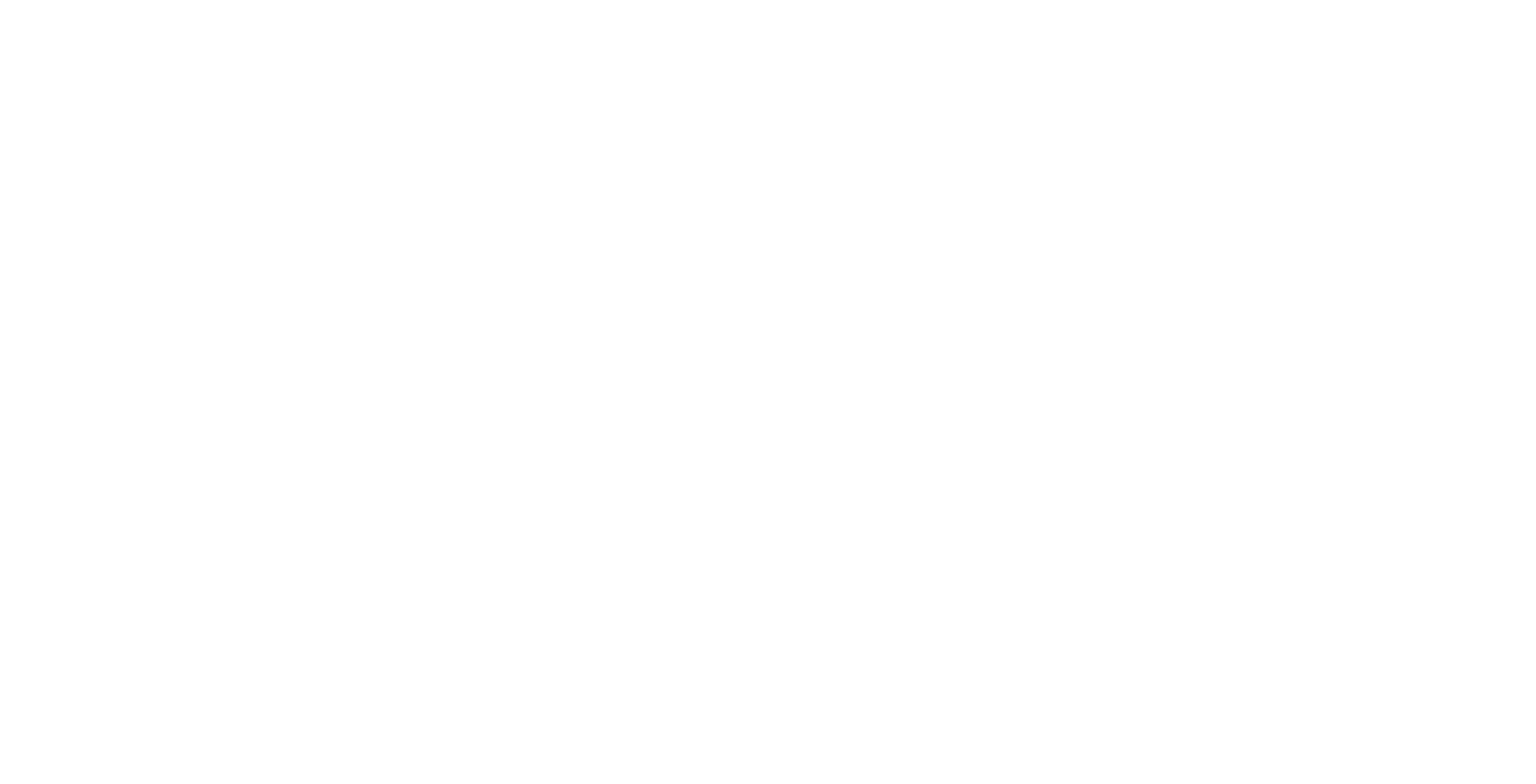 scroll, scrollTop: 0, scrollLeft: 0, axis: both 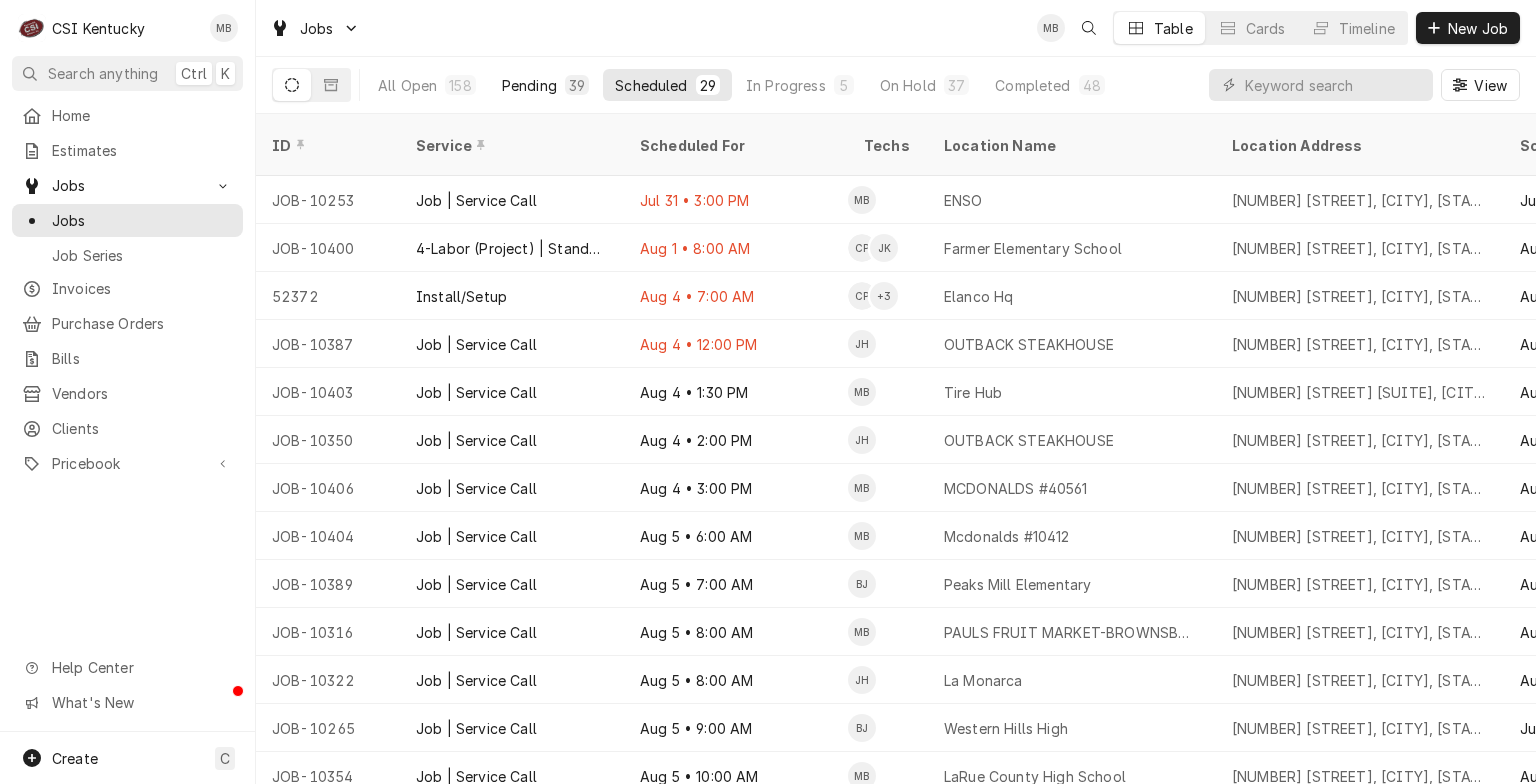 click on "Pending" at bounding box center (529, 85) 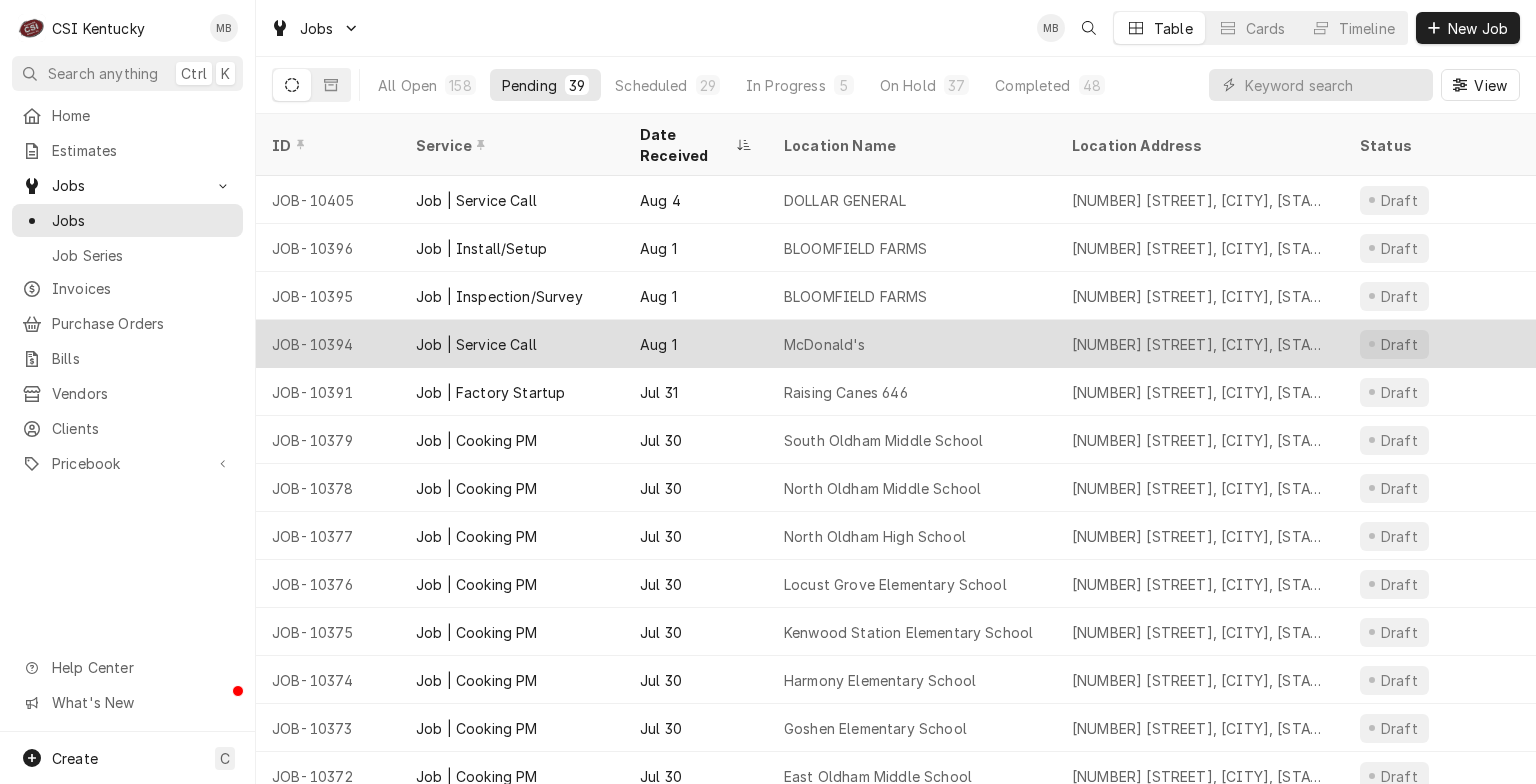 click on "Job | Service Call" at bounding box center (512, 344) 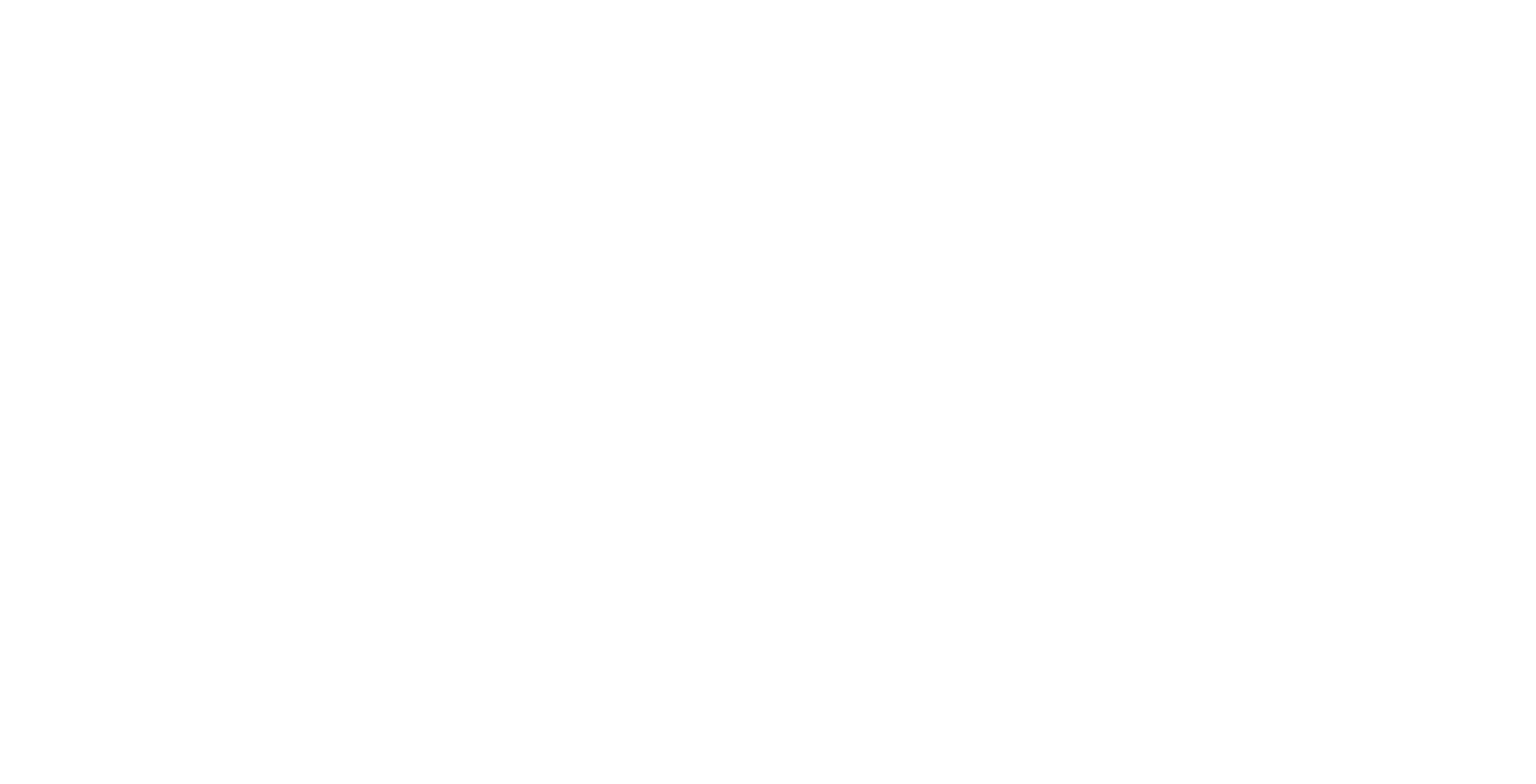 scroll, scrollTop: 0, scrollLeft: 0, axis: both 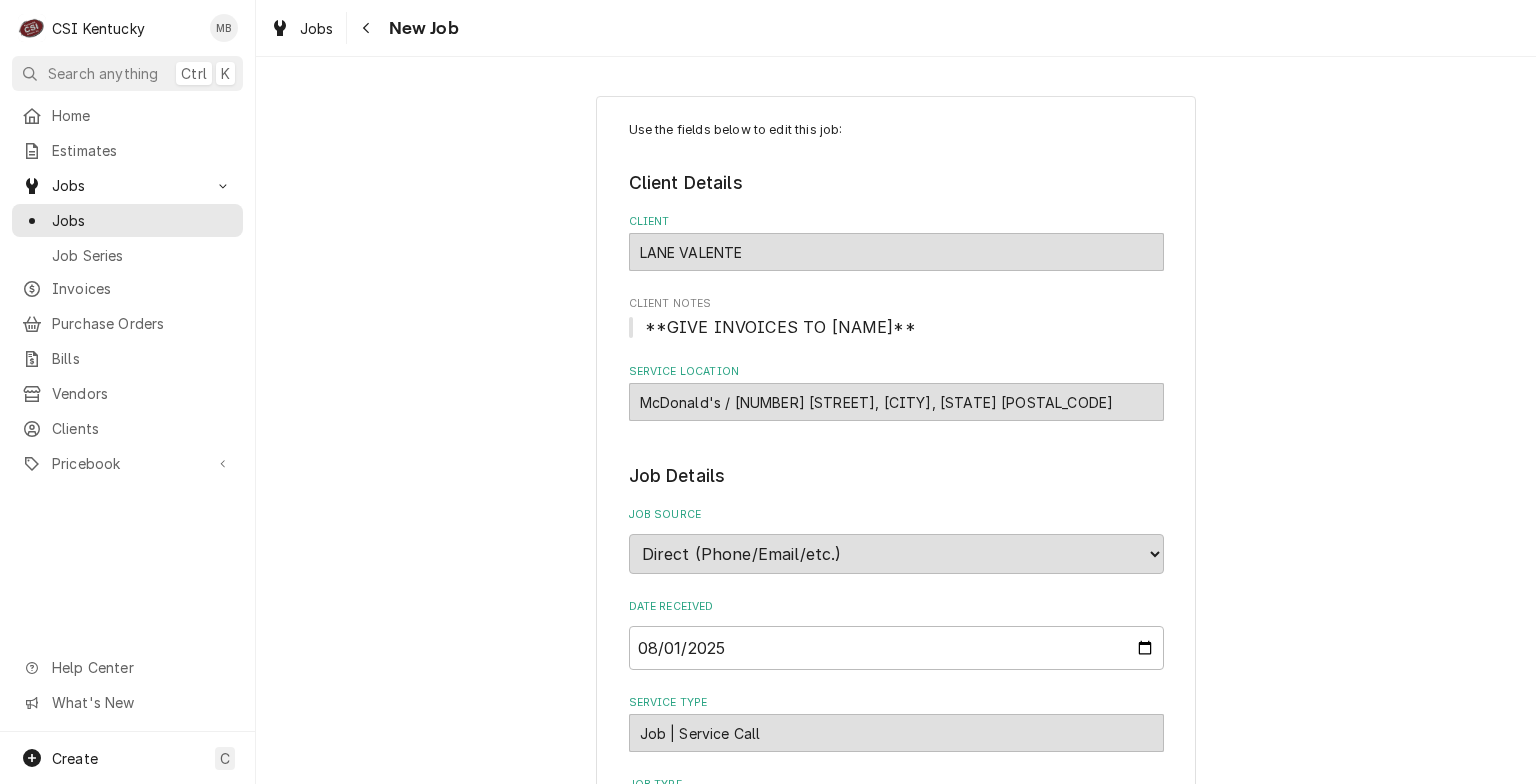 type on "x" 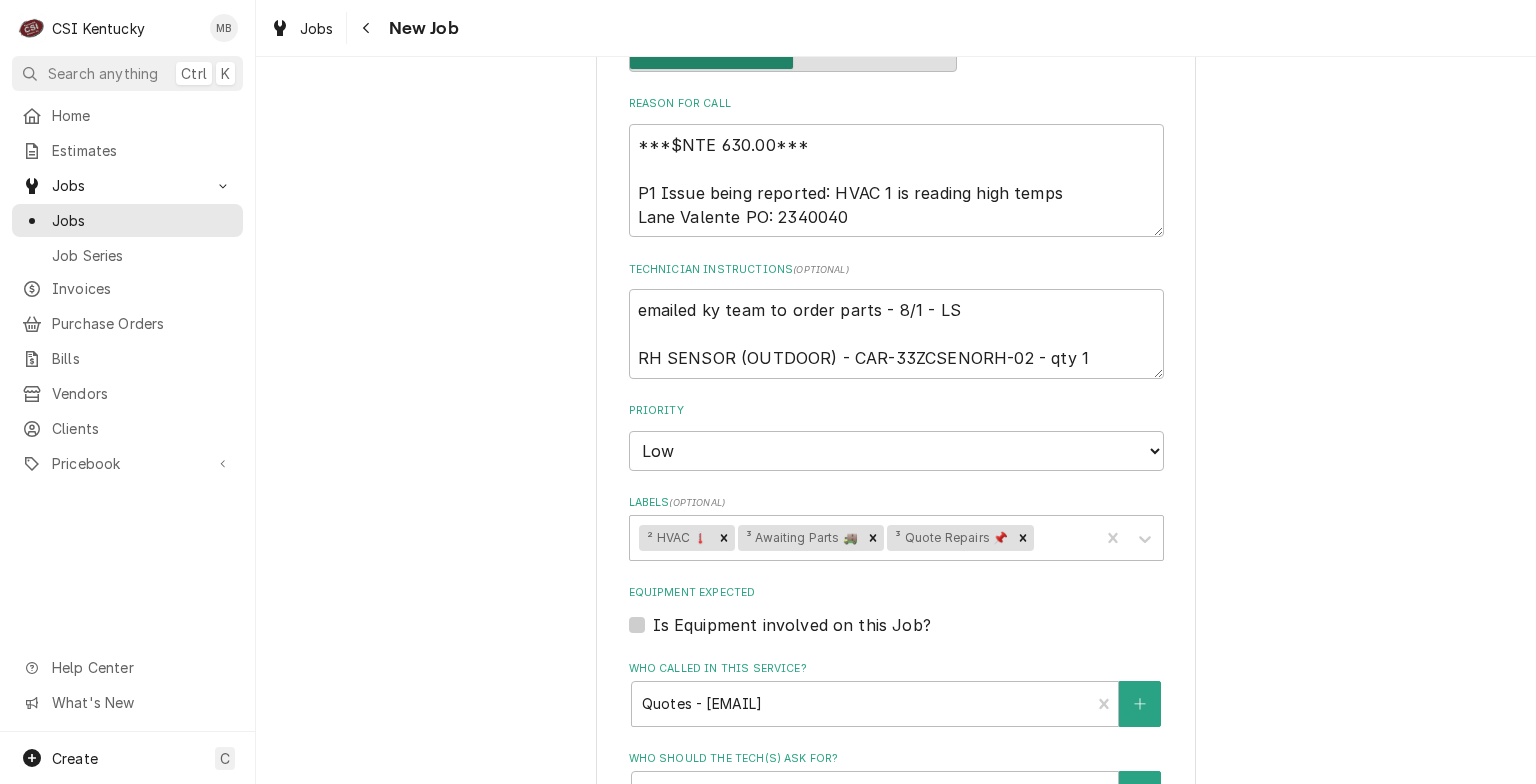 scroll, scrollTop: 778, scrollLeft: 0, axis: vertical 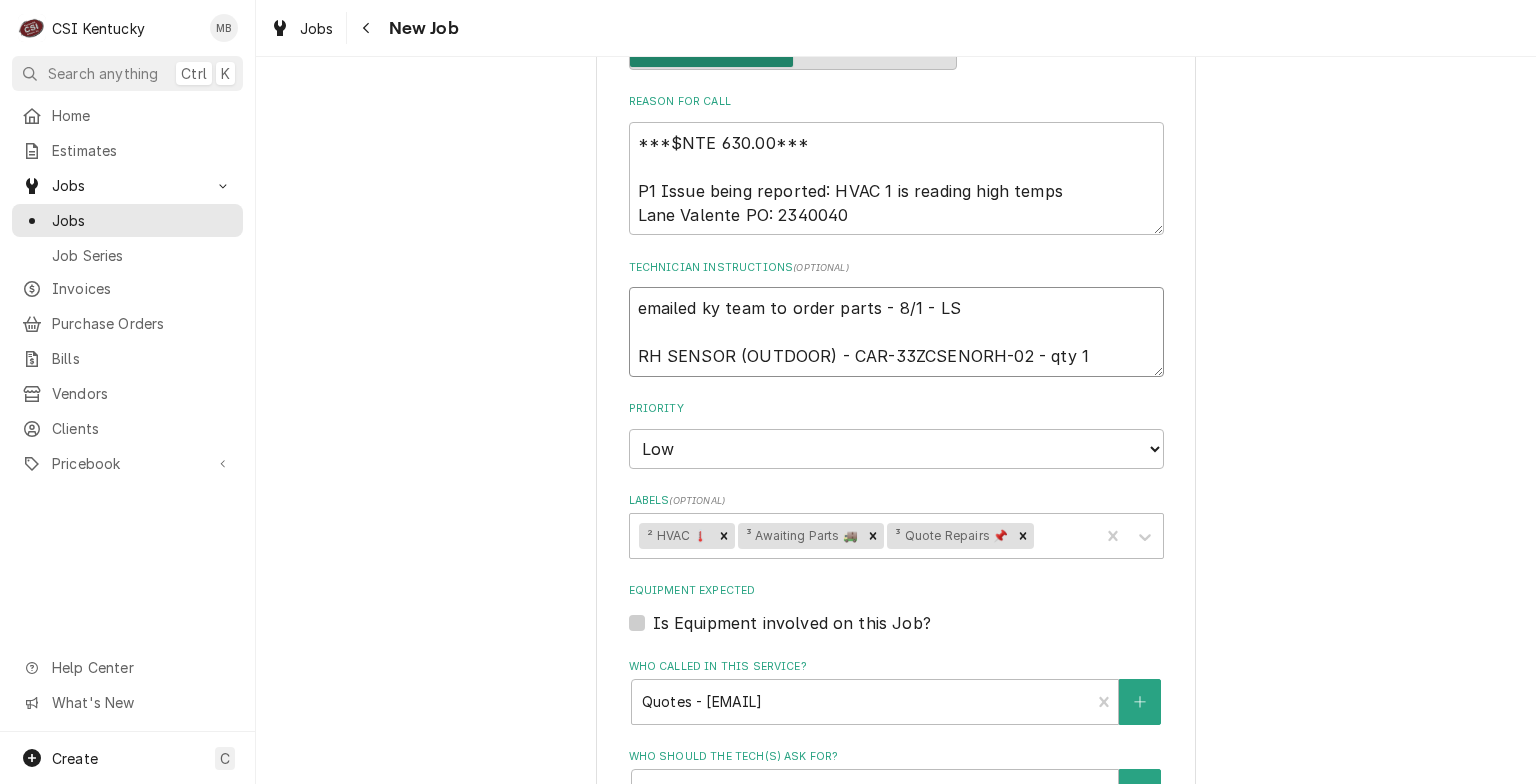 drag, startPoint x: 1013, startPoint y: 351, endPoint x: 842, endPoint y: 369, distance: 171.94476 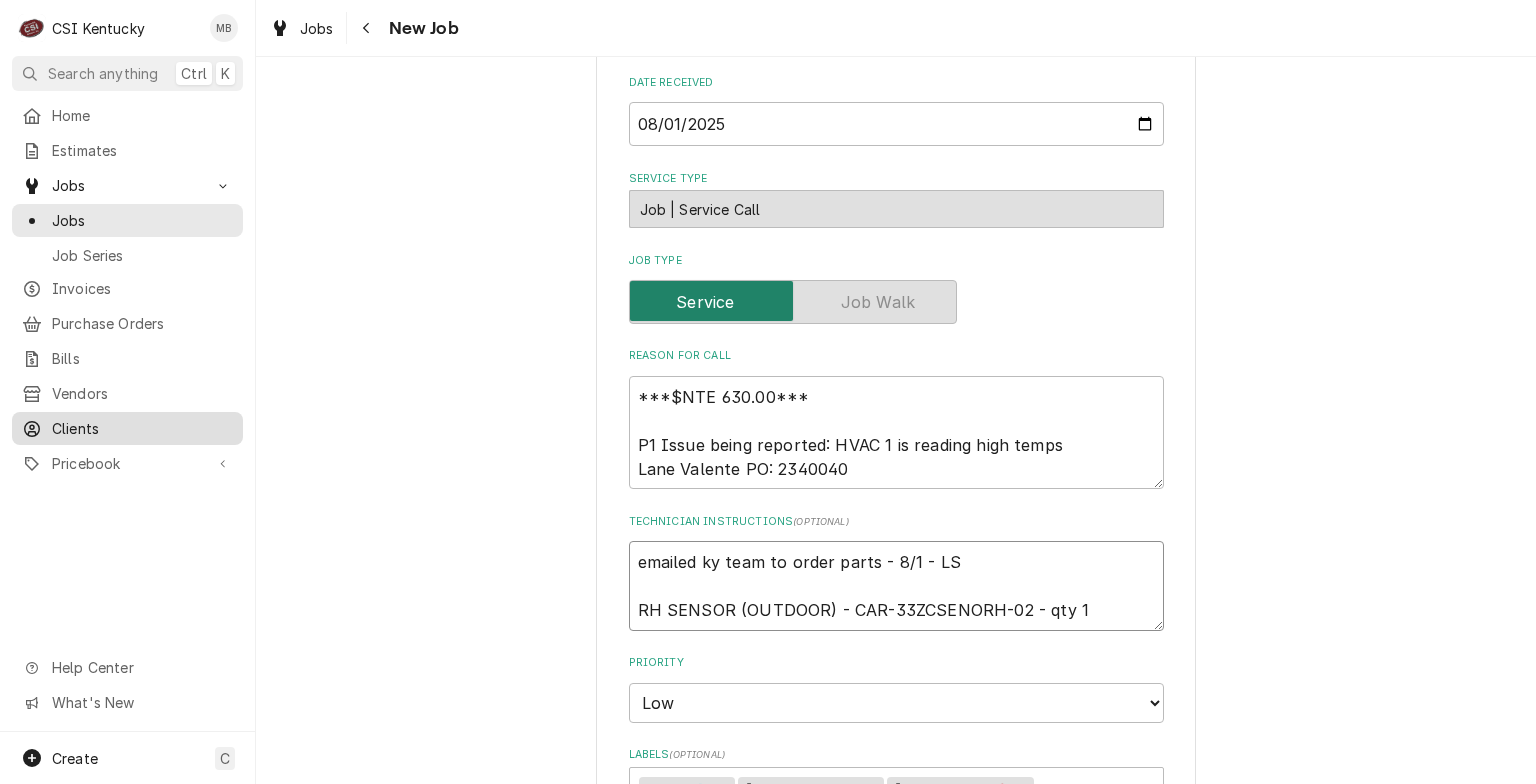 scroll, scrollTop: 516, scrollLeft: 0, axis: vertical 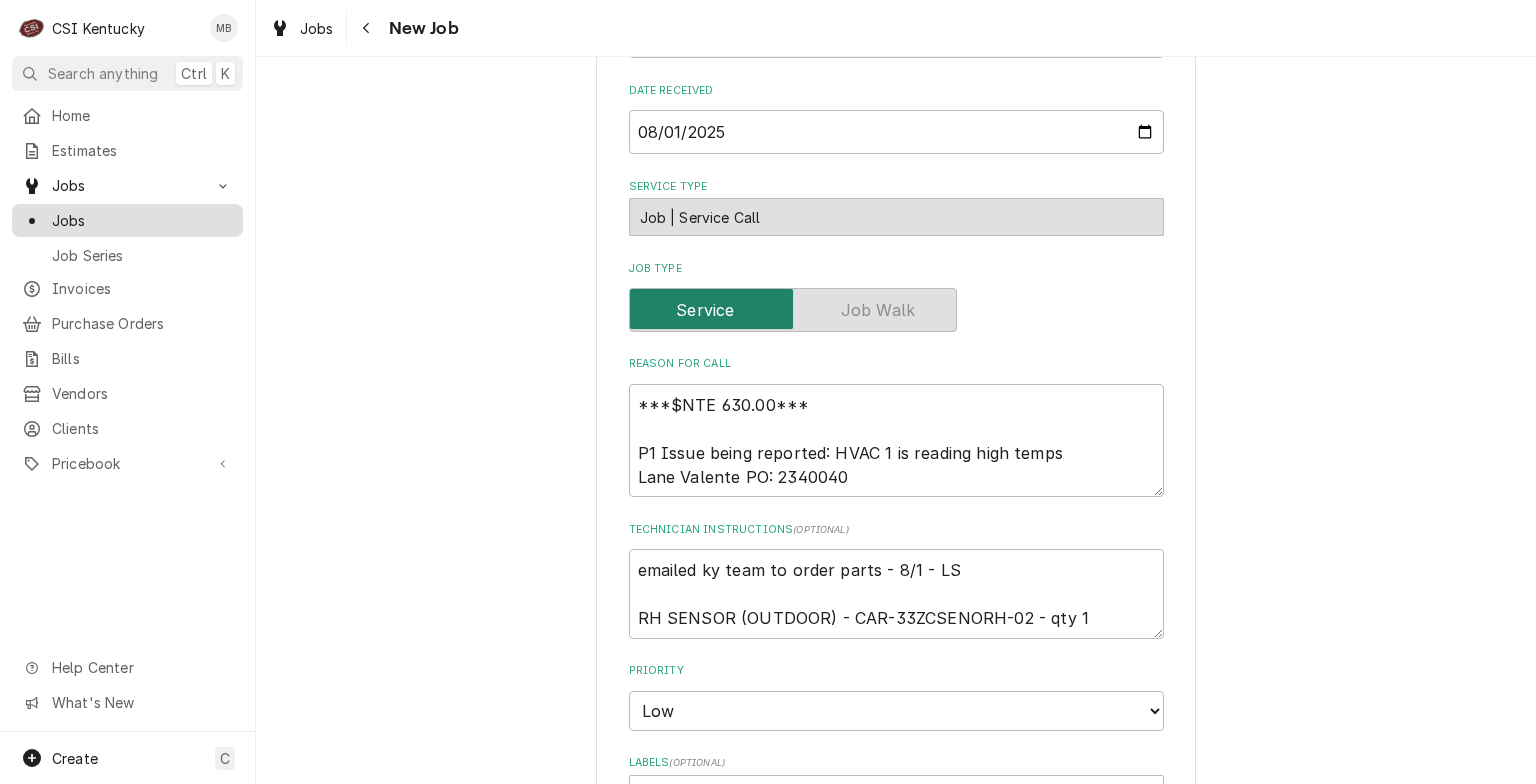 click on "Jobs" at bounding box center (142, 220) 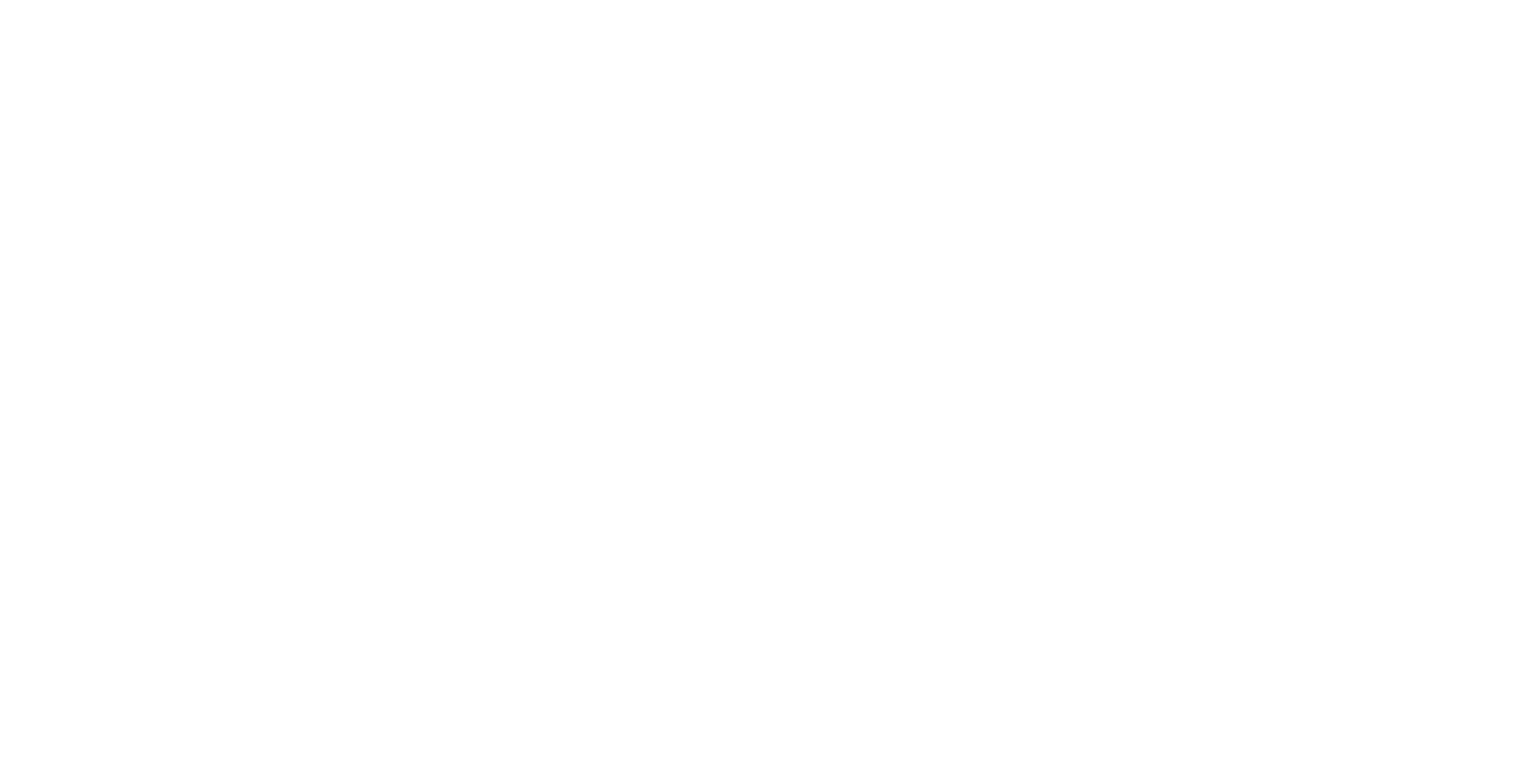 scroll, scrollTop: 0, scrollLeft: 0, axis: both 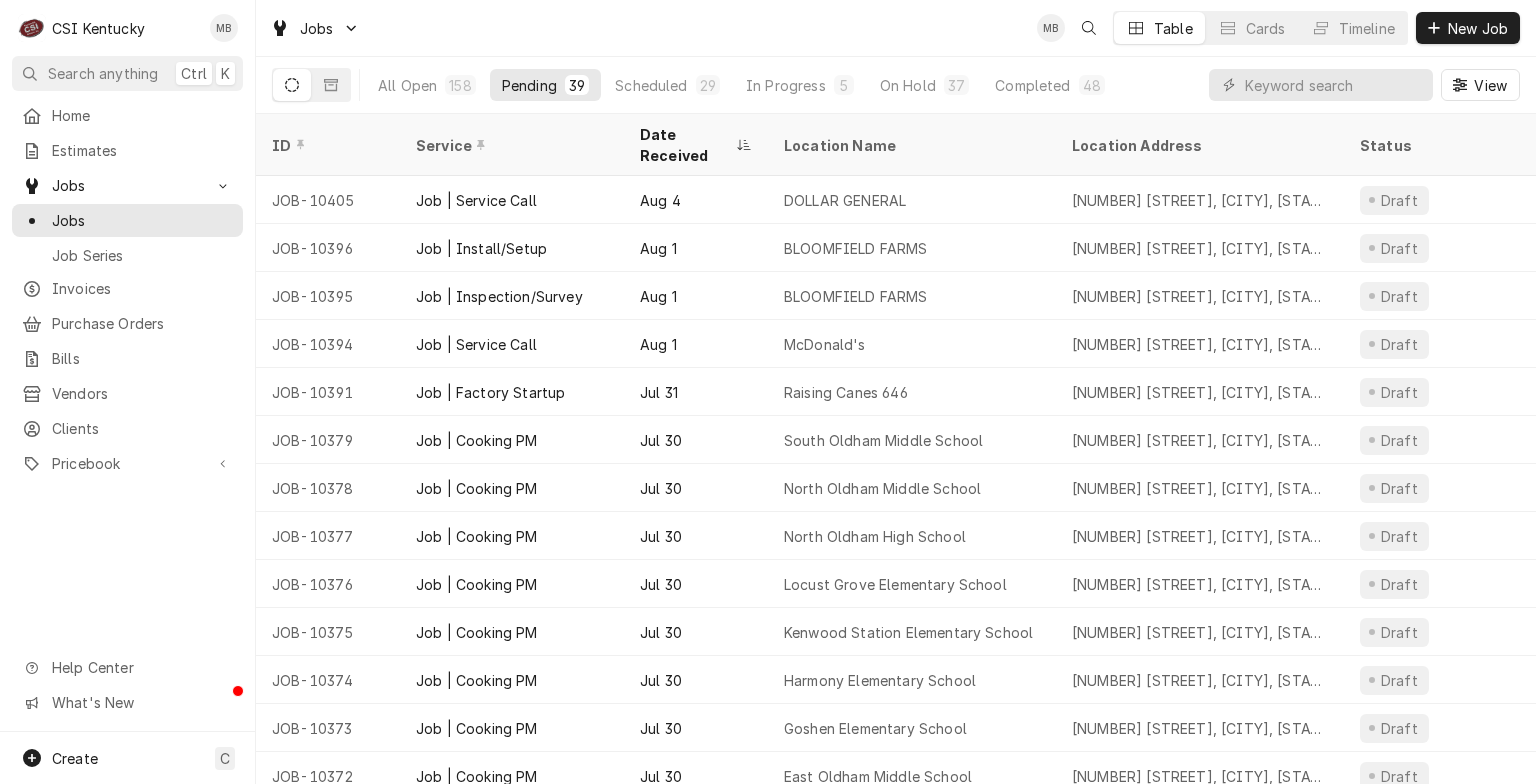 click on "All Open 158 Pending 39 Scheduled 29 In Progress 5 On Hold 37 Completed 48" at bounding box center (741, 85) 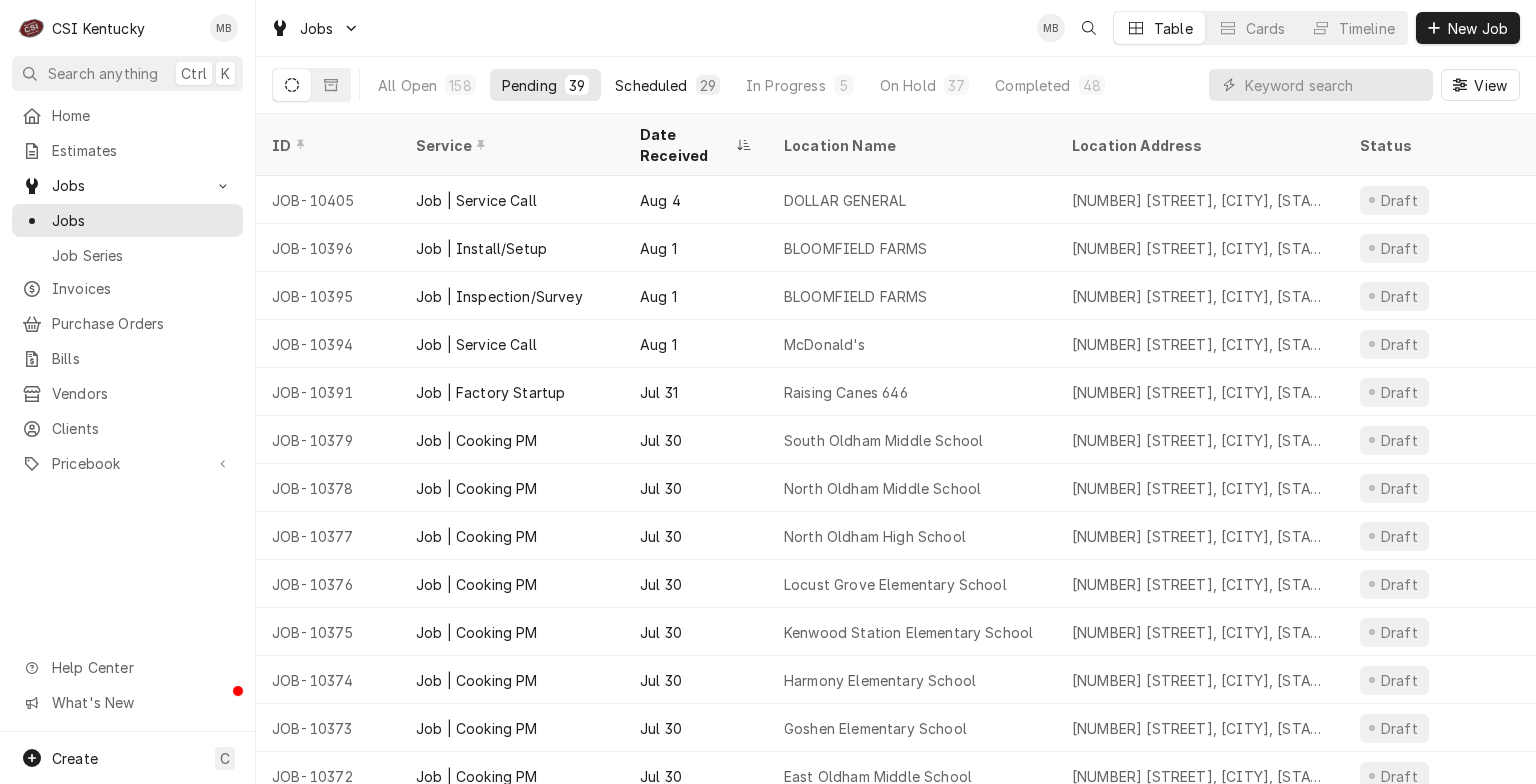 click on "Scheduled" at bounding box center (651, 85) 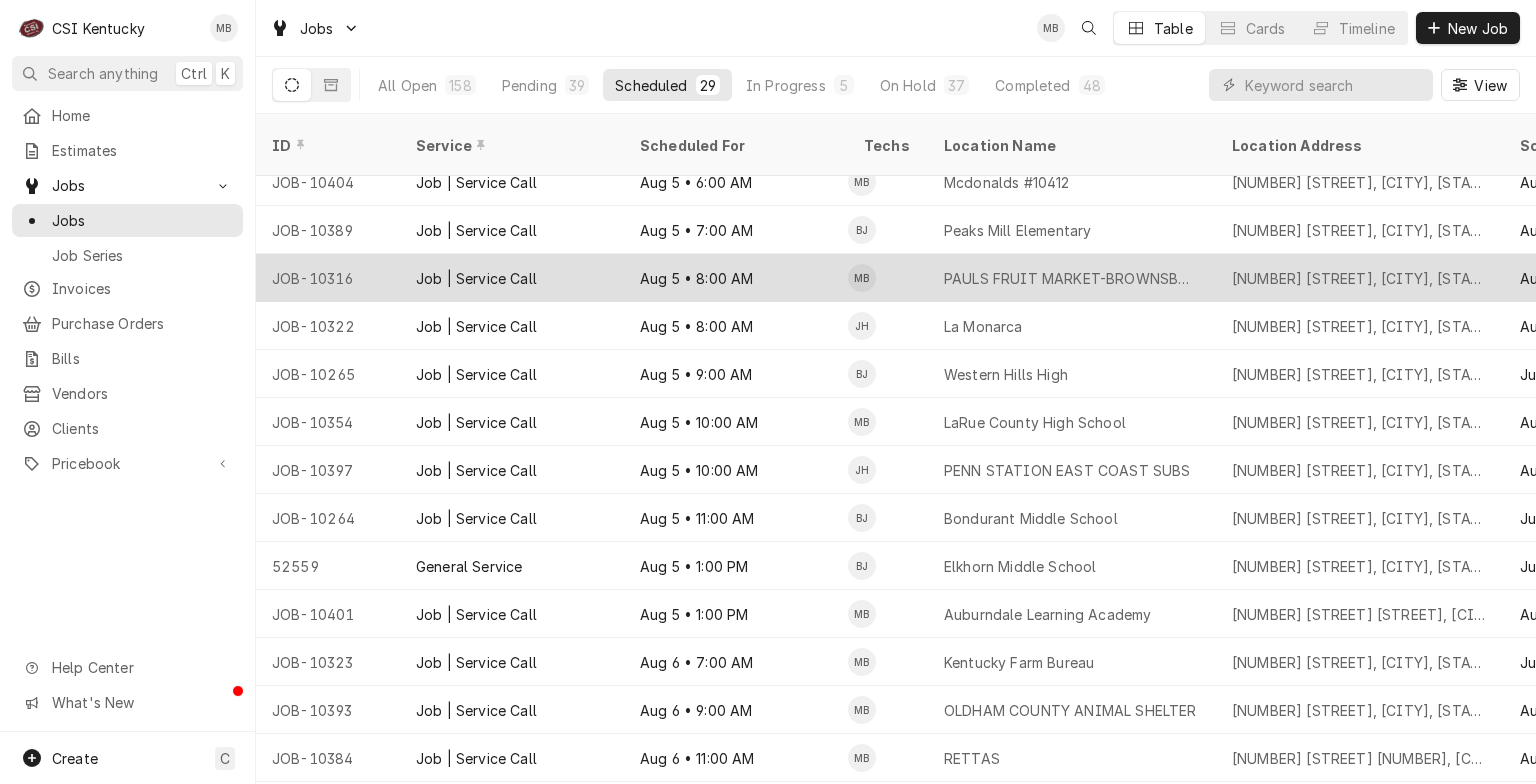 scroll, scrollTop: 330, scrollLeft: 0, axis: vertical 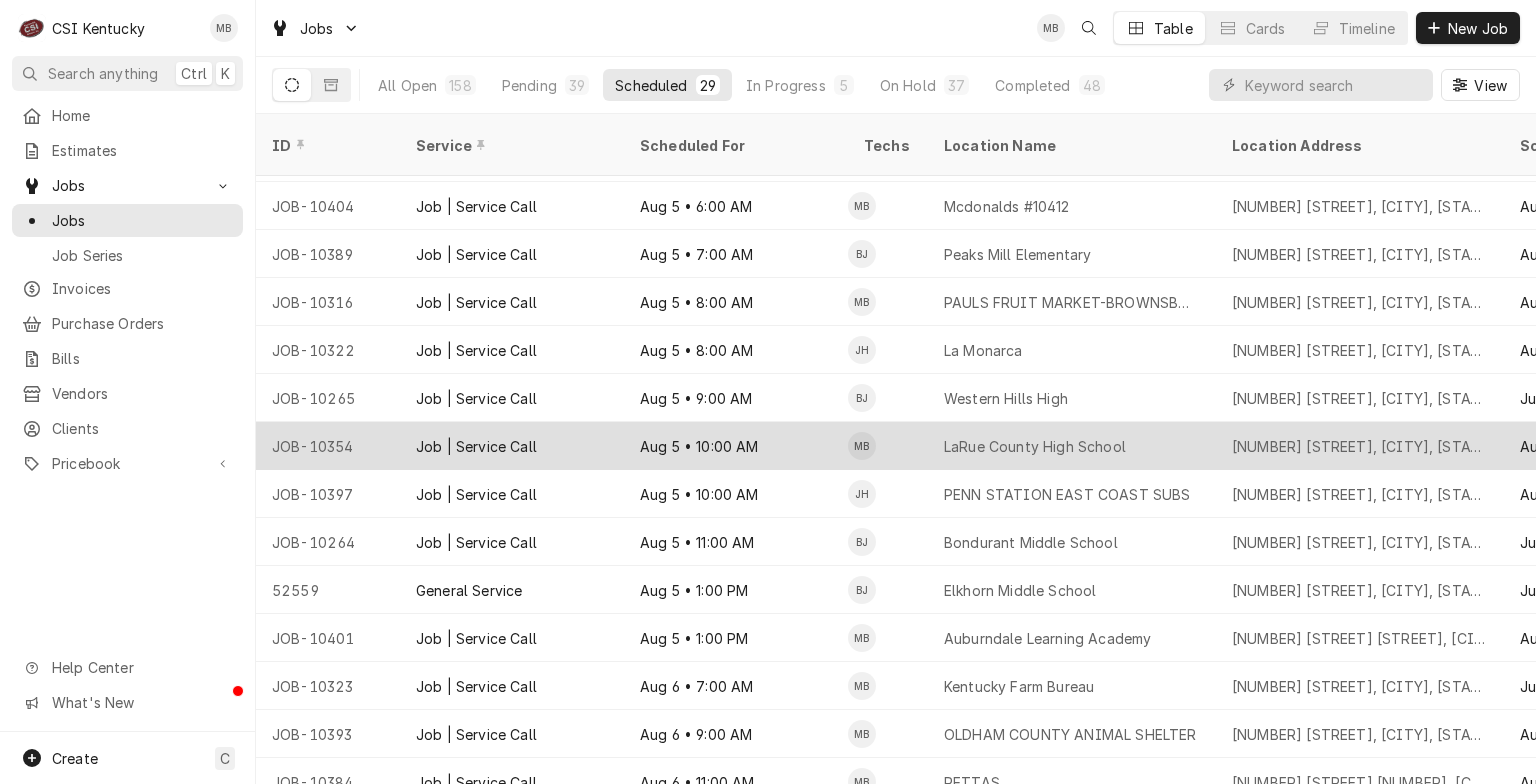 click on "Aug 5   • 10:00 AM" at bounding box center (736, 446) 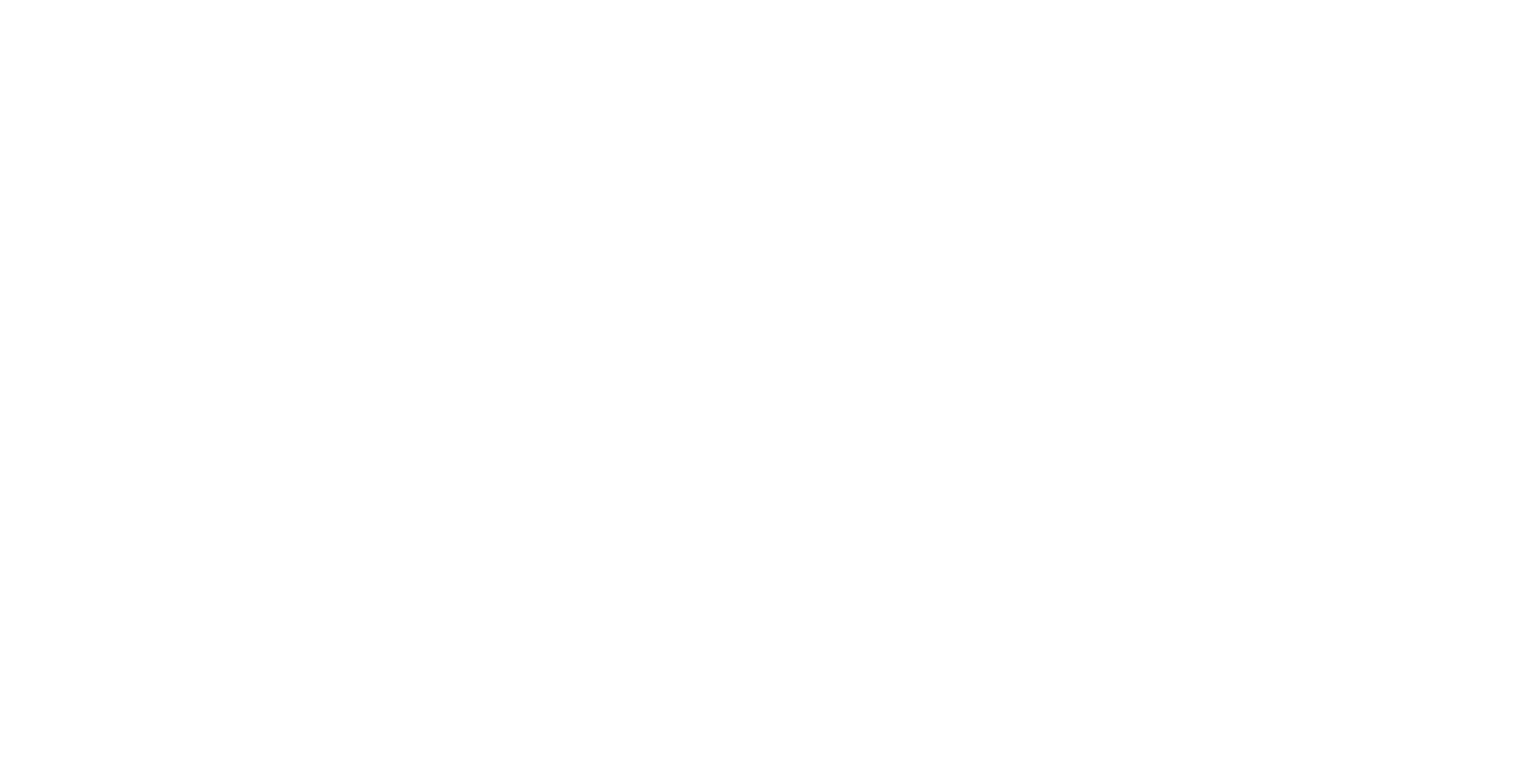 scroll, scrollTop: 0, scrollLeft: 0, axis: both 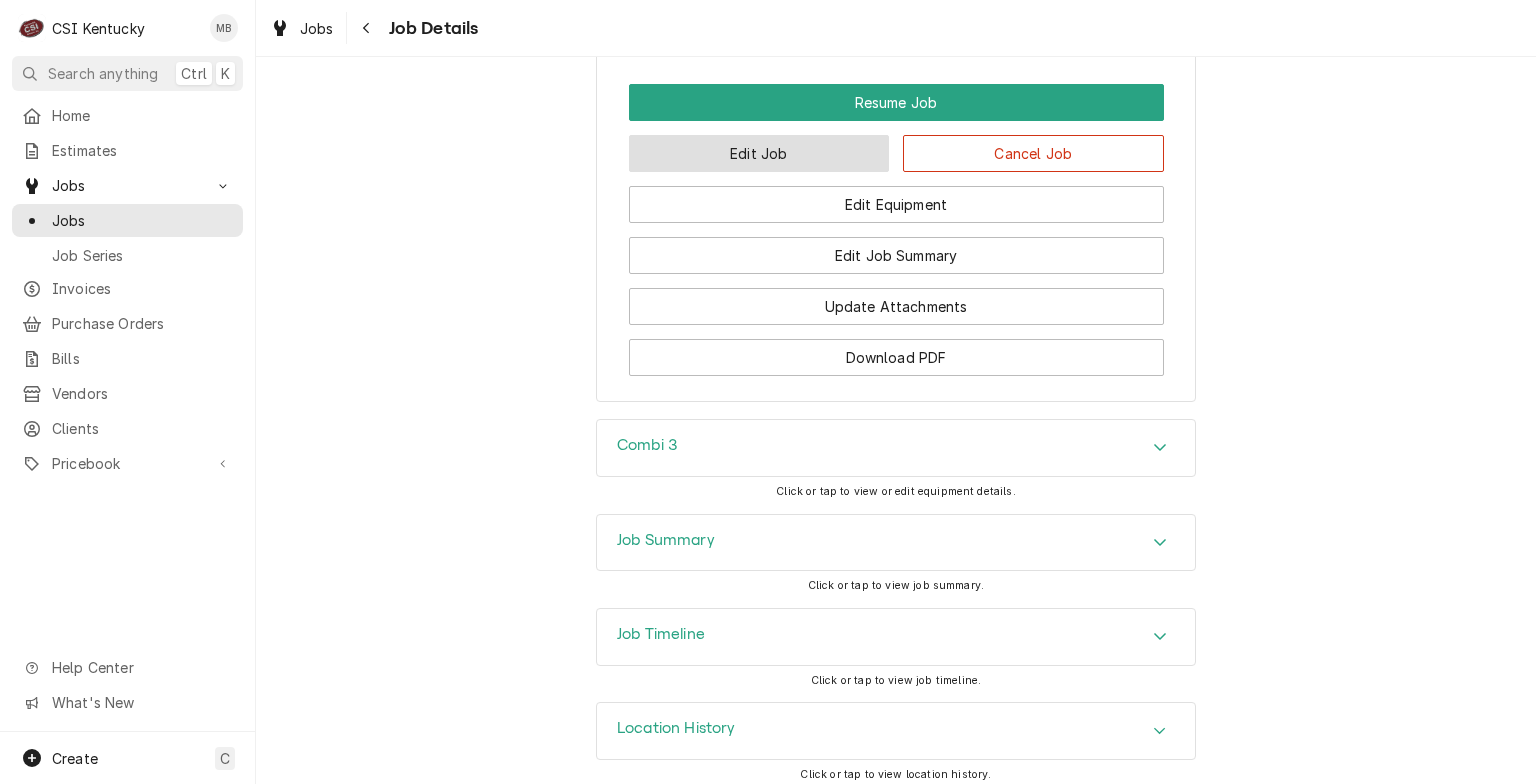 click on "Edit Job" at bounding box center [759, 153] 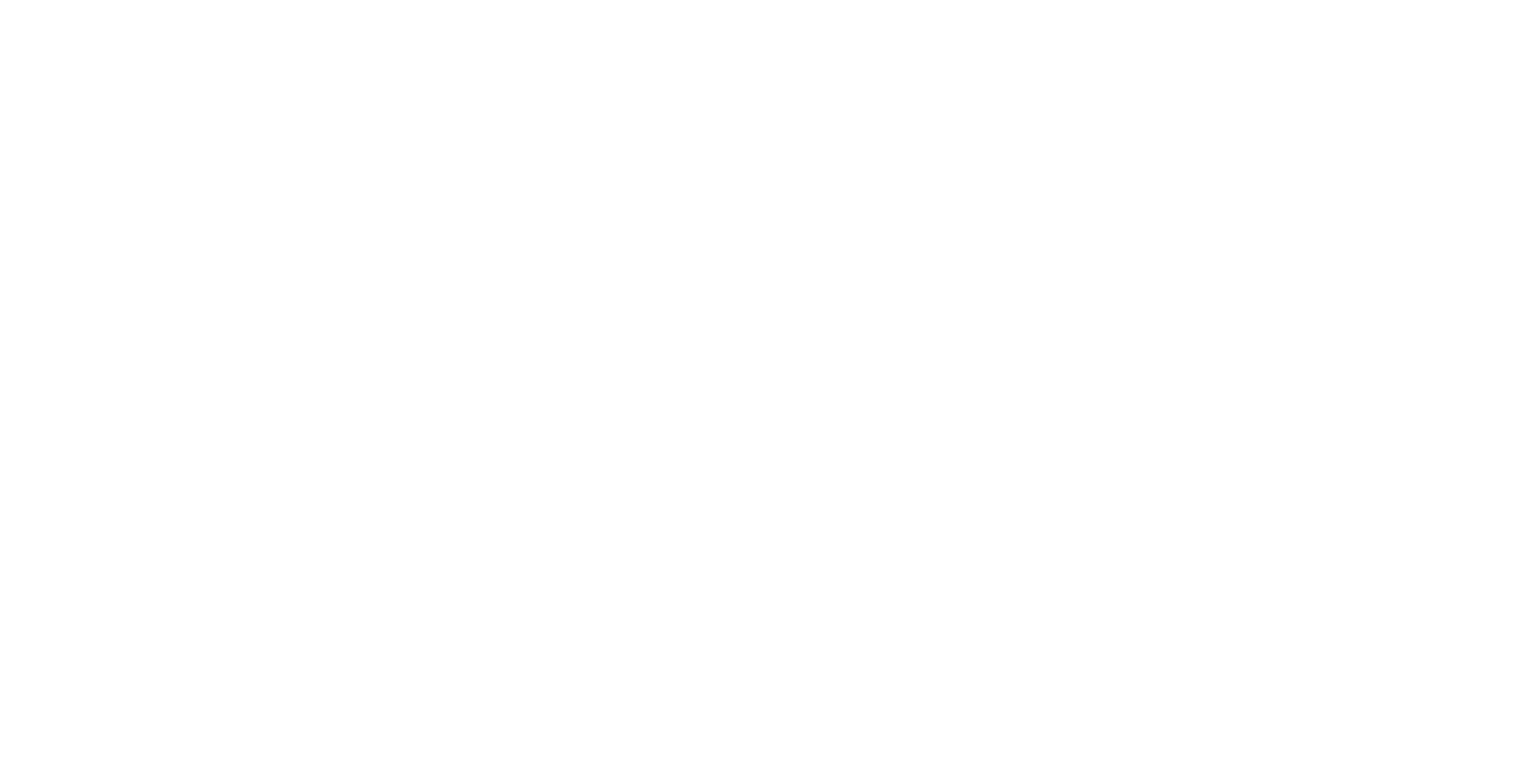 scroll, scrollTop: 0, scrollLeft: 0, axis: both 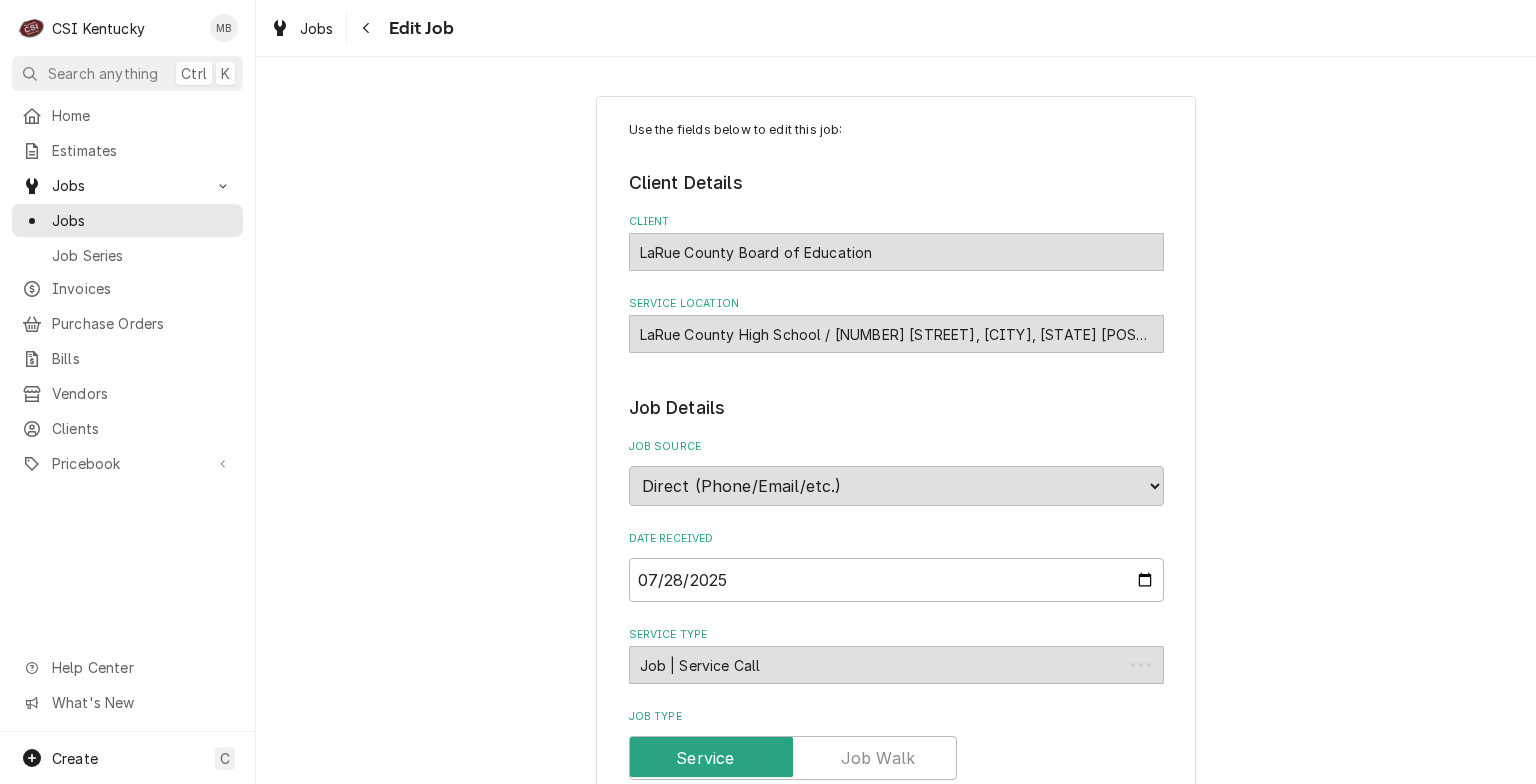 type on "x" 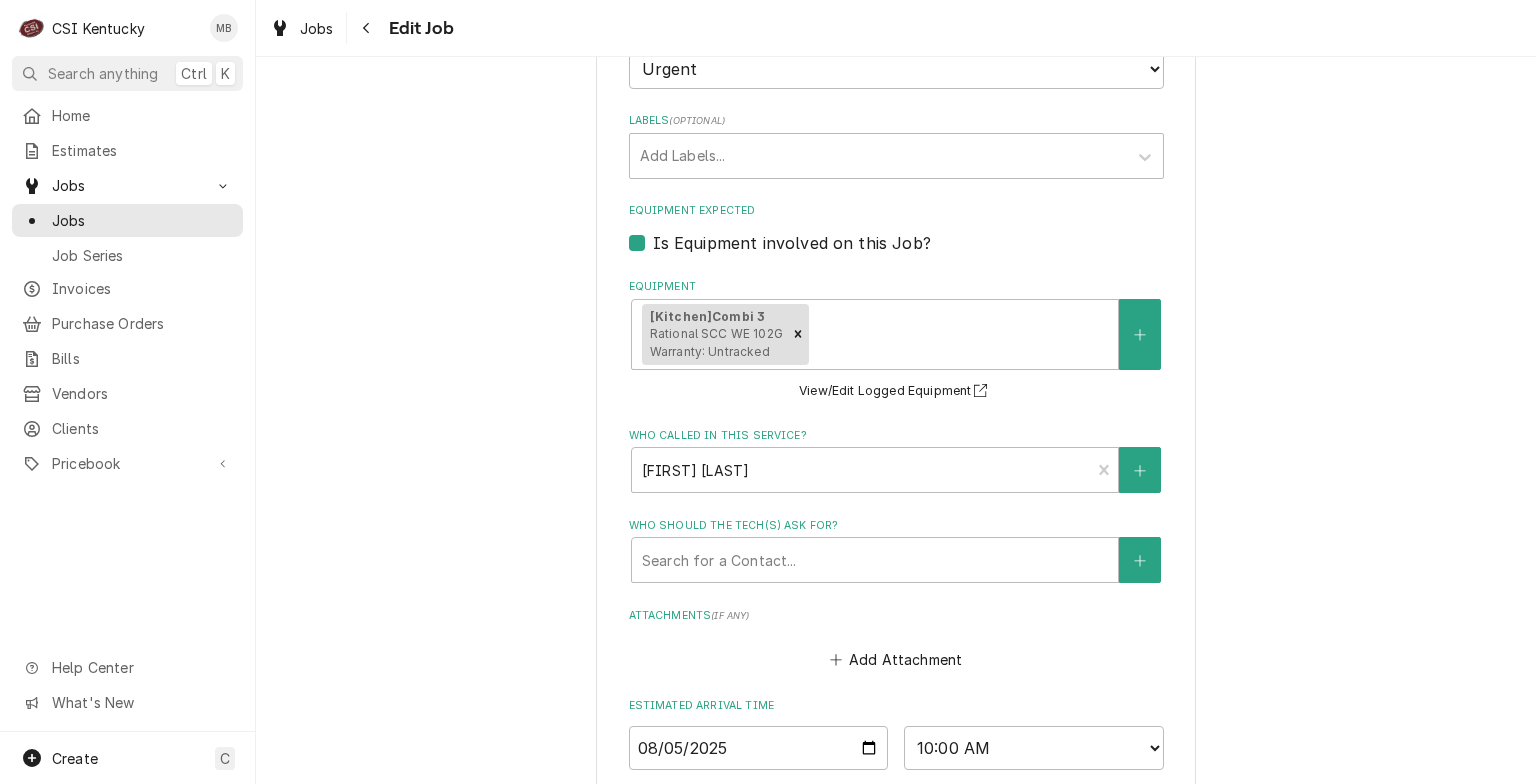 scroll, scrollTop: 1439, scrollLeft: 0, axis: vertical 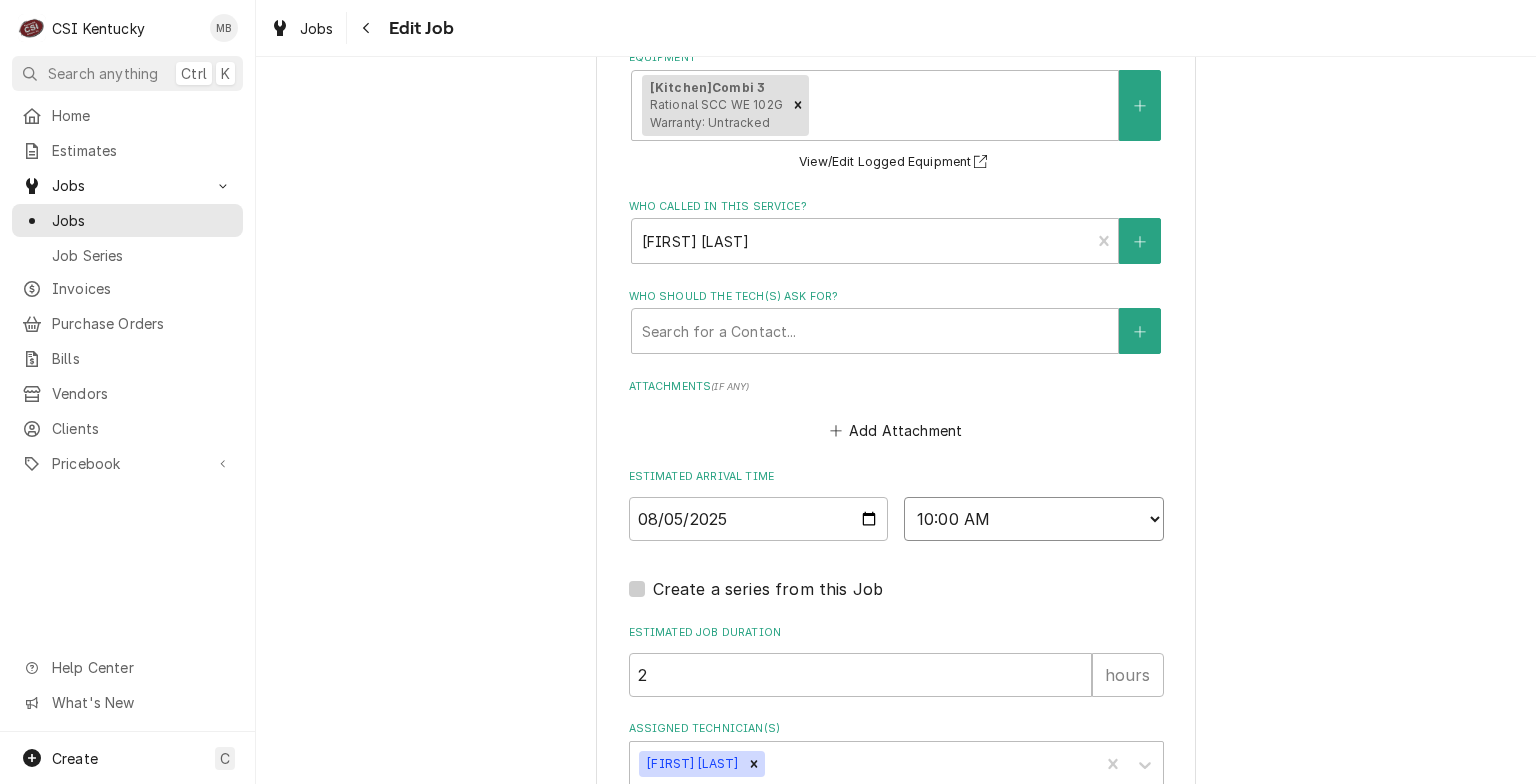click on "AM / PM 6:00 AM 6:15 AM 6:30 AM 6:45 AM 7:00 AM 7:15 AM 7:30 AM 7:45 AM 8:00 AM 8:15 AM 8:30 AM 8:45 AM 9:00 AM 9:15 AM 9:30 AM 9:45 AM 10:00 AM 10:15 AM 10:30 AM 10:45 AM 11:00 AM 11:15 AM 11:30 AM 11:45 AM 12:00 PM 12:15 PM 12:30 PM 12:45 PM 1:00 PM 1:15 PM 1:30 PM 1:45 PM 2:00 PM 2:15 PM 2:30 PM 2:45 PM 3:00 PM 3:15 PM 3:30 PM 3:45 PM 4:00 PM 4:15 PM 4:30 PM 4:45 PM 5:00 PM 5:15 PM 5:30 PM 5:45 PM 6:00 PM 6:15 PM 6:30 PM 6:45 PM 7:00 PM 7:15 PM 7:30 PM 7:45 PM 8:00 PM 8:15 PM 8:30 PM 8:45 PM 9:00 PM 9:15 PM 9:30 PM 9:45 PM 10:00 PM 10:15 PM 10:30 PM 10:45 PM 11:00 PM 11:15 PM 11:30 PM 11:45 PM 12:00 AM 12:15 AM 12:30 AM 12:45 AM 1:00 AM 1:15 AM 1:30 AM 1:45 AM 2:00 AM 2:15 AM 2:30 AM 2:45 AM 3:00 AM 3:15 AM 3:30 AM 3:45 AM 4:00 AM 4:15 AM 4:30 AM 4:45 AM 5:00 AM 5:15 AM 5:30 AM 5:45 AM" at bounding box center (1034, 519) 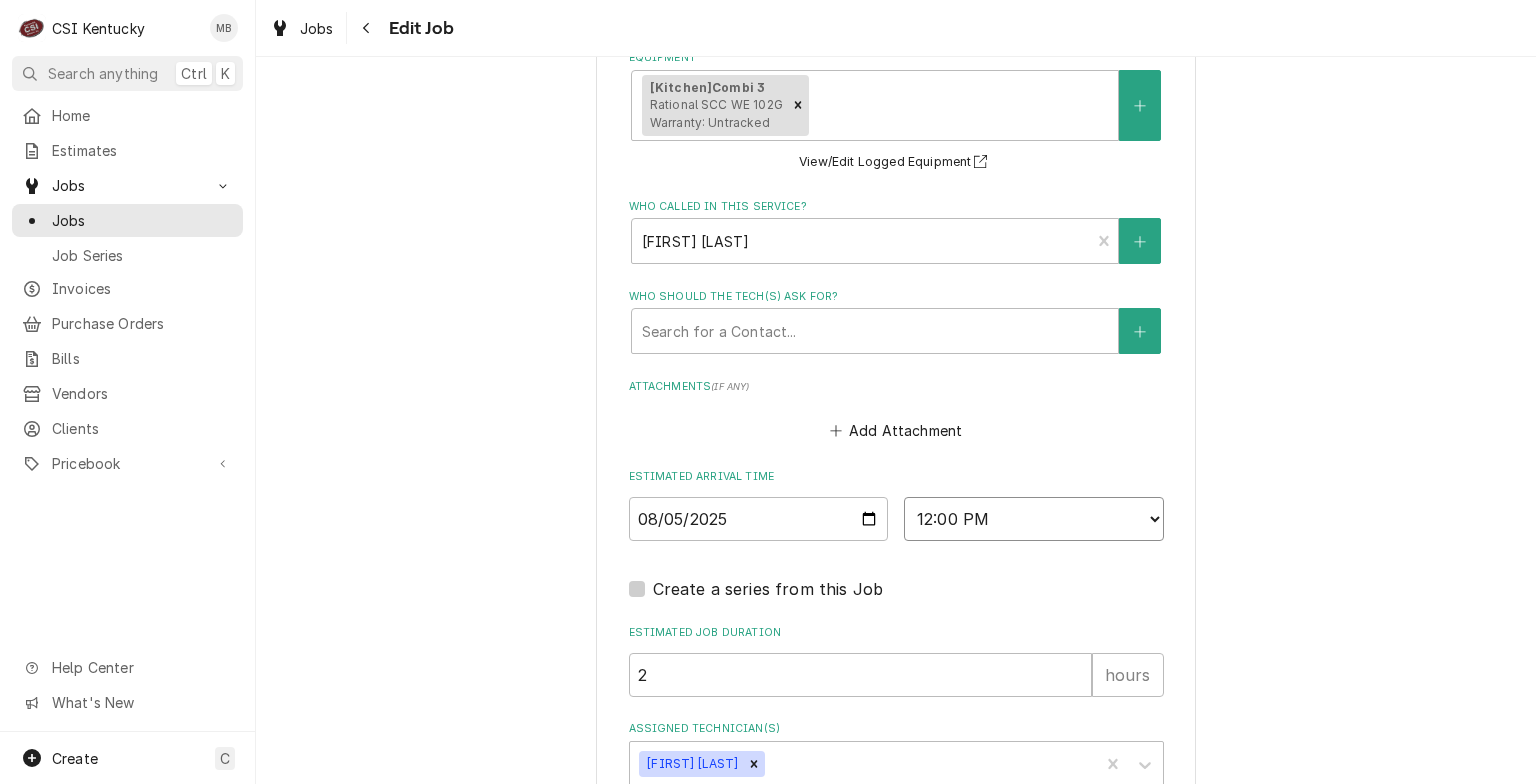 click on "AM / PM 6:00 AM 6:15 AM 6:30 AM 6:45 AM 7:00 AM 7:15 AM 7:30 AM 7:45 AM 8:00 AM 8:15 AM 8:30 AM 8:45 AM 9:00 AM 9:15 AM 9:30 AM 9:45 AM 10:00 AM 10:15 AM 10:30 AM 10:45 AM 11:00 AM 11:15 AM 11:30 AM 11:45 AM 12:00 PM 12:15 PM 12:30 PM 12:45 PM 1:00 PM 1:15 PM 1:30 PM 1:45 PM 2:00 PM 2:15 PM 2:30 PM 2:45 PM 3:00 PM 3:15 PM 3:30 PM 3:45 PM 4:00 PM 4:15 PM 4:30 PM 4:45 PM 5:00 PM 5:15 PM 5:30 PM 5:45 PM 6:00 PM 6:15 PM 6:30 PM 6:45 PM 7:00 PM 7:15 PM 7:30 PM 7:45 PM 8:00 PM 8:15 PM 8:30 PM 8:45 PM 9:00 PM 9:15 PM 9:30 PM 9:45 PM 10:00 PM 10:15 PM 10:30 PM 10:45 PM 11:00 PM 11:15 PM 11:30 PM 11:45 PM 12:00 AM 12:15 AM 12:30 AM 12:45 AM 1:00 AM 1:15 AM 1:30 AM 1:45 AM 2:00 AM 2:15 AM 2:30 AM 2:45 AM 3:00 AM 3:15 AM 3:30 AM 3:45 AM 4:00 AM 4:15 AM 4:30 AM 4:45 AM 5:00 AM 5:15 AM 5:30 AM 5:45 AM" at bounding box center [1034, 519] 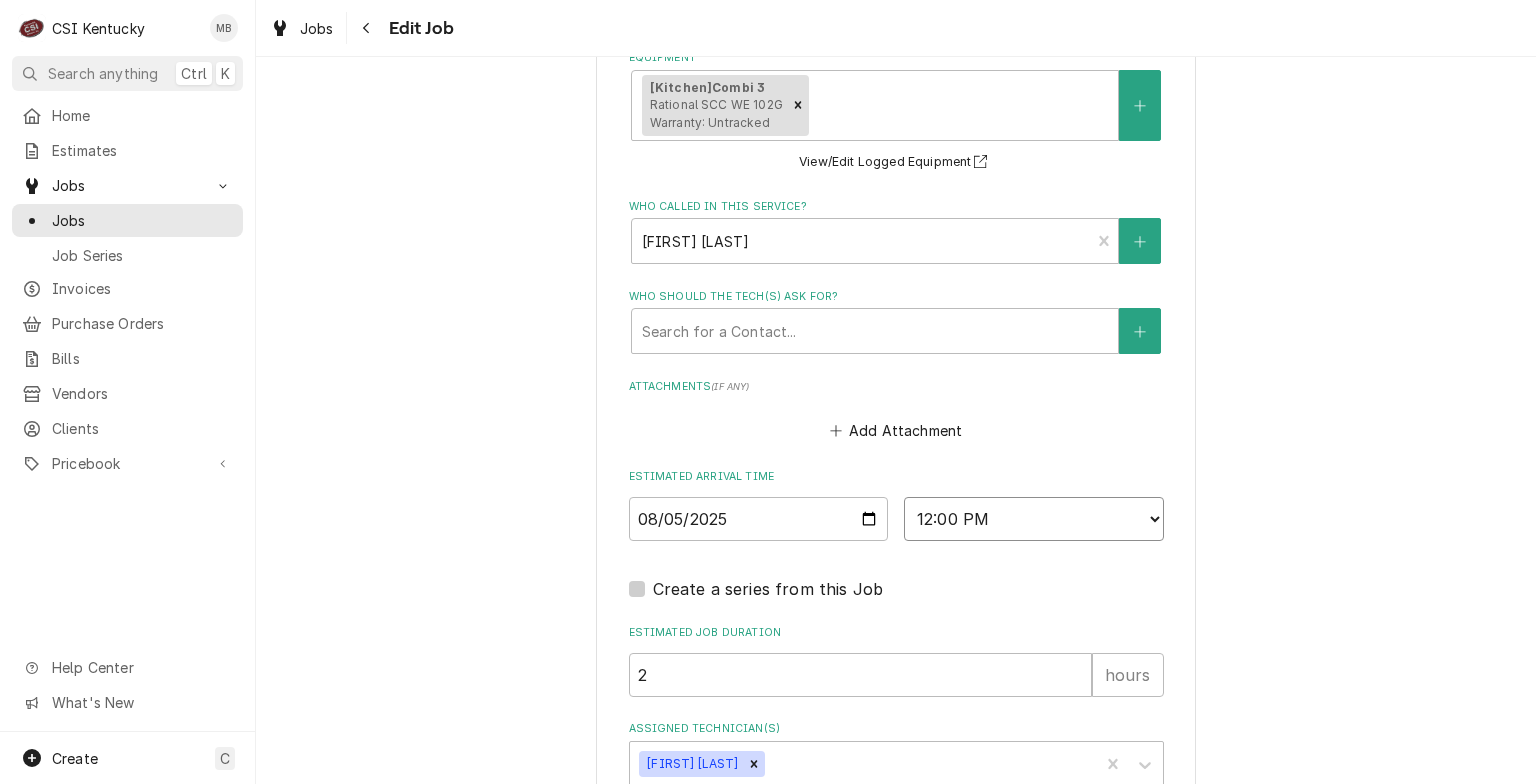 scroll, scrollTop: 1556, scrollLeft: 0, axis: vertical 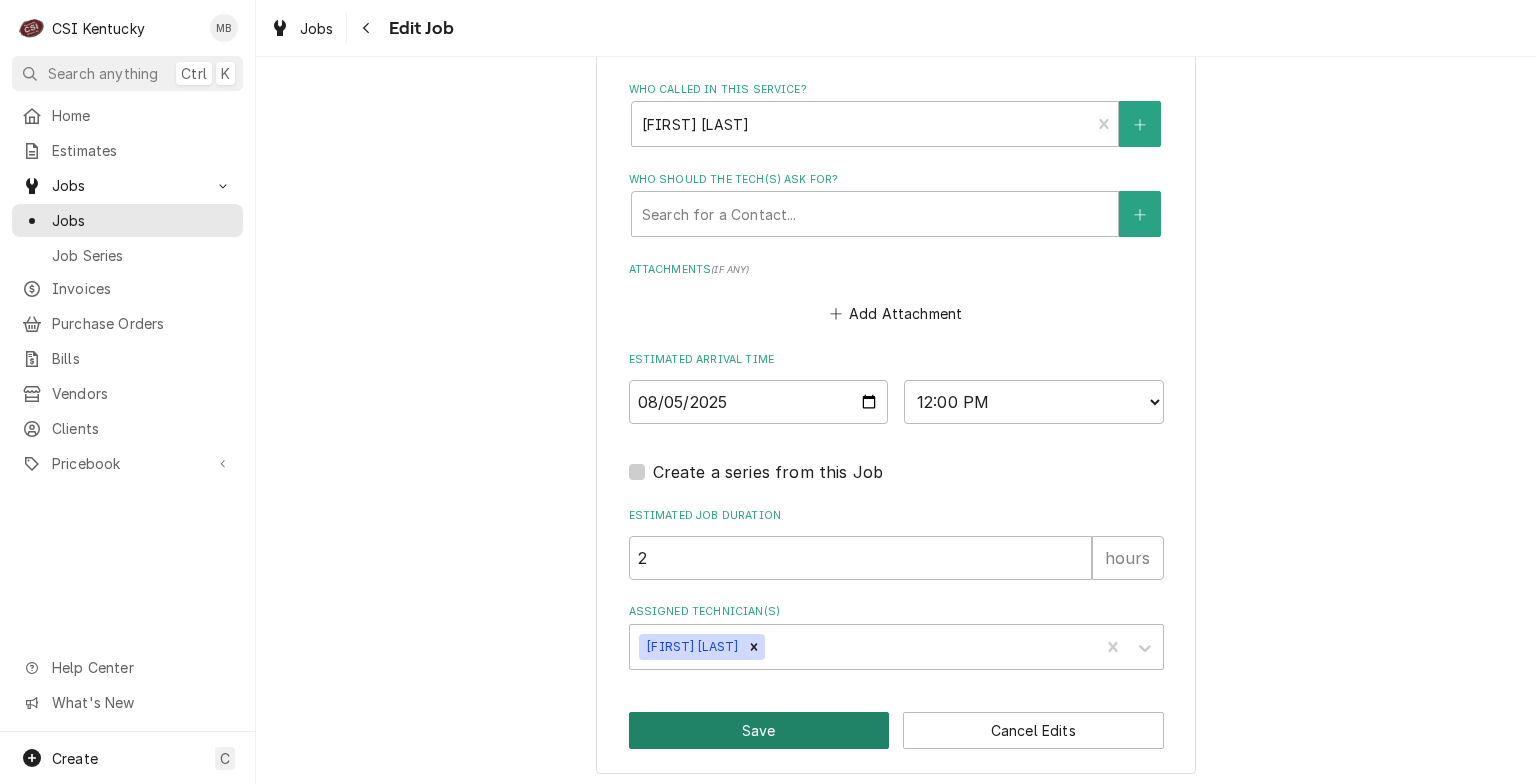 click on "Save" at bounding box center (759, 730) 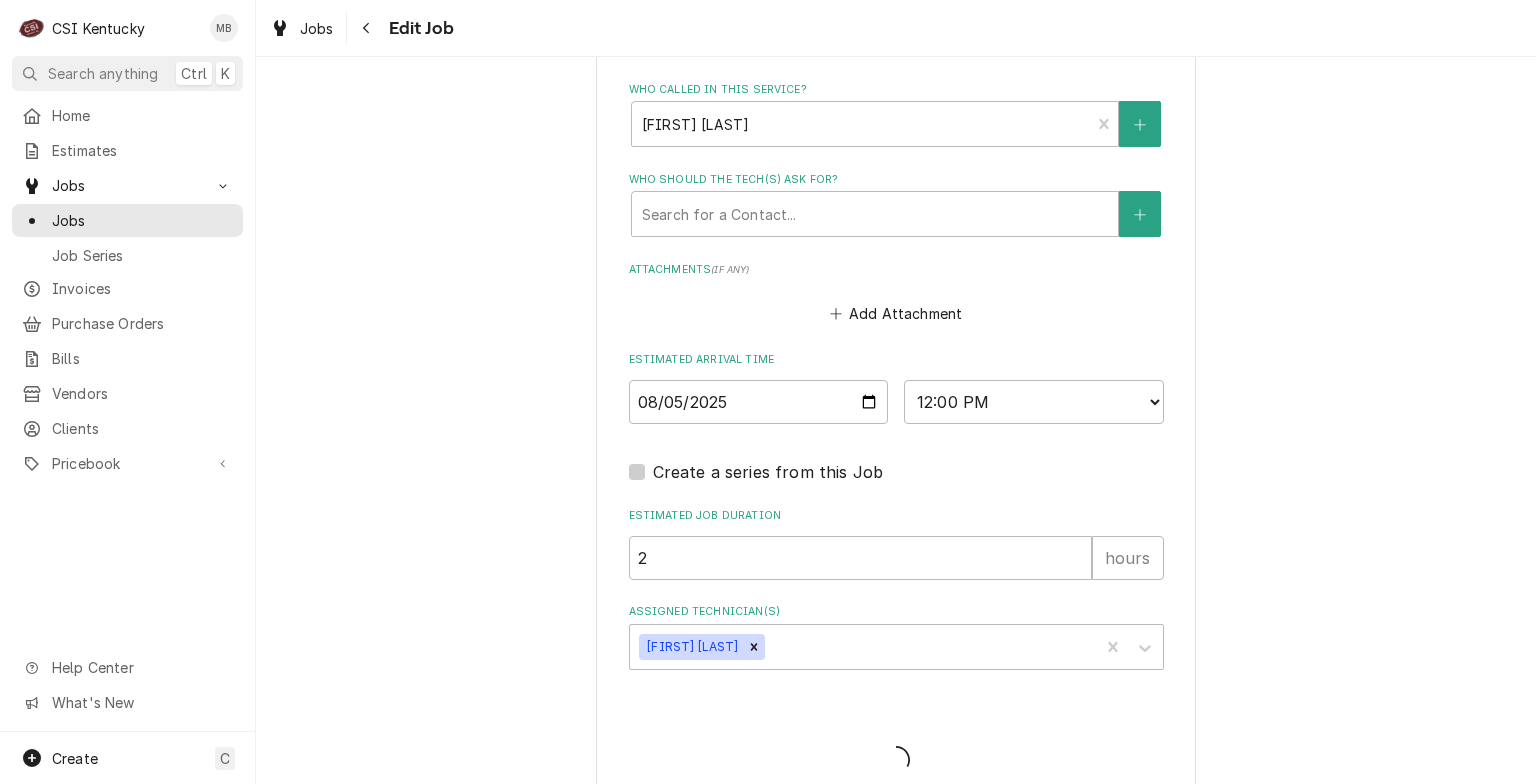 type on "x" 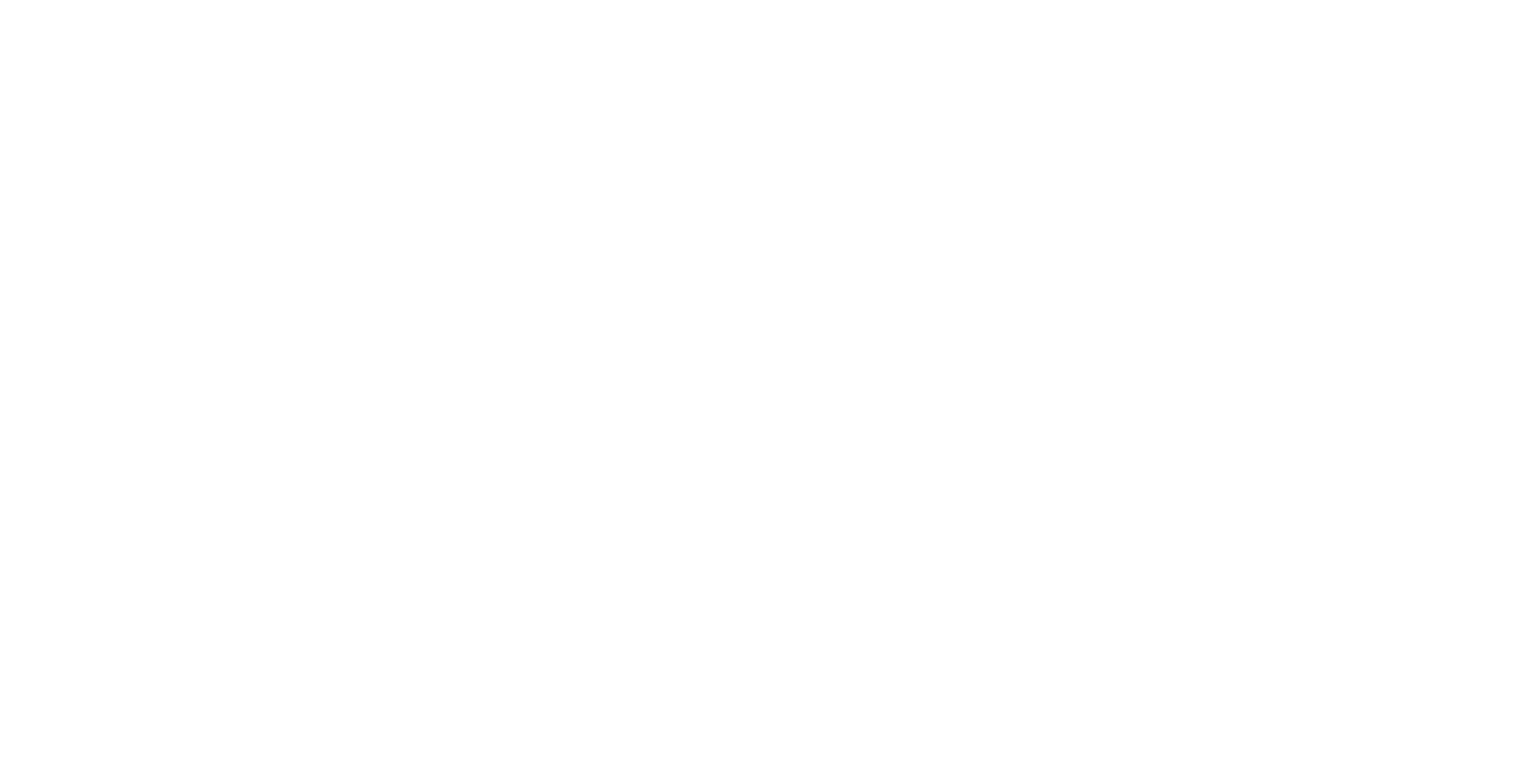 scroll, scrollTop: 0, scrollLeft: 0, axis: both 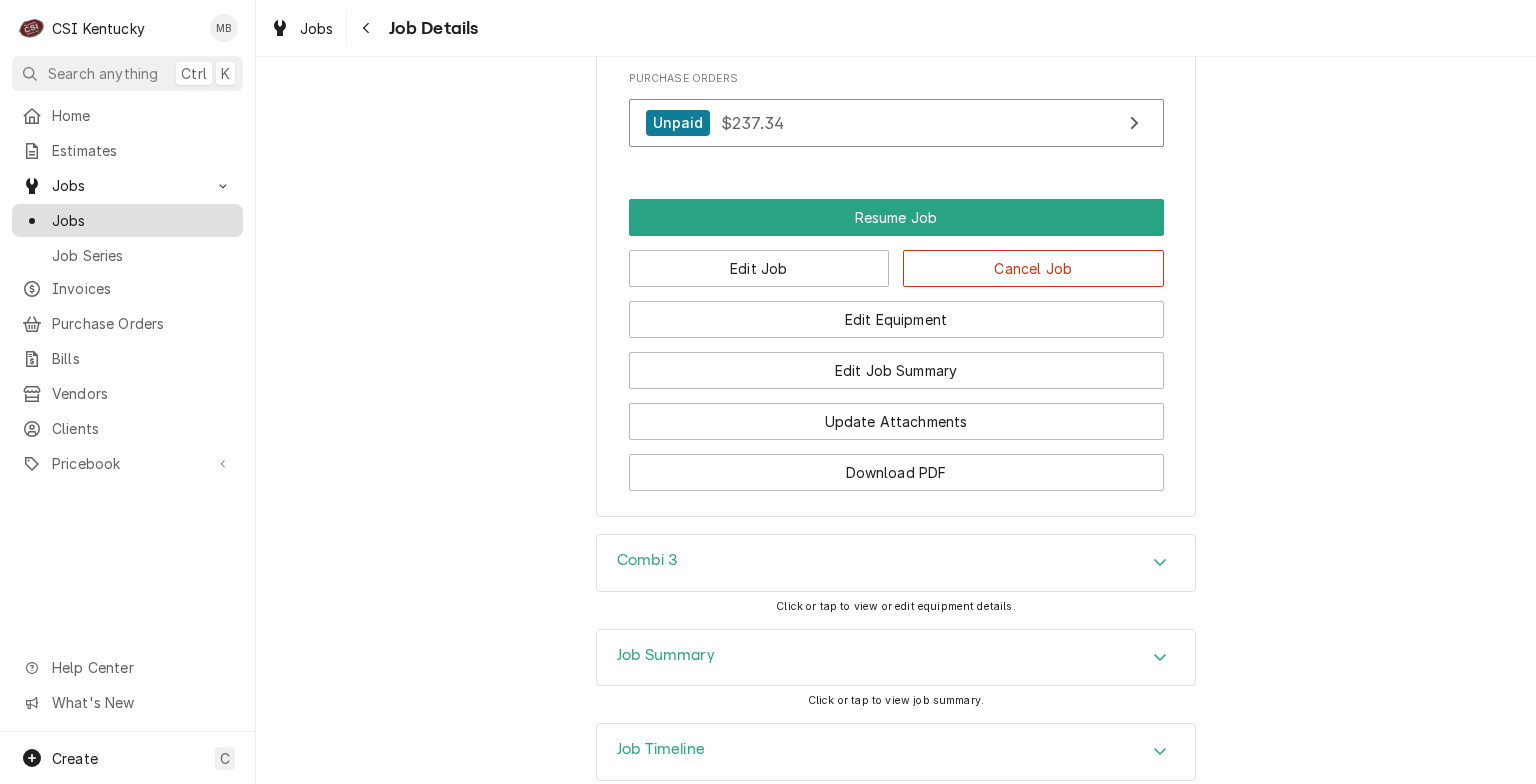 click on "Jobs" at bounding box center (142, 220) 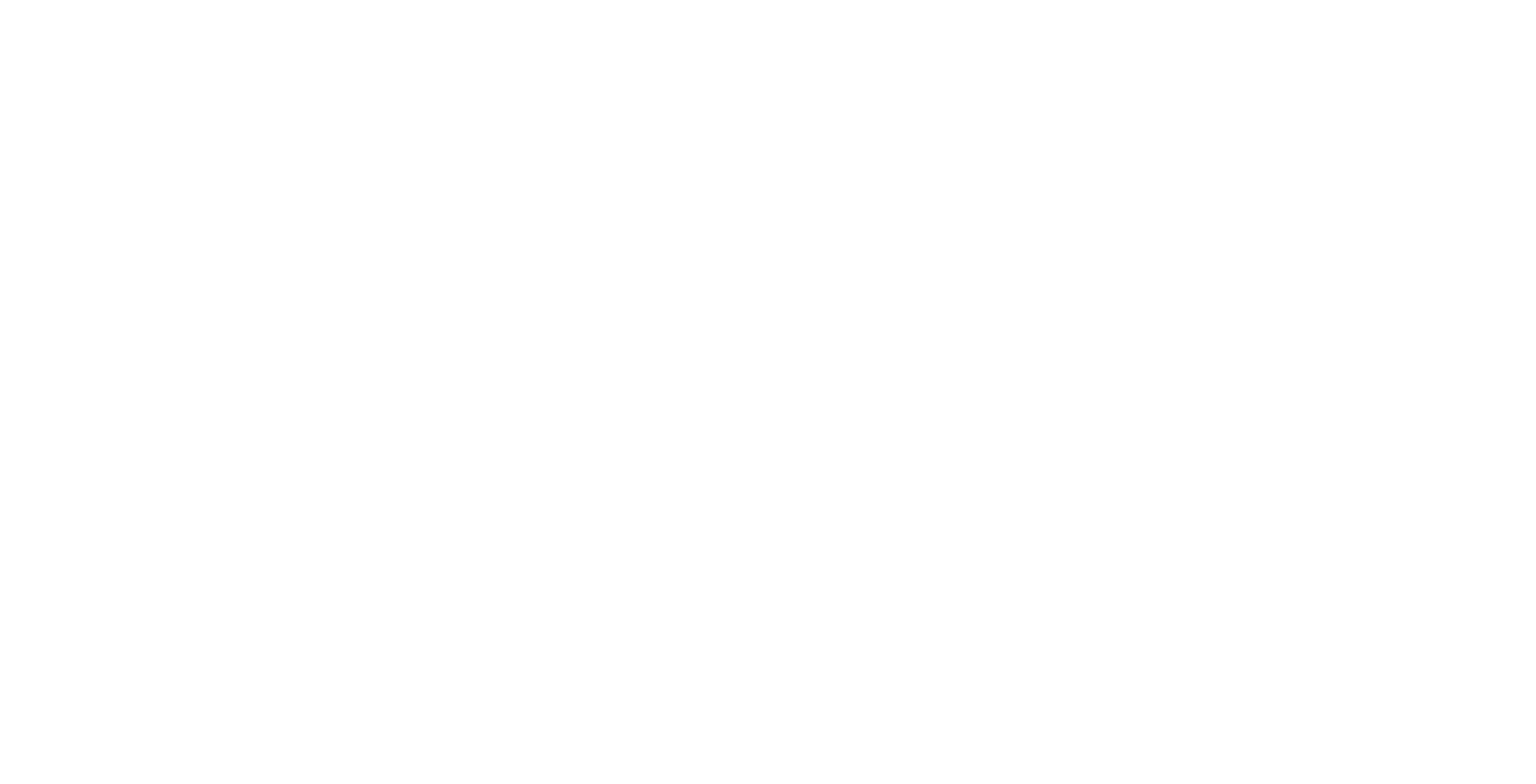 scroll, scrollTop: 0, scrollLeft: 0, axis: both 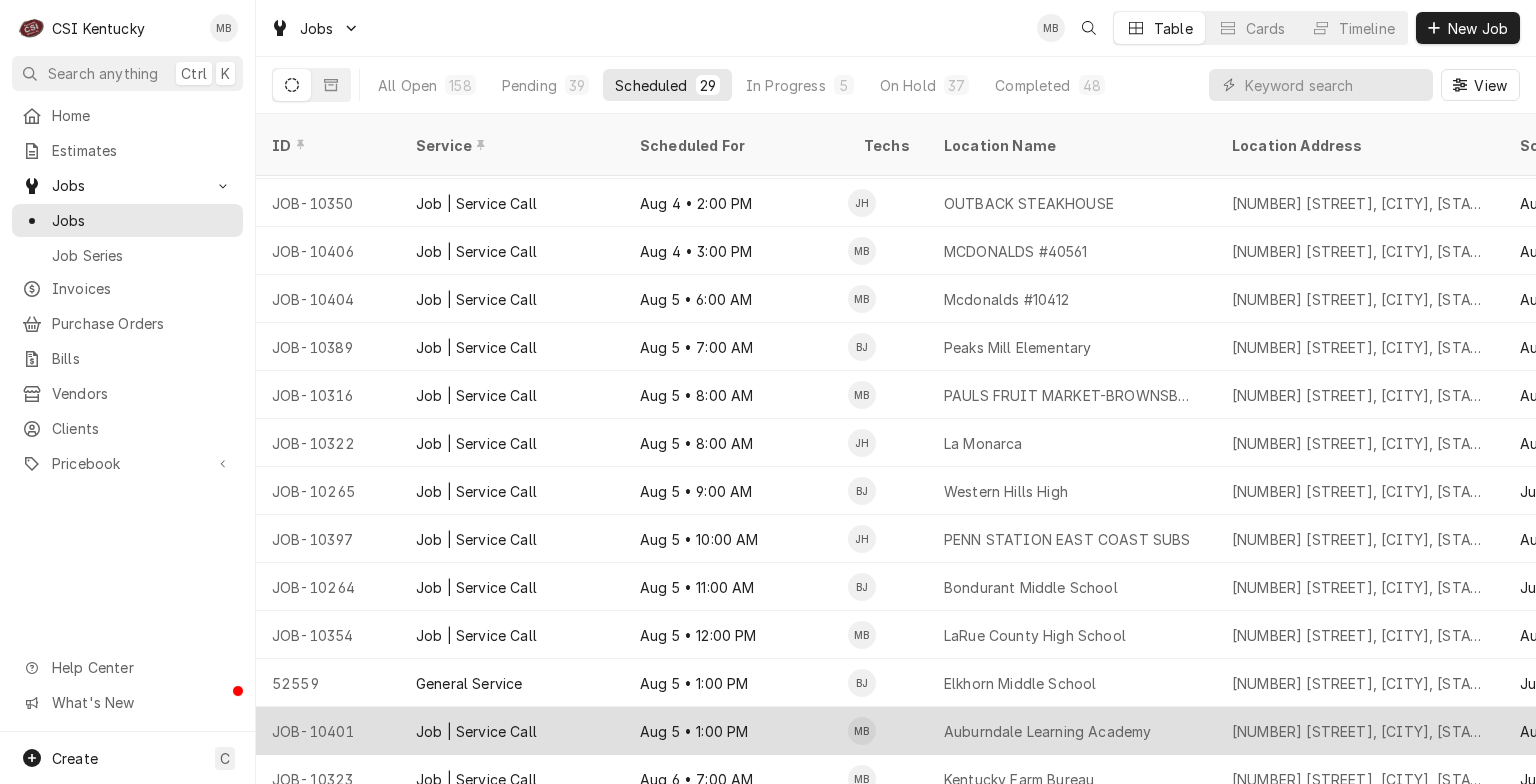 click on "Aug 5   • 1:00 PM" at bounding box center [736, 731] 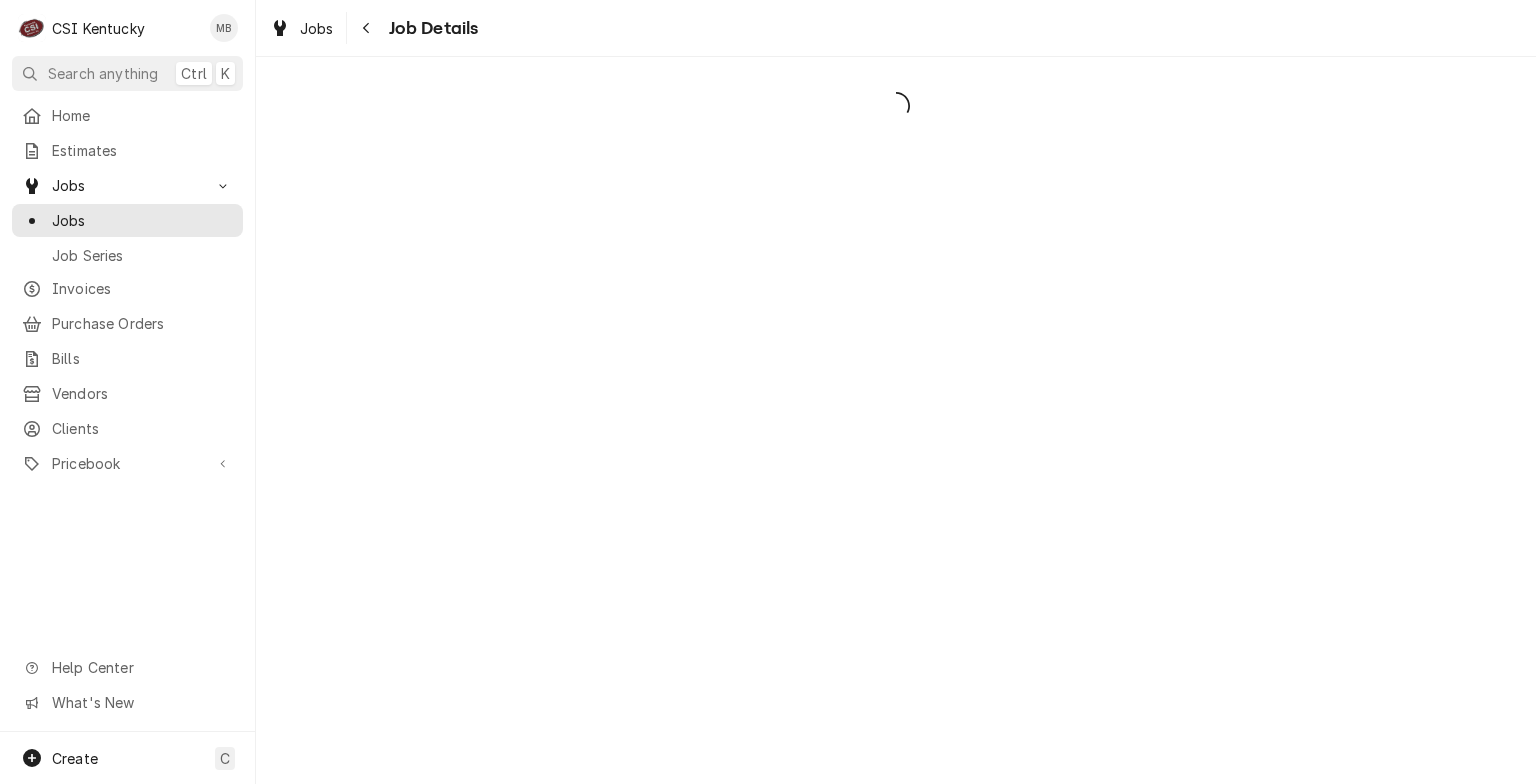 scroll, scrollTop: 0, scrollLeft: 0, axis: both 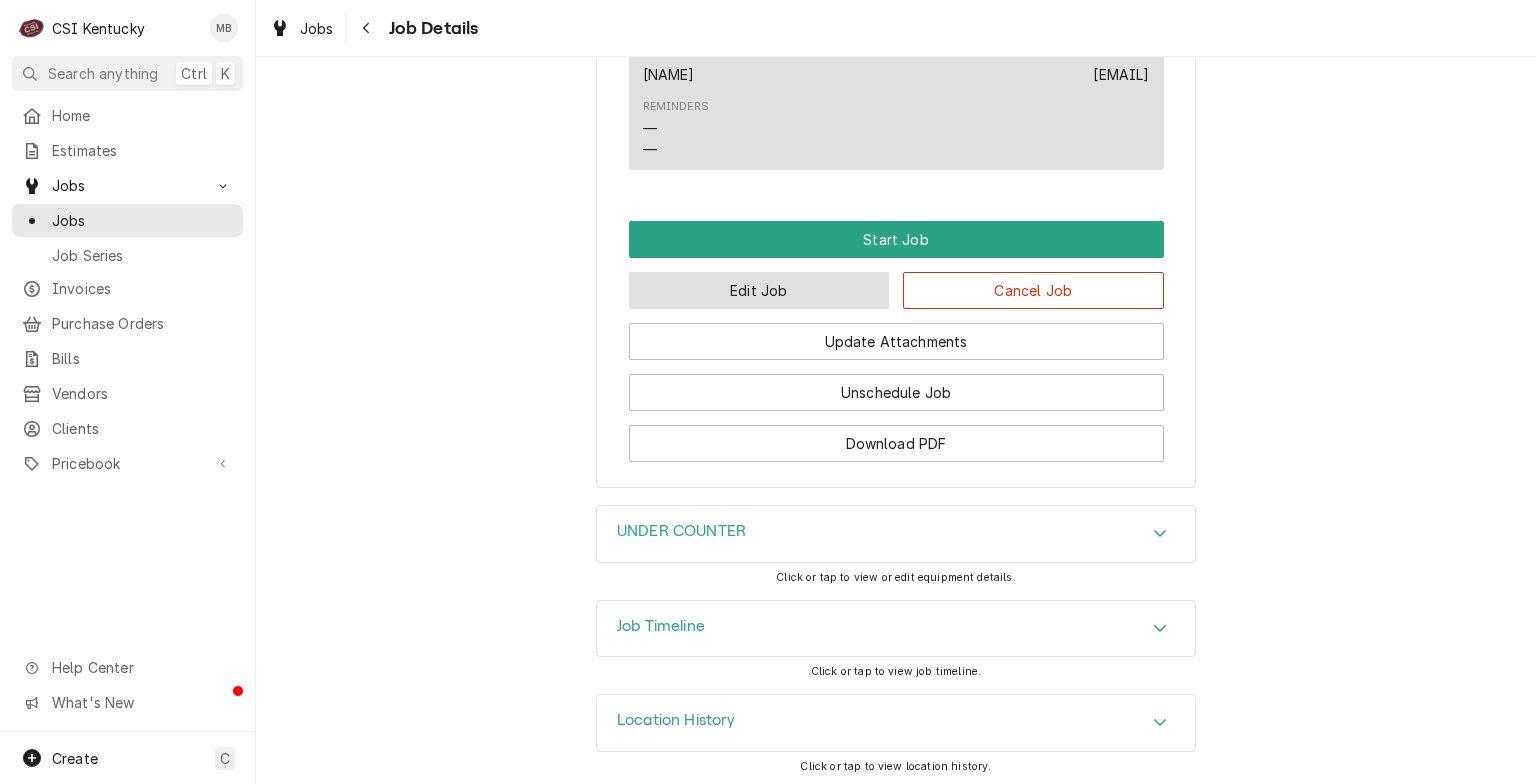 click on "Edit Job" at bounding box center [759, 290] 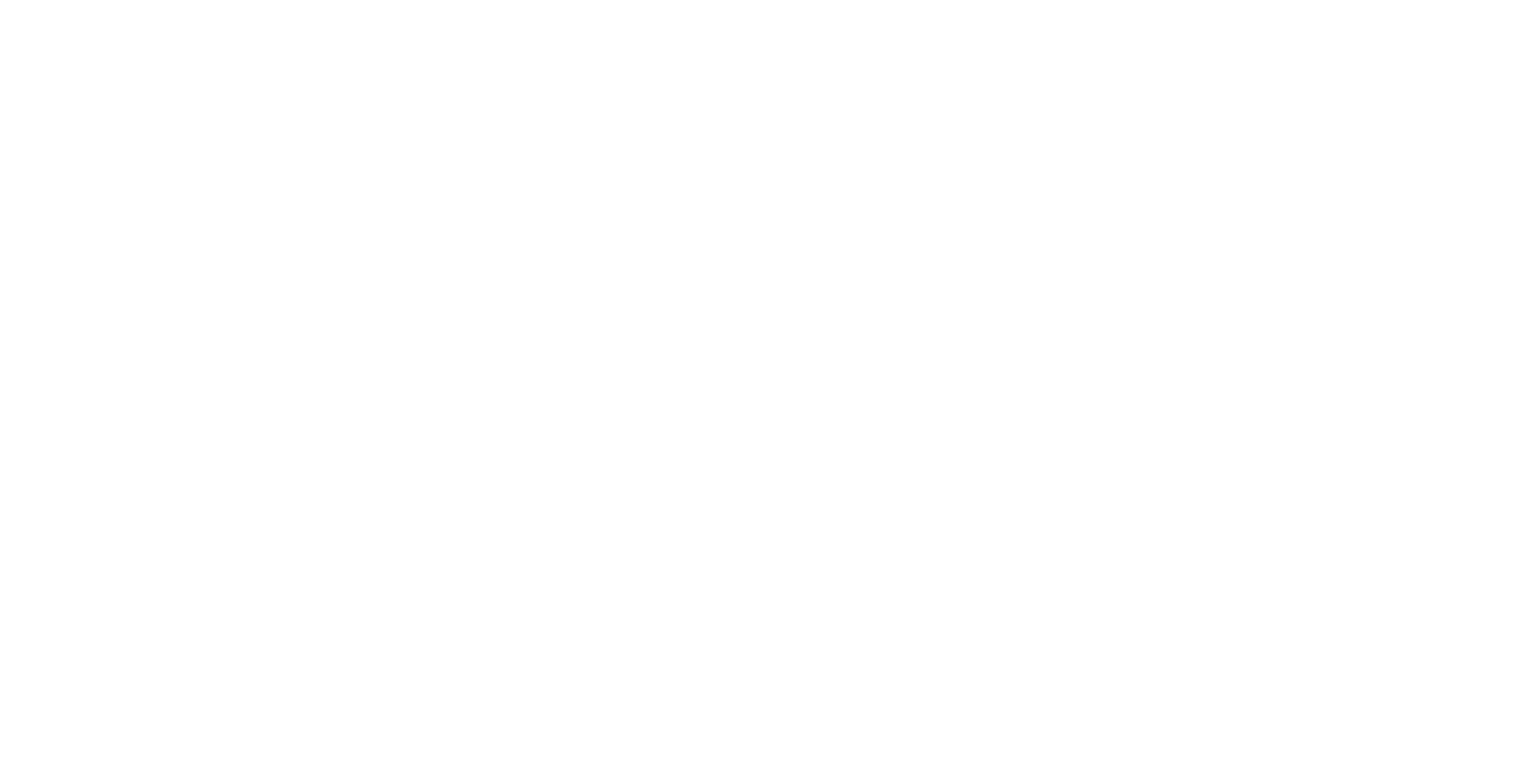 scroll, scrollTop: 0, scrollLeft: 0, axis: both 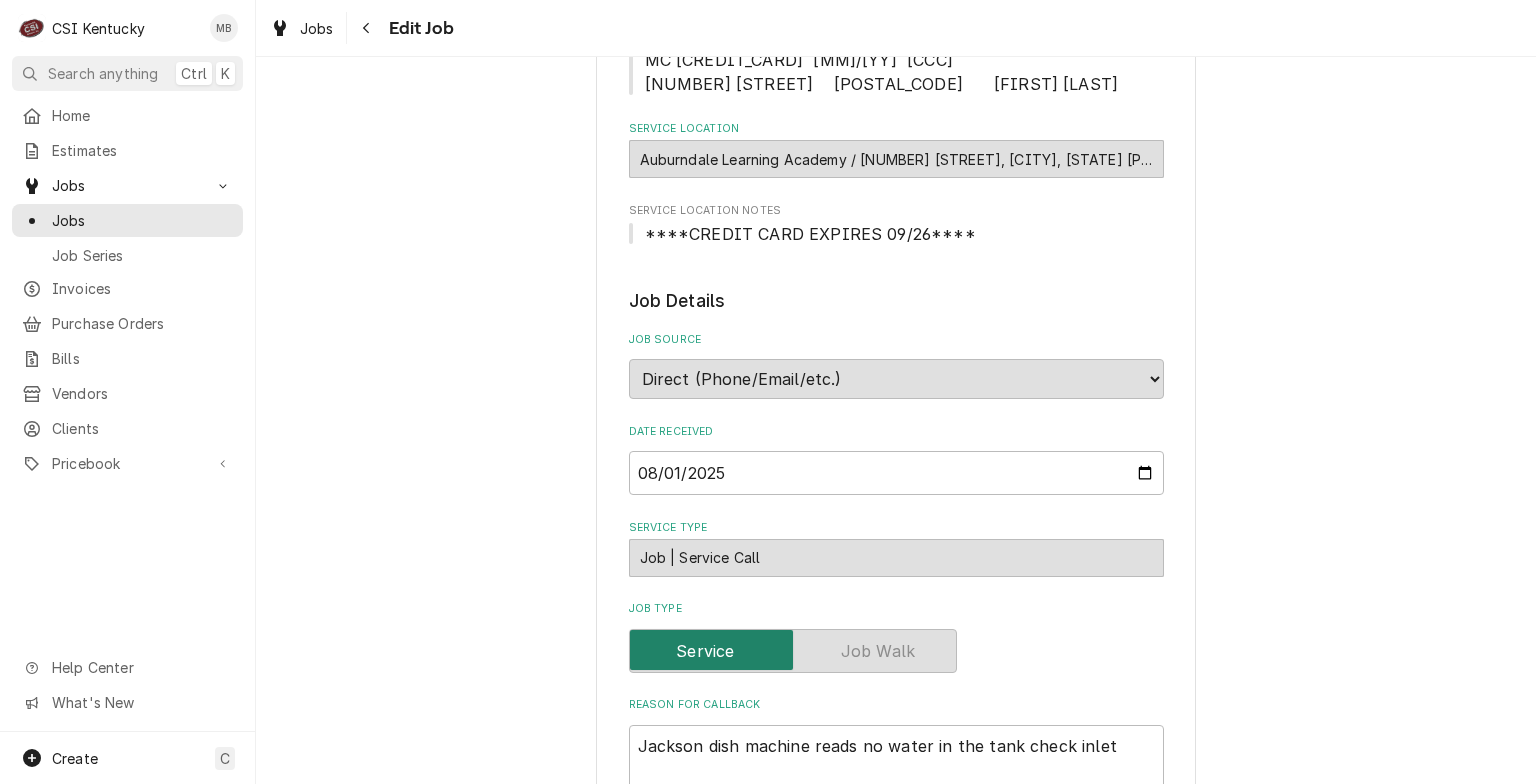 type on "x" 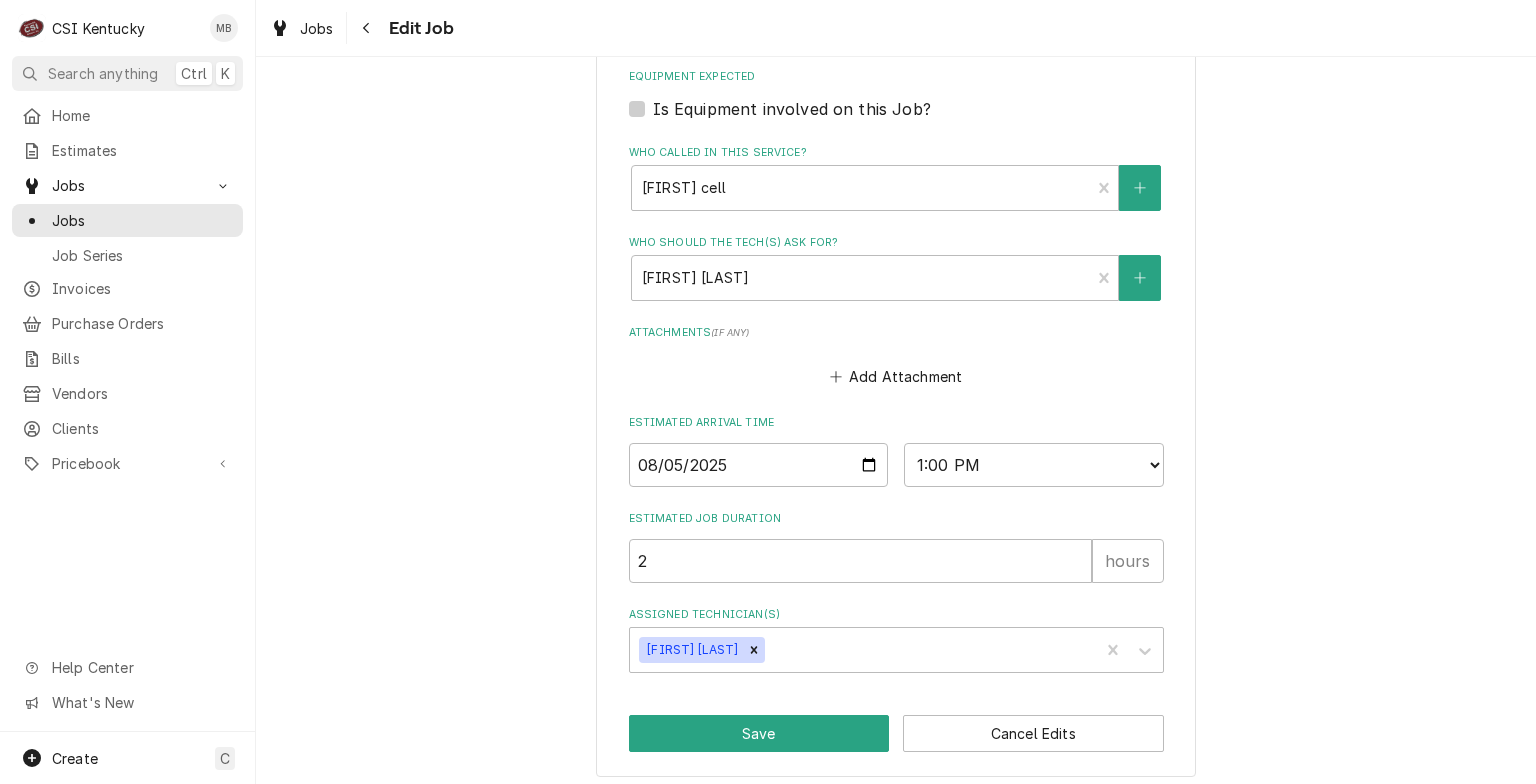 scroll, scrollTop: 1384, scrollLeft: 0, axis: vertical 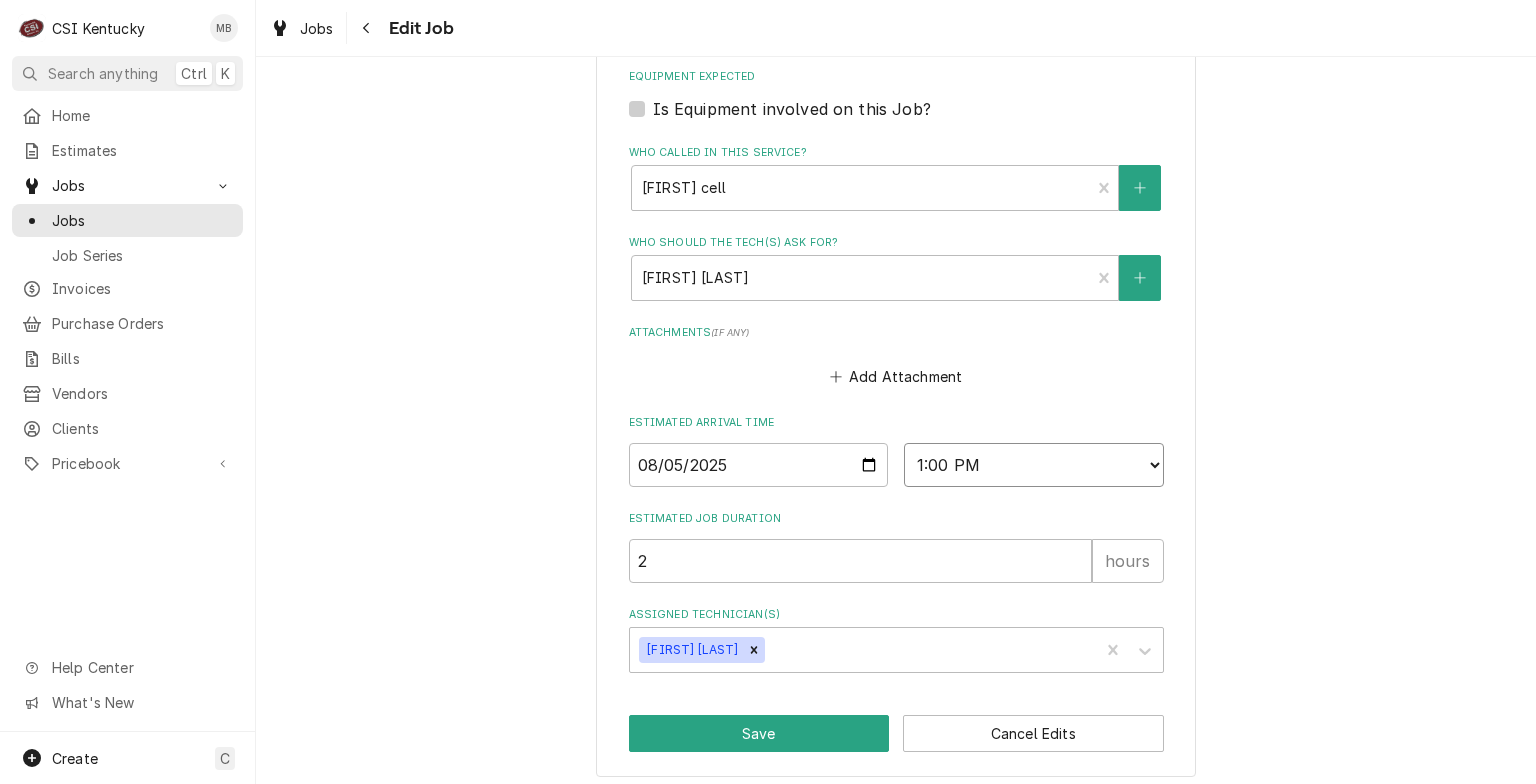 click on "AM / PM 6:00 AM 6:15 AM 6:30 AM 6:45 AM 7:00 AM 7:15 AM 7:30 AM 7:45 AM 8:00 AM 8:15 AM 8:30 AM 8:45 AM 9:00 AM 9:15 AM 9:30 AM 9:45 AM 10:00 AM 10:15 AM 10:30 AM 10:45 AM 11:00 AM 11:15 AM 11:30 AM 11:45 AM 12:00 PM 12:15 PM 12:30 PM 12:45 PM 1:00 PM 1:15 PM 1:30 PM 1:45 PM 2:00 PM 2:15 PM 2:30 PM 2:45 PM 3:00 PM 3:15 PM 3:30 PM 3:45 PM 4:00 PM 4:15 PM 4:30 PM 4:45 PM 5:00 PM 5:15 PM 5:30 PM 5:45 PM 6:00 PM 6:15 PM 6:30 PM 6:45 PM 7:00 PM 7:15 PM 7:30 PM 7:45 PM 8:00 PM 8:15 PM 8:30 PM 8:45 PM 9:00 PM 9:15 PM 9:30 PM 9:45 PM 10:00 PM 10:15 PM 10:30 PM 10:45 PM 11:00 PM 11:15 PM 11:30 PM 11:45 PM 12:00 AM 12:15 AM 12:30 AM 12:45 AM 1:00 AM 1:15 AM 1:30 AM 1:45 AM 2:00 AM 2:15 AM 2:30 AM 2:45 AM 3:00 AM 3:15 AM 3:30 AM 3:45 AM 4:00 AM 4:15 AM 4:30 AM 4:45 AM 5:00 AM 5:15 AM 5:30 AM 5:45 AM" at bounding box center (1034, 465) 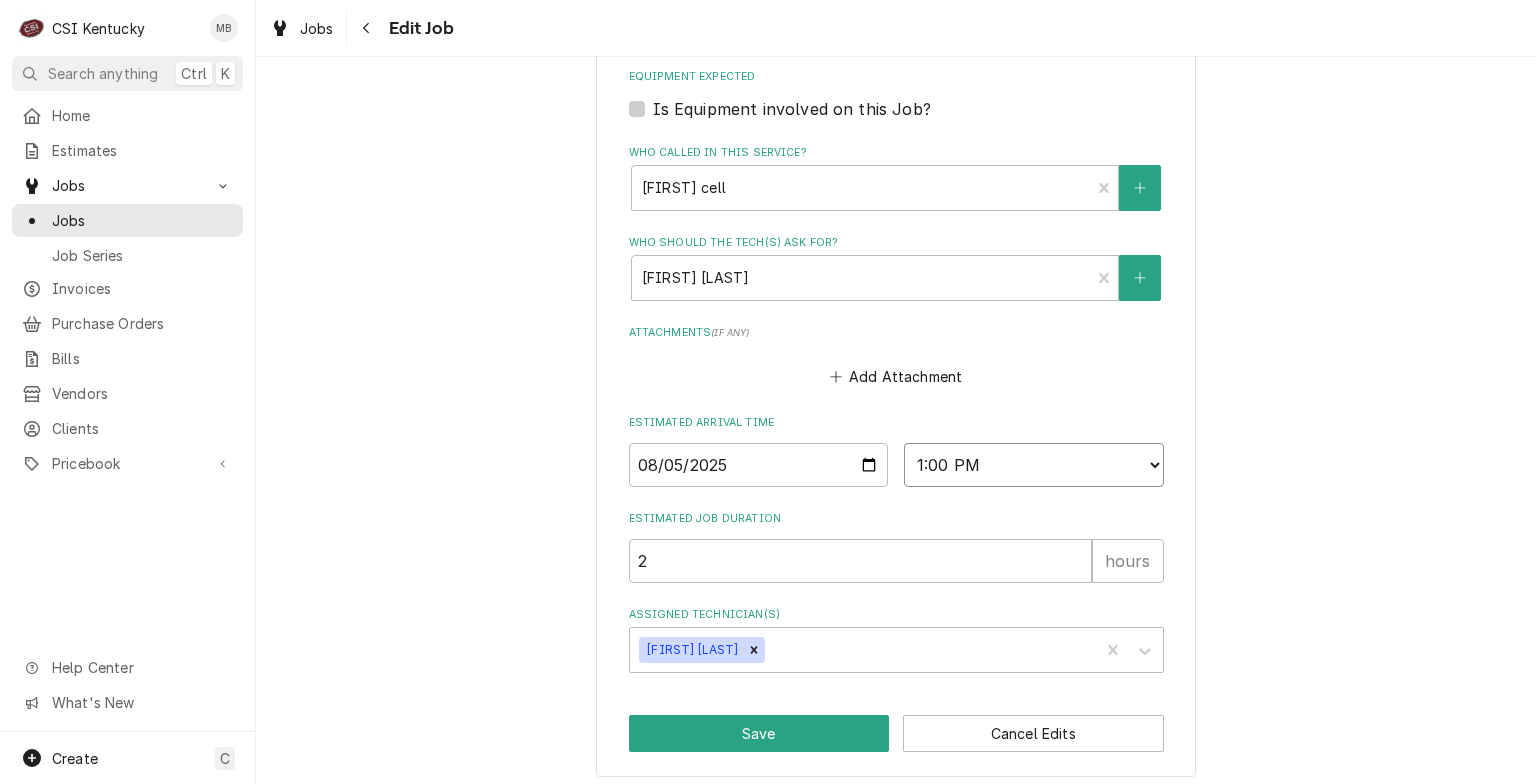 select on "10:00:00" 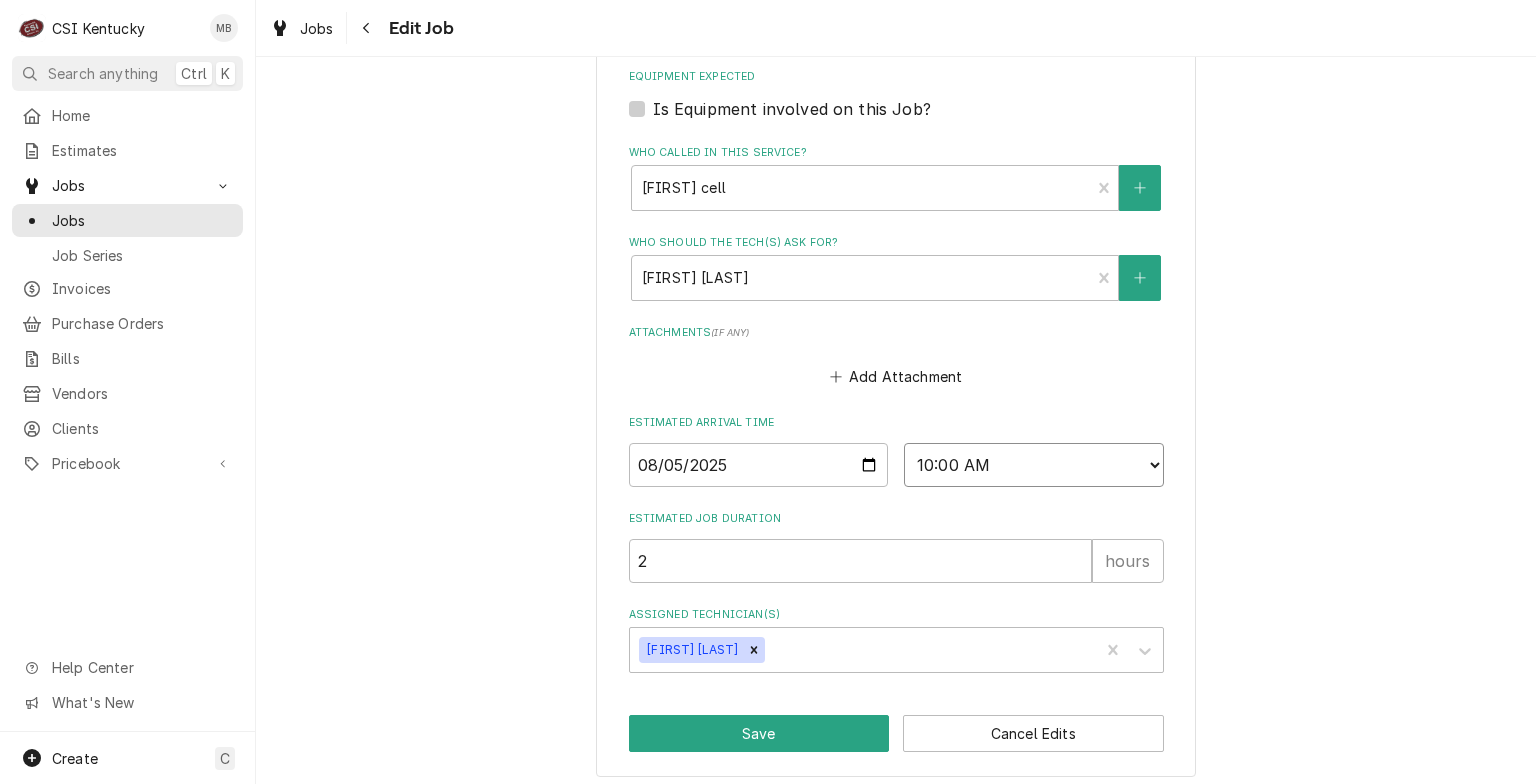 click on "AM / PM 6:00 AM 6:15 AM 6:30 AM 6:45 AM 7:00 AM 7:15 AM 7:30 AM 7:45 AM 8:00 AM 8:15 AM 8:30 AM 8:45 AM 9:00 AM 9:15 AM 9:30 AM 9:45 AM 10:00 AM 10:15 AM 10:30 AM 10:45 AM 11:00 AM 11:15 AM 11:30 AM 11:45 AM 12:00 PM 12:15 PM 12:30 PM 12:45 PM 1:00 PM 1:15 PM 1:30 PM 1:45 PM 2:00 PM 2:15 PM 2:30 PM 2:45 PM 3:00 PM 3:15 PM 3:30 PM 3:45 PM 4:00 PM 4:15 PM 4:30 PM 4:45 PM 5:00 PM 5:15 PM 5:30 PM 5:45 PM 6:00 PM 6:15 PM 6:30 PM 6:45 PM 7:00 PM 7:15 PM 7:30 PM 7:45 PM 8:00 PM 8:15 PM 8:30 PM 8:45 PM 9:00 PM 9:15 PM 9:30 PM 9:45 PM 10:00 PM 10:15 PM 10:30 PM 10:45 PM 11:00 PM 11:15 PM 11:30 PM 11:45 PM 12:00 AM 12:15 AM 12:30 AM 12:45 AM 1:00 AM 1:15 AM 1:30 AM 1:45 AM 2:00 AM 2:15 AM 2:30 AM 2:45 AM 3:00 AM 3:15 AM 3:30 AM 3:45 AM 4:00 AM 4:15 AM 4:30 AM 4:45 AM 5:00 AM 5:15 AM 5:30 AM 5:45 AM" at bounding box center (1034, 465) 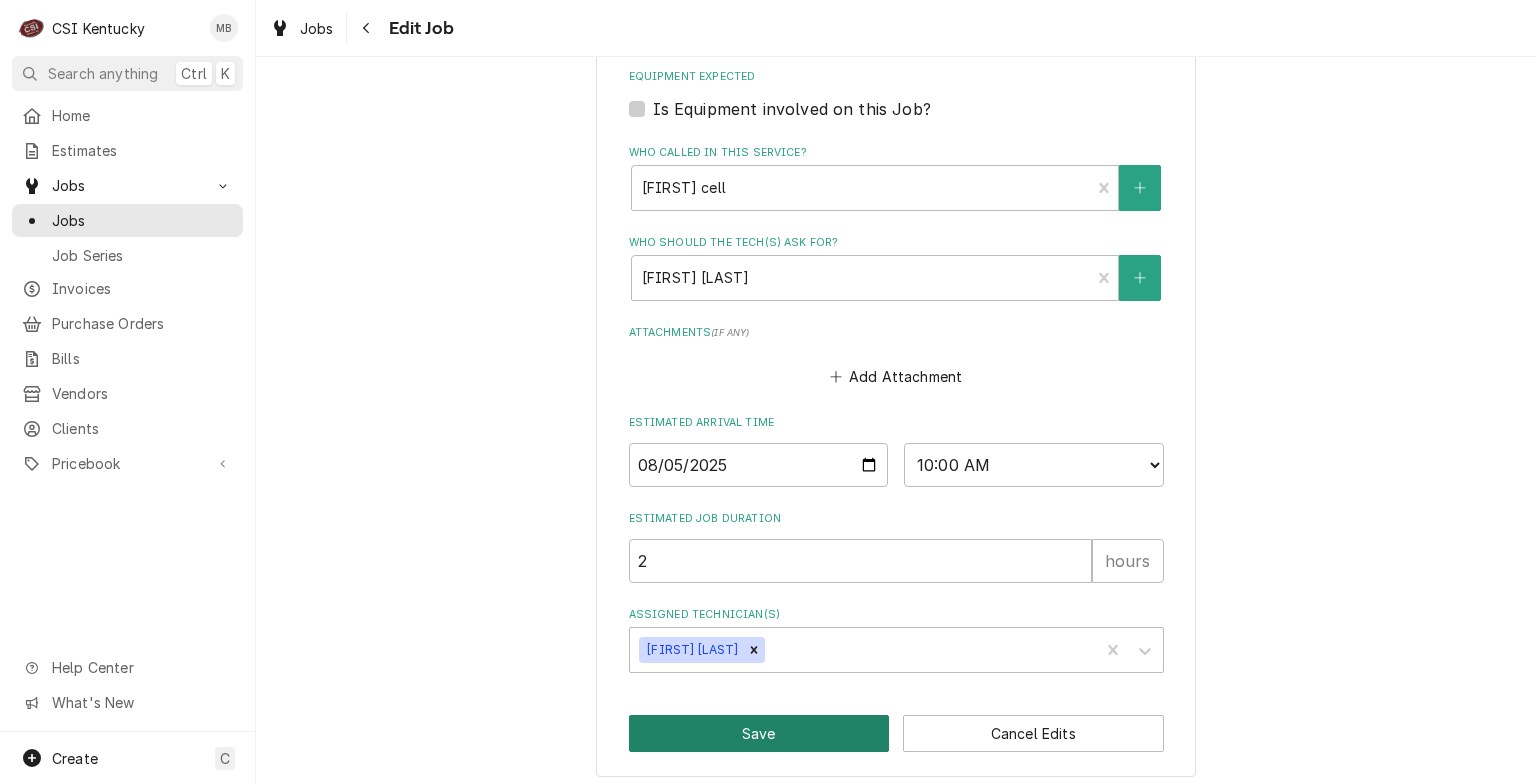 click on "Save" at bounding box center (759, 733) 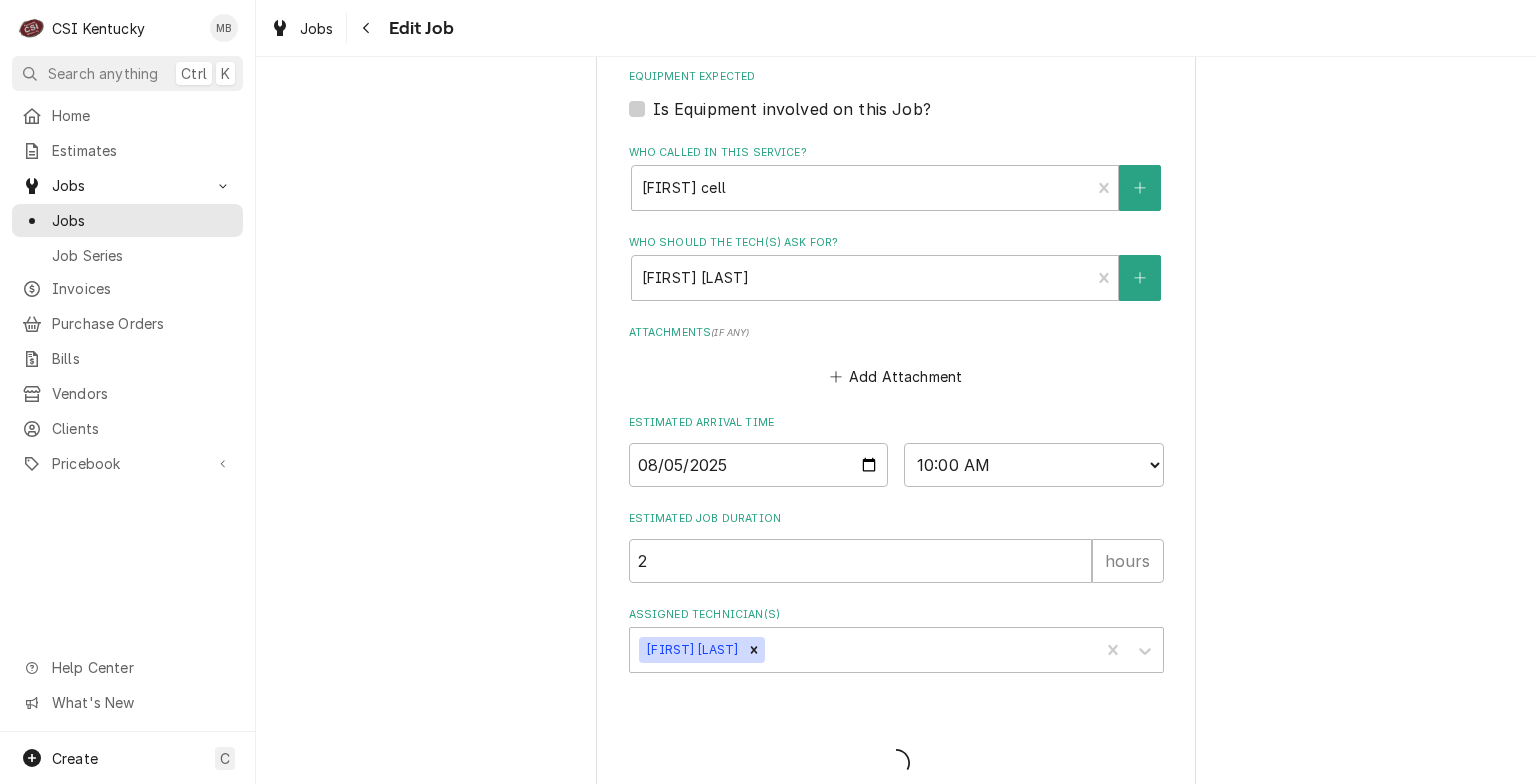 type on "x" 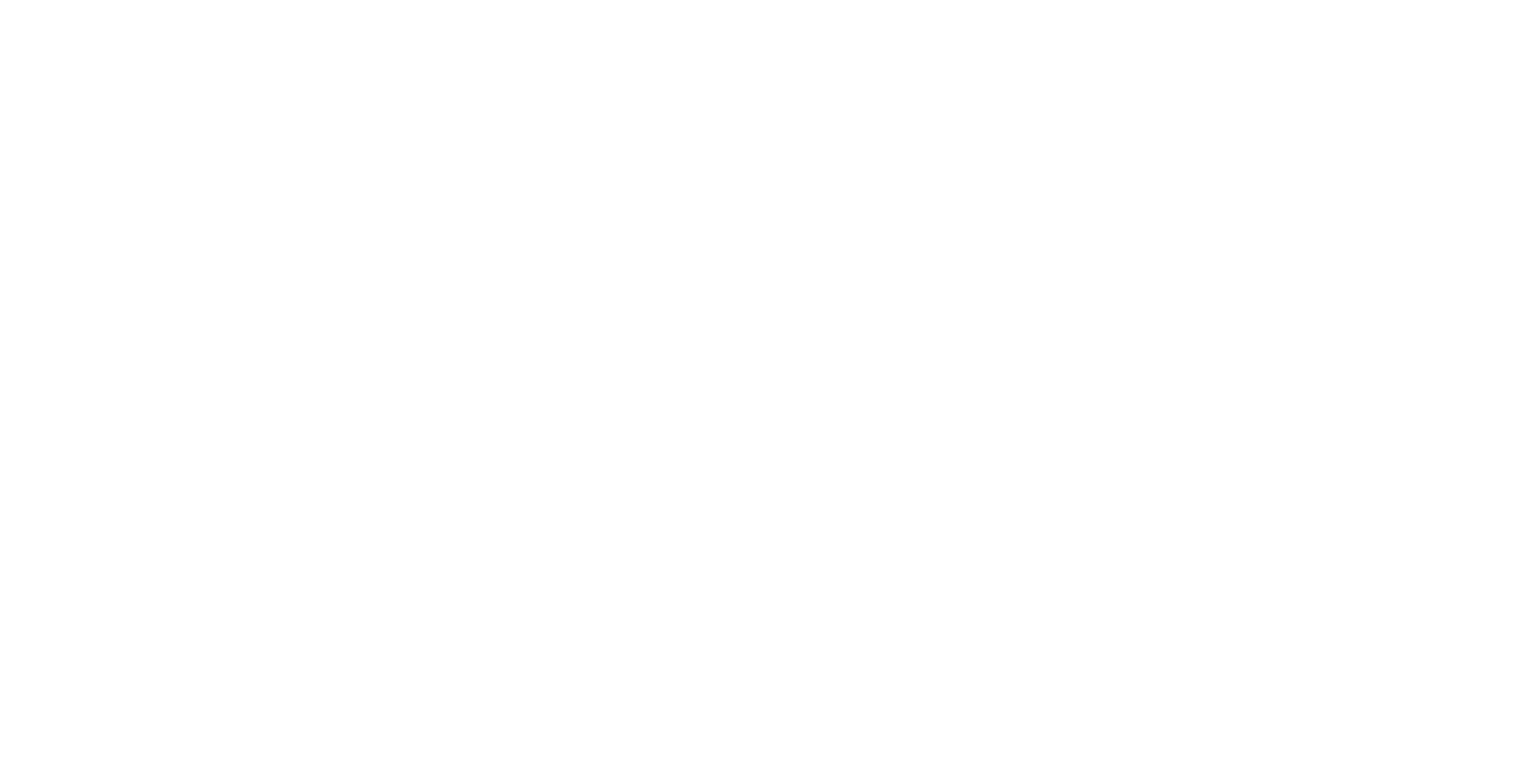 scroll, scrollTop: 0, scrollLeft: 0, axis: both 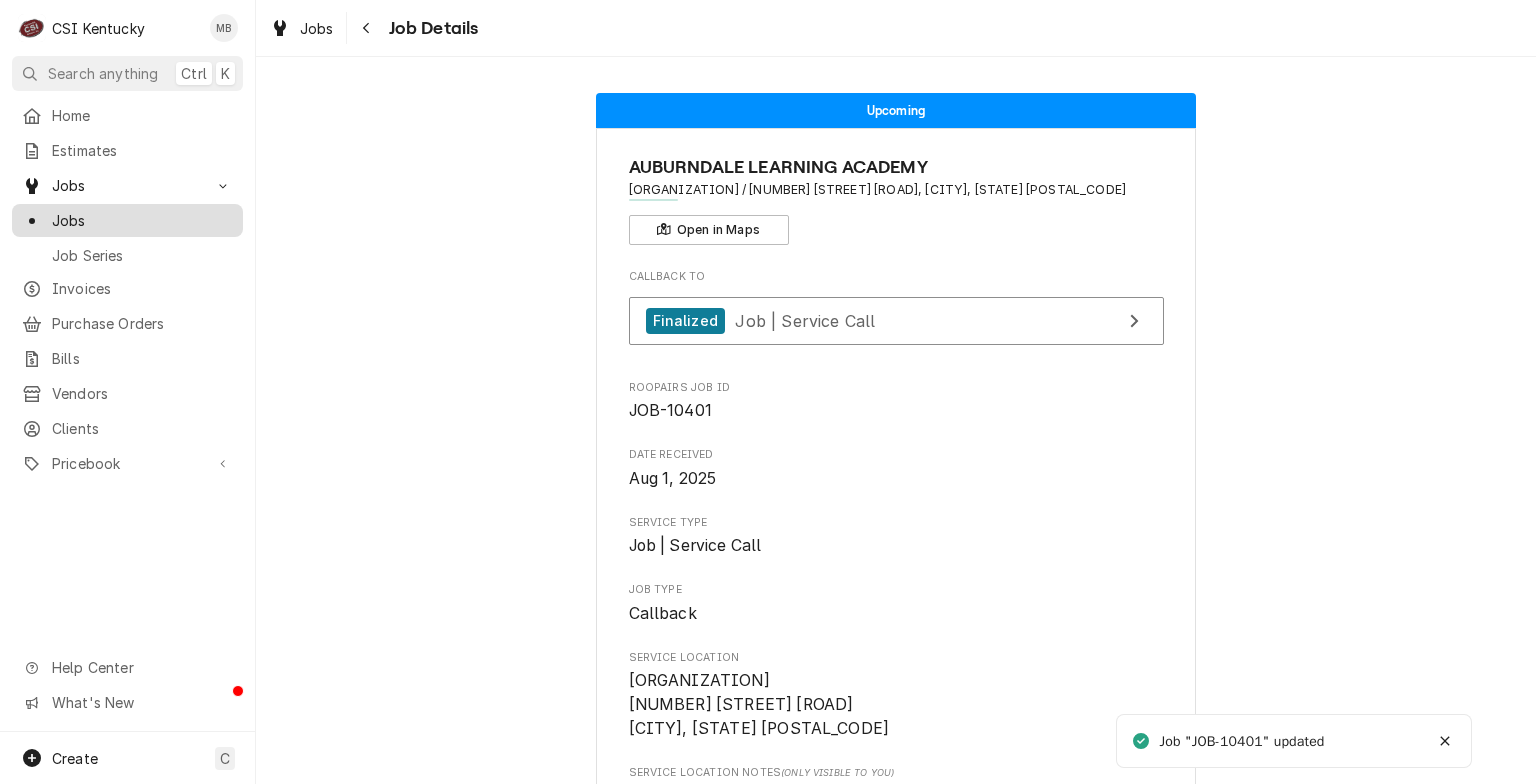 click on "Jobs" at bounding box center (142, 220) 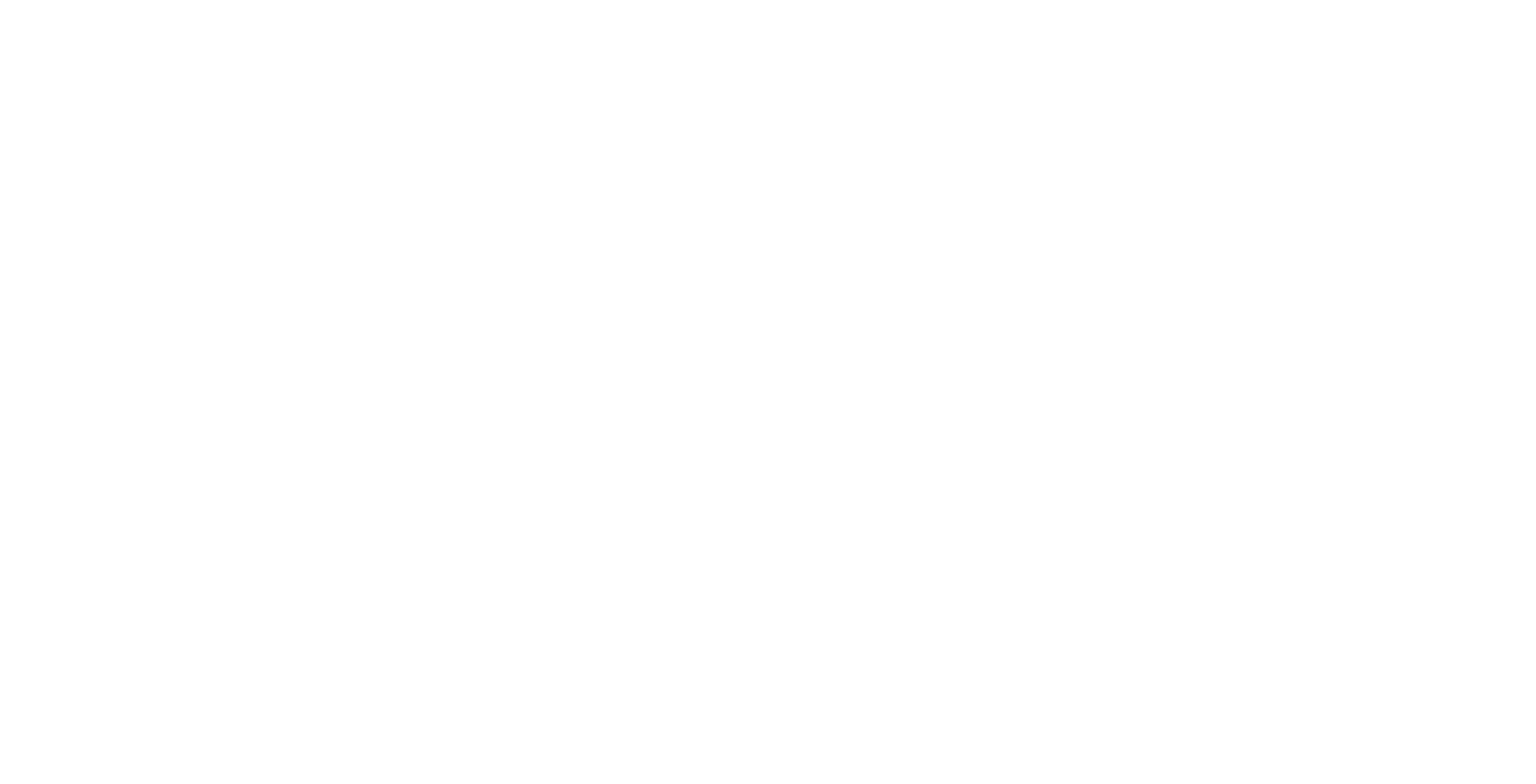 scroll, scrollTop: 0, scrollLeft: 0, axis: both 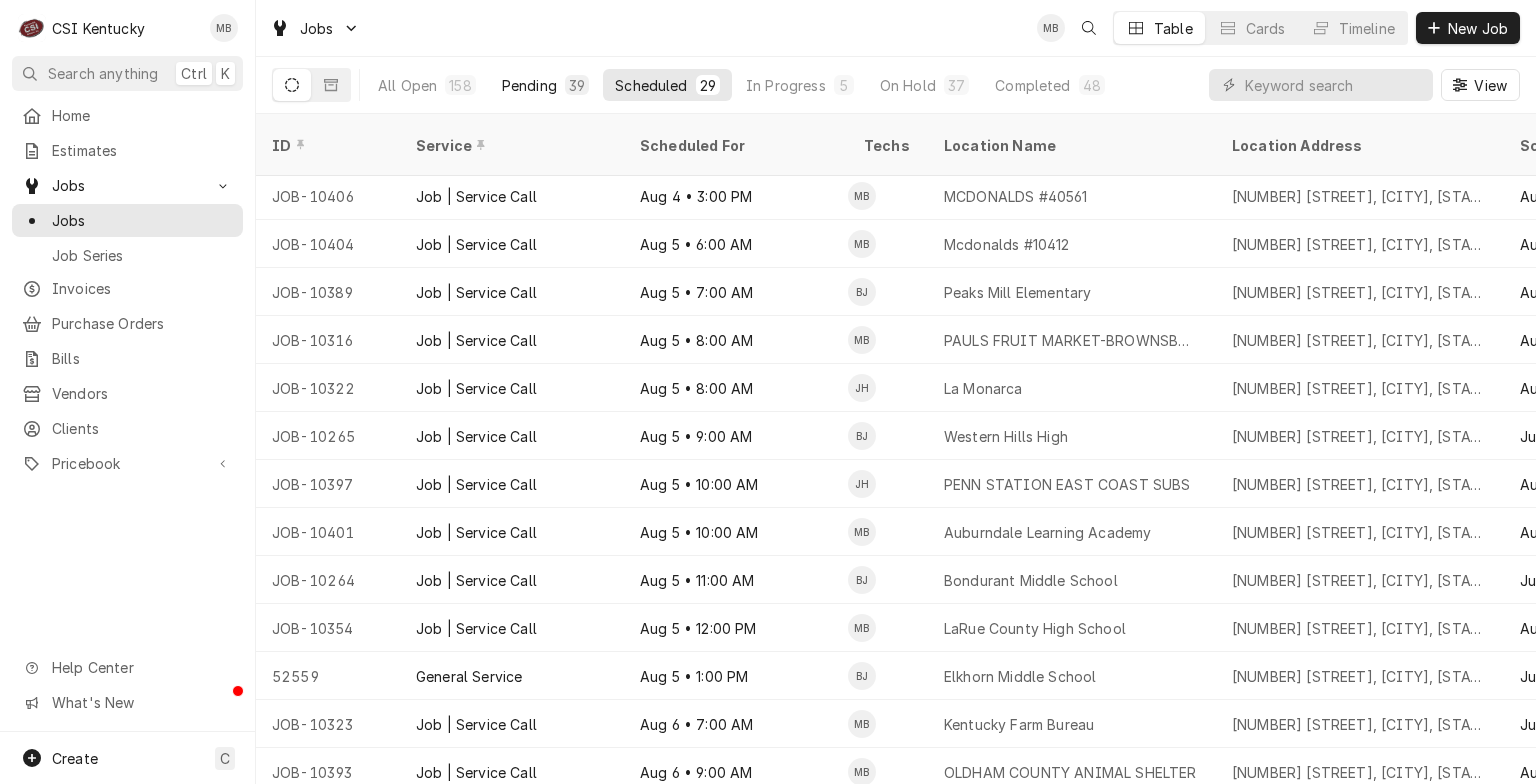 click on "Pending" at bounding box center [529, 85] 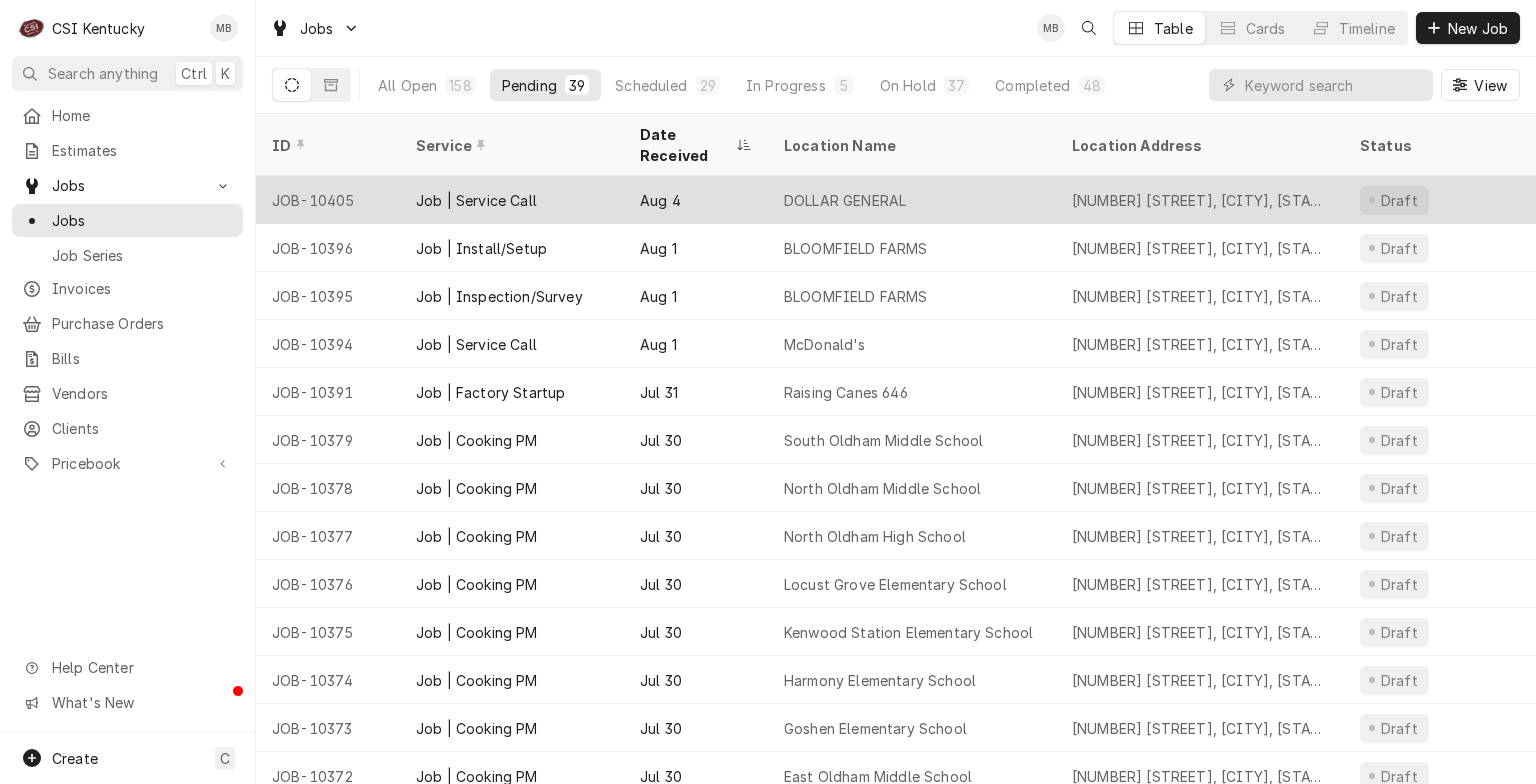 click on "Job | Service Call" at bounding box center (512, 200) 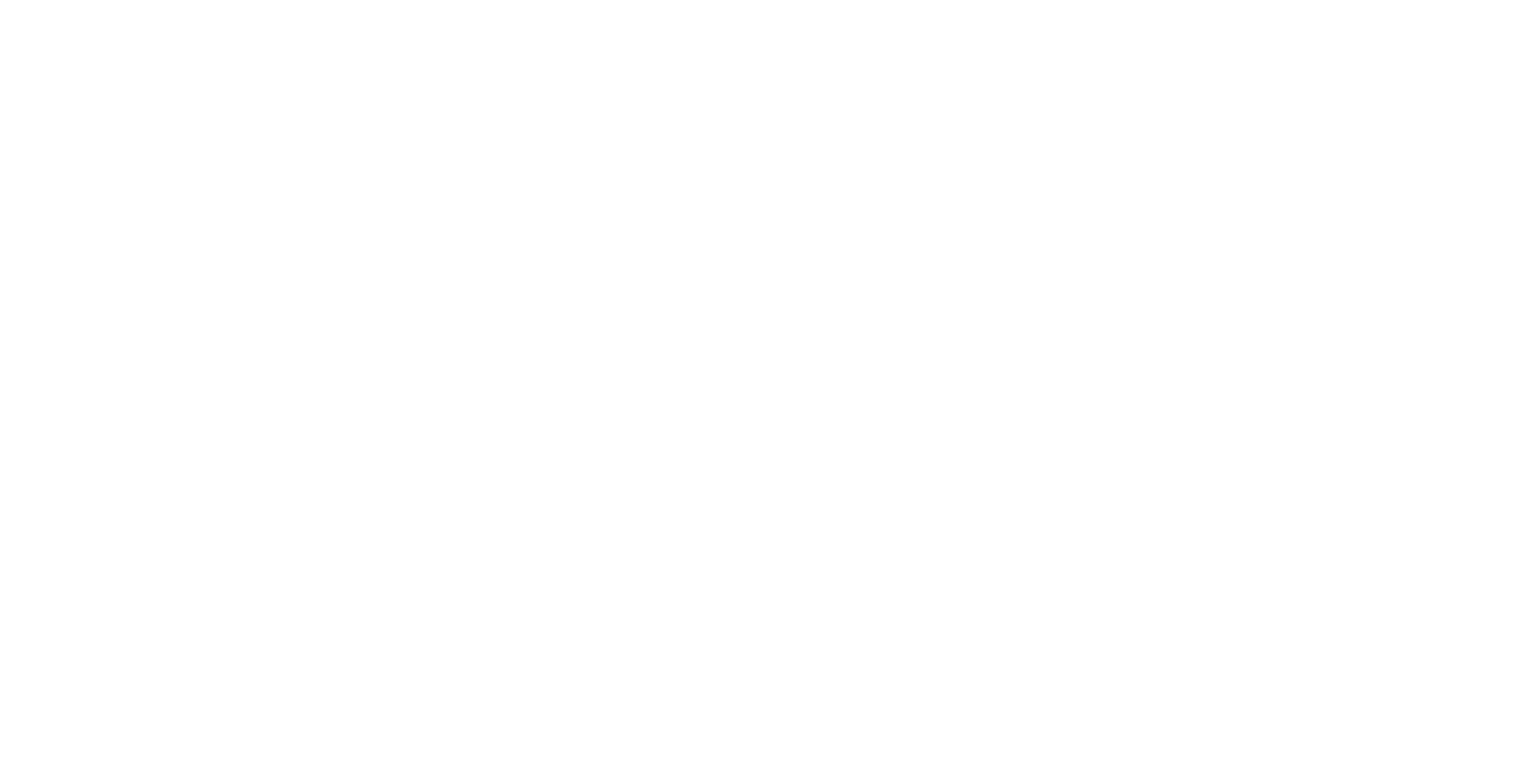 scroll, scrollTop: 0, scrollLeft: 0, axis: both 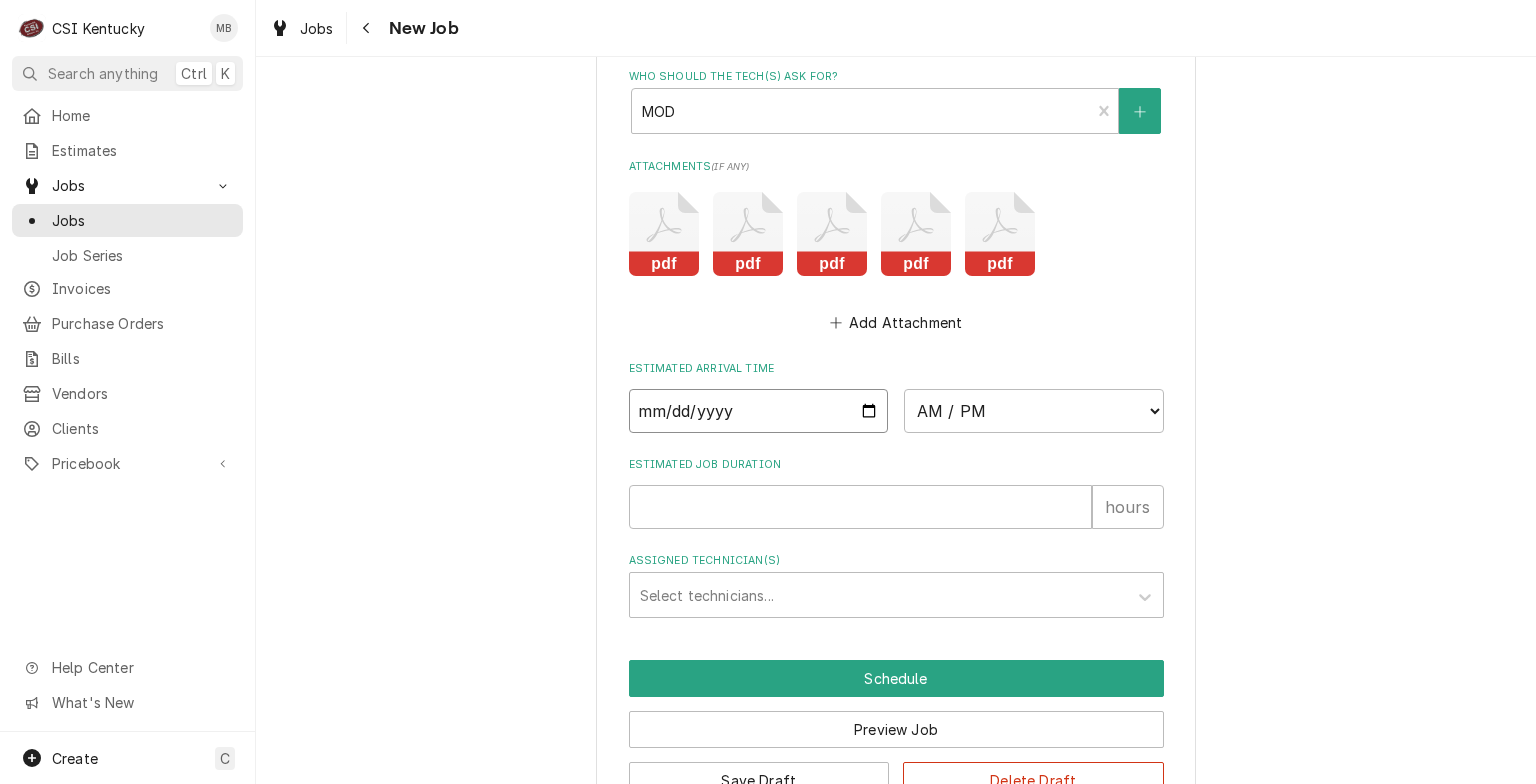 click at bounding box center [759, 411] 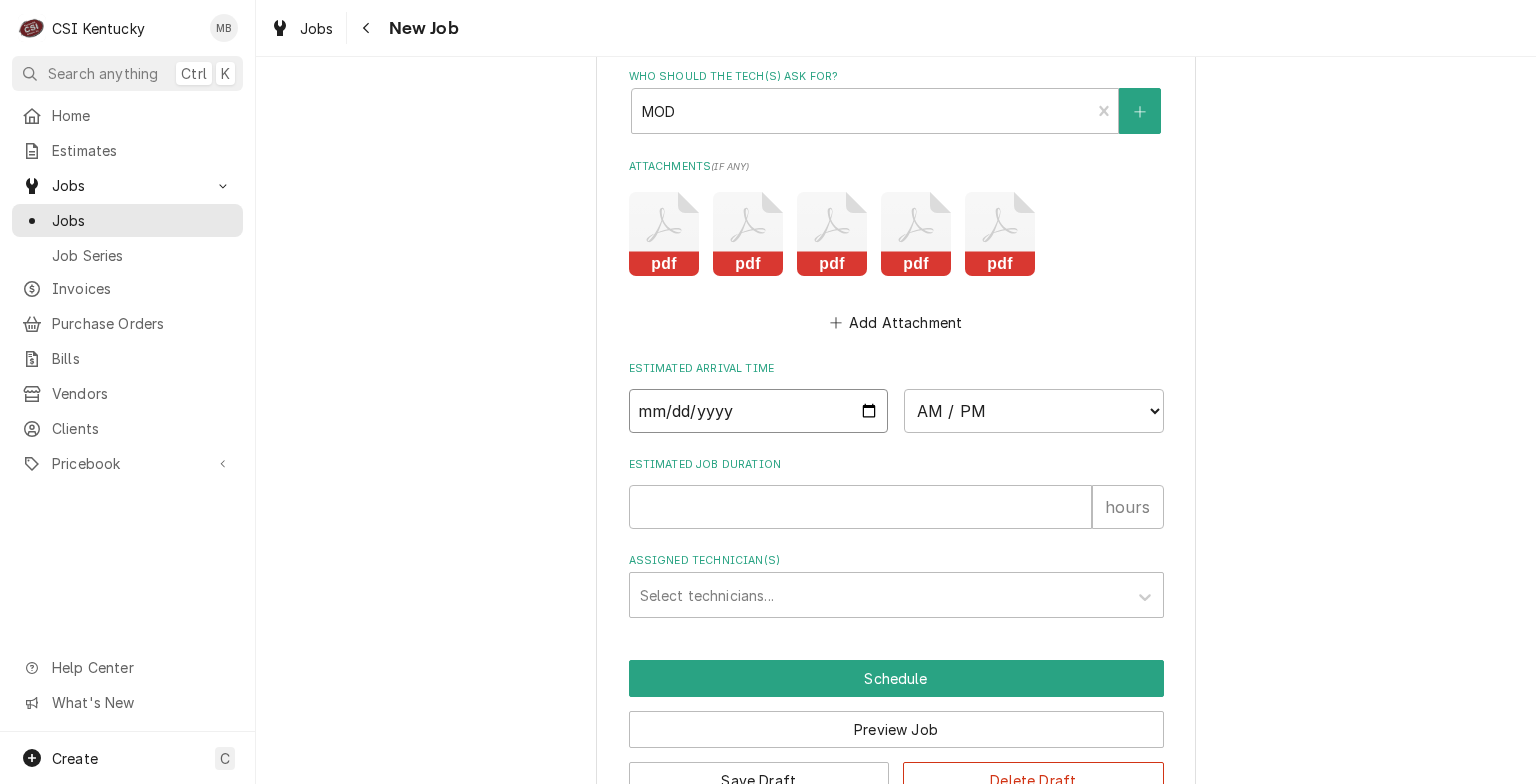 type on "x" 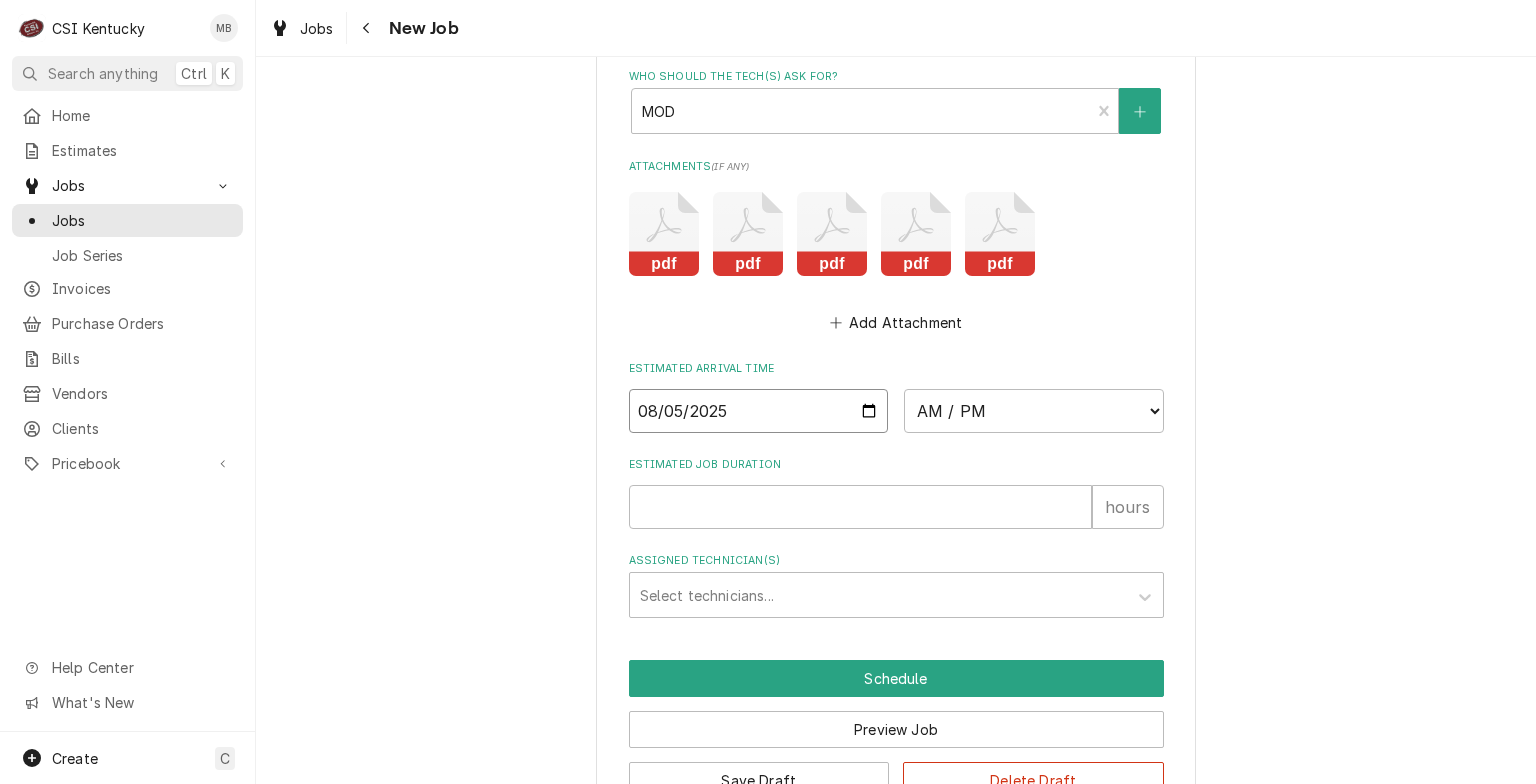 type on "2025-08-05" 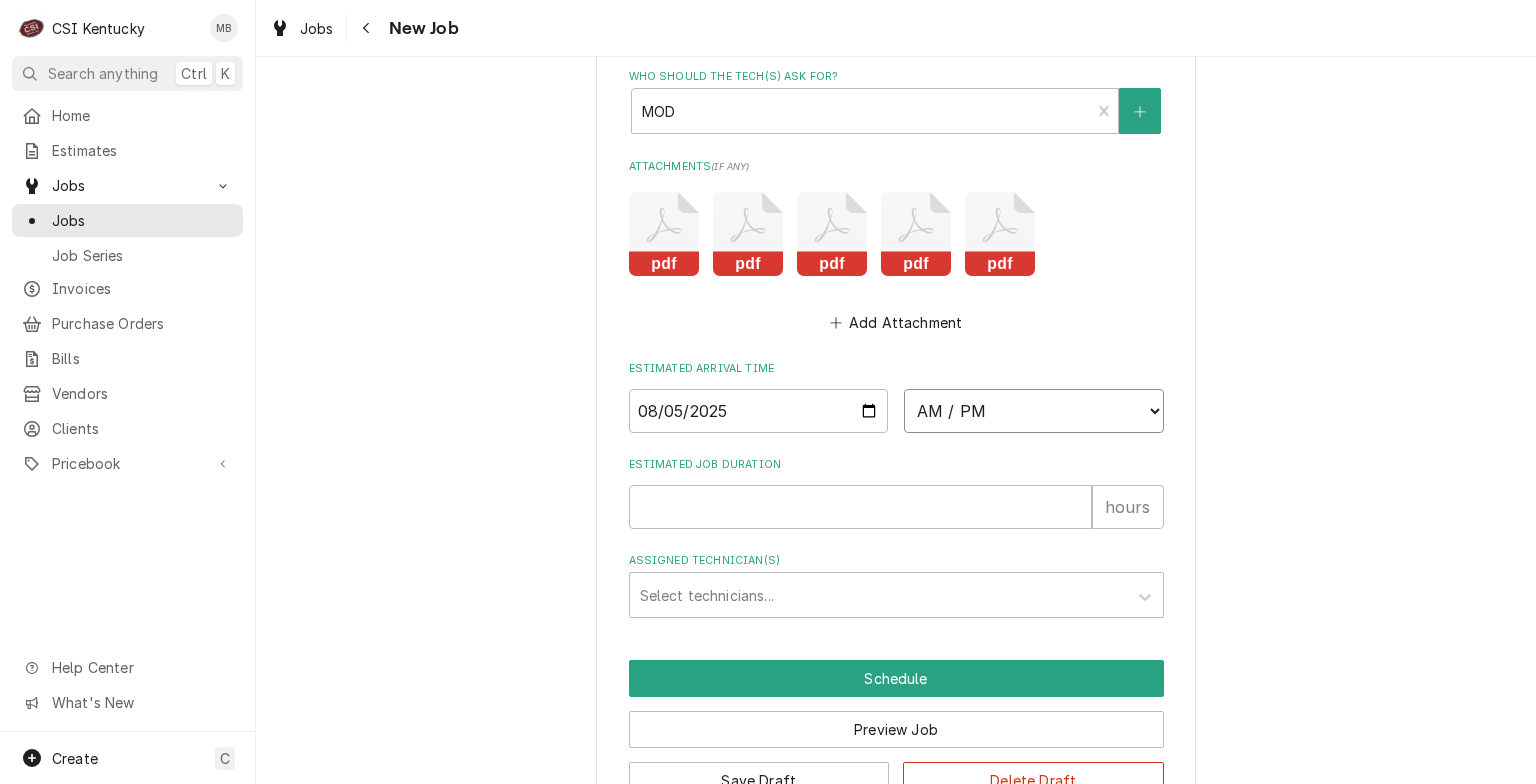 click on "AM / PM 6:00 AM 6:15 AM 6:30 AM 6:45 AM 7:00 AM 7:15 AM 7:30 AM 7:45 AM 8:00 AM 8:15 AM 8:30 AM 8:45 AM 9:00 AM 9:15 AM 9:30 AM 9:45 AM 10:00 AM 10:15 AM 10:30 AM 10:45 AM 11:00 AM 11:15 AM 11:30 AM 11:45 AM 12:00 PM 12:15 PM 12:30 PM 12:45 PM 1:00 PM 1:15 PM 1:30 PM 1:45 PM 2:00 PM 2:15 PM 2:30 PM 2:45 PM 3:00 PM 3:15 PM 3:30 PM 3:45 PM 4:00 PM 4:15 PM 4:30 PM 4:45 PM 5:00 PM 5:15 PM 5:30 PM 5:45 PM 6:00 PM 6:15 PM 6:30 PM 6:45 PM 7:00 PM 7:15 PM 7:30 PM 7:45 PM 8:00 PM 8:15 PM 8:30 PM 8:45 PM 9:00 PM 9:15 PM 9:30 PM 9:45 PM 10:00 PM 10:15 PM 10:30 PM 10:45 PM 11:00 PM 11:15 PM 11:30 PM 11:45 PM 12:00 AM 12:15 AM 12:30 AM 12:45 AM 1:00 AM 1:15 AM 1:30 AM 1:45 AM 2:00 AM 2:15 AM 2:30 AM 2:45 AM 3:00 AM 3:15 AM 3:30 AM 3:45 AM 4:00 AM 4:15 AM 4:30 AM 4:45 AM 5:00 AM 5:15 AM 5:30 AM 5:45 AM" at bounding box center [1034, 411] 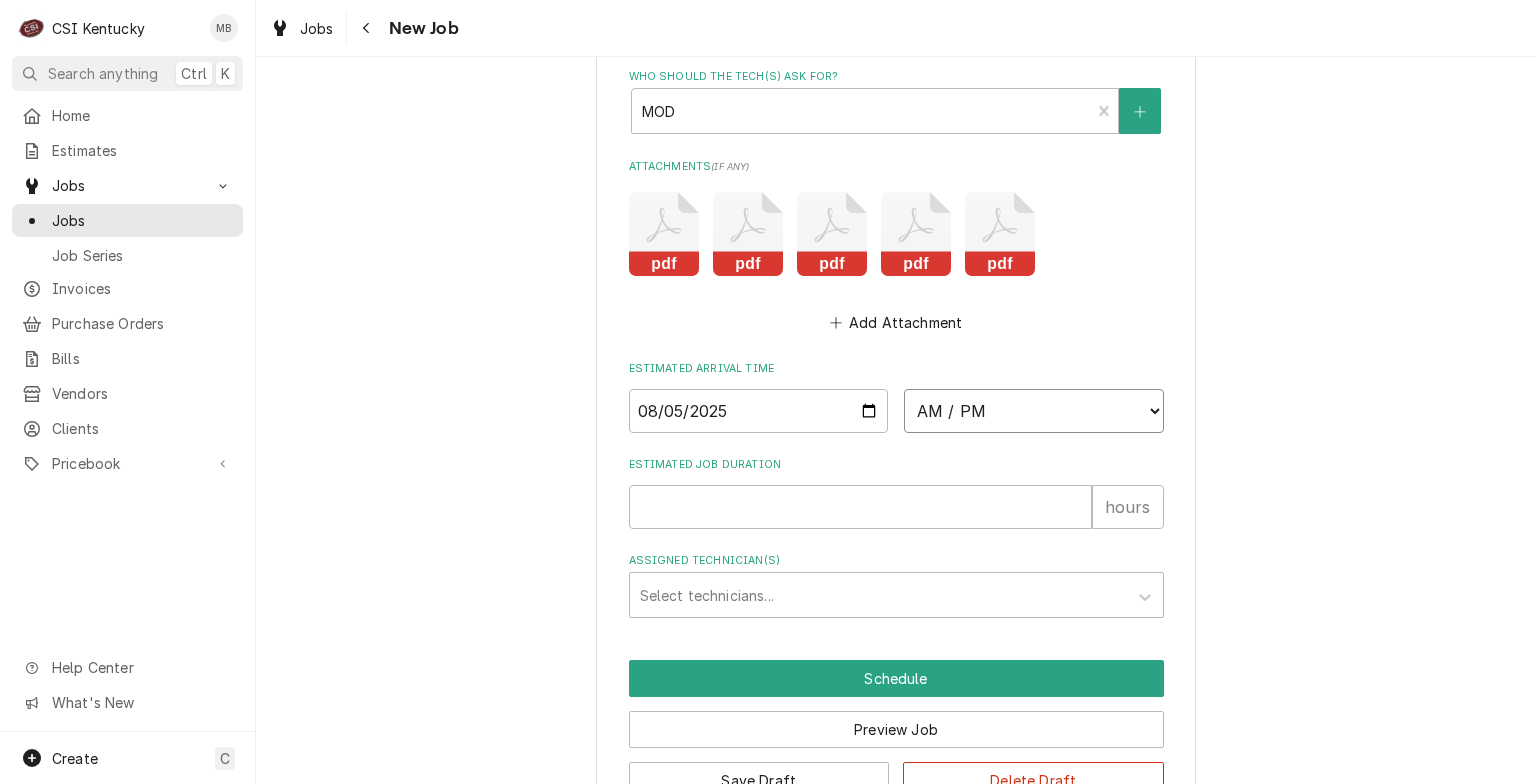 select on "12:00:00" 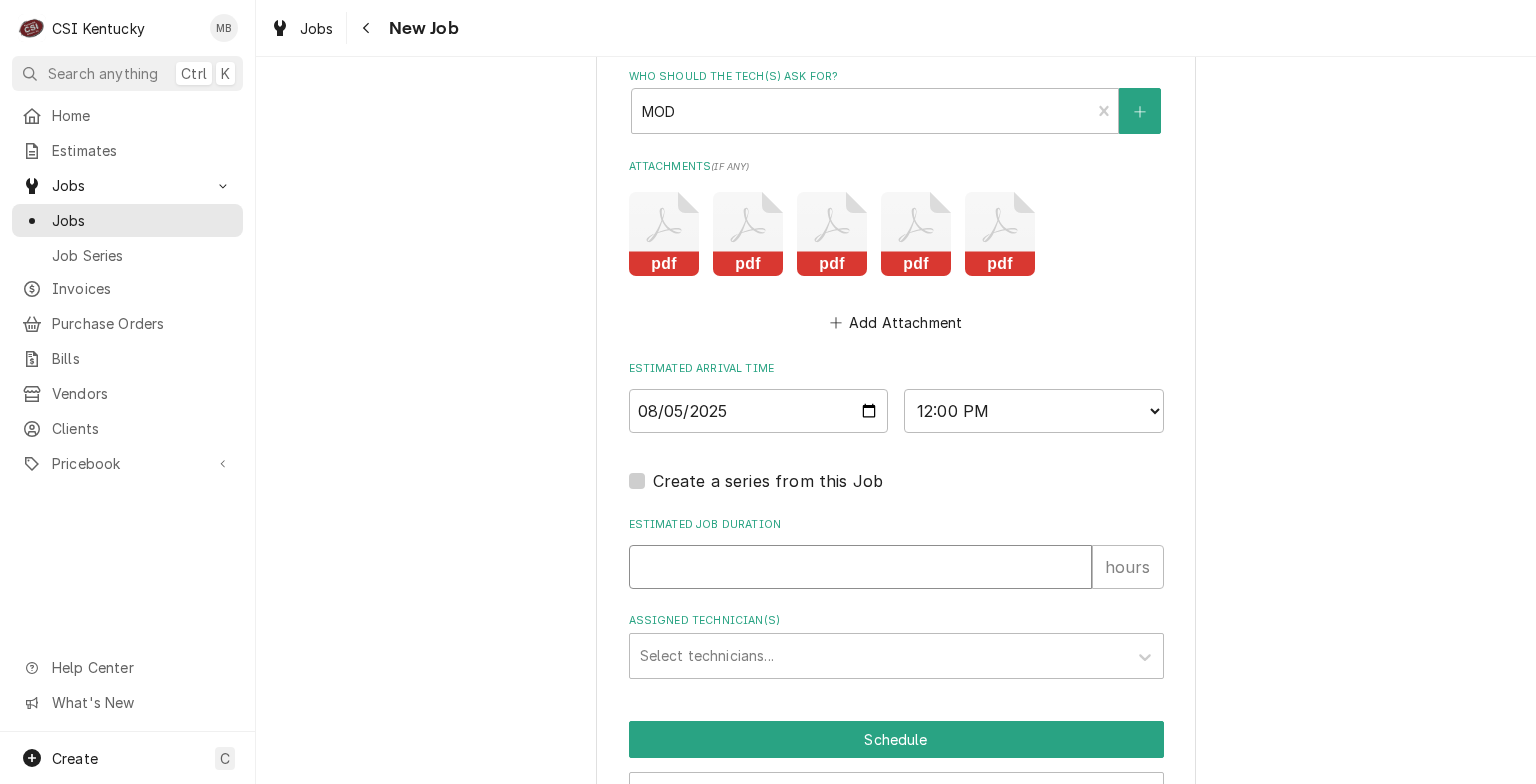 click on "Estimated Job Duration" at bounding box center [860, 567] 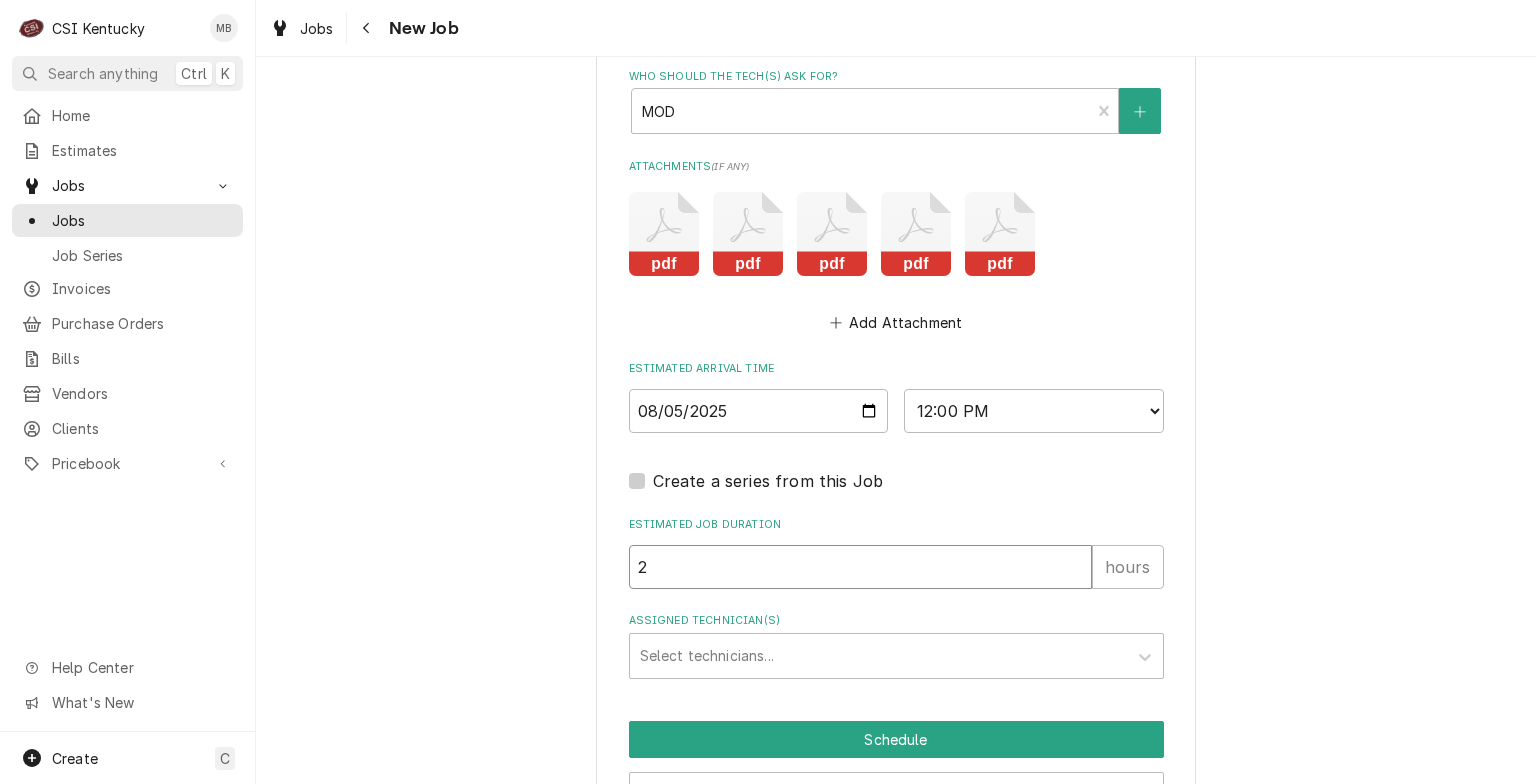 type on "x" 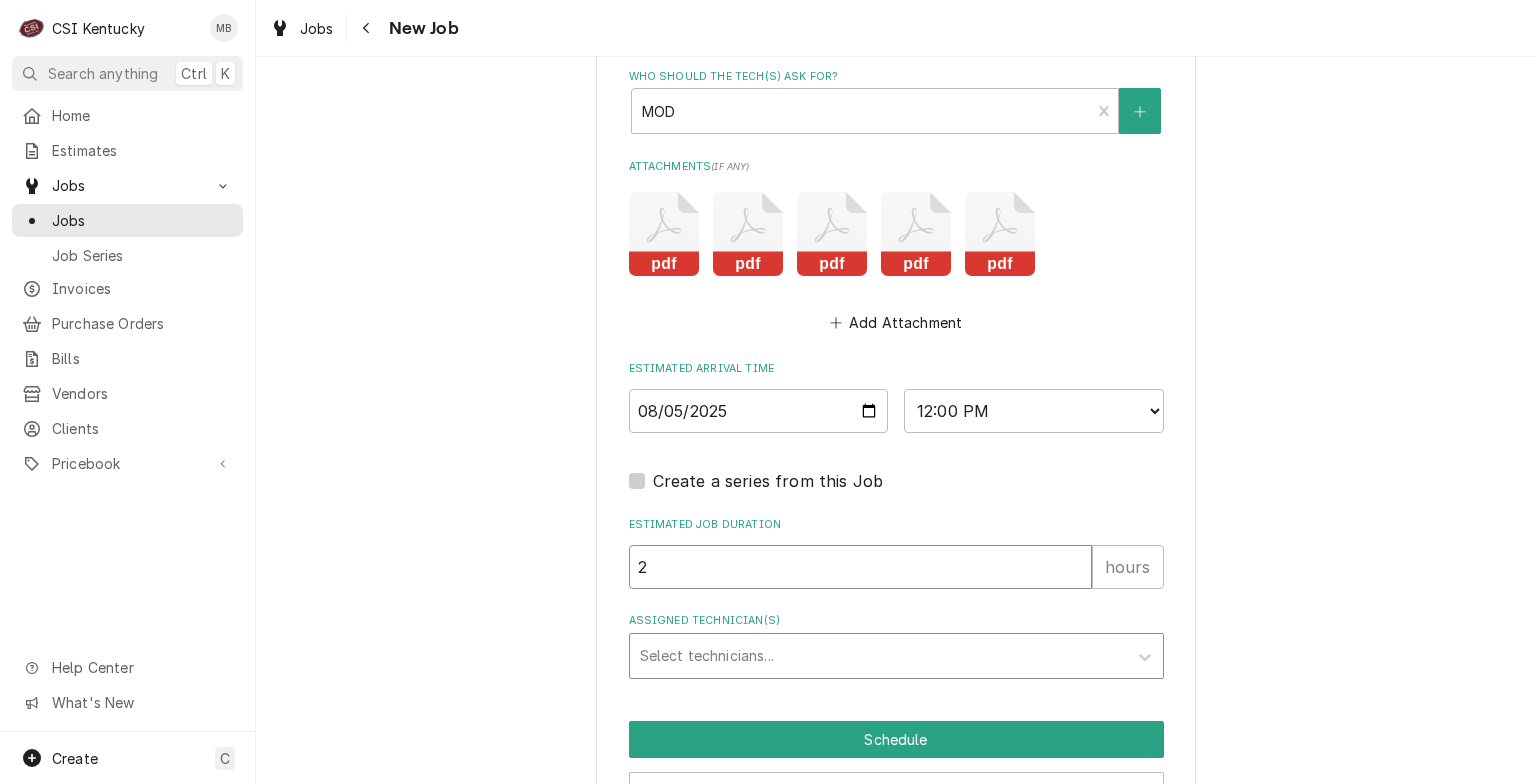 type on "2" 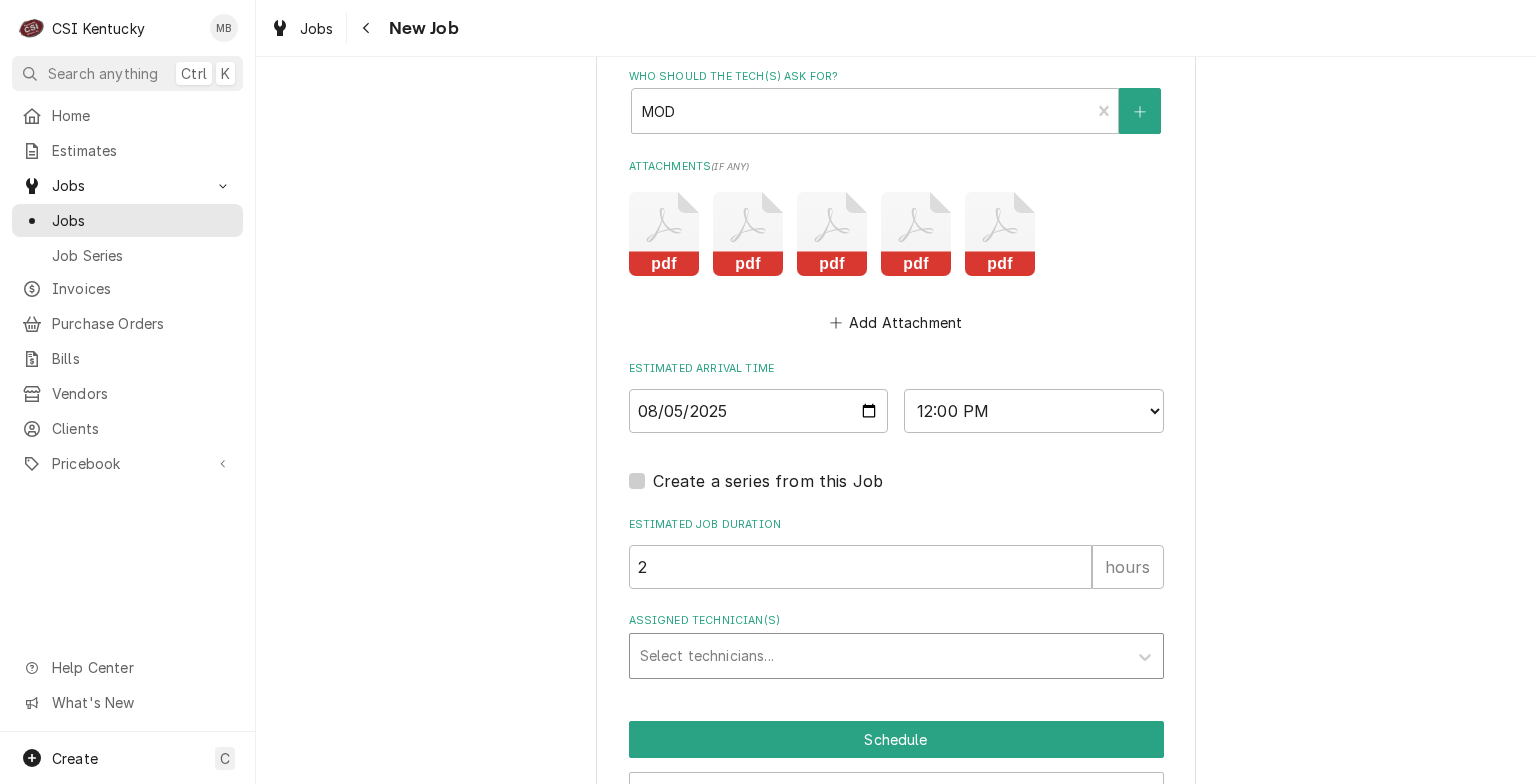 click at bounding box center [878, 656] 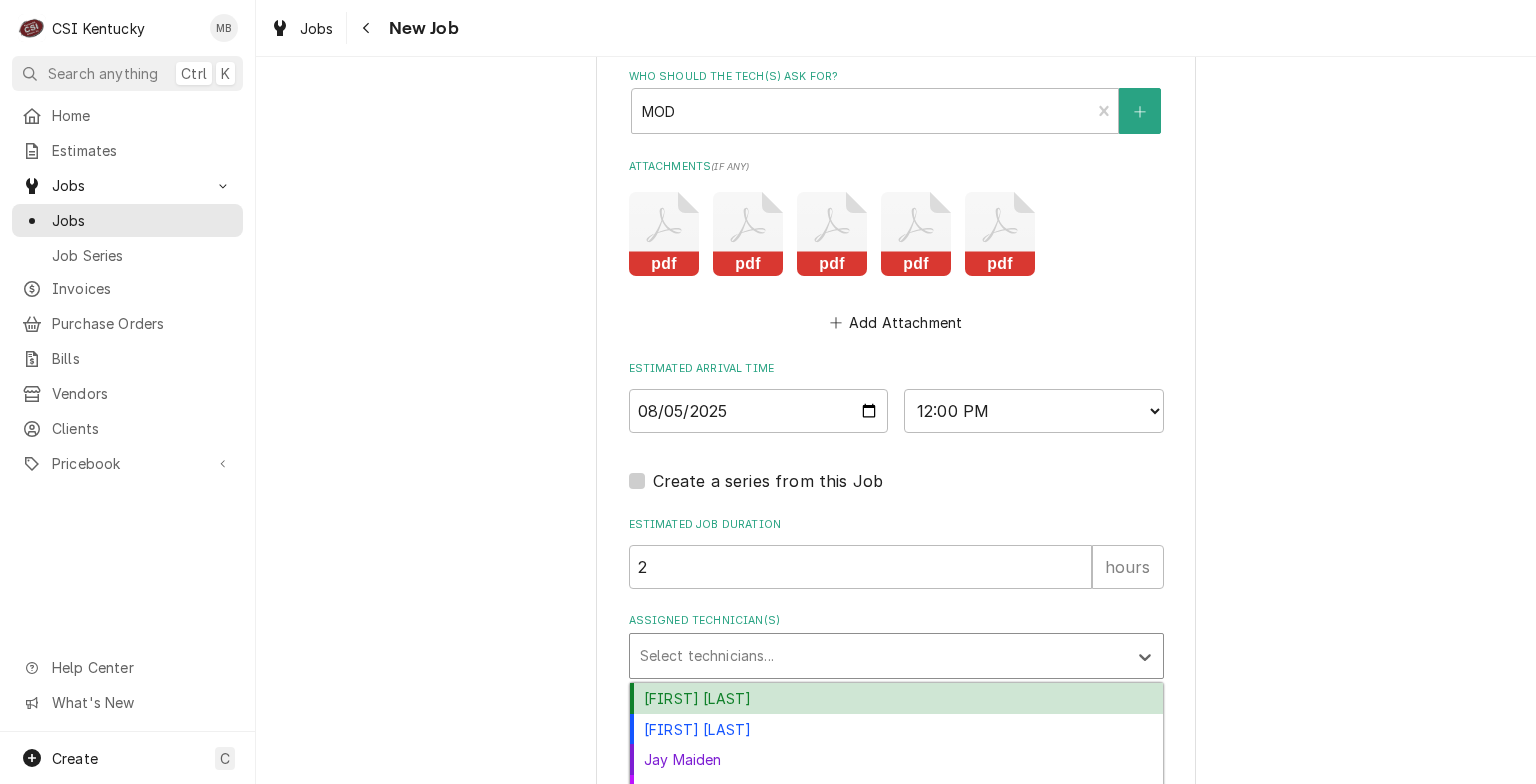 scroll, scrollTop: 2326, scrollLeft: 0, axis: vertical 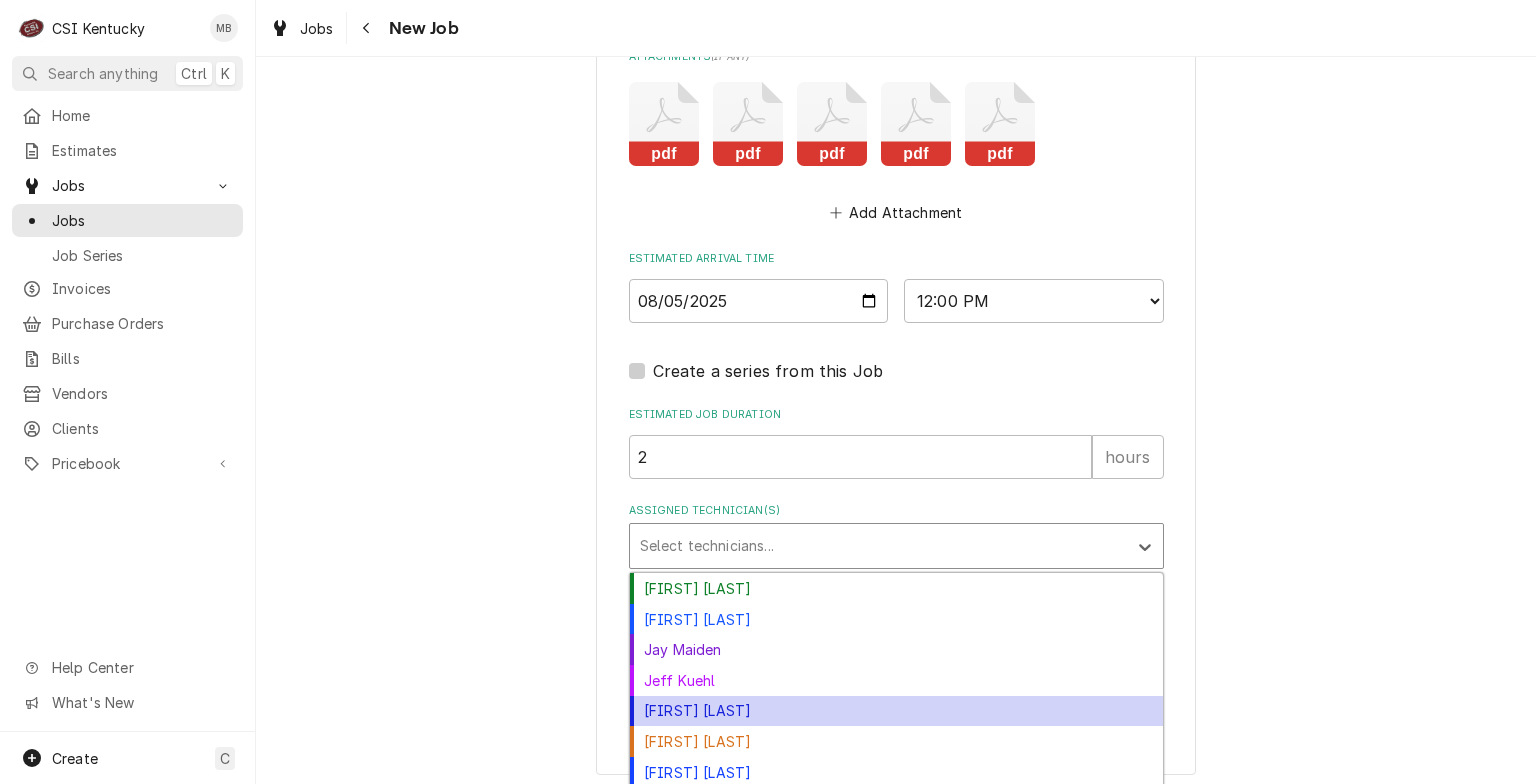 click on "Jeff Hartley" at bounding box center [896, 711] 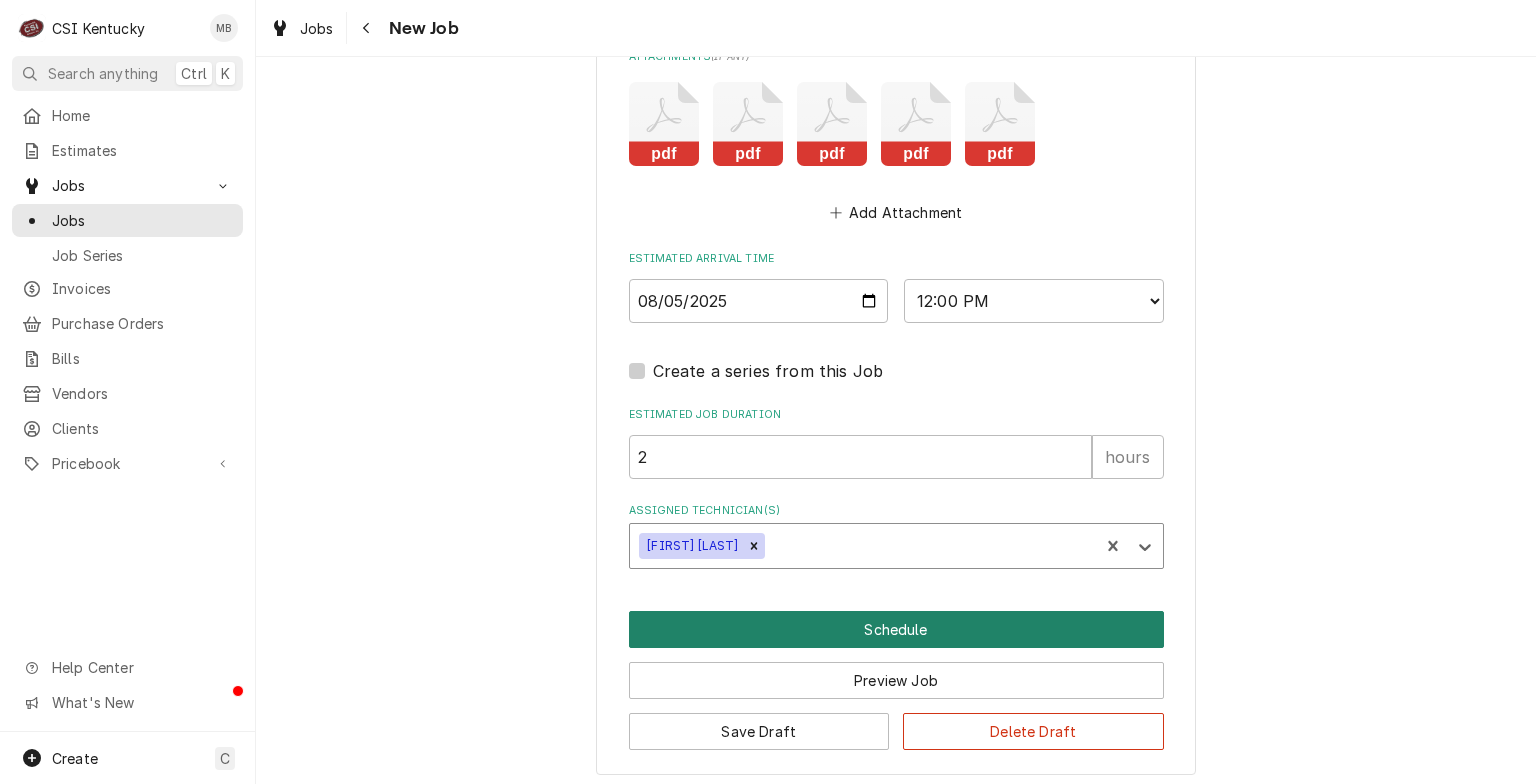 click on "Schedule" at bounding box center (896, 629) 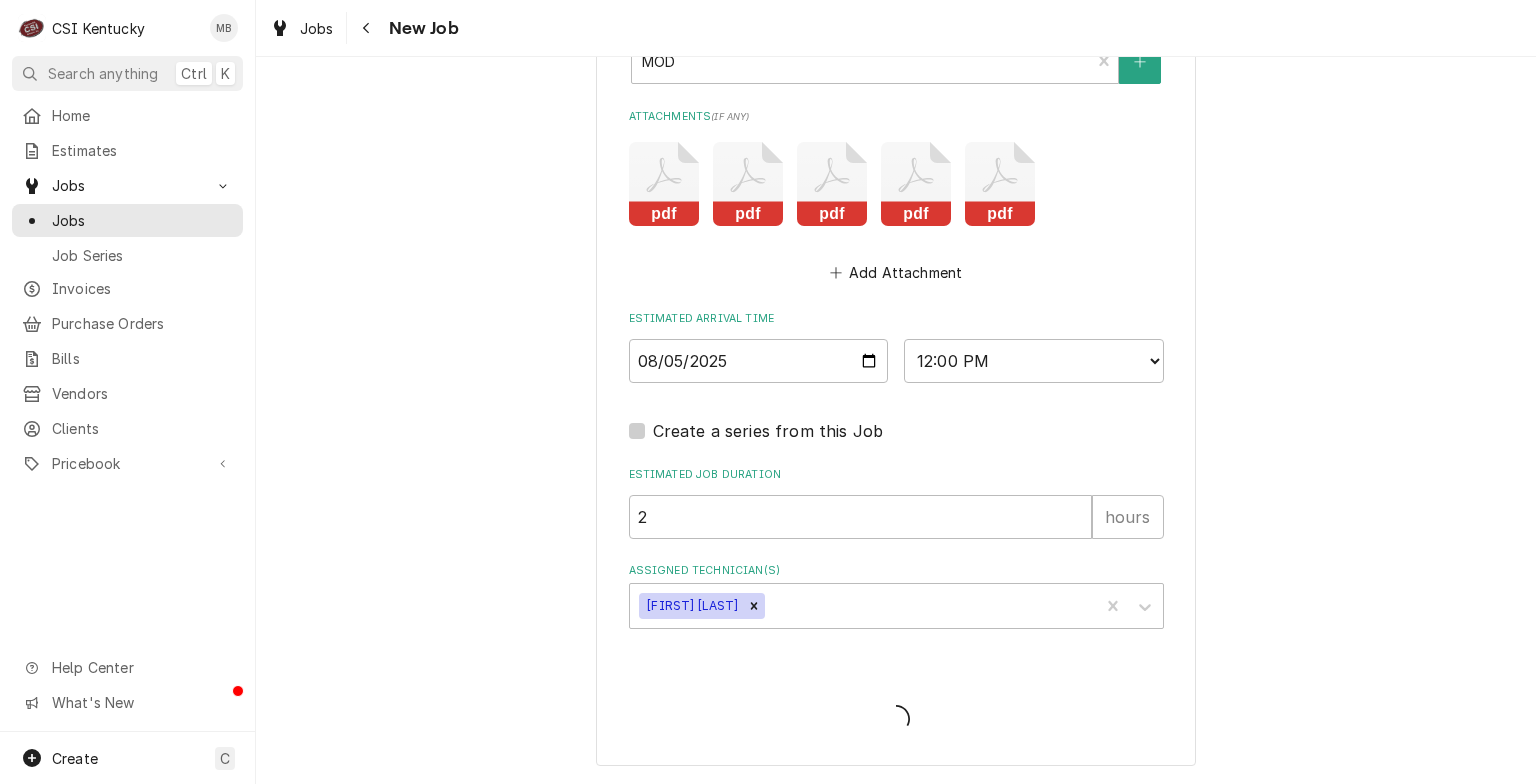 scroll, scrollTop: 2258, scrollLeft: 0, axis: vertical 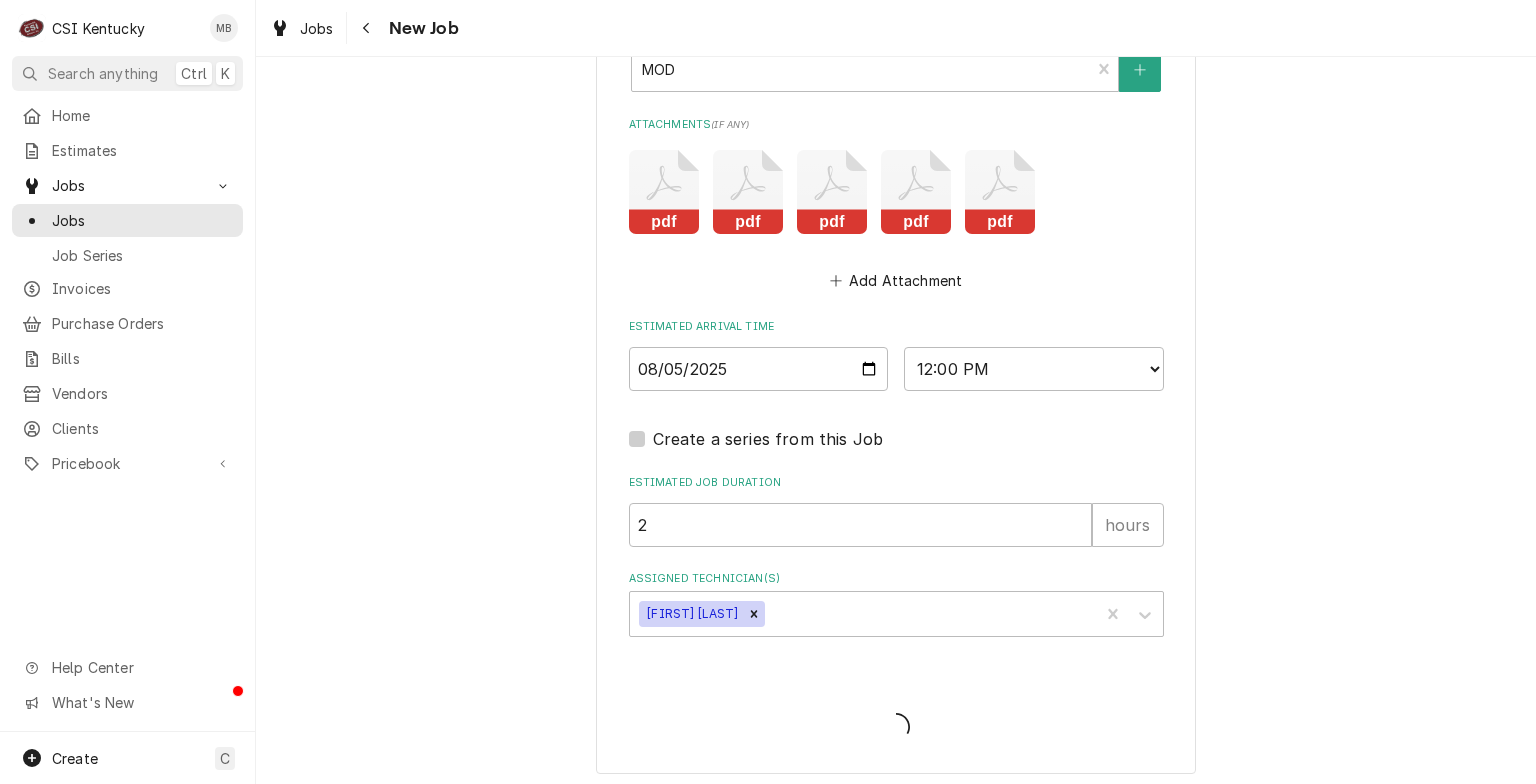 type on "x" 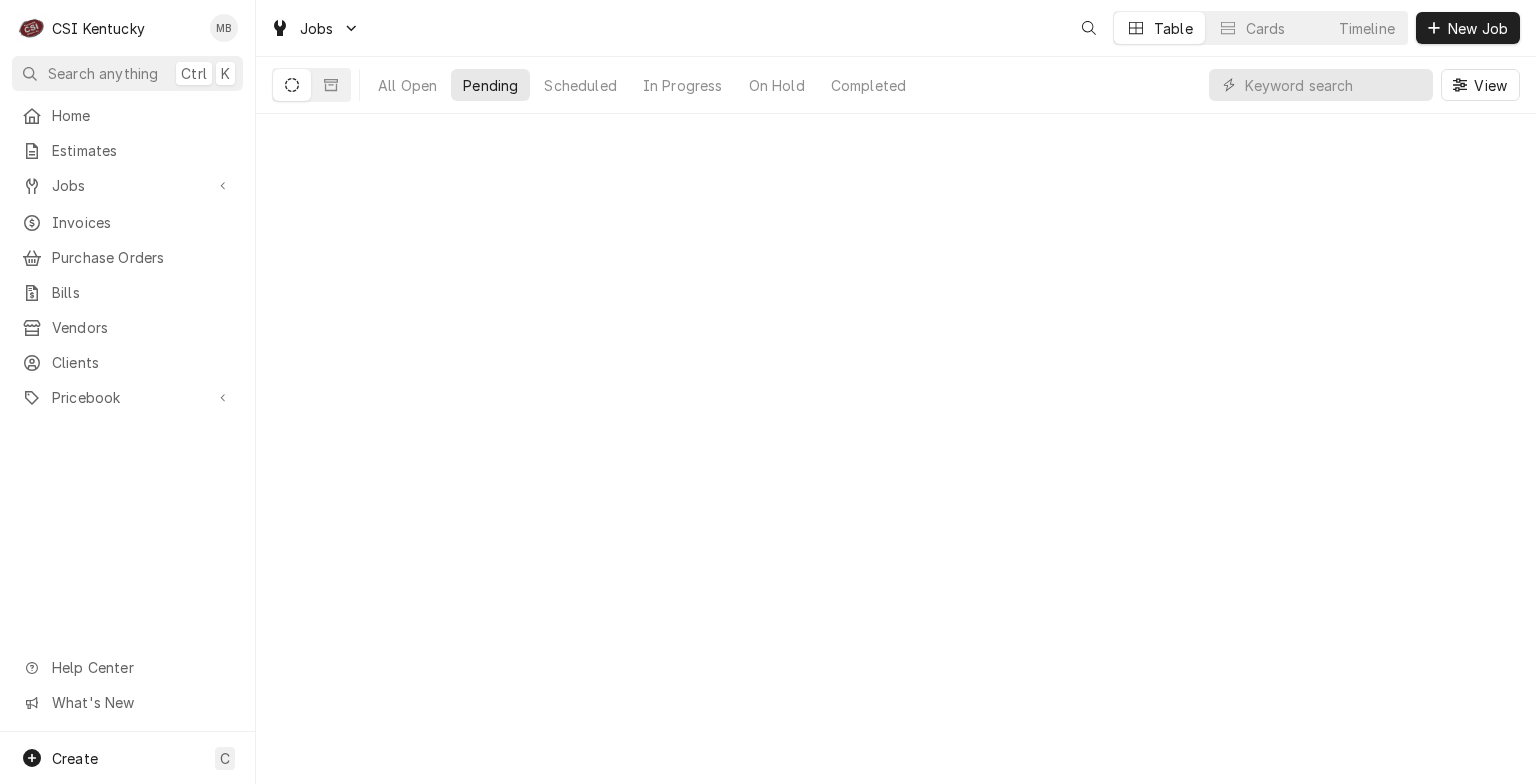 scroll, scrollTop: 0, scrollLeft: 0, axis: both 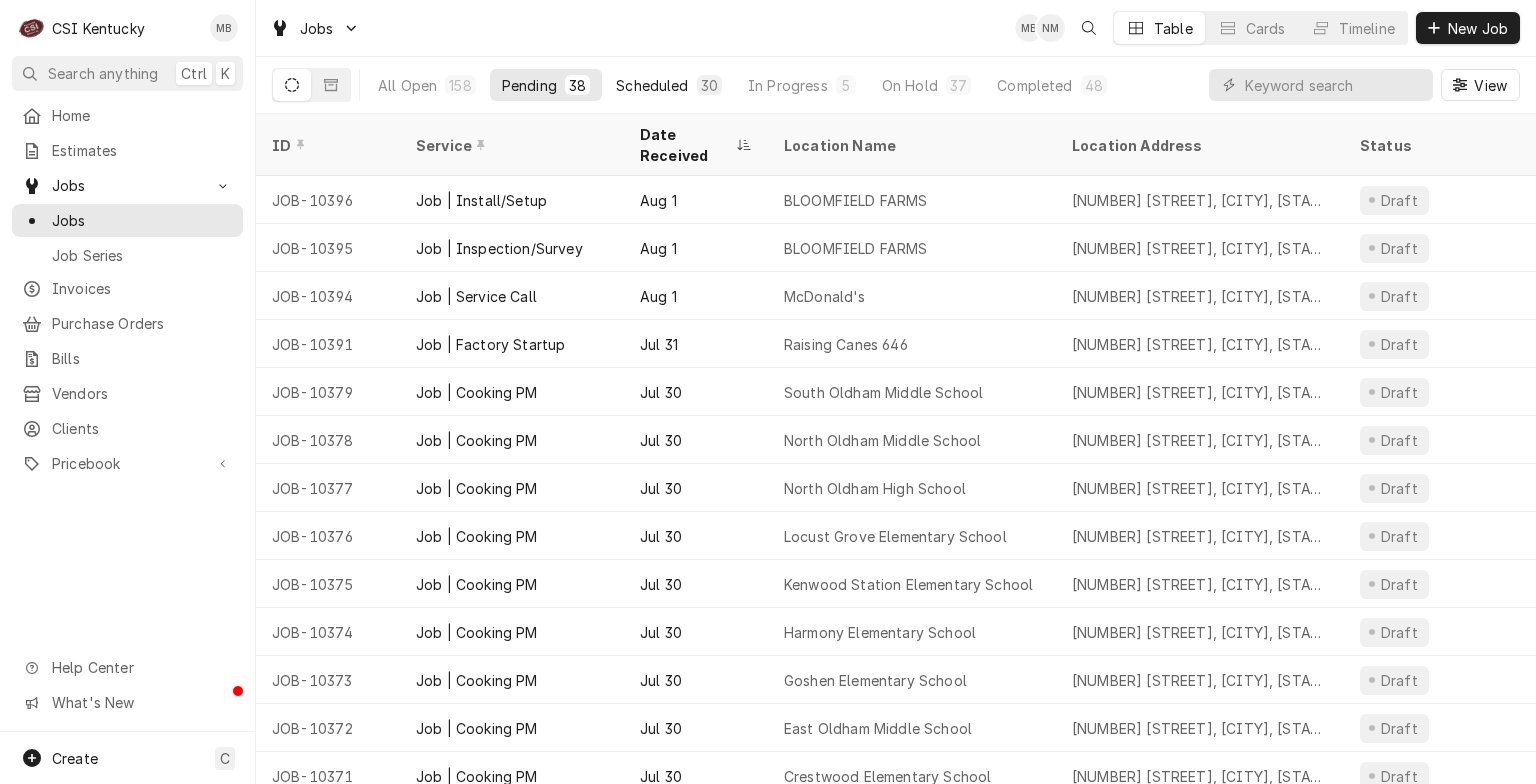 click on "Scheduled 30" at bounding box center [669, 85] 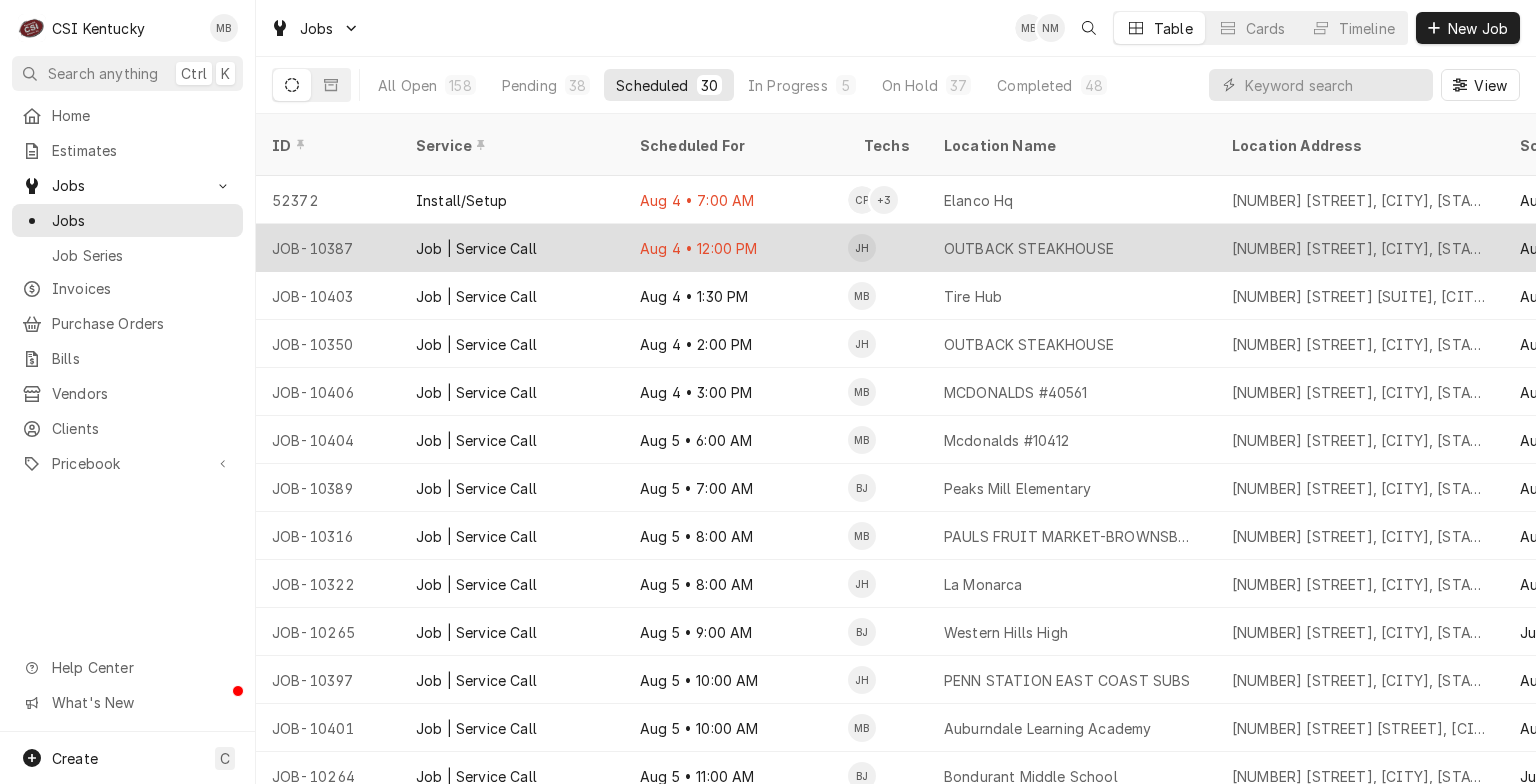 scroll, scrollTop: 0, scrollLeft: 0, axis: both 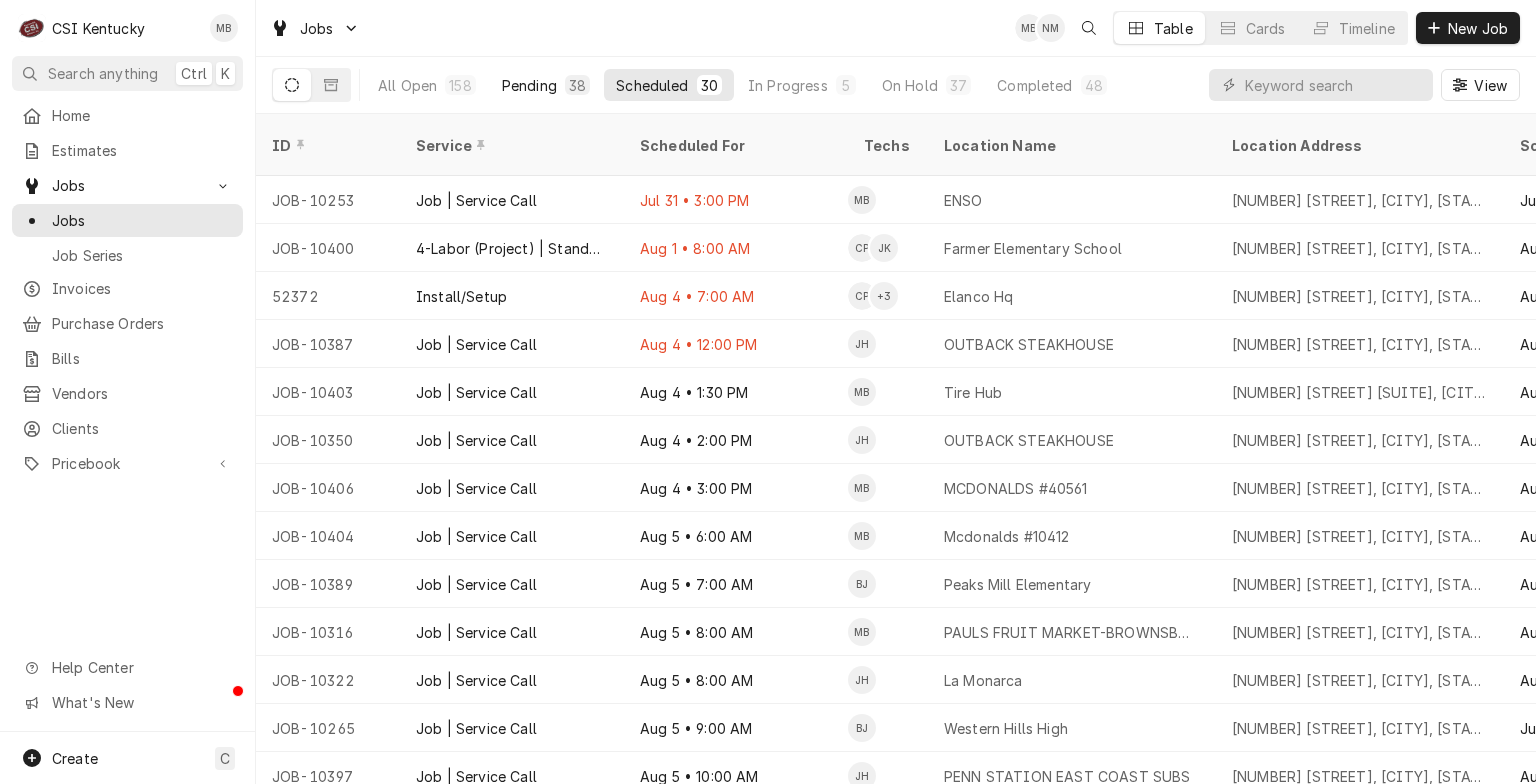 click on "Pending" at bounding box center [529, 85] 